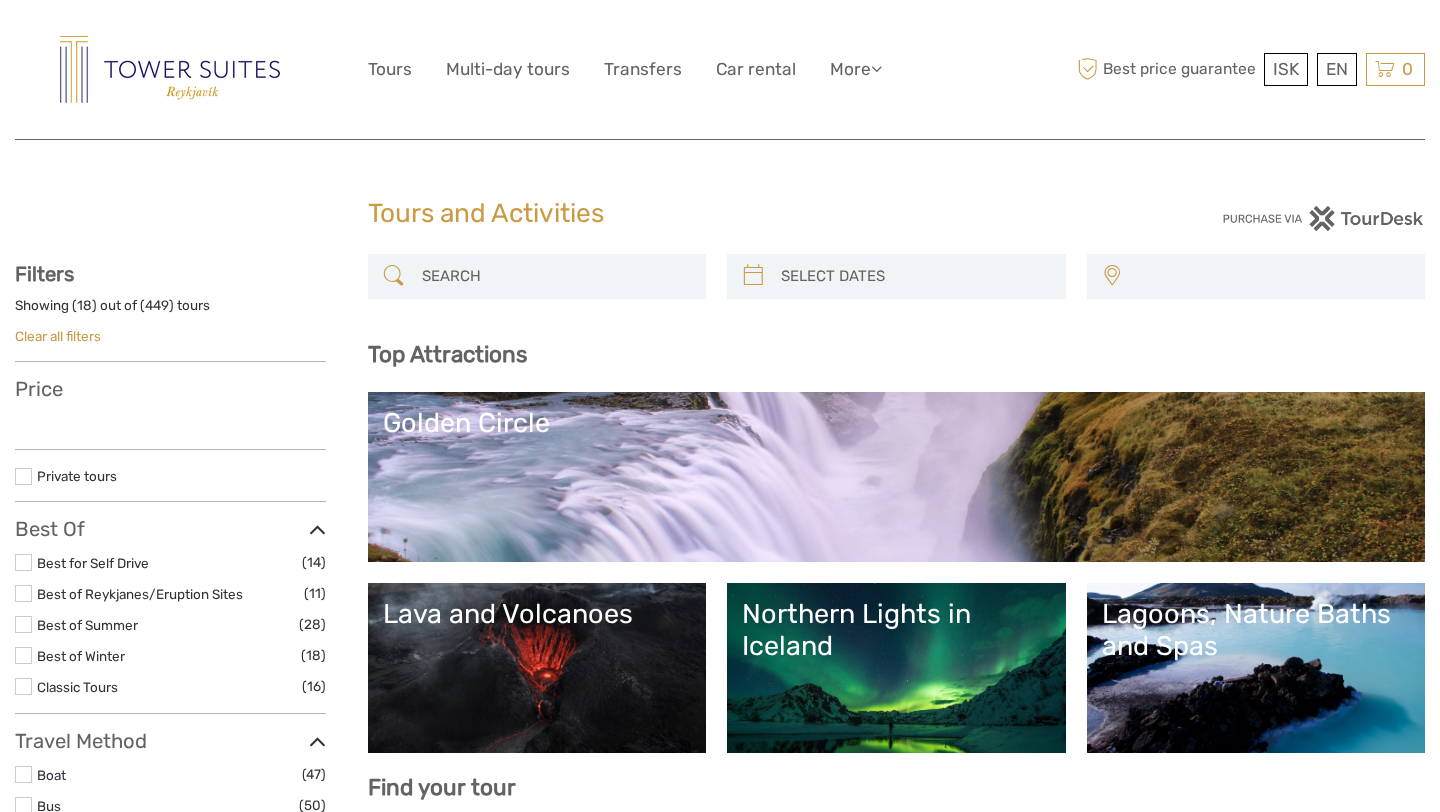 select 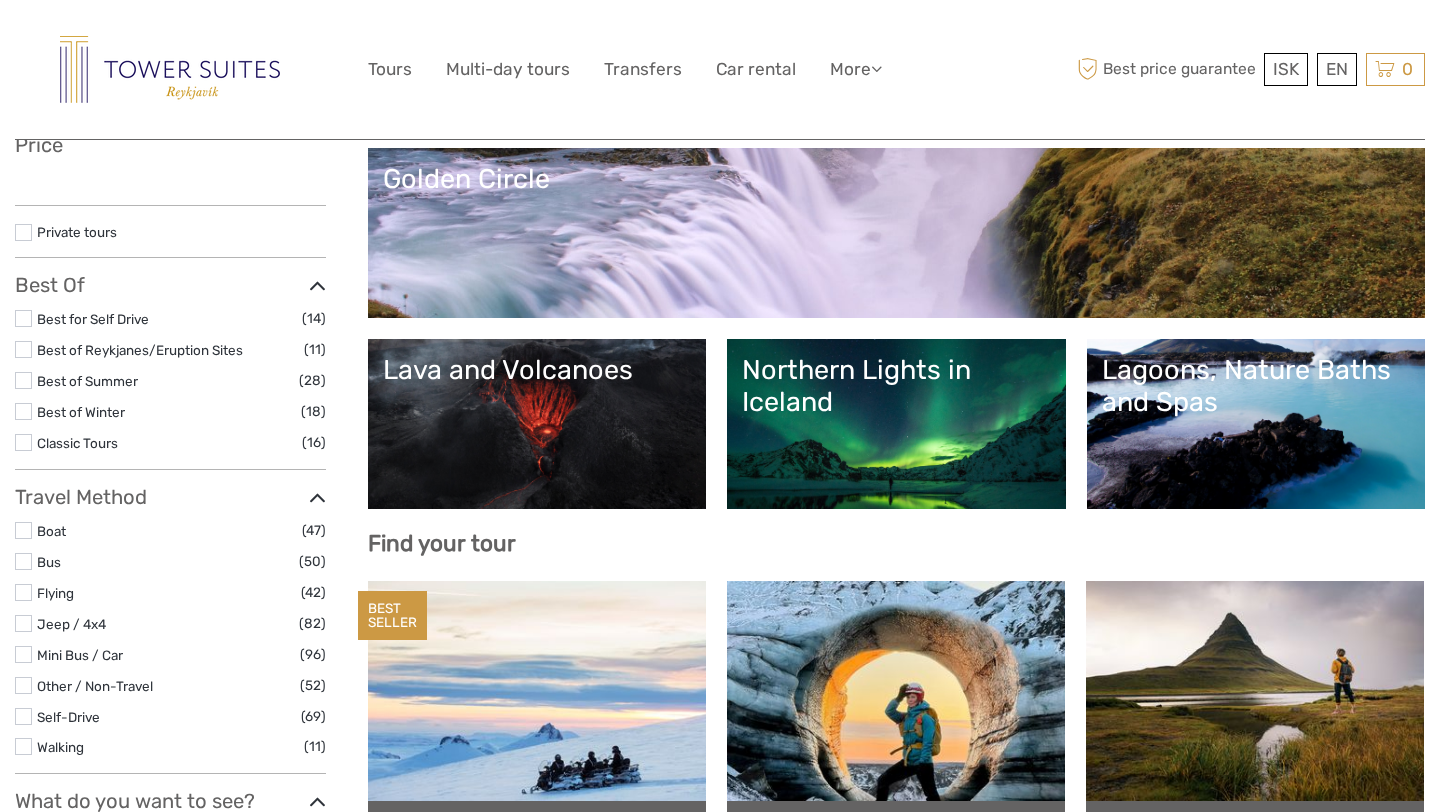 scroll, scrollTop: 252, scrollLeft: 0, axis: vertical 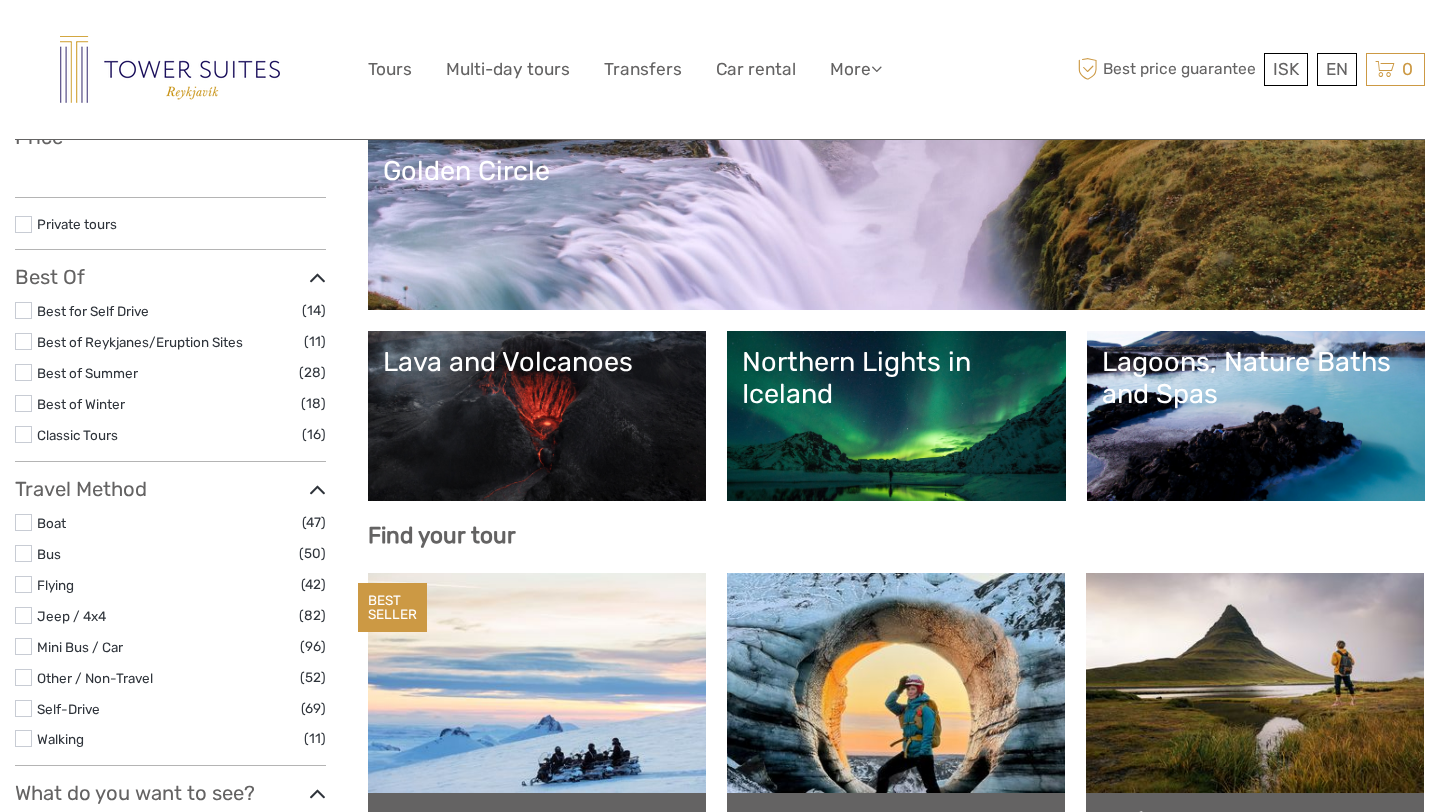 select 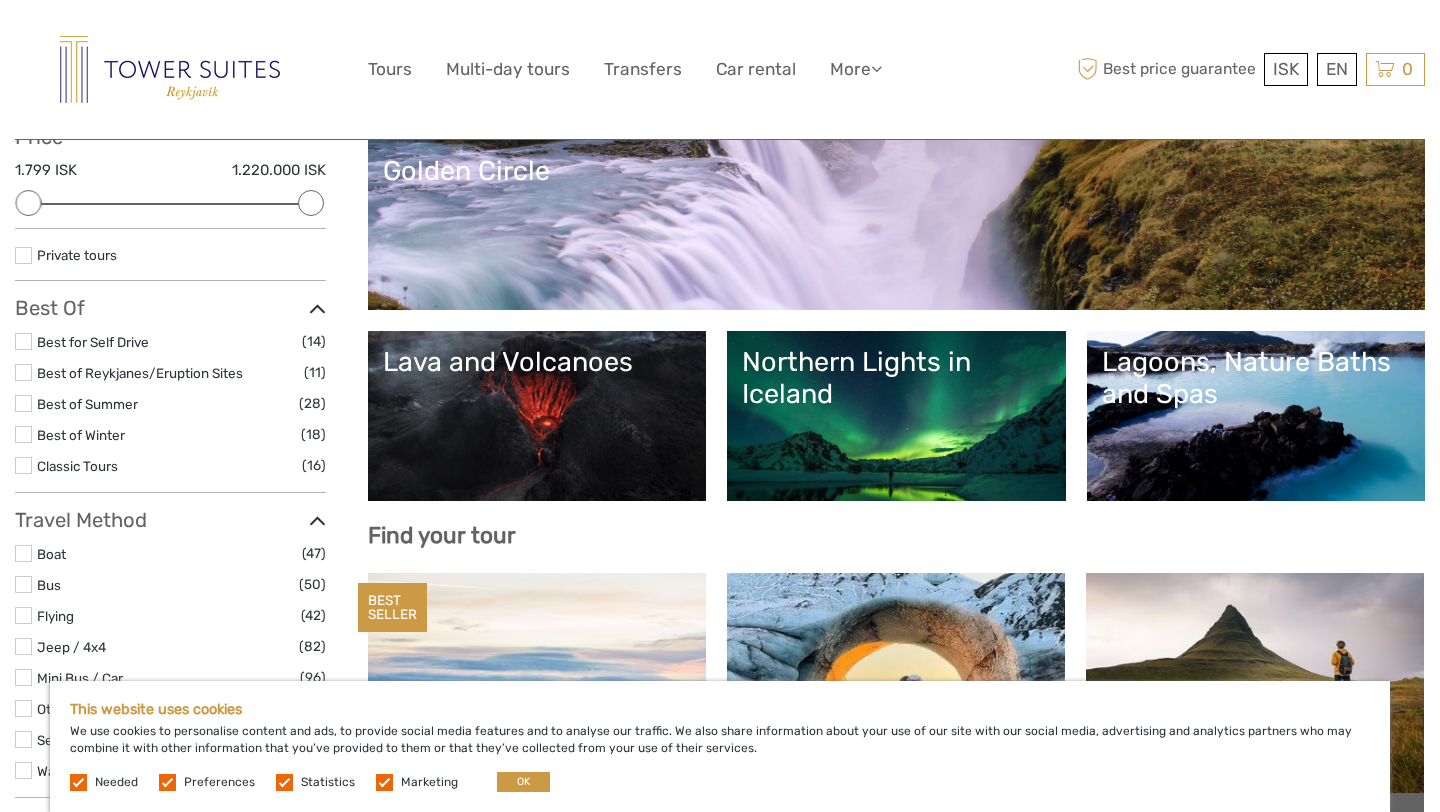 scroll, scrollTop: 0, scrollLeft: 0, axis: both 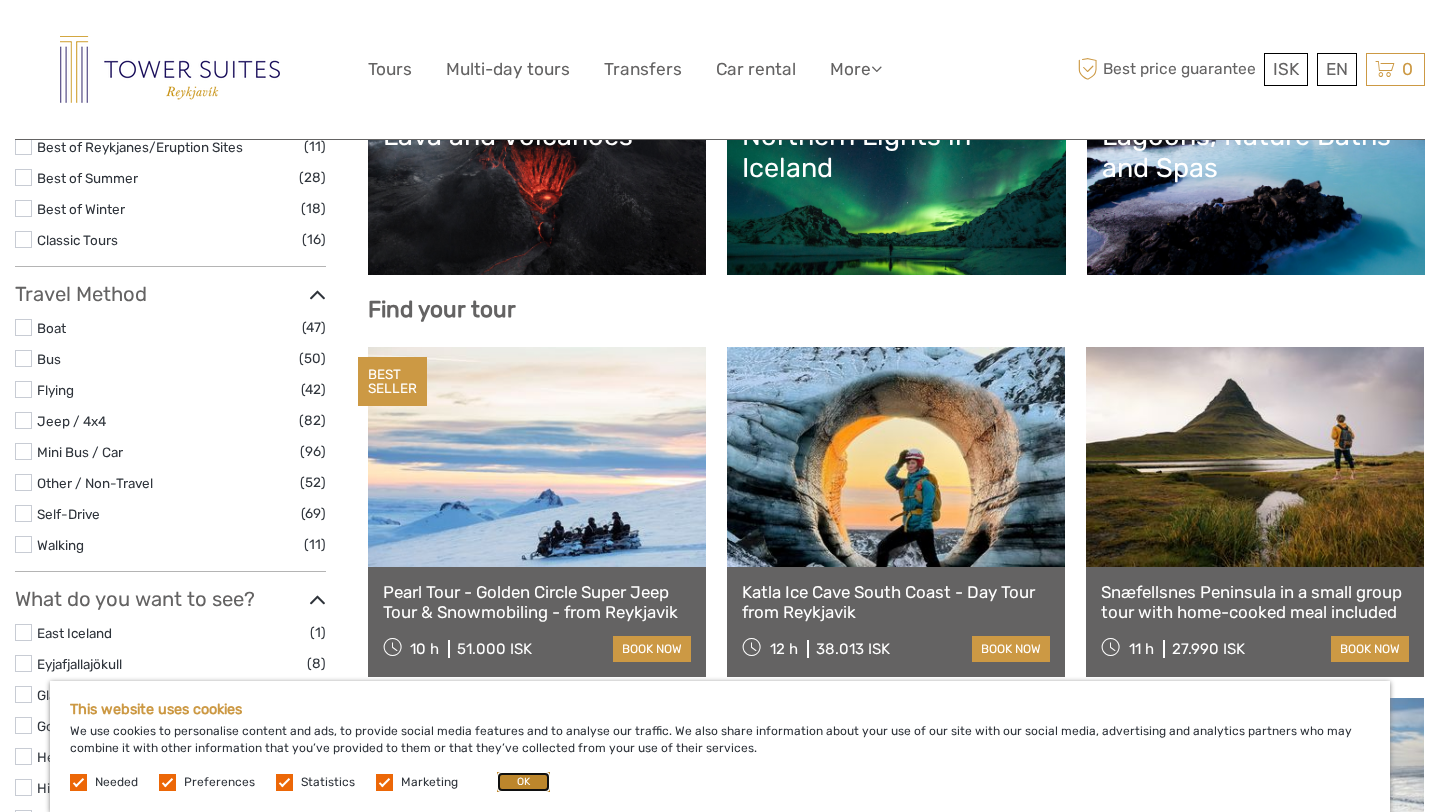 click on "OK" at bounding box center [523, 782] 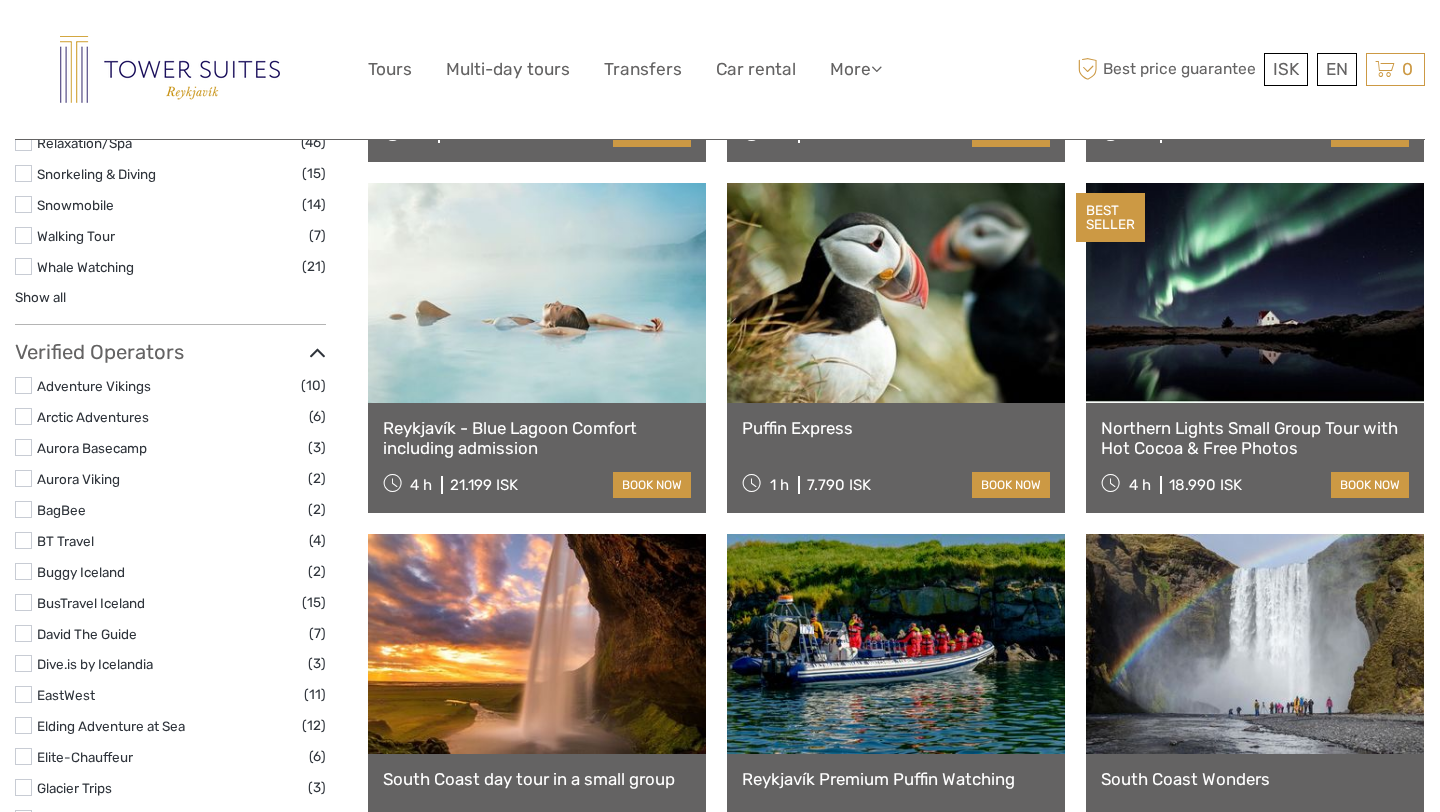 scroll, scrollTop: 2042, scrollLeft: 0, axis: vertical 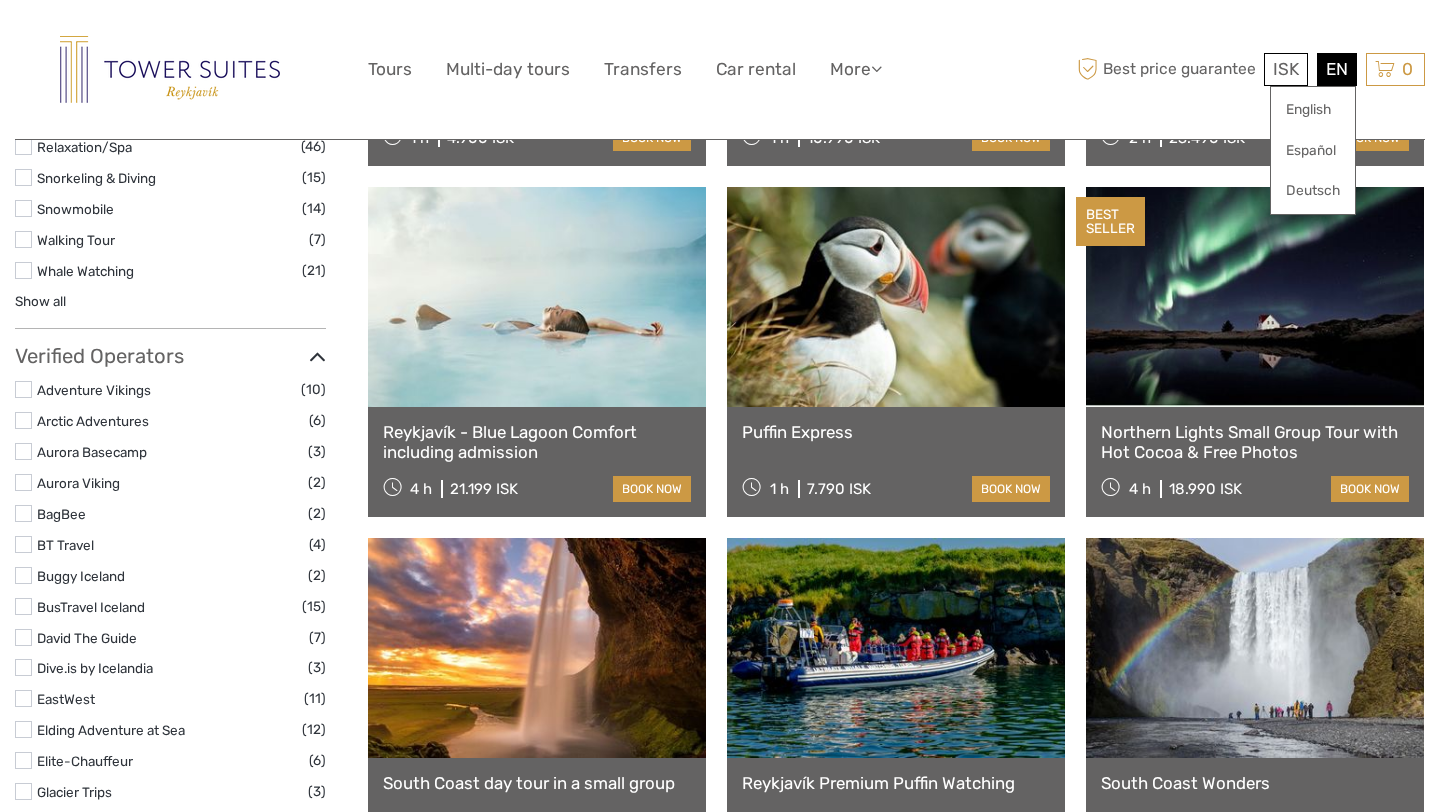click on "EN
English
Español
Deutsch" at bounding box center [1337, 69] 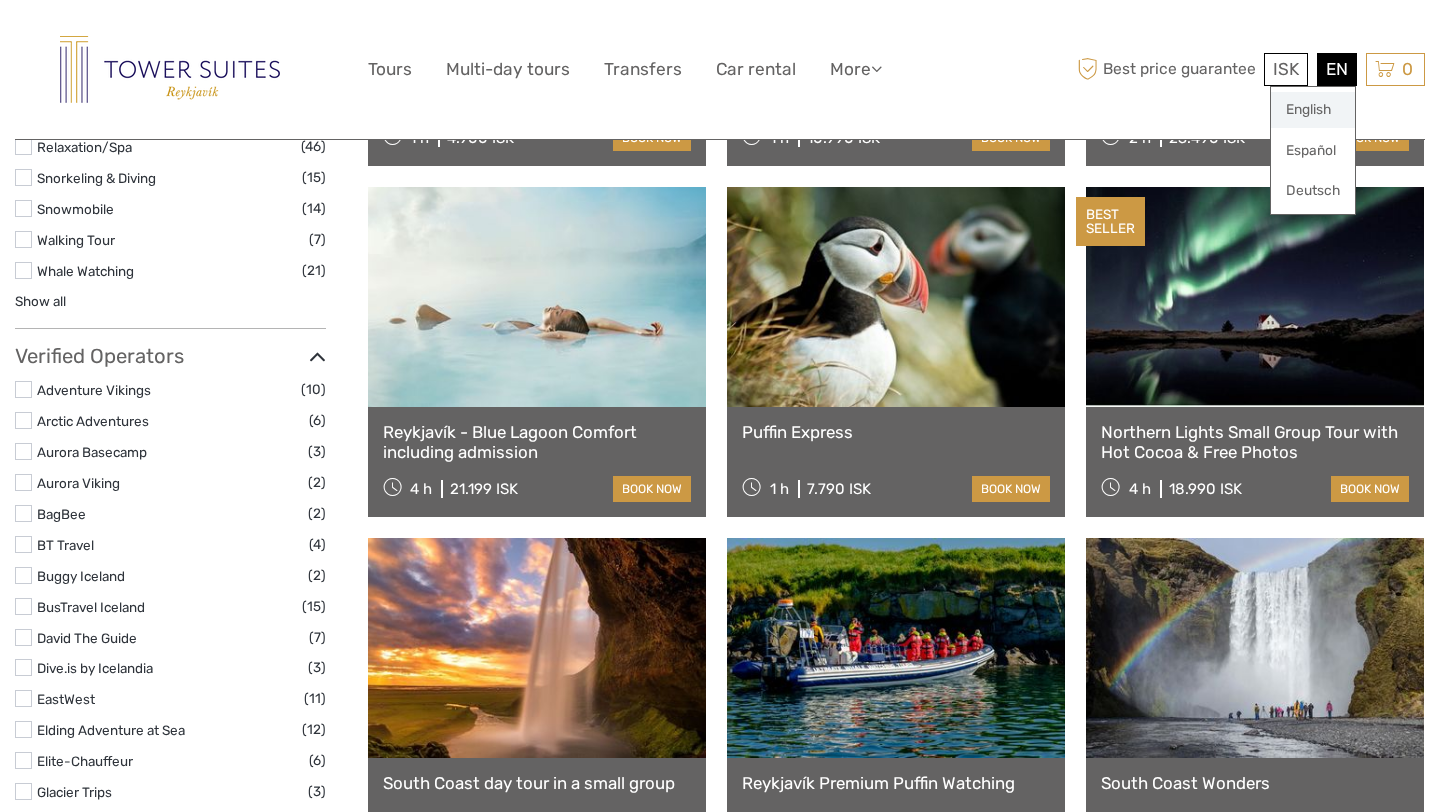 click on "English" at bounding box center [1313, 110] 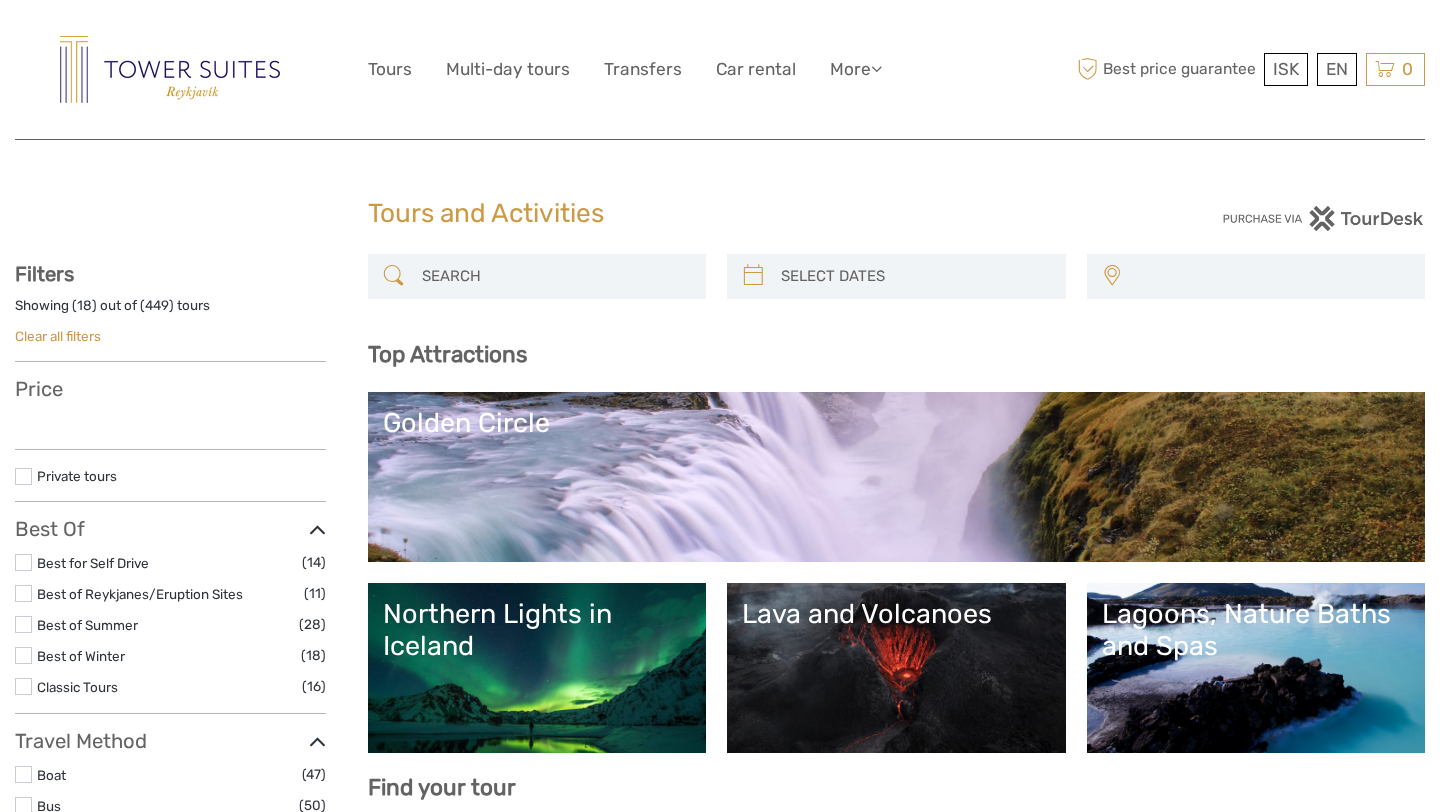 select 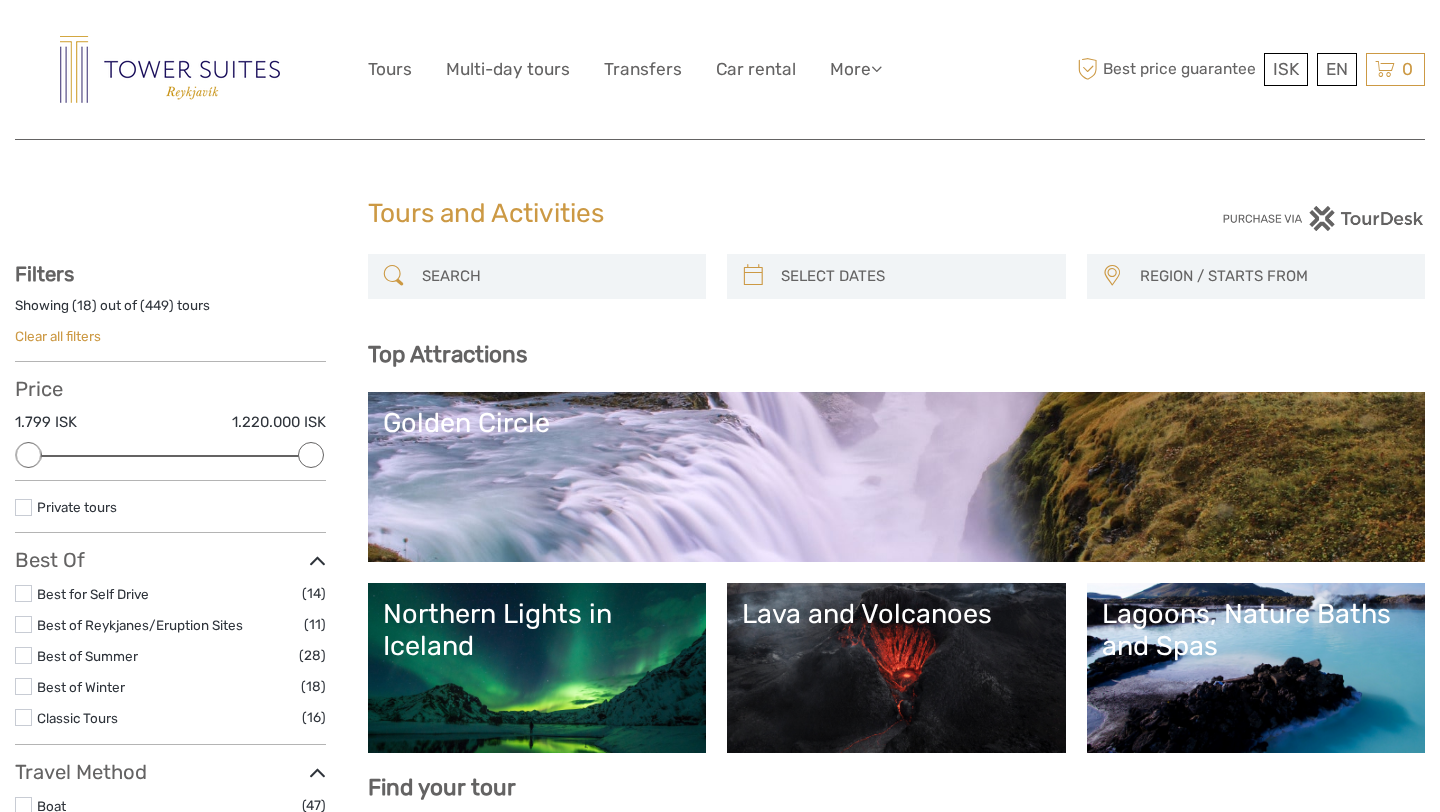 scroll, scrollTop: 0, scrollLeft: 0, axis: both 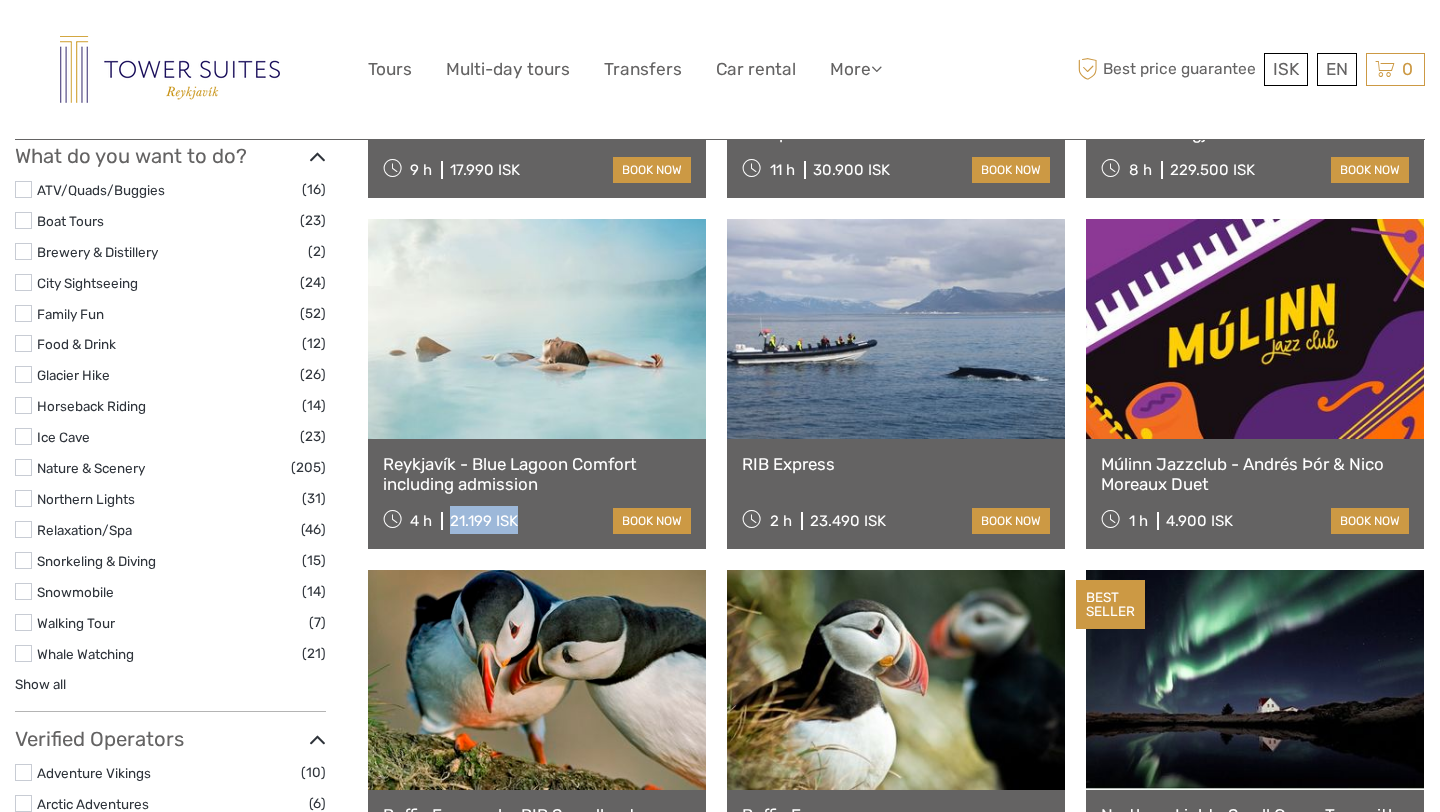 drag, startPoint x: 523, startPoint y: 523, endPoint x: 448, endPoint y: 521, distance: 75.026665 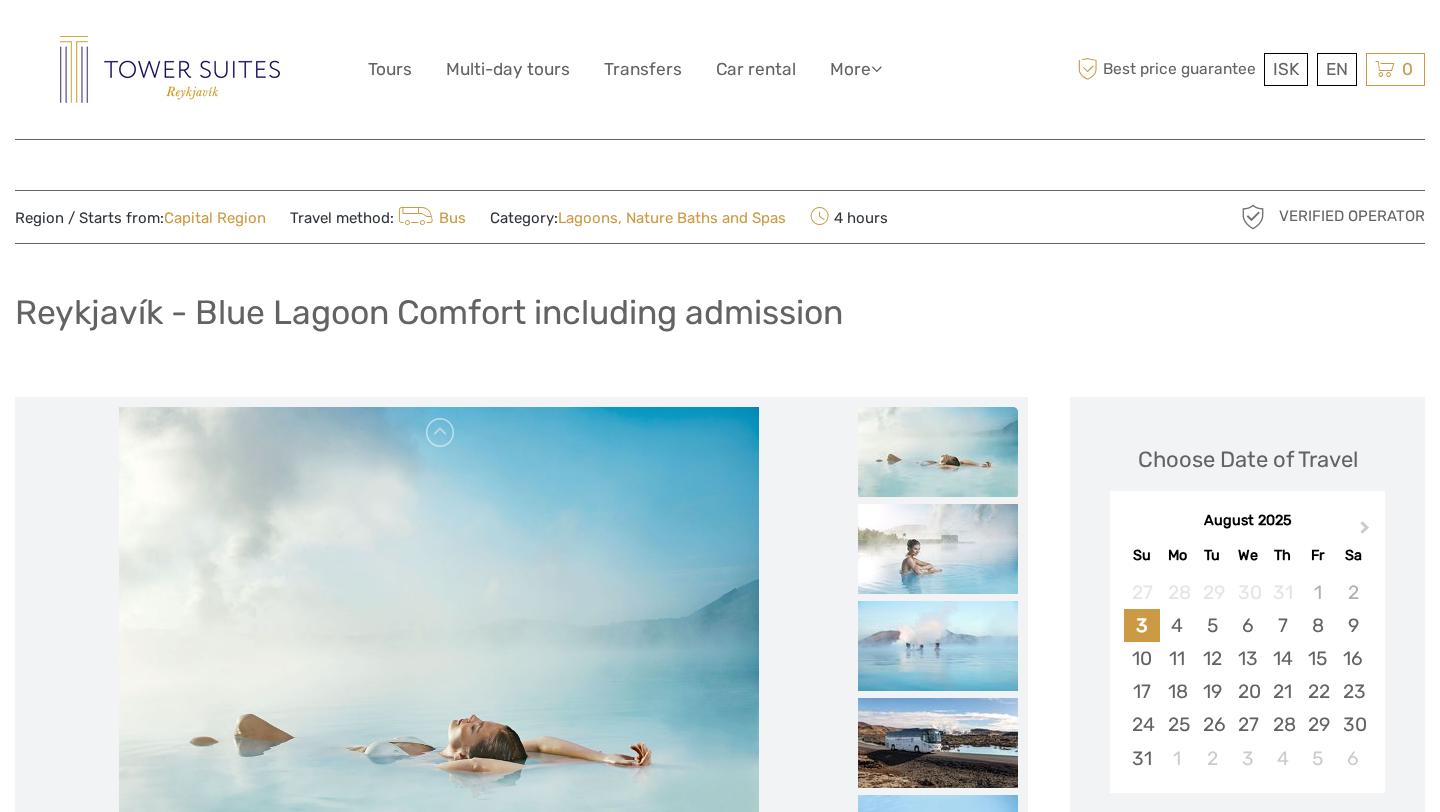 scroll, scrollTop: 395, scrollLeft: 0, axis: vertical 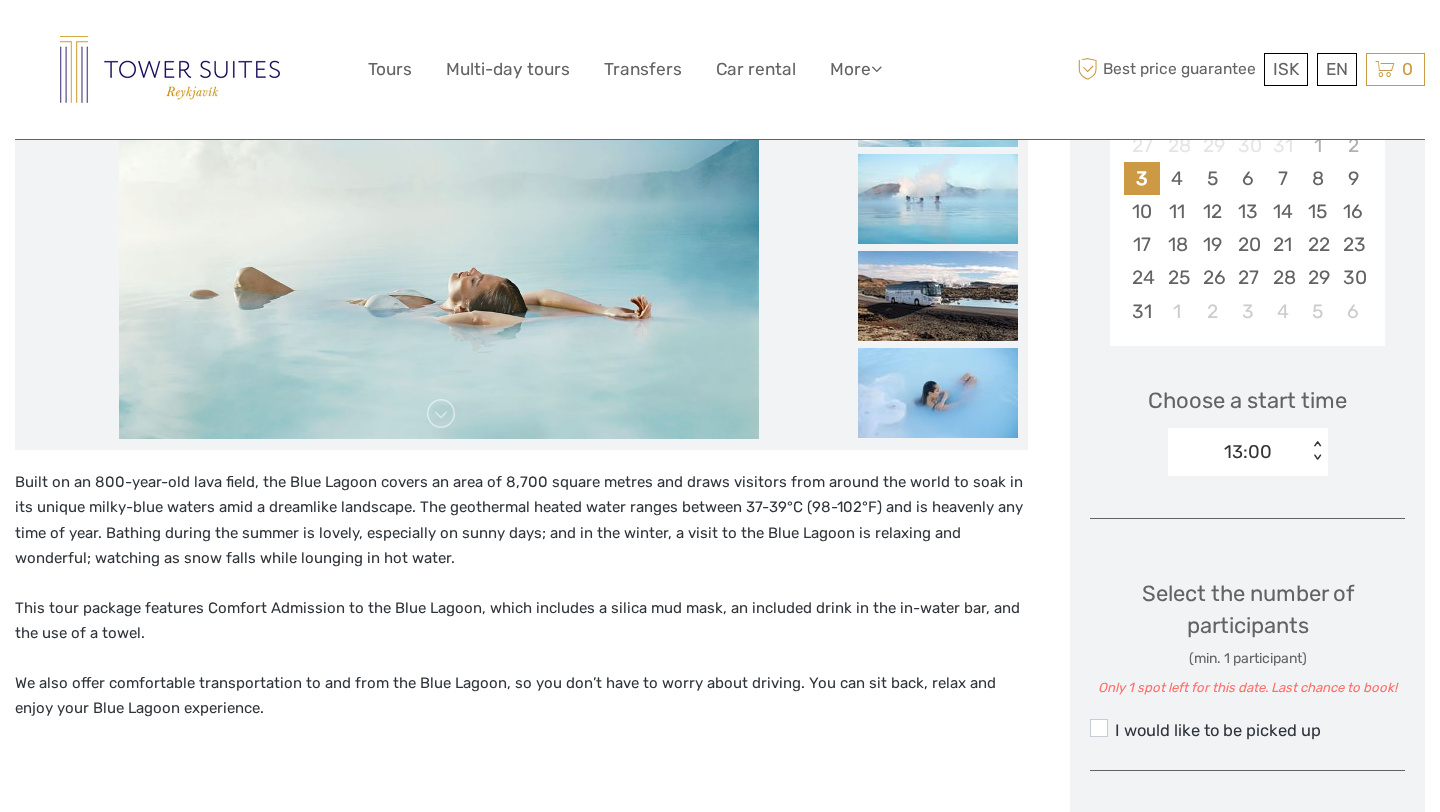 click on "Built on an 800-year-old lava field, the Blue Lagoon covers an area of 8,700 square metres and draws visitors from around the world to soak in its unique milky-blue waters amid a dreamlike landscape. The geothermal heated water ranges between 37-39°C (98-102°F) and is heavenly any time of year. Bathing during the summer is lovely, especially on sunny days; and in the winter, a visit to the Blue Lagoon is relaxing and wonderful; watching as snow falls while lounging in hot water." at bounding box center [521, 521] 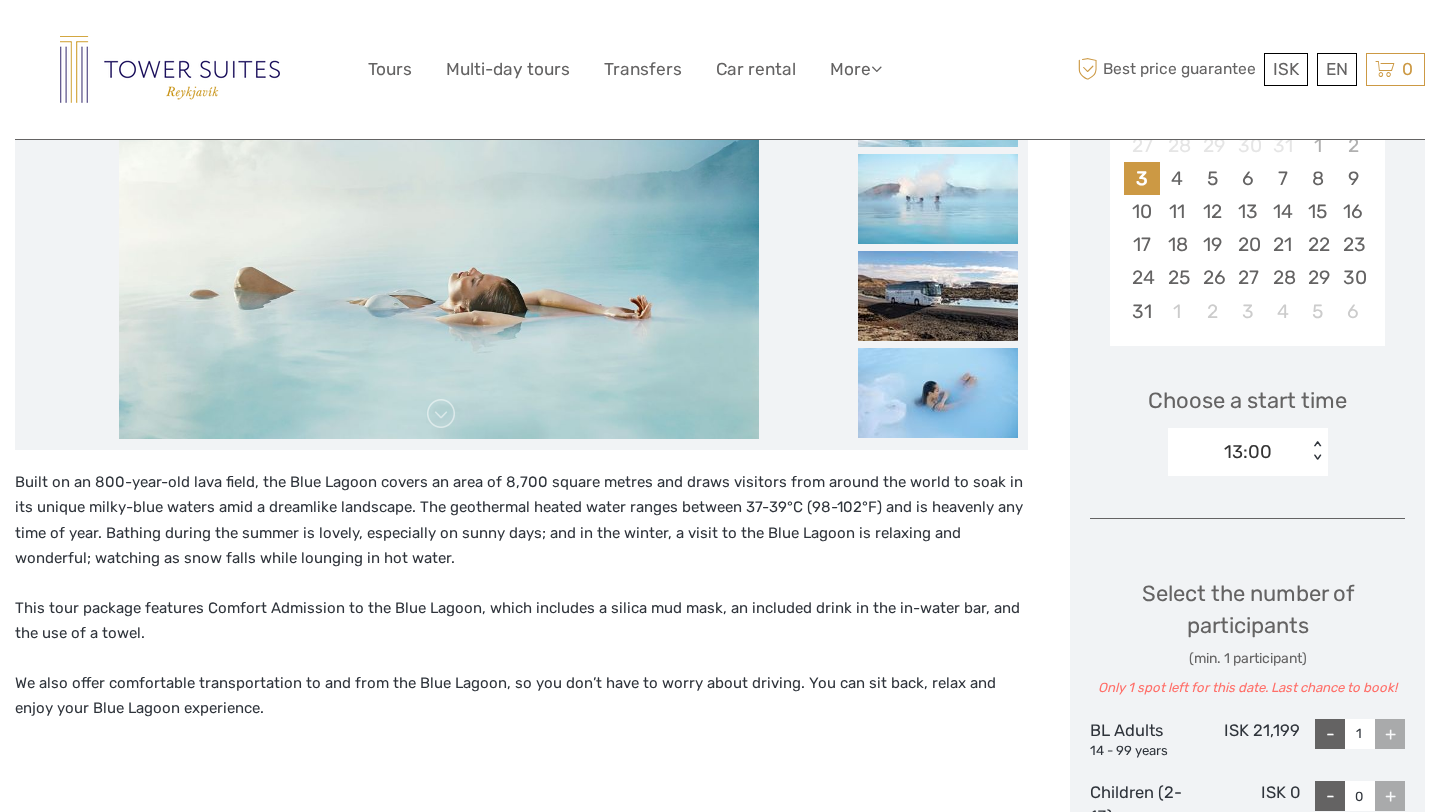 click on "Built on an 800-year-old lava field, the Blue Lagoon covers an area of 8,700 square metres and draws visitors from around the world to soak in its unique milky-blue waters amid a dreamlike landscape. The geothermal heated water ranges between 37-39°C (98-102°F) and is heavenly any time of year. Bathing during the summer is lovely, especially on sunny days; and in the winter, a visit to the Blue Lagoon is relaxing and wonderful; watching as snow falls while lounging in hot water." at bounding box center [521, 521] 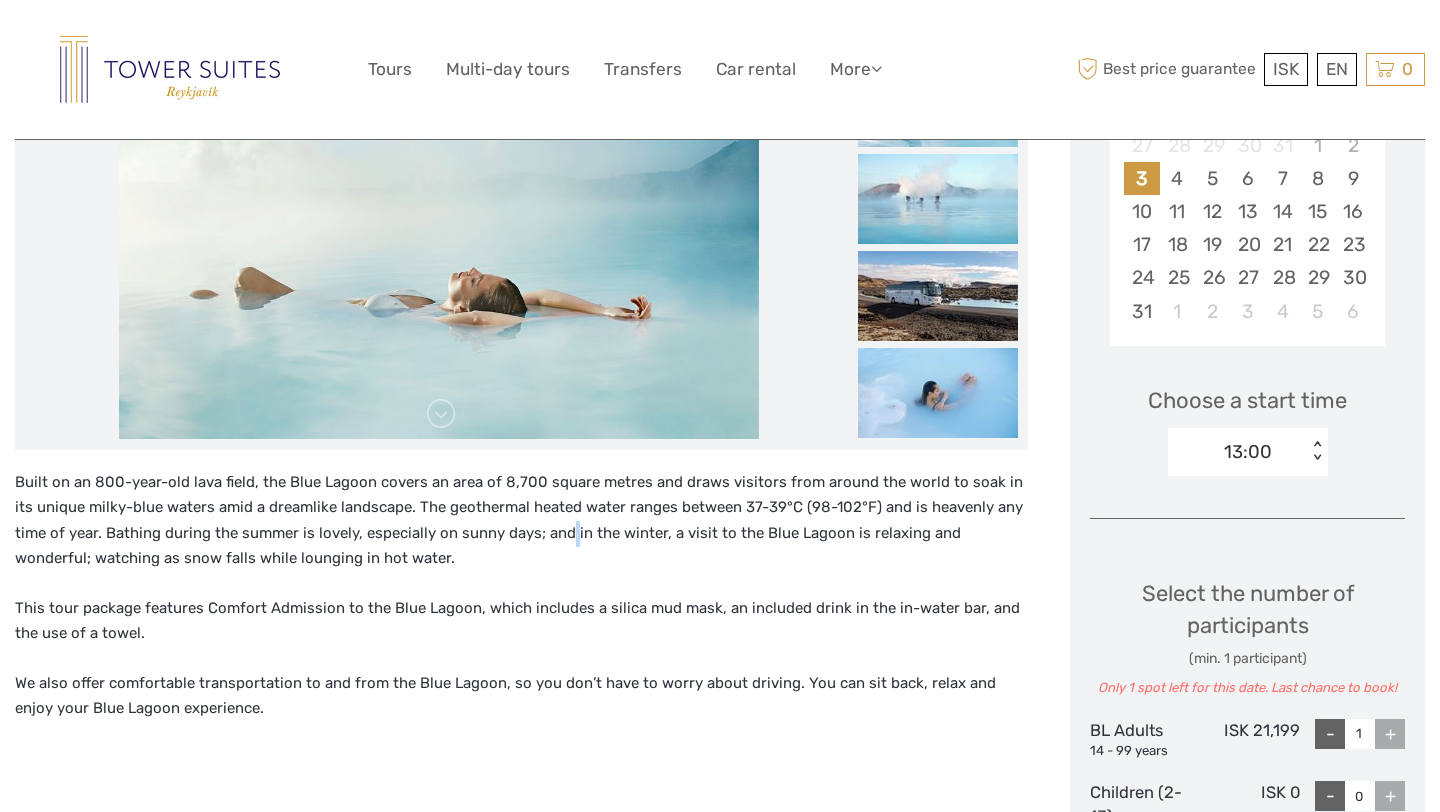 click on "Built on an 800-year-old lava field, the Blue Lagoon covers an area of 8,700 square metres and draws visitors from around the world to soak in its unique milky-blue waters amid a dreamlike landscape. The geothermal heated water ranges between 37-39°C (98-102°F) and is heavenly any time of year. Bathing during the summer is lovely, especially on sunny days; and in the winter, a visit to the Blue Lagoon is relaxing and wonderful; watching as snow falls while lounging in hot water." at bounding box center (521, 521) 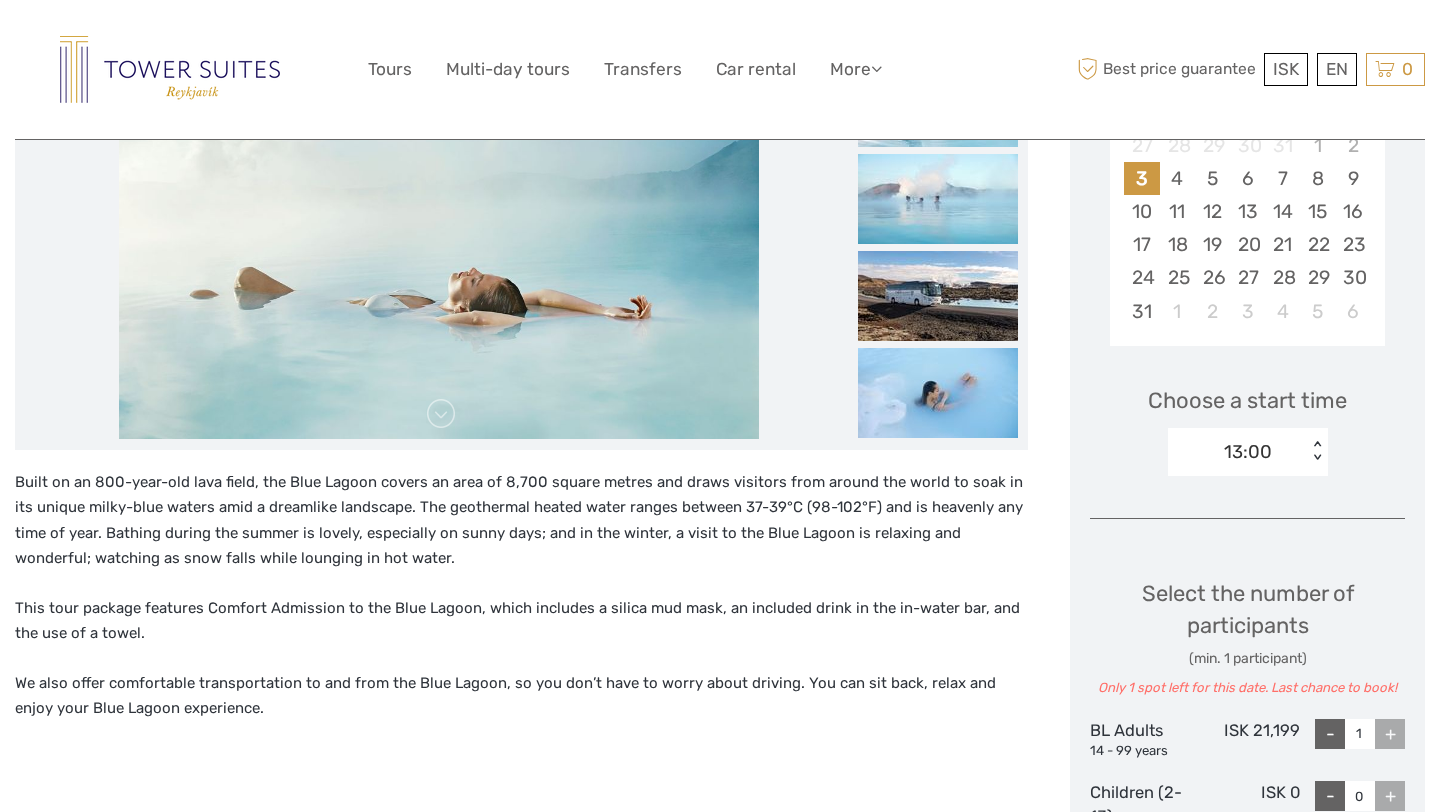 click on "Built on an 800-year-old lava field, the Blue Lagoon covers an area of 8,700 square metres and draws visitors from around the world to soak in its unique milky-blue waters amid a dreamlike landscape. The geothermal heated water ranges between 37-39°C (98-102°F) and is heavenly any time of year. Bathing during the summer is lovely, especially on sunny days; and in the winter, a visit to the Blue Lagoon is relaxing and wonderful; watching as snow falls while lounging in hot water." at bounding box center (521, 521) 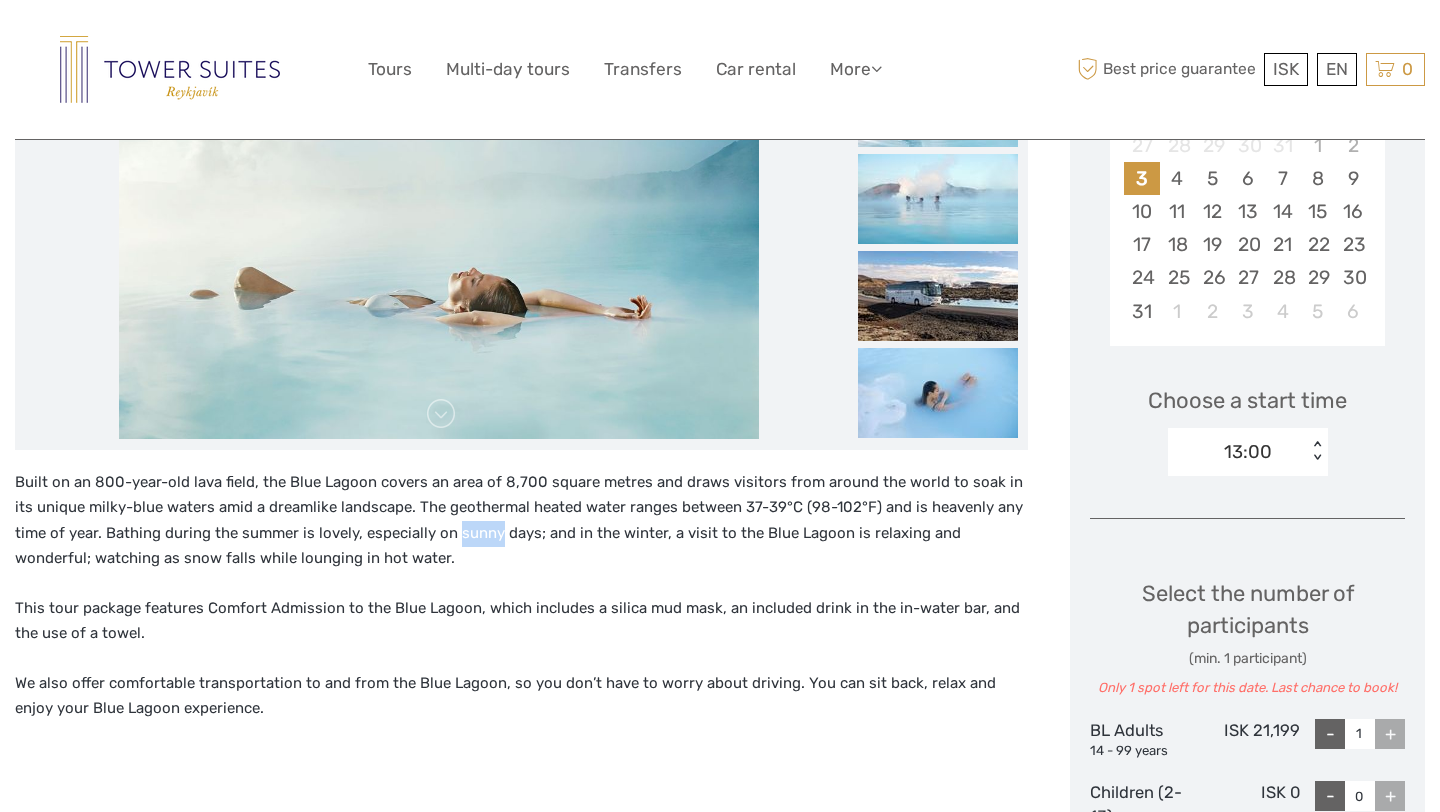 click on "Built on an 800-year-old lava field, the Blue Lagoon covers an area of 8,700 square metres and draws visitors from around the world to soak in its unique milky-blue waters amid a dreamlike landscape. The geothermal heated water ranges between 37-39°C (98-102°F) and is heavenly any time of year. Bathing during the summer is lovely, especially on sunny days; and in the winter, a visit to the Blue Lagoon is relaxing and wonderful; watching as snow falls while lounging in hot water." at bounding box center (521, 521) 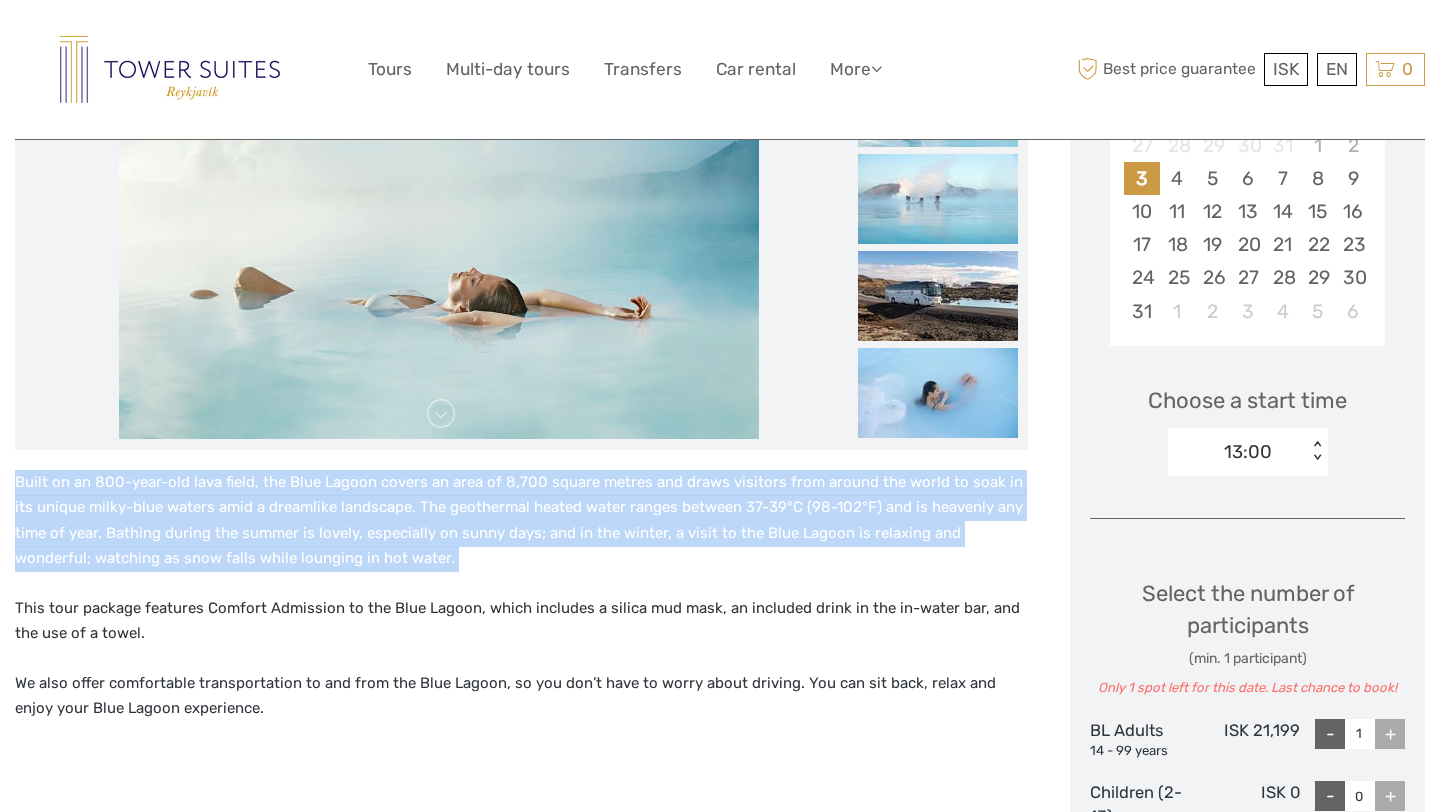 click on "Built on an 800-year-old lava field, the Blue Lagoon covers an area of 8,700 square metres and draws visitors from around the world to soak in its unique milky-blue waters amid a dreamlike landscape. The geothermal heated water ranges between 37-39°C (98-102°F) and is heavenly any time of year. Bathing during the summer is lovely, especially on sunny days; and in the winter, a visit to the Blue Lagoon is relaxing and wonderful; watching as snow falls while lounging in hot water.
This tour package features Comfort Admission to the Blue Lagoon, which includes a silica mud mask, an included drink in the in-water bar, and the use of a towel.
We also offer comfortable transportation to and from the Blue Lagoon, so you don’t have to worry about driving. You can sit back, relax and enjoy your Blue Lagoon experience." at bounding box center [521, 633] 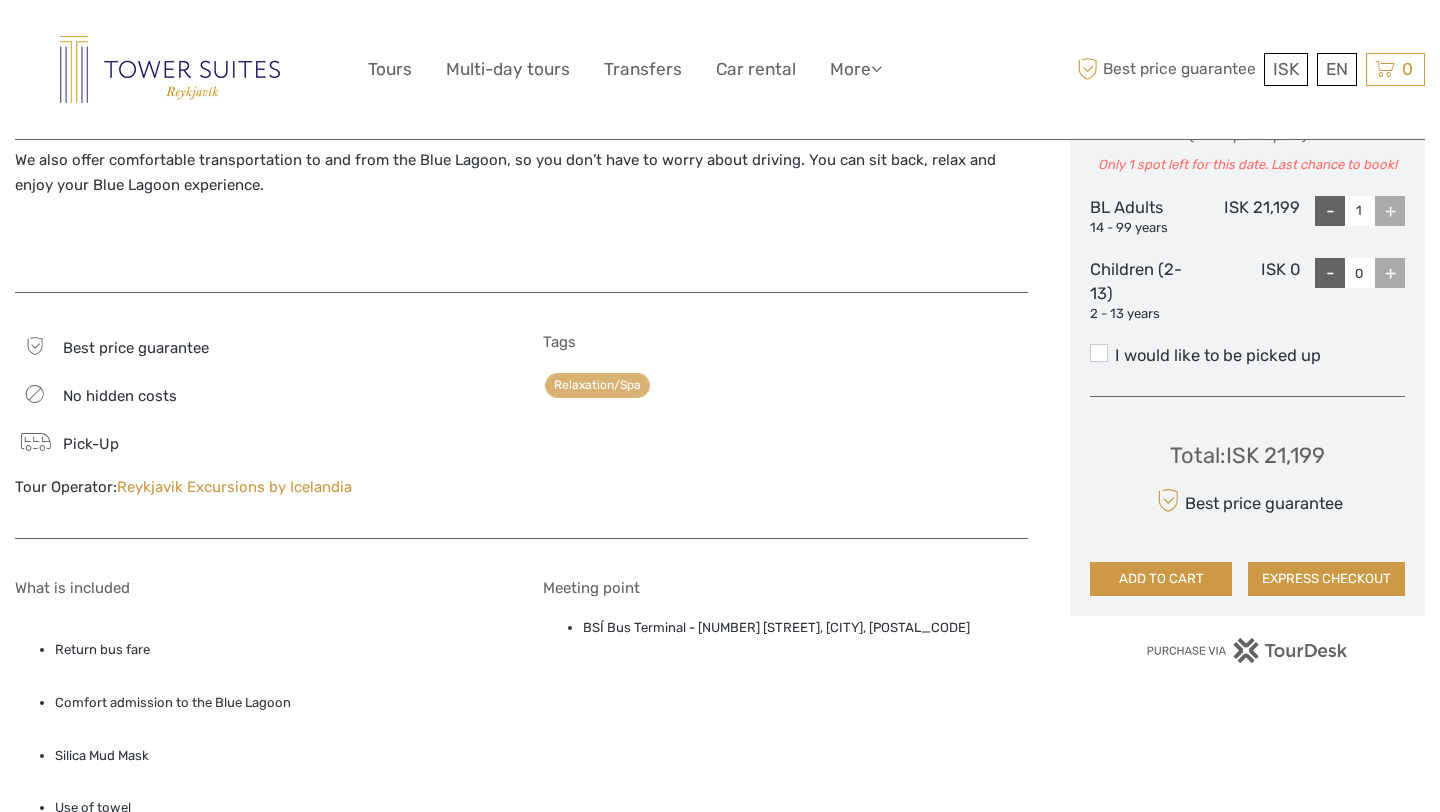 scroll, scrollTop: 858, scrollLeft: 0, axis: vertical 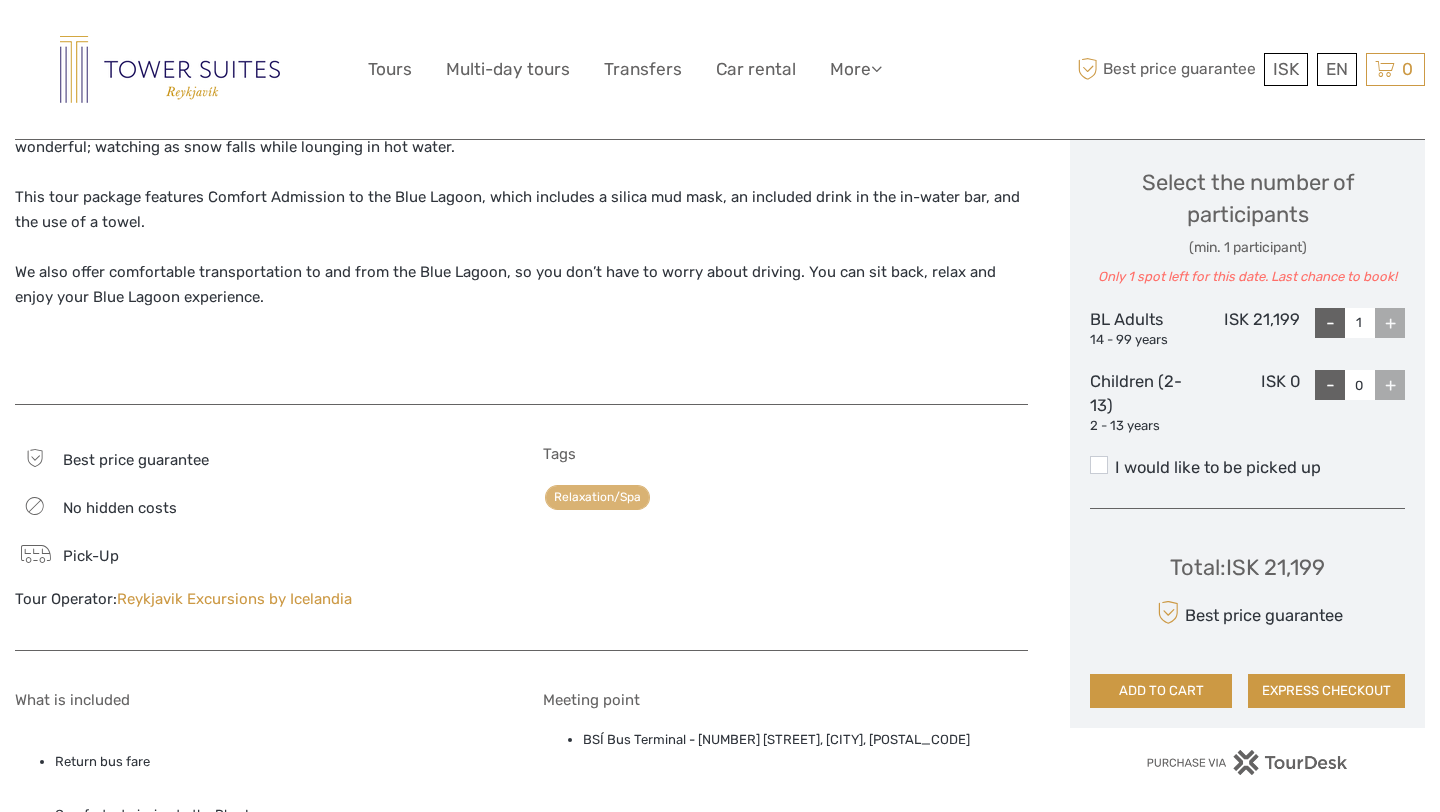 click on "I would like to be picked up" at bounding box center [1247, 468] 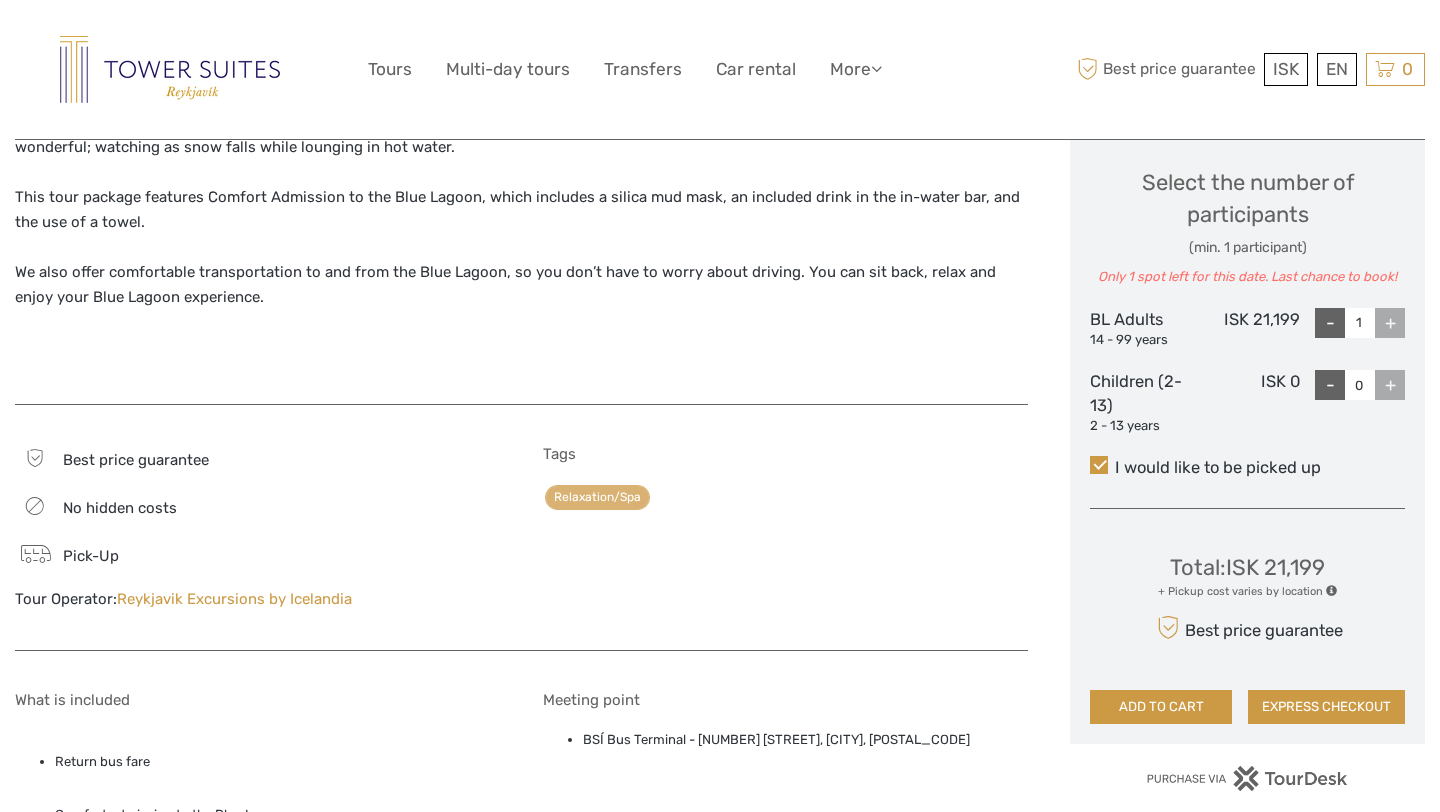 click on "I would like to be picked up" at bounding box center [1247, 468] 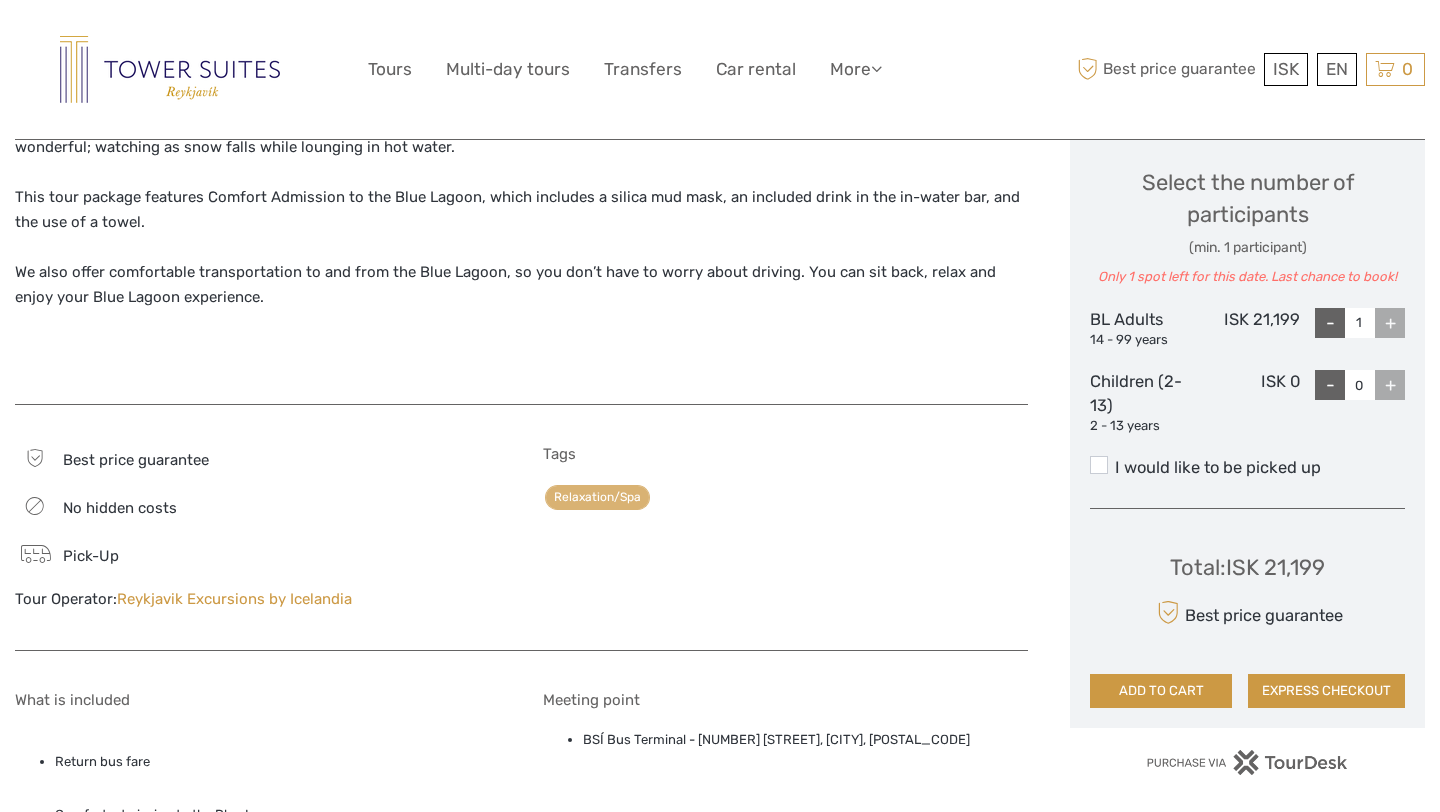 click on "I would like to be picked up" at bounding box center [1247, 468] 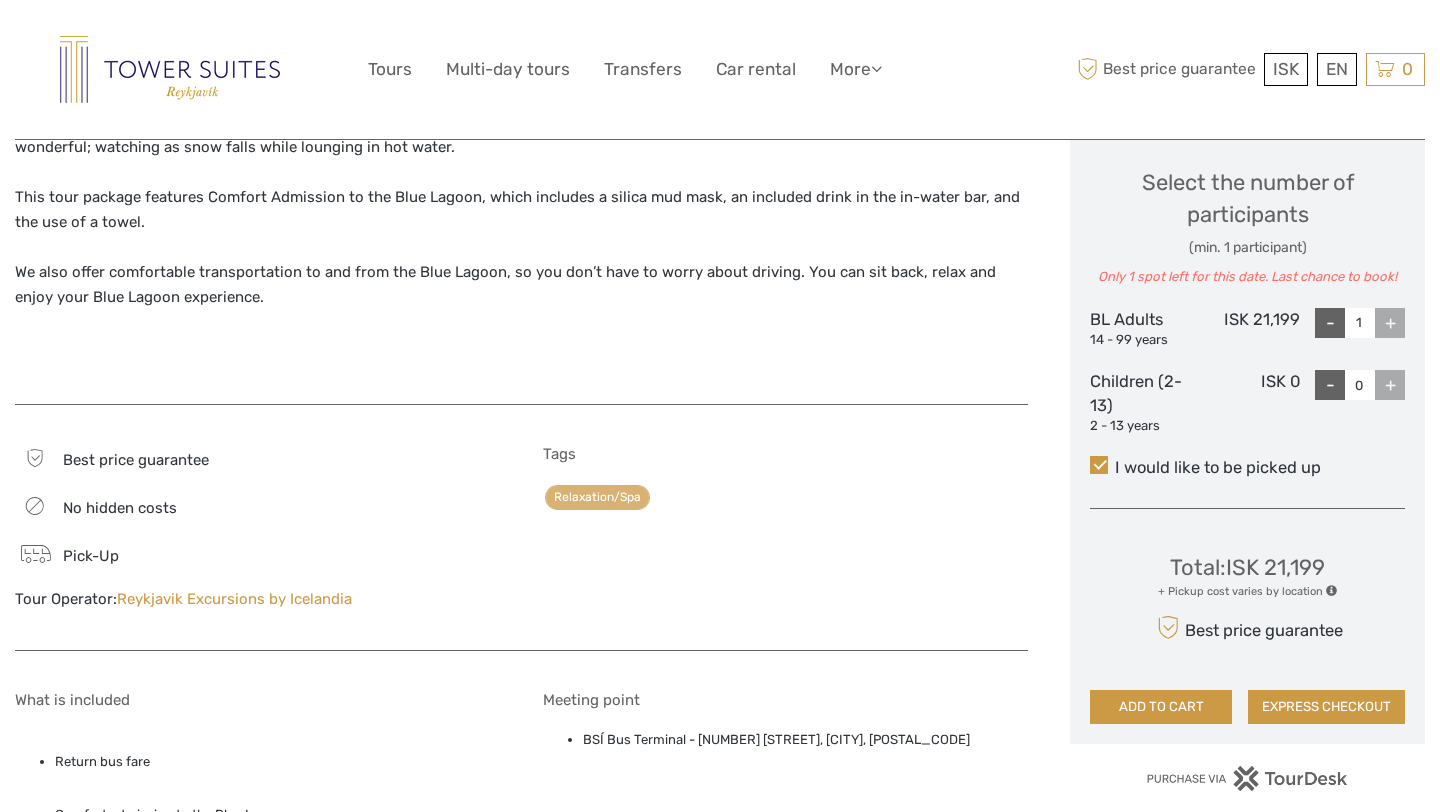 click on "I would like to be picked up" at bounding box center [1247, 468] 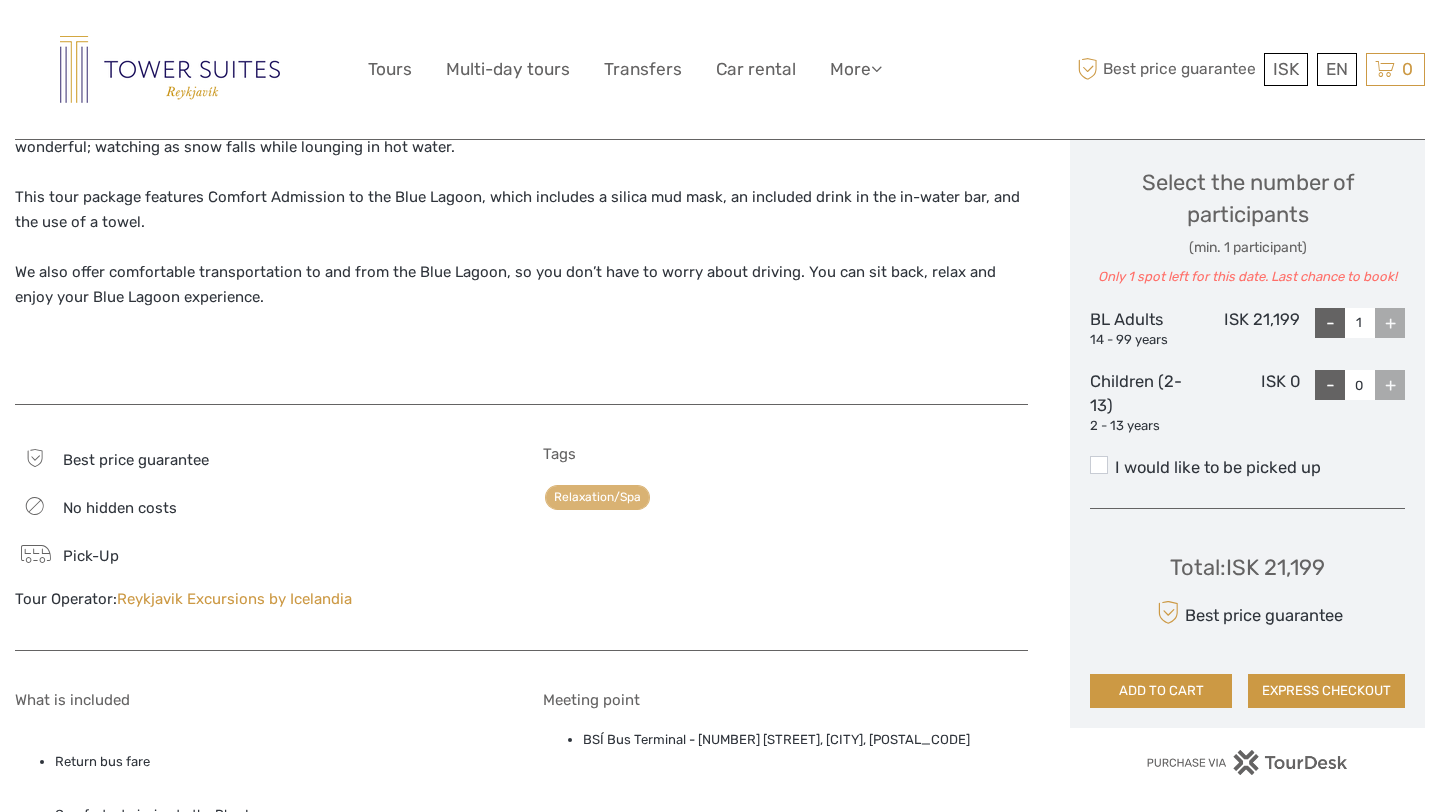 scroll, scrollTop: 0, scrollLeft: 0, axis: both 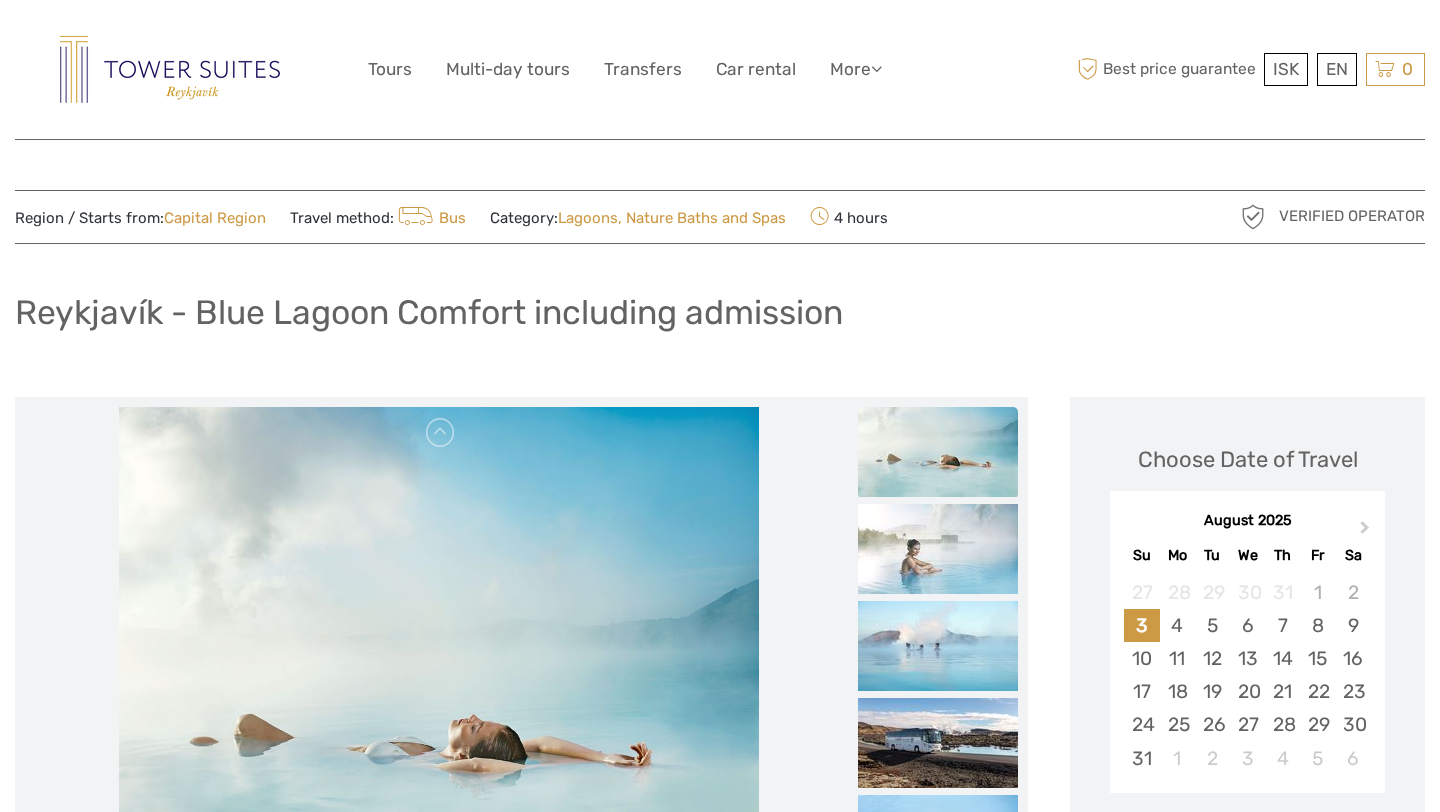 click at bounding box center (170, 69) 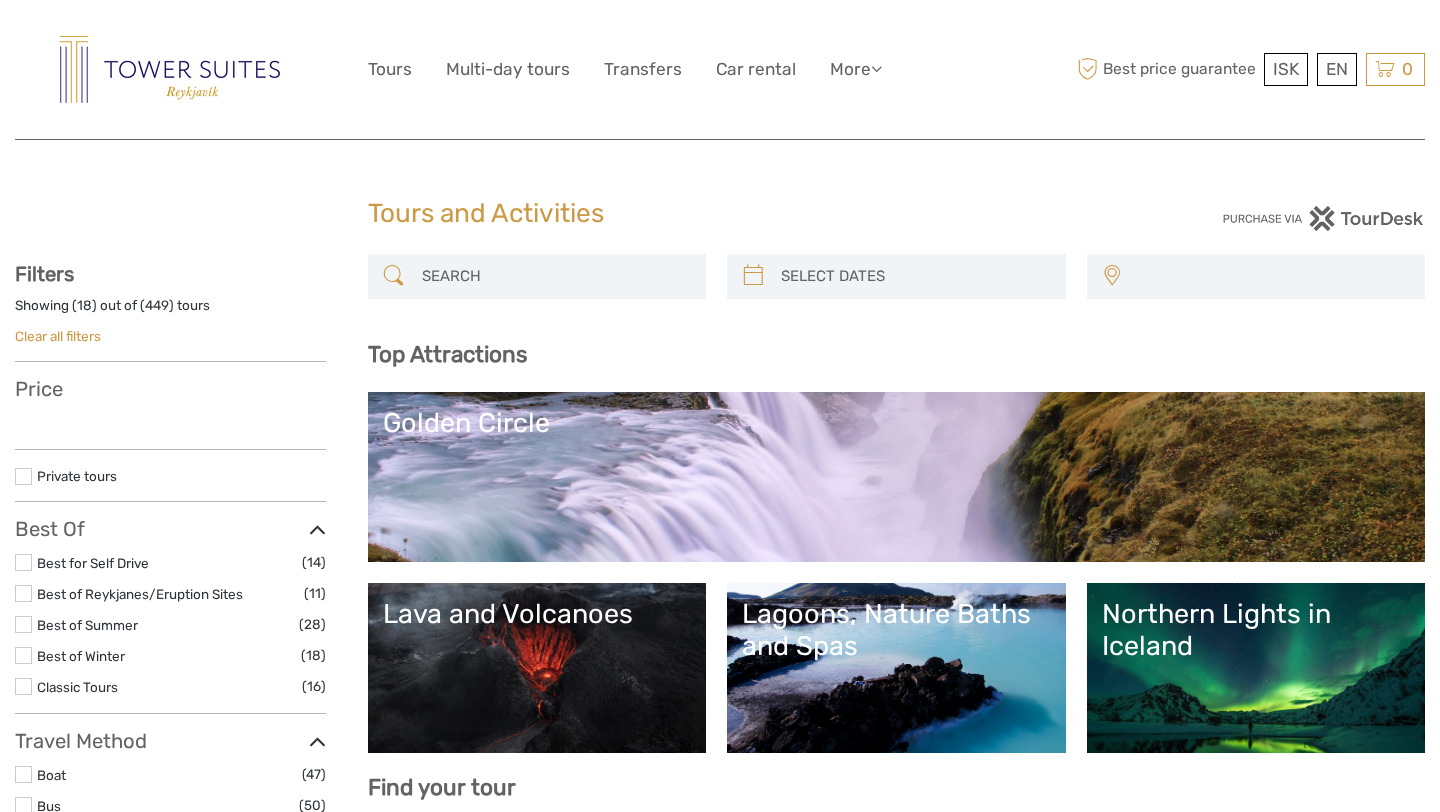 select 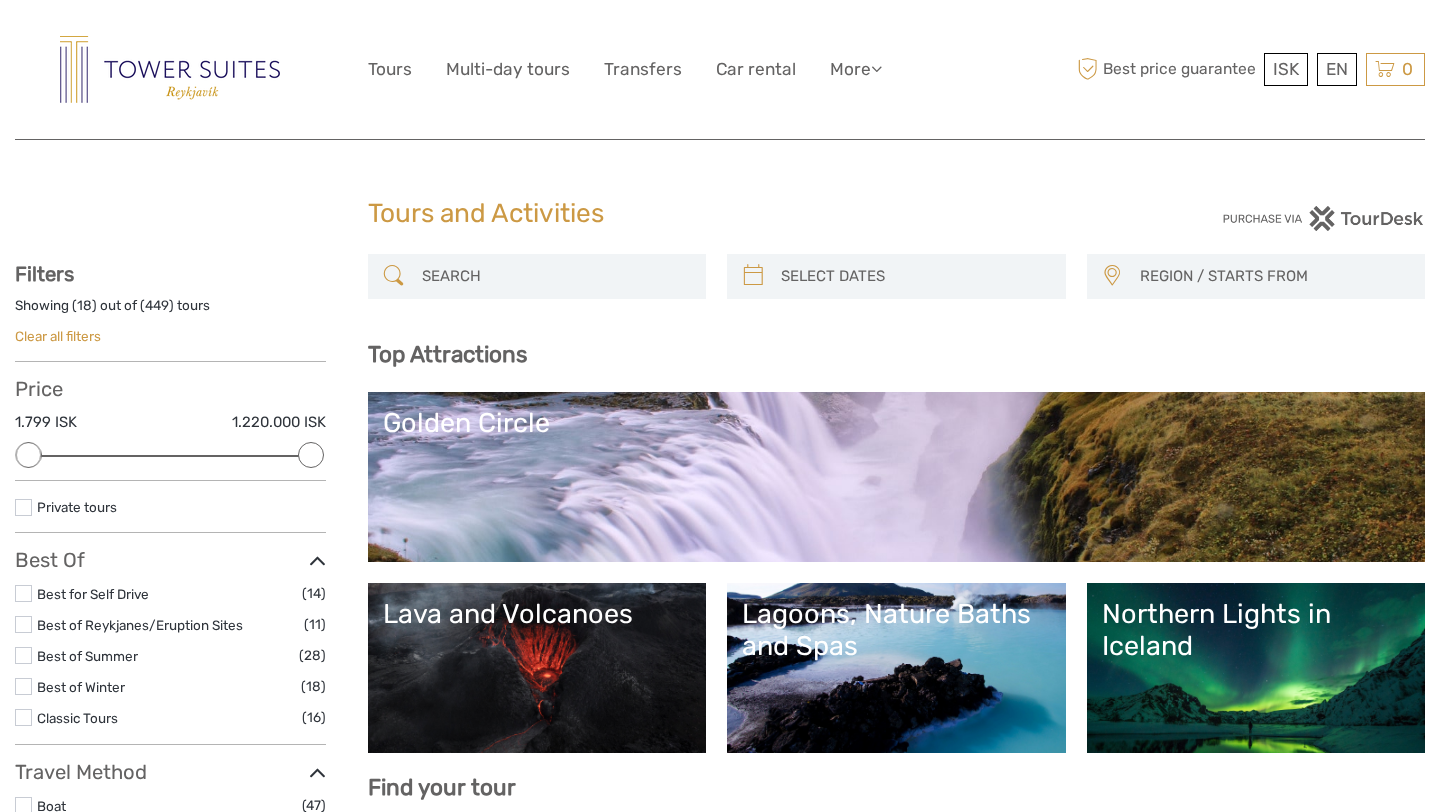 scroll, scrollTop: 0, scrollLeft: 0, axis: both 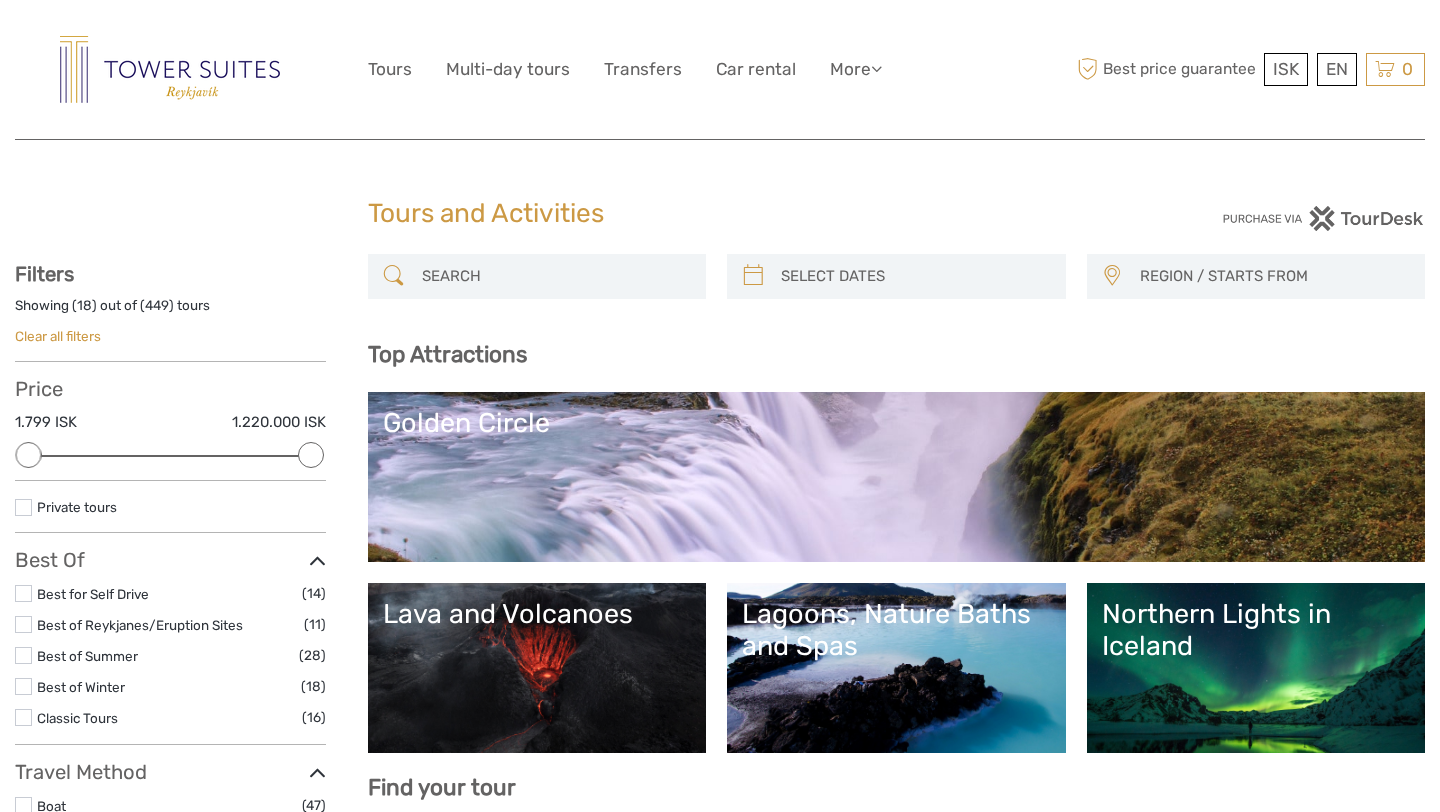click on "Lagoons, Nature Baths and Spas" at bounding box center (896, 668) 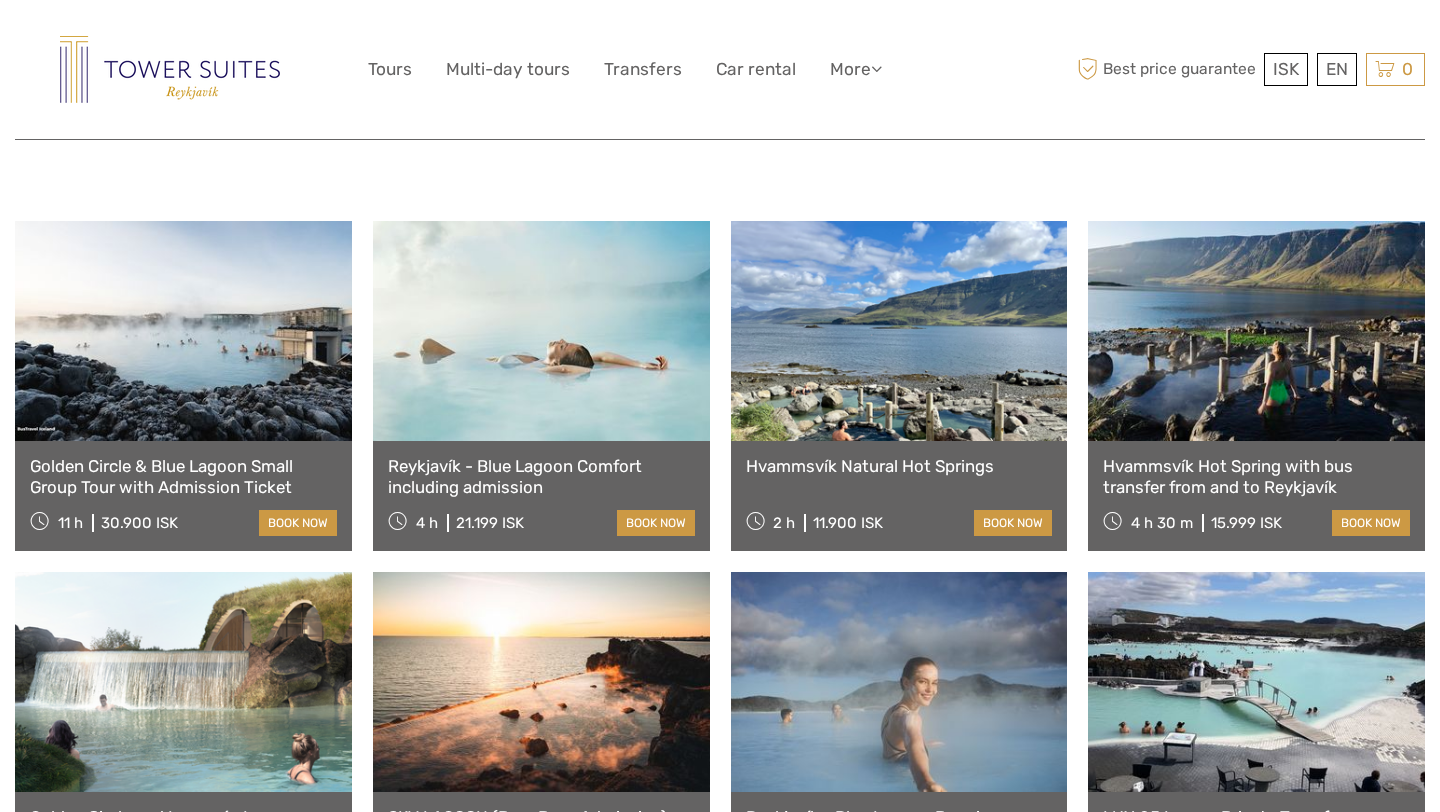 scroll, scrollTop: 767, scrollLeft: 0, axis: vertical 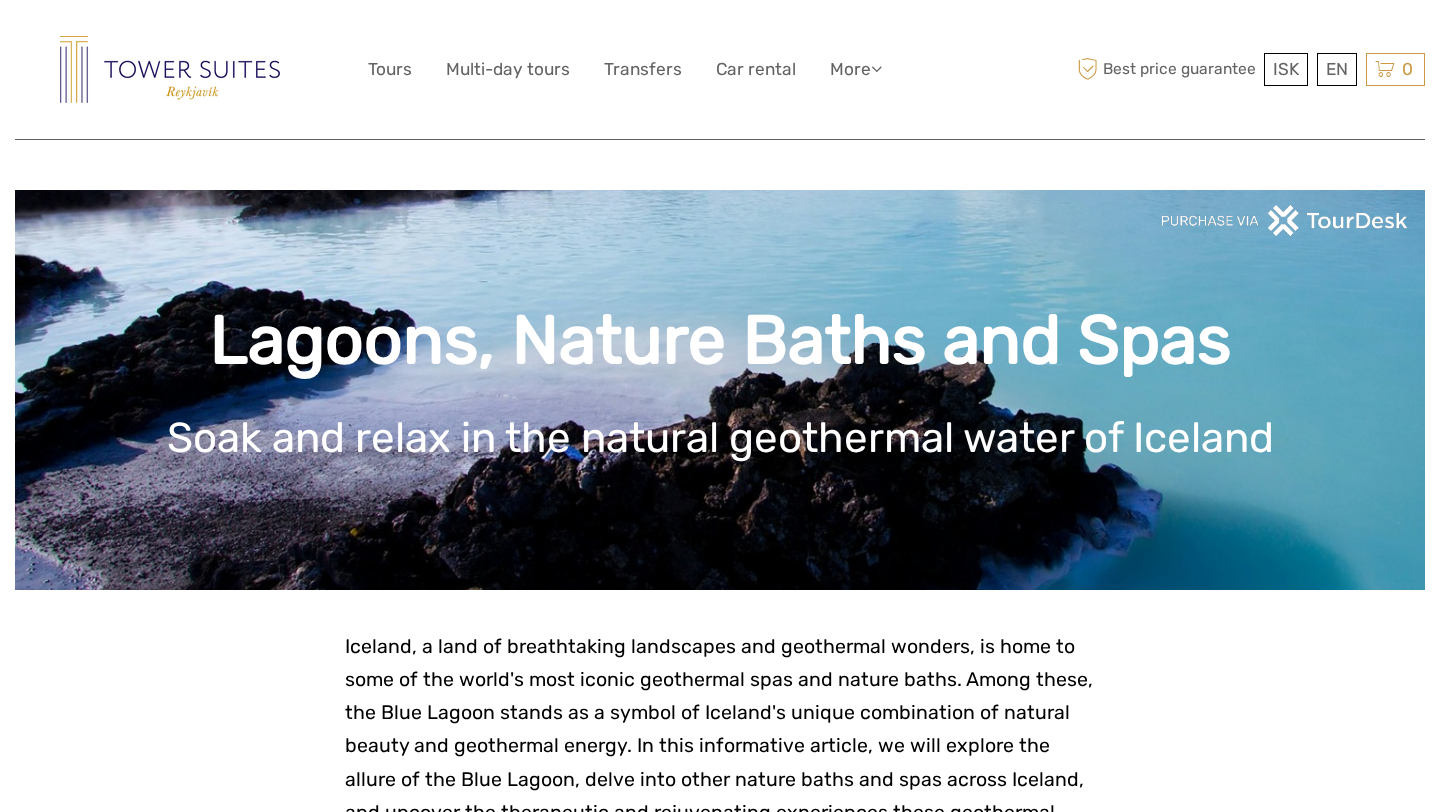 click at bounding box center (170, 69) 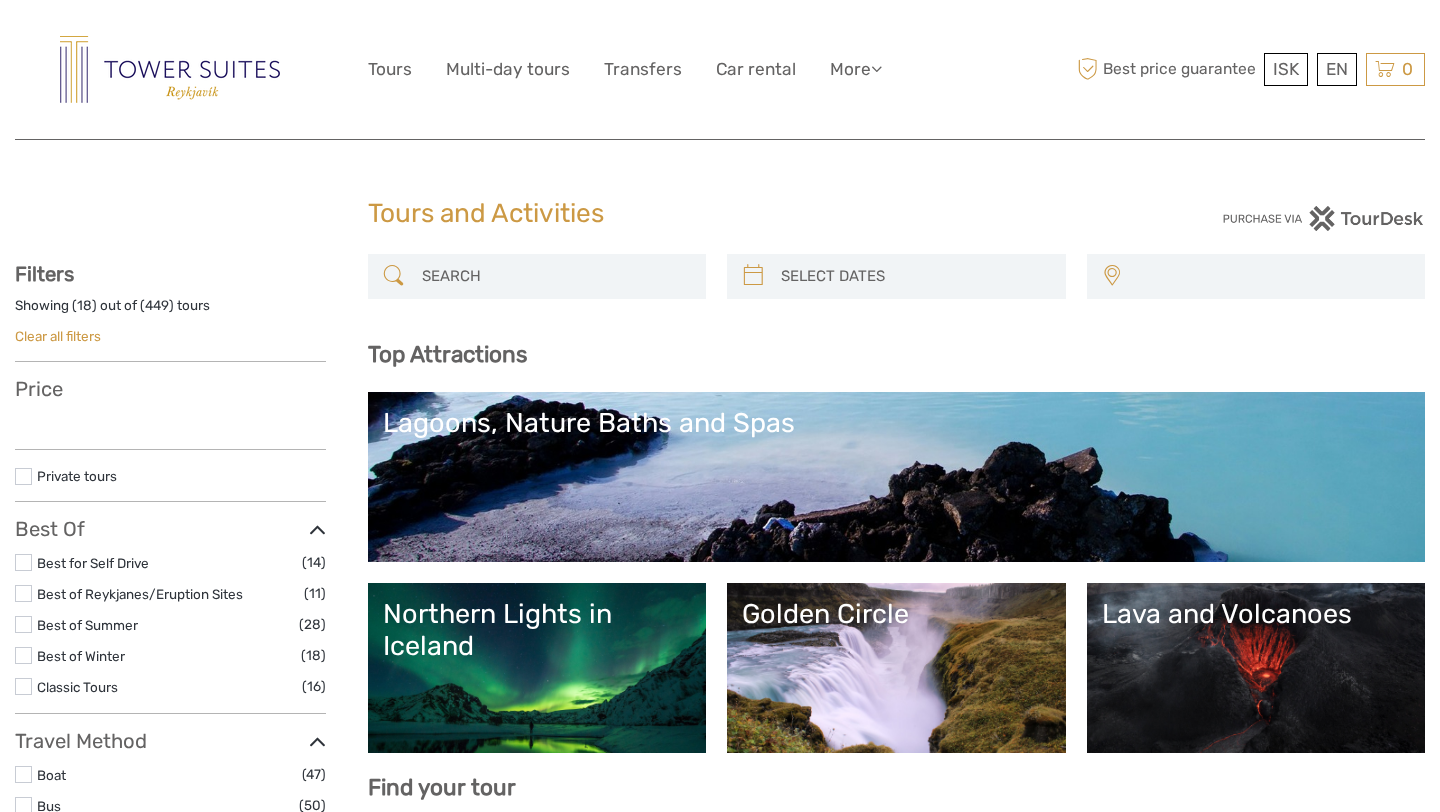 select 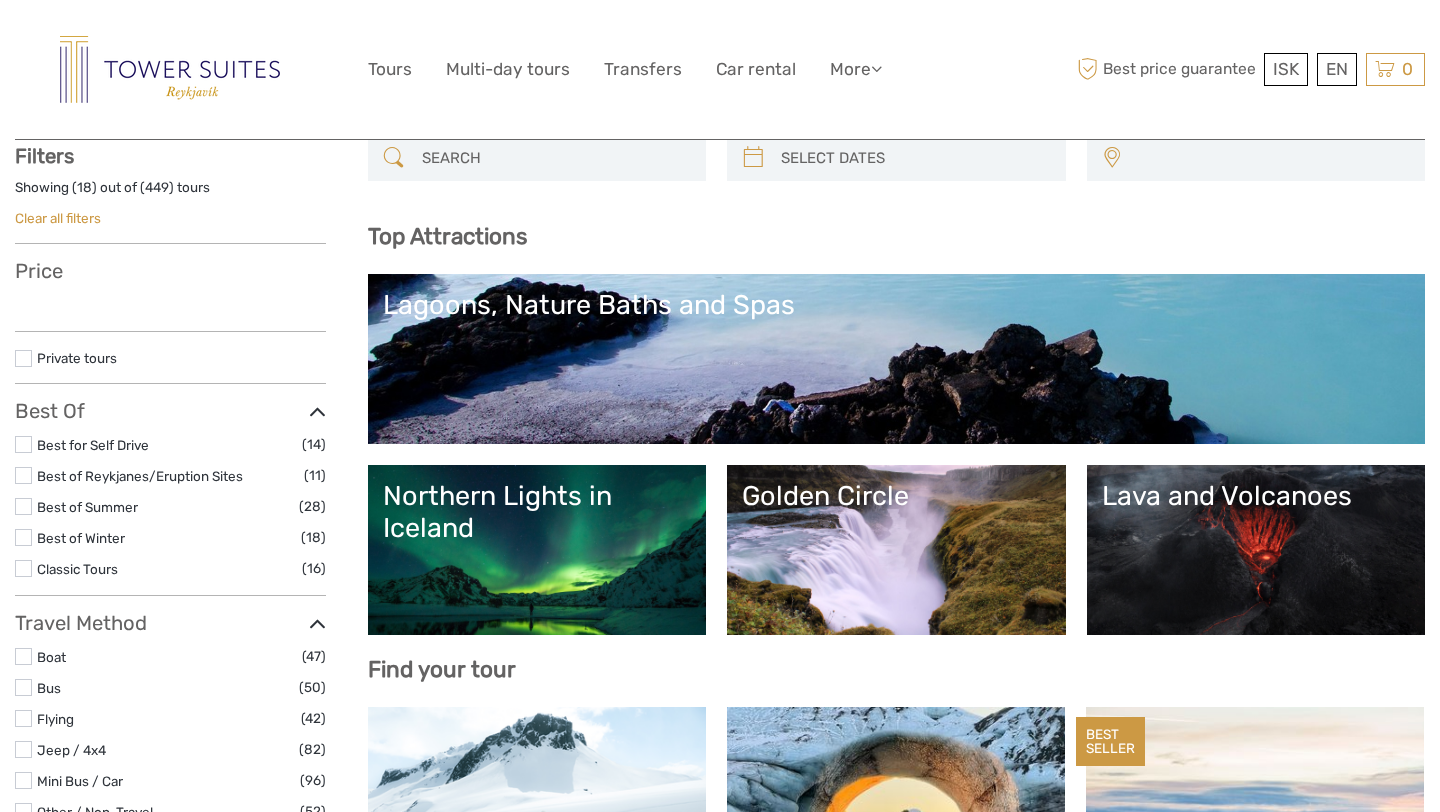 scroll, scrollTop: 0, scrollLeft: 0, axis: both 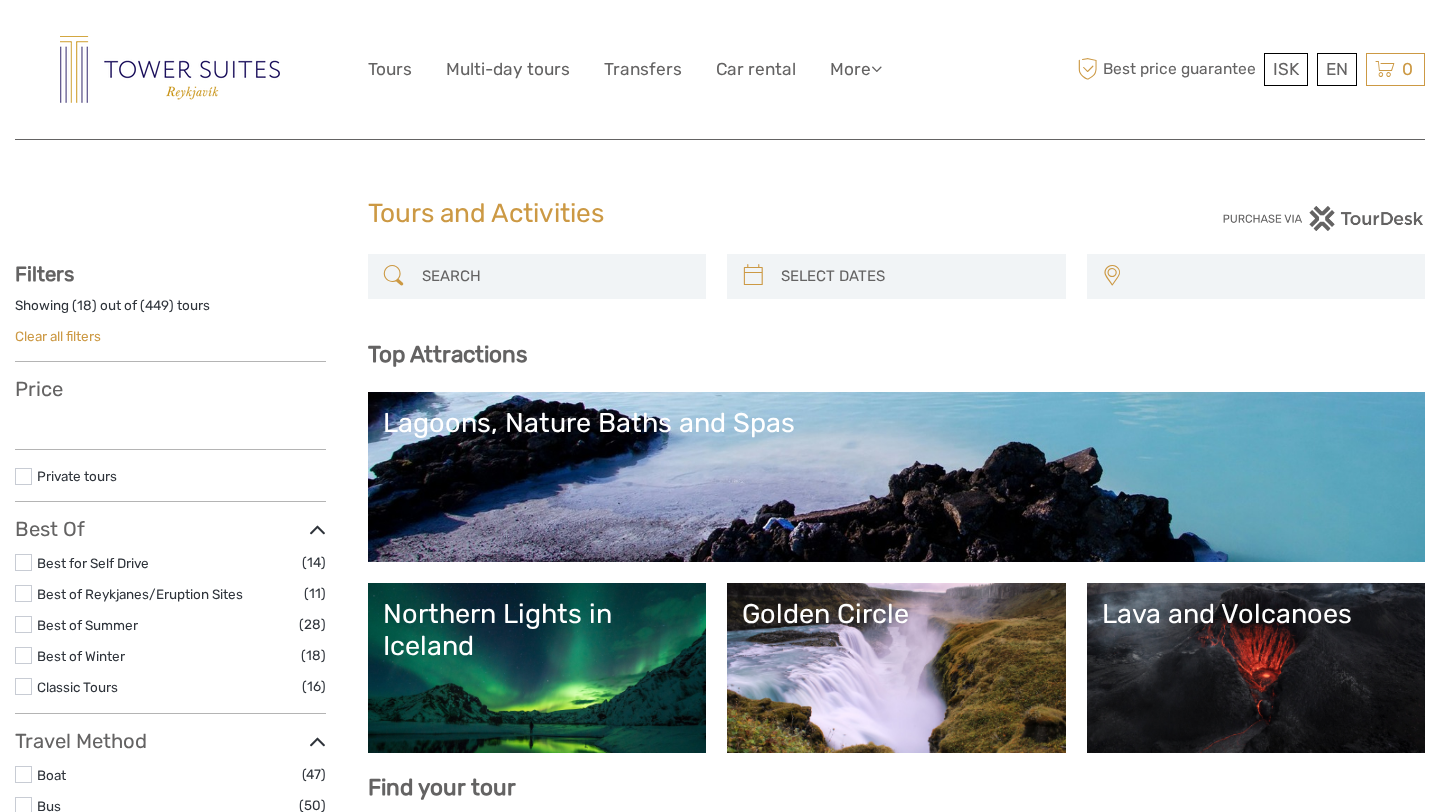 select 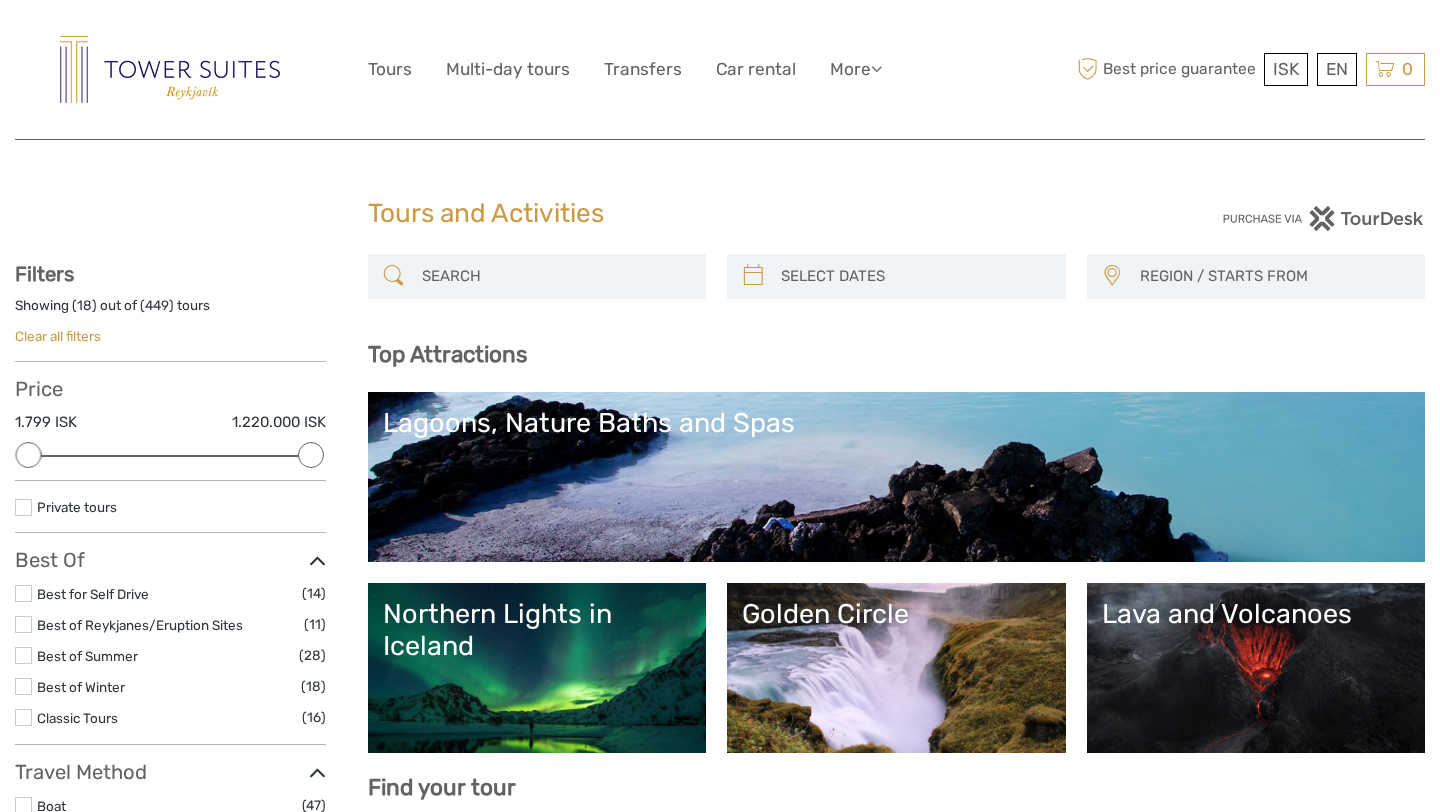 click at bounding box center (170, 69) 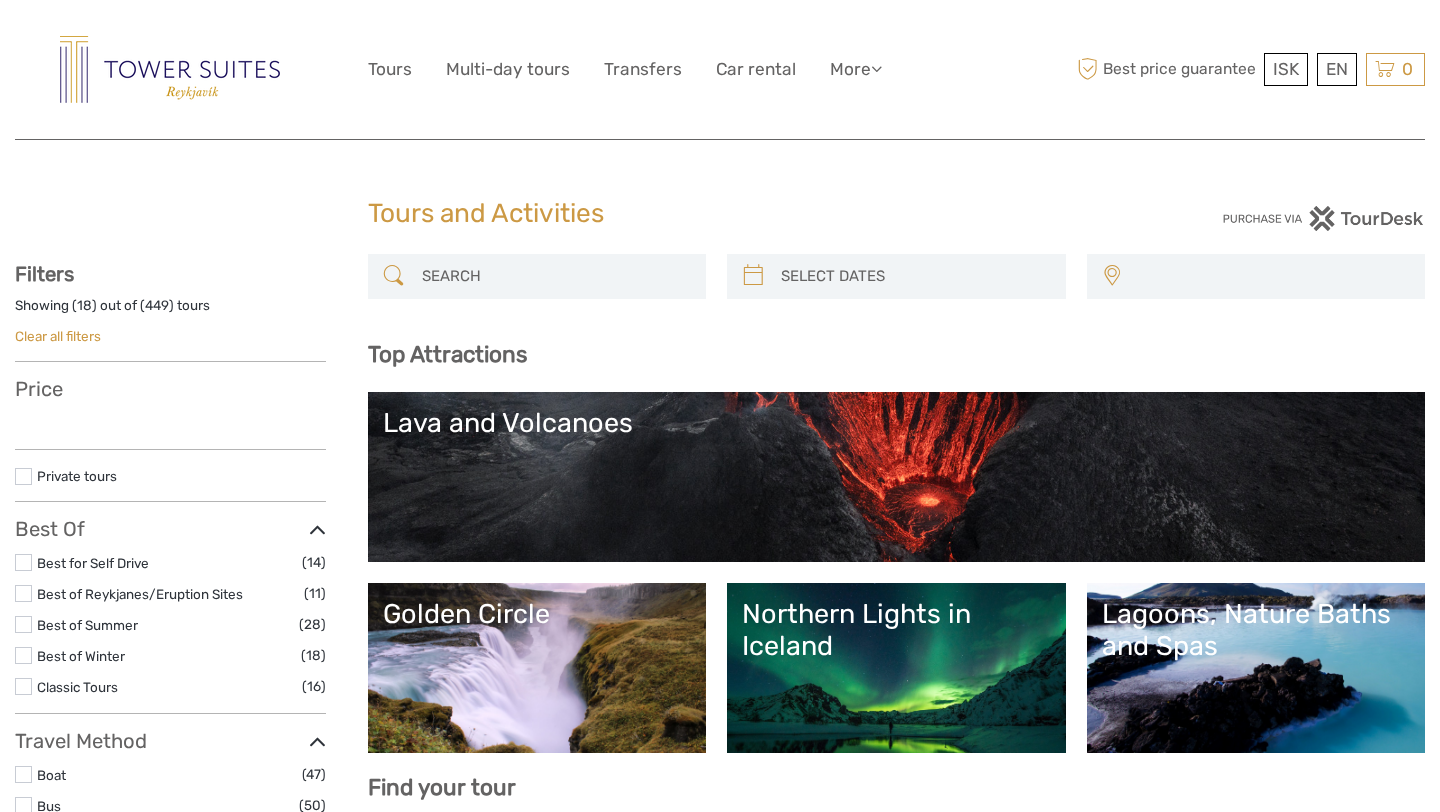 select 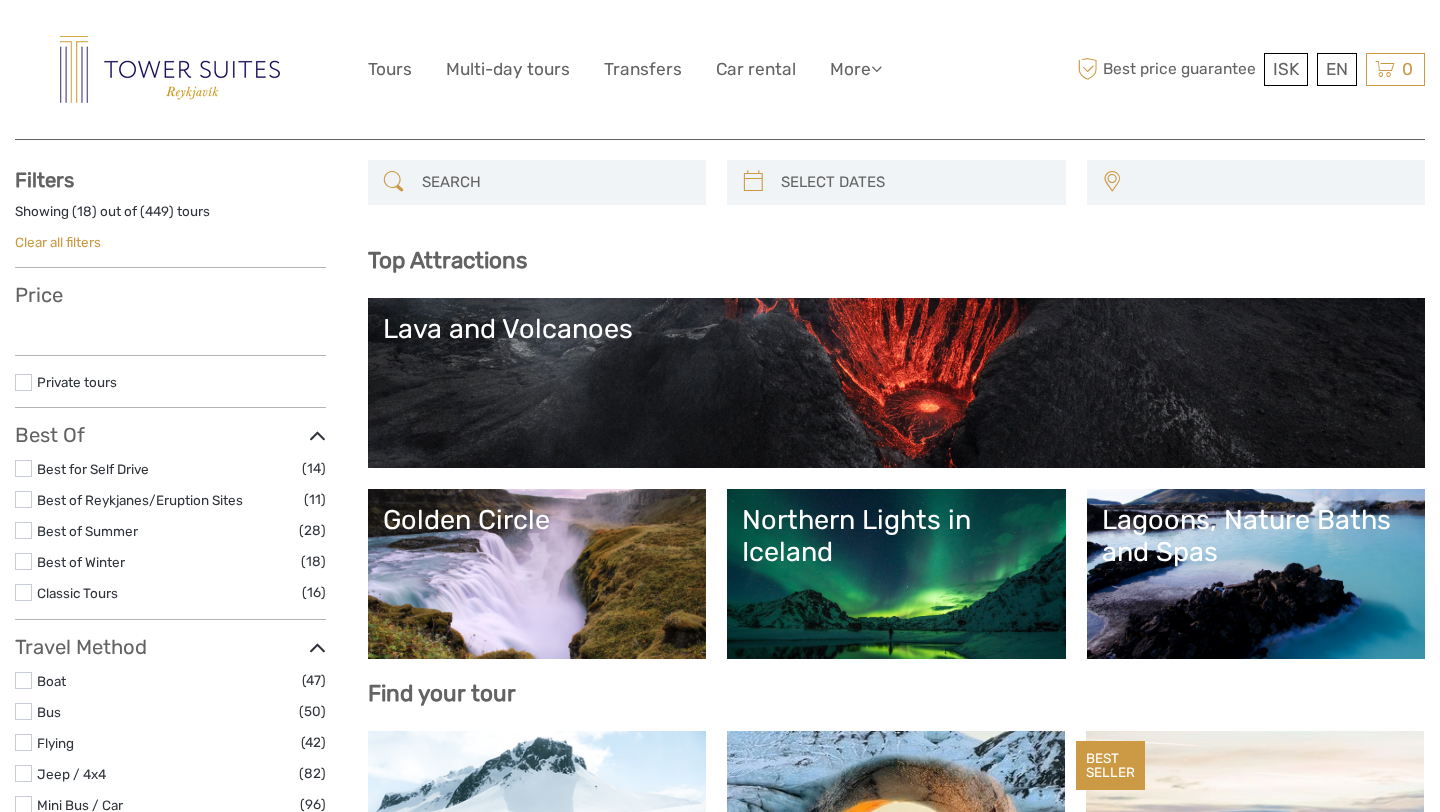 select 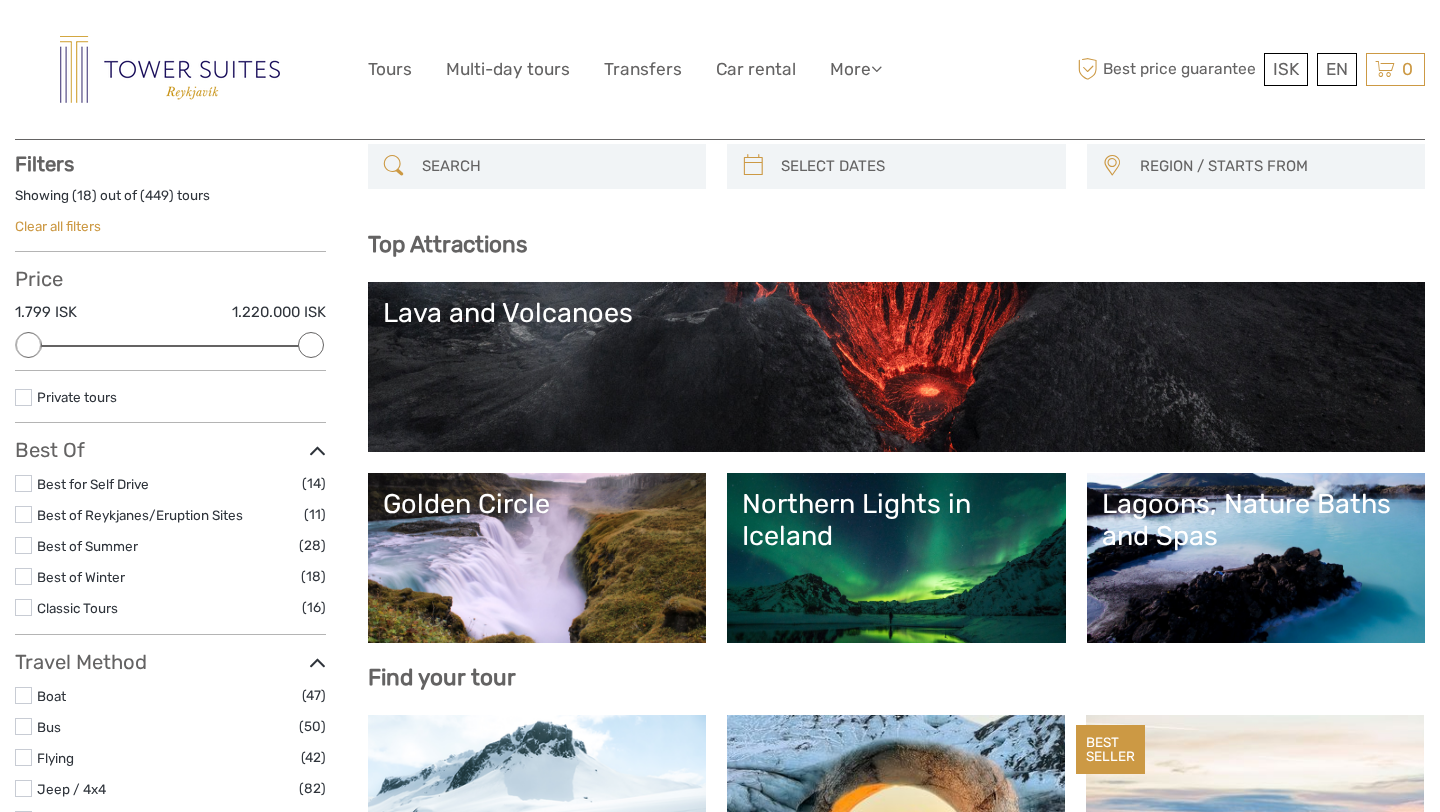 scroll, scrollTop: 106, scrollLeft: 0, axis: vertical 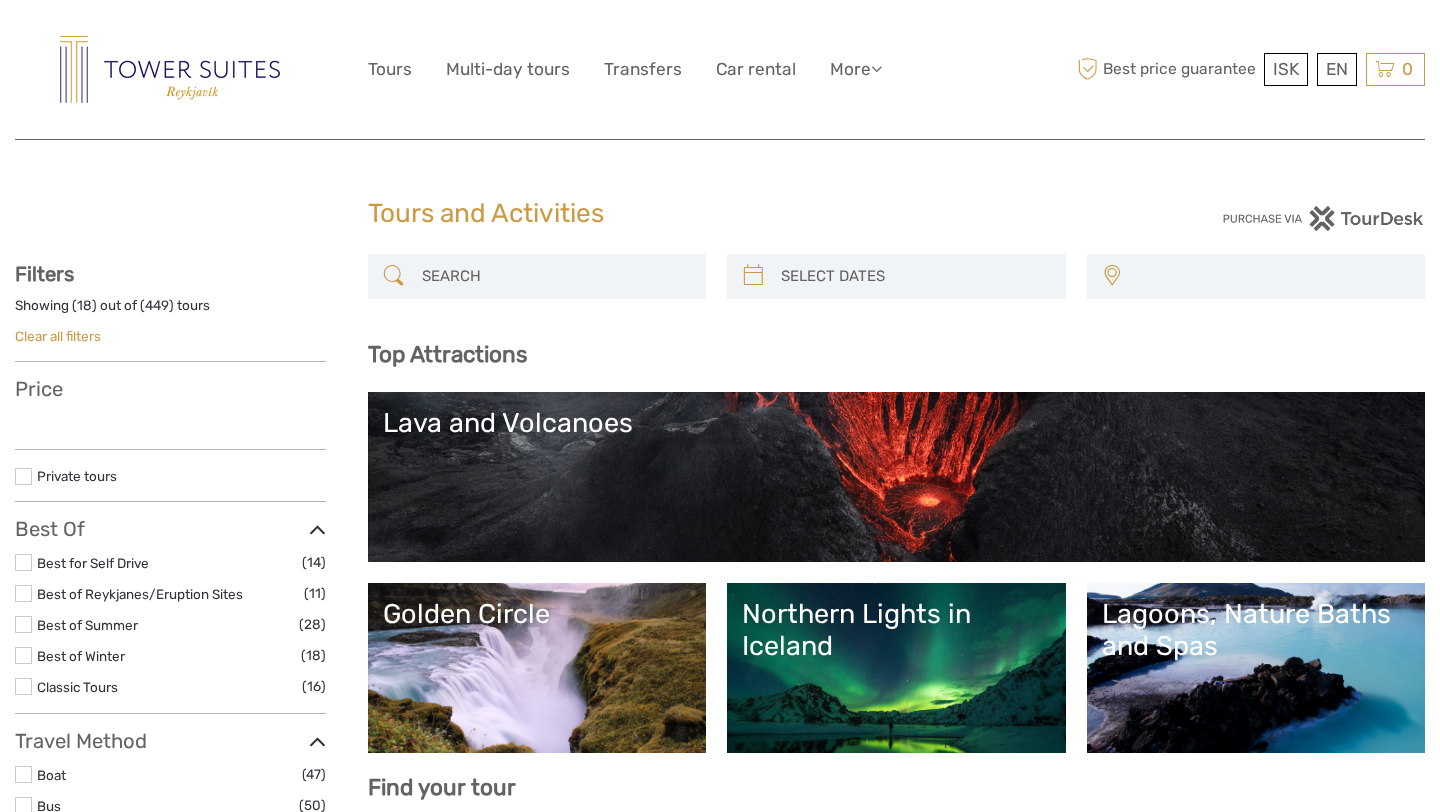 select 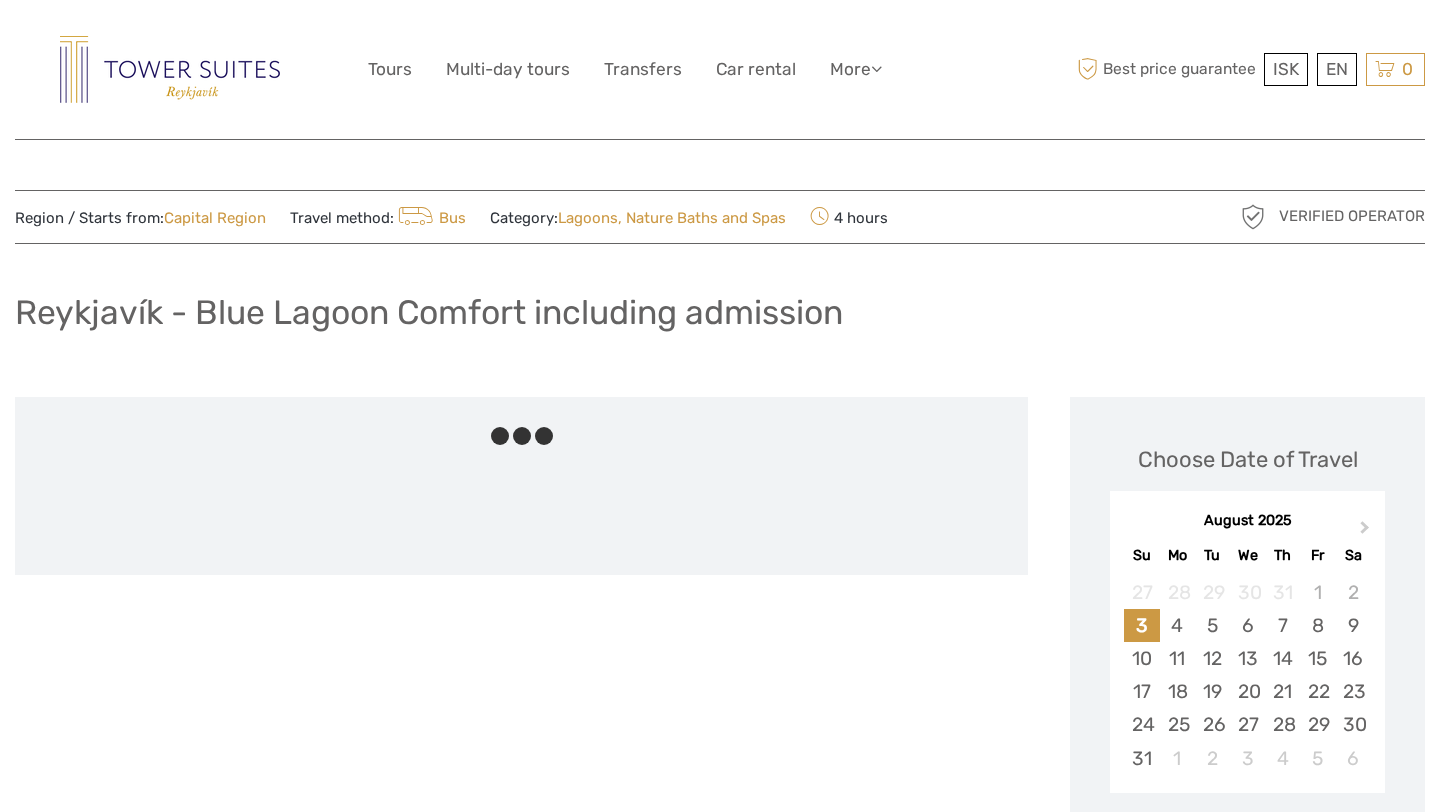 scroll, scrollTop: 0, scrollLeft: 0, axis: both 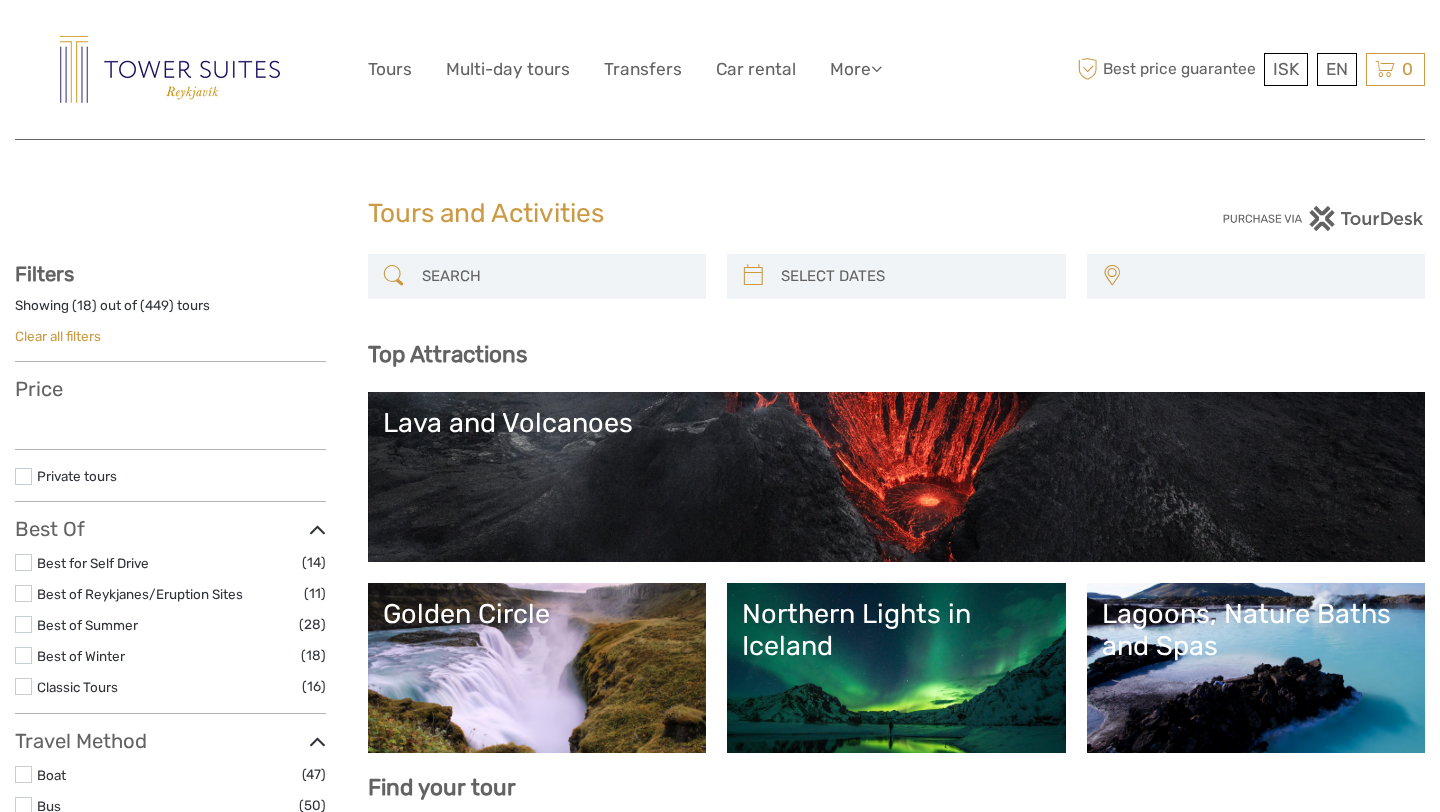 select 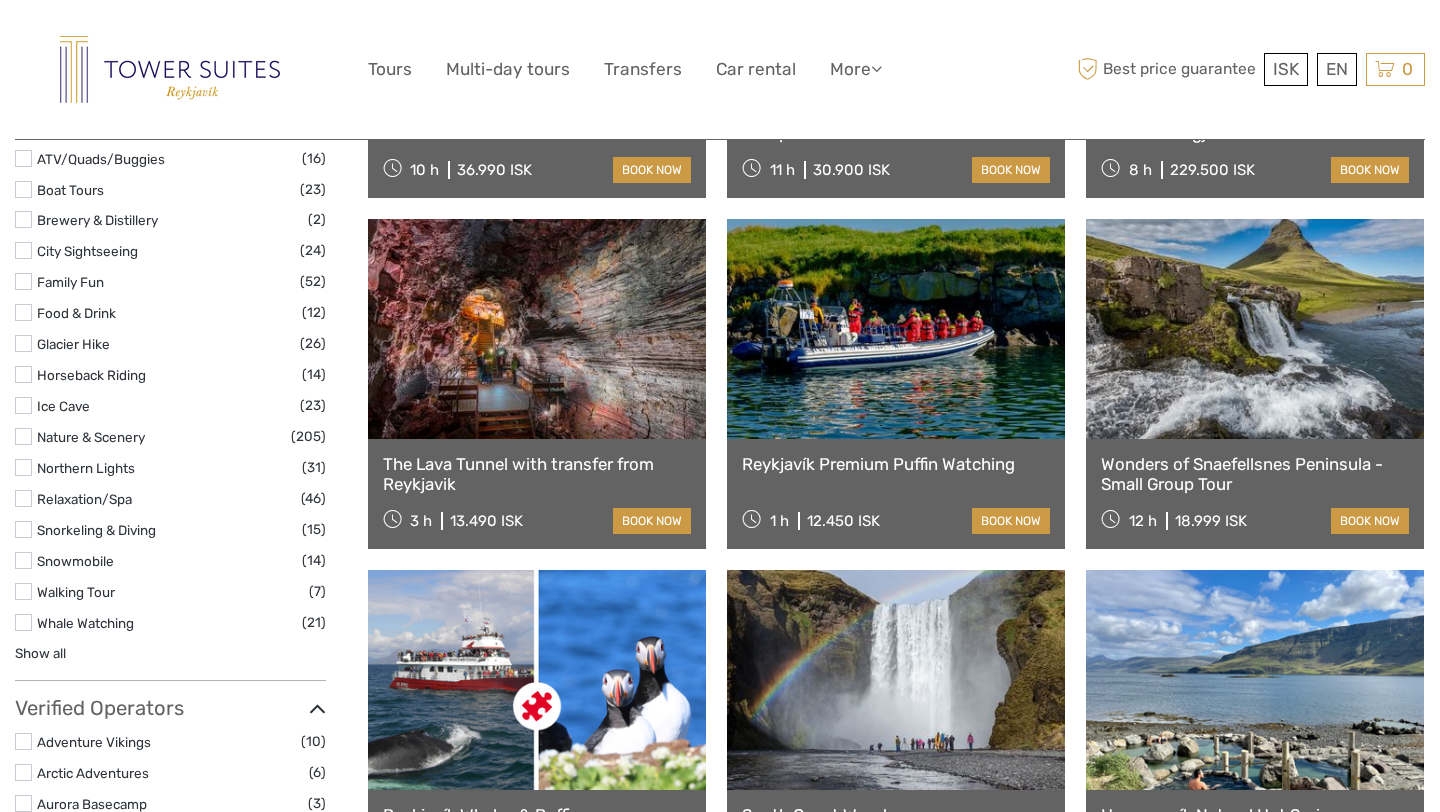 select 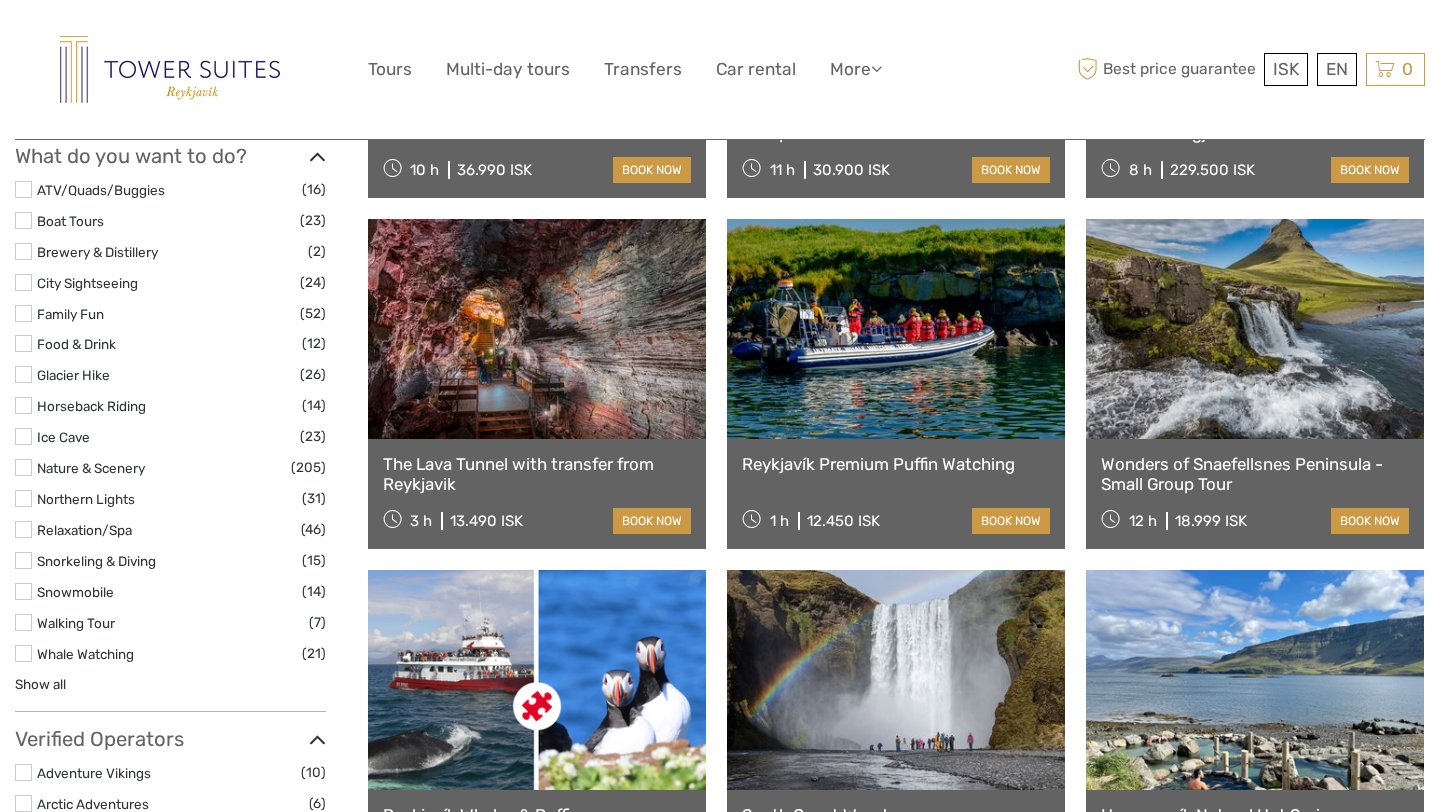 scroll, scrollTop: 0, scrollLeft: 0, axis: both 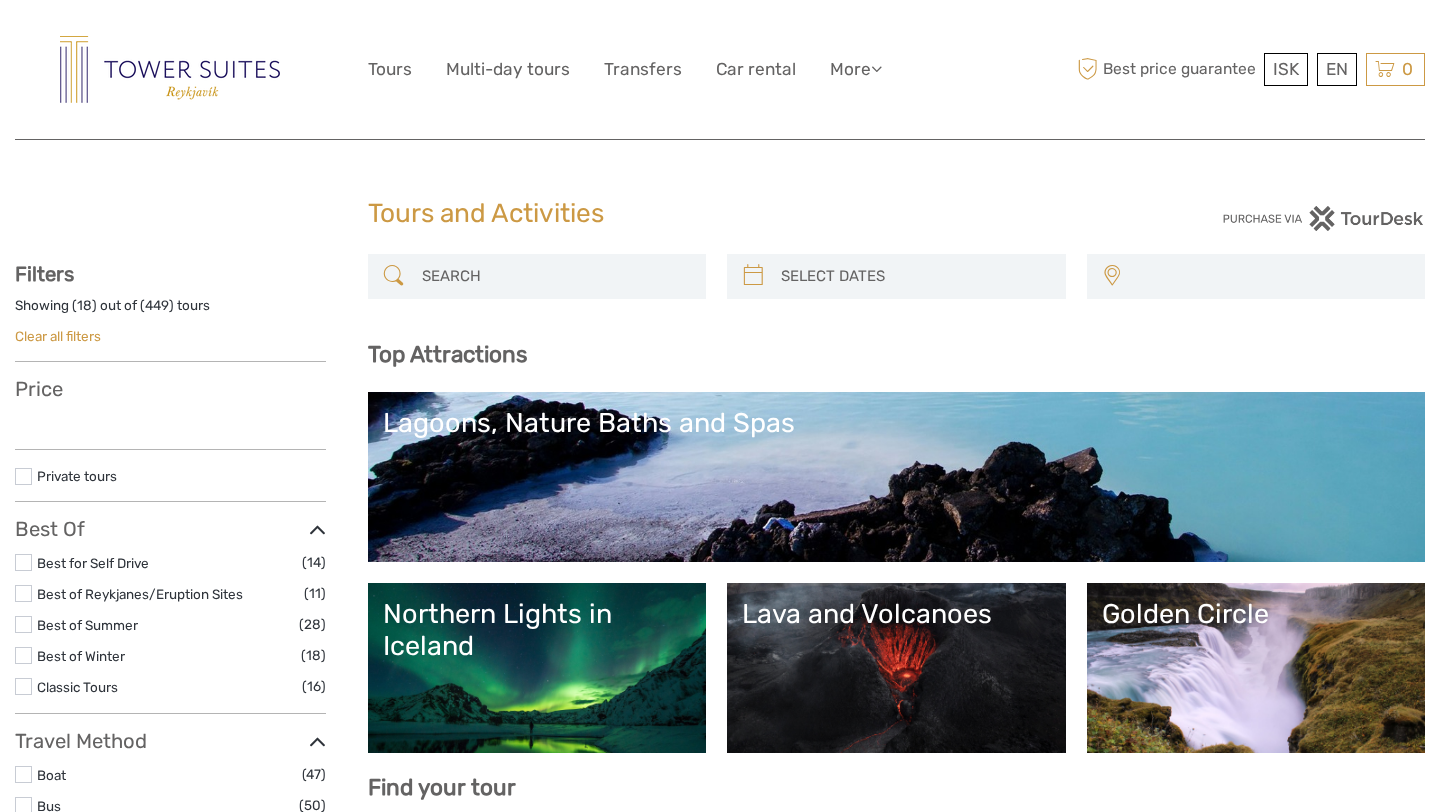 select 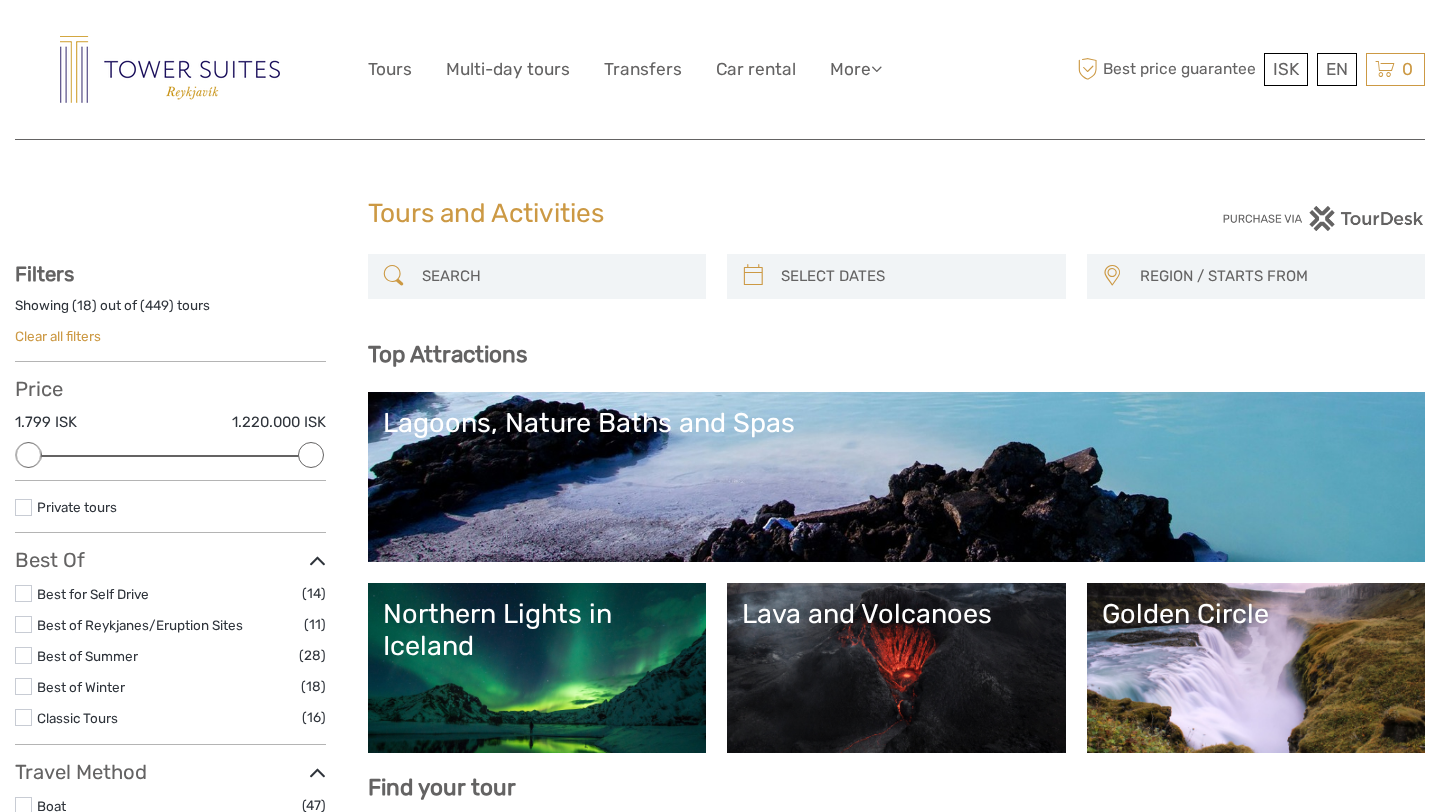 scroll, scrollTop: 0, scrollLeft: 0, axis: both 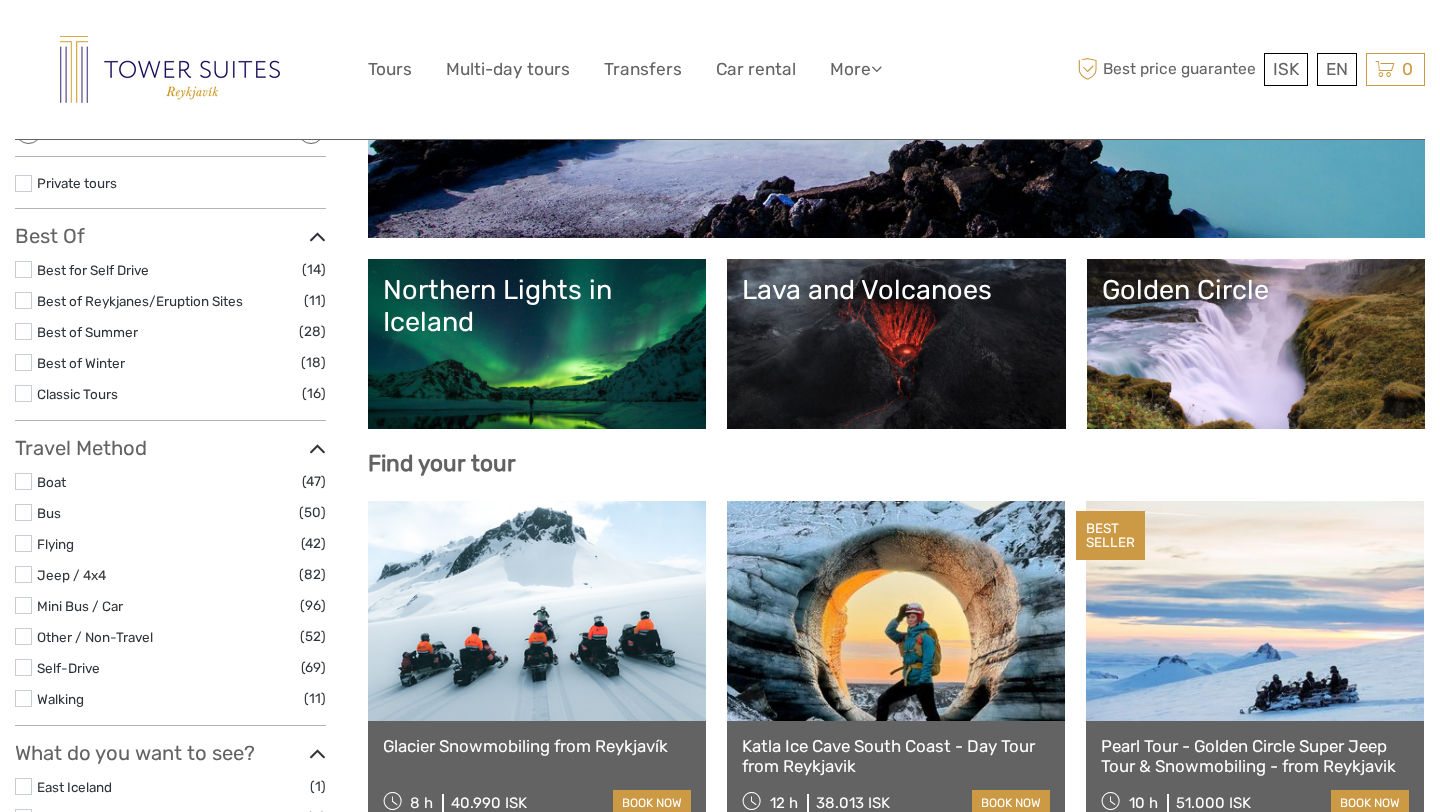 click on "Golden Circle" at bounding box center [1256, 344] 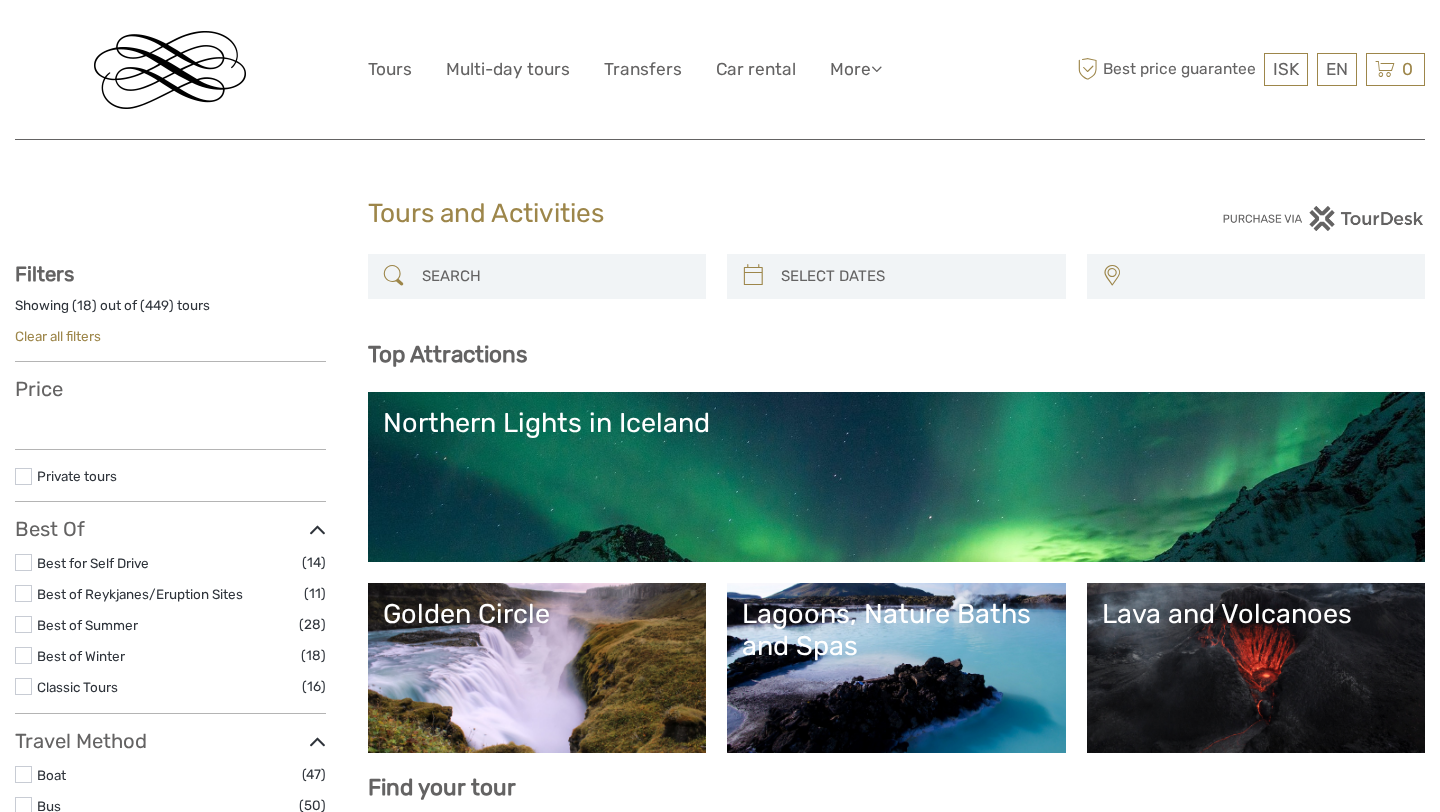 select 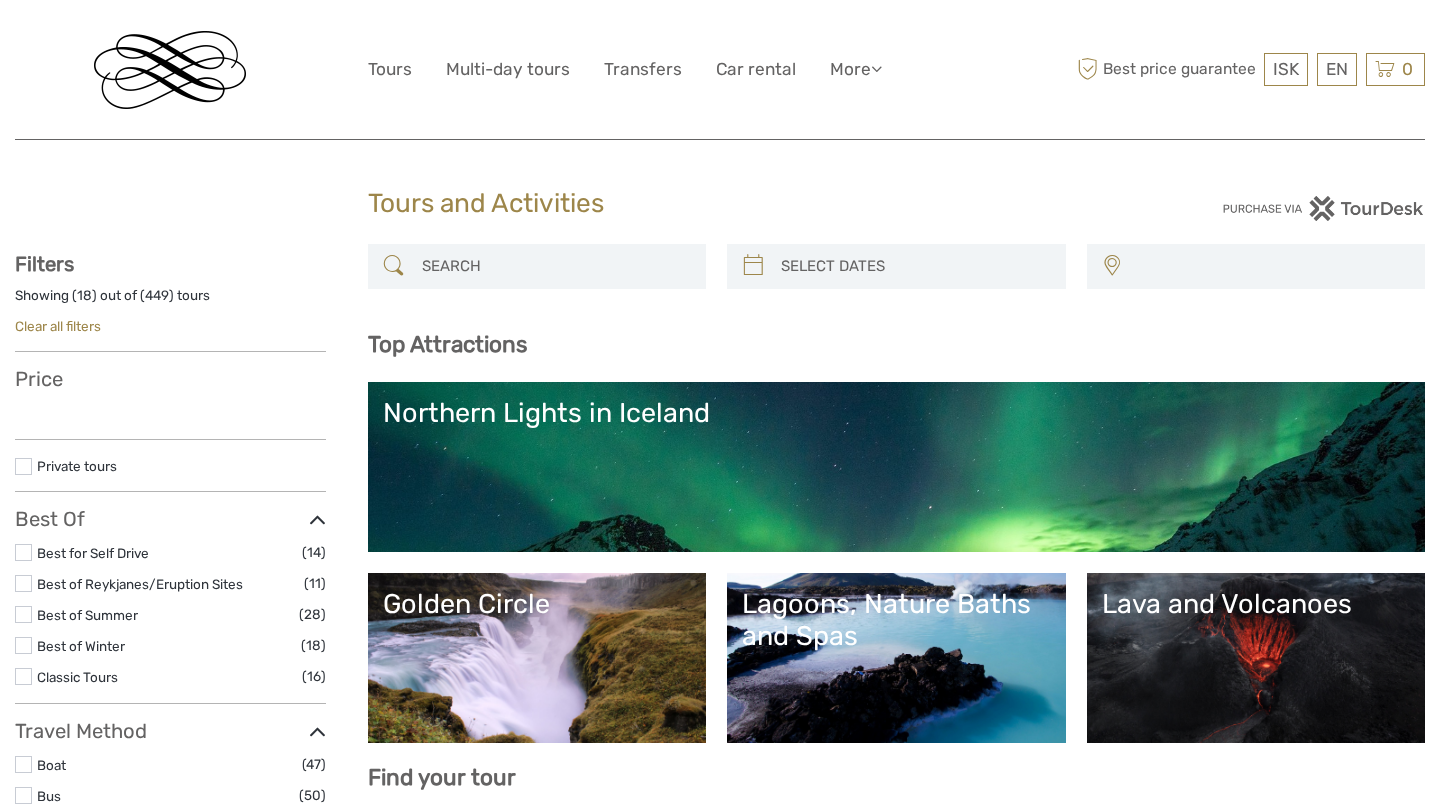 select 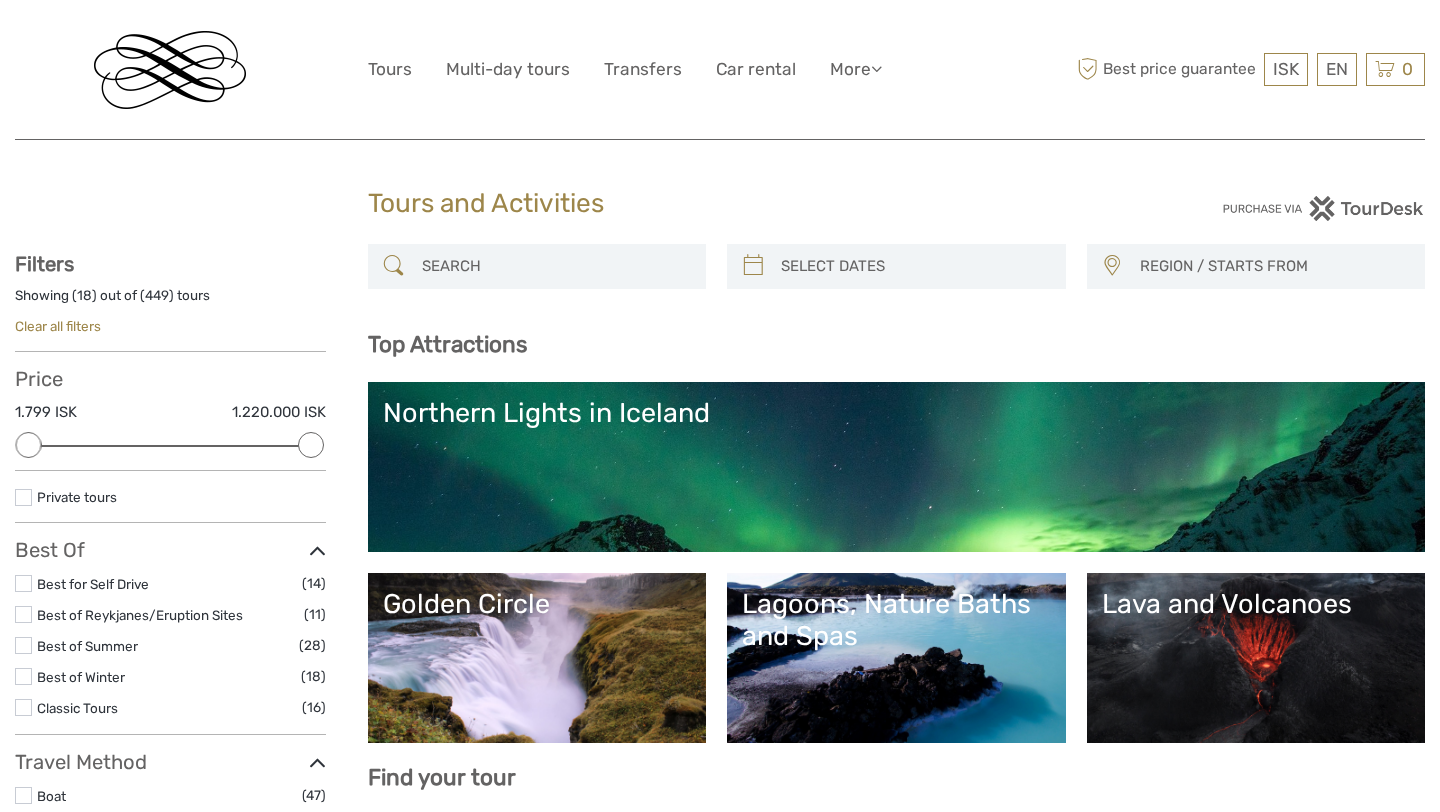 scroll, scrollTop: 446, scrollLeft: 0, axis: vertical 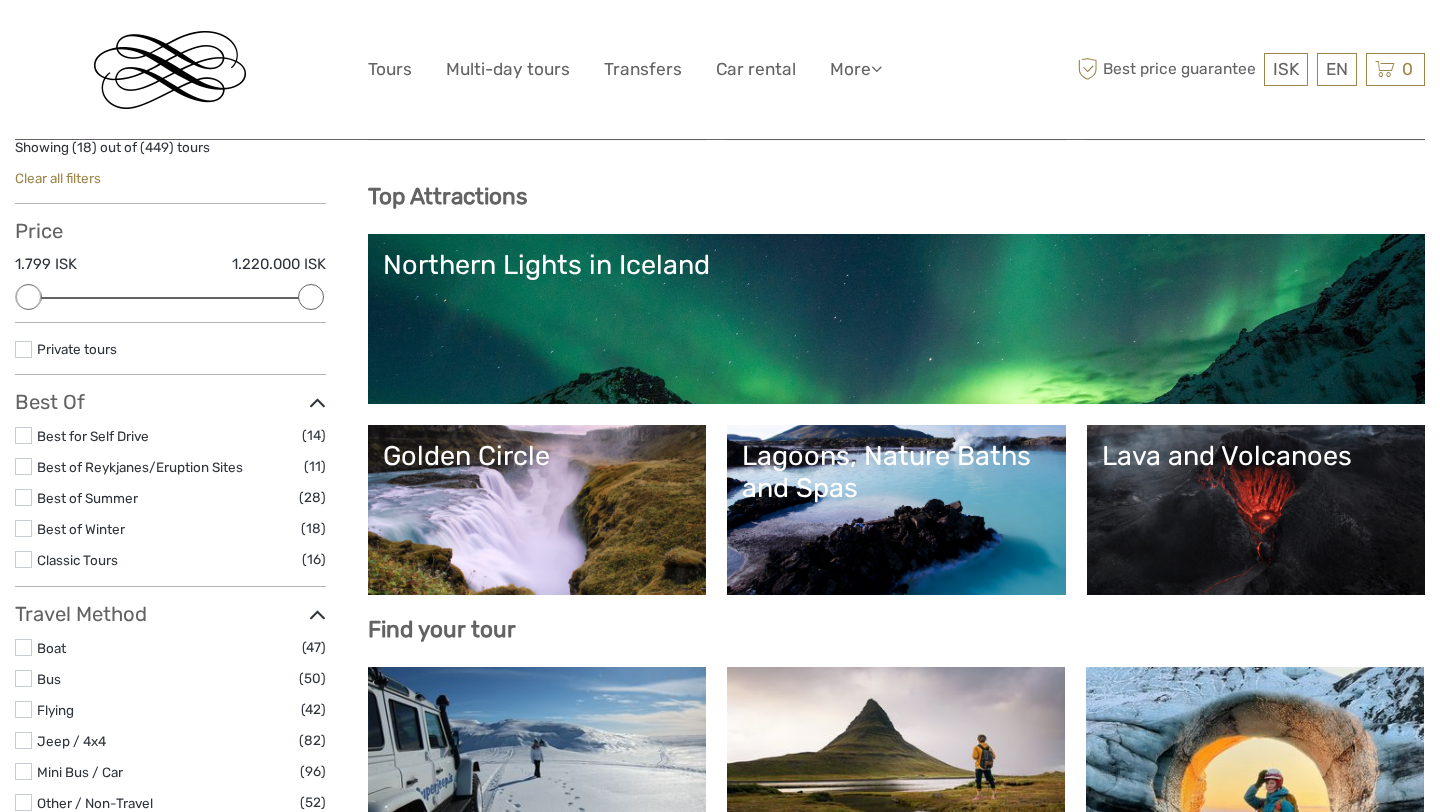 click on "Golden Circle" at bounding box center (537, 510) 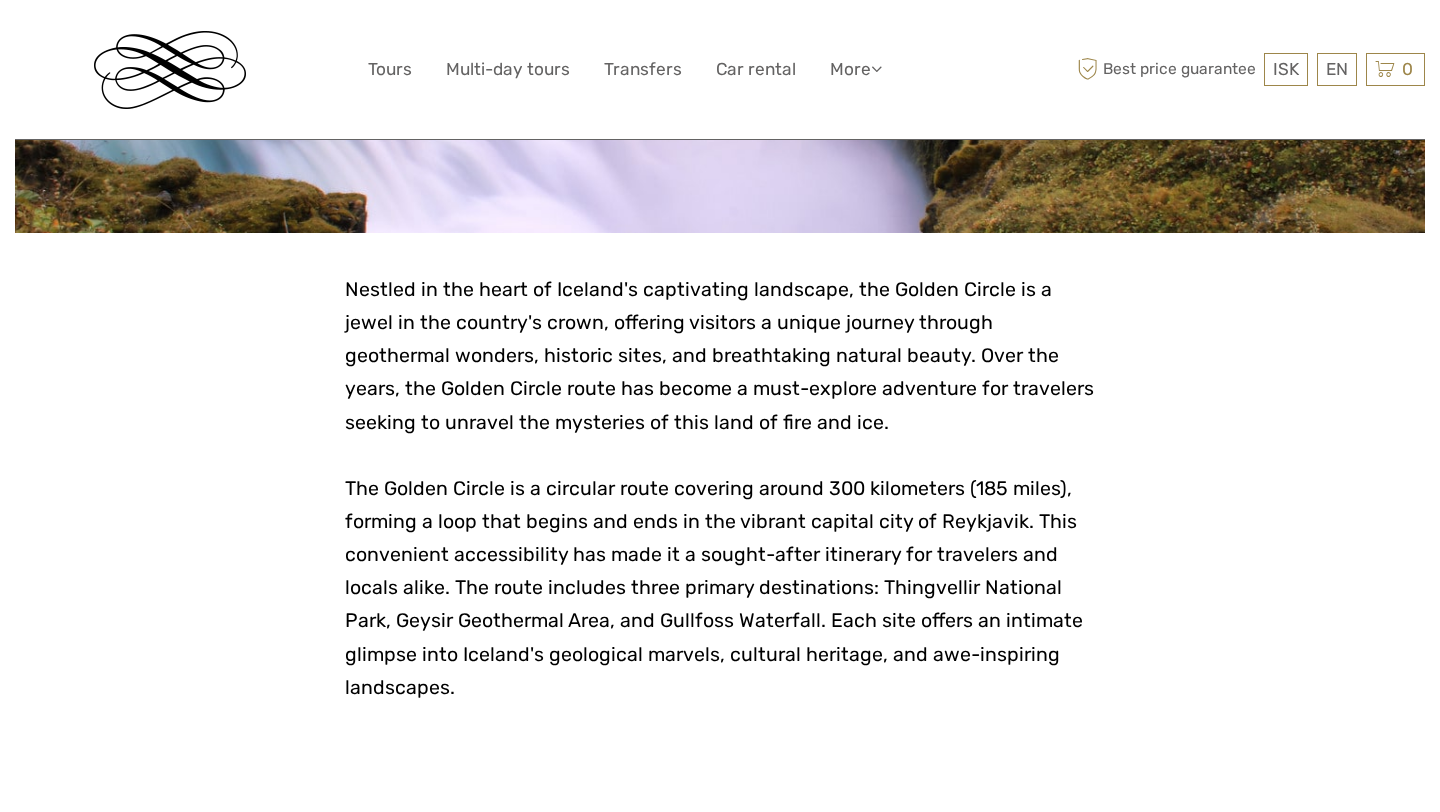 scroll, scrollTop: 361, scrollLeft: 0, axis: vertical 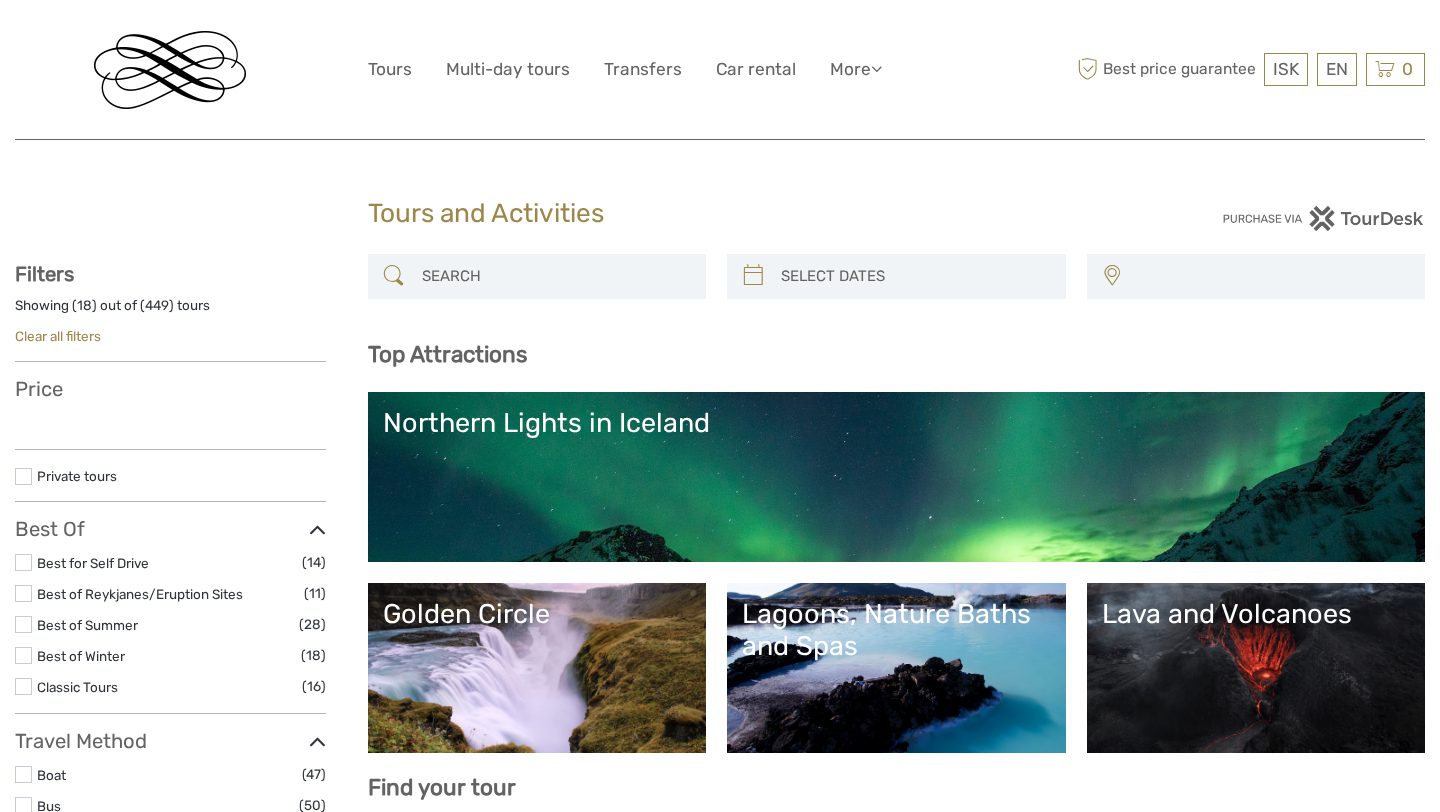 select 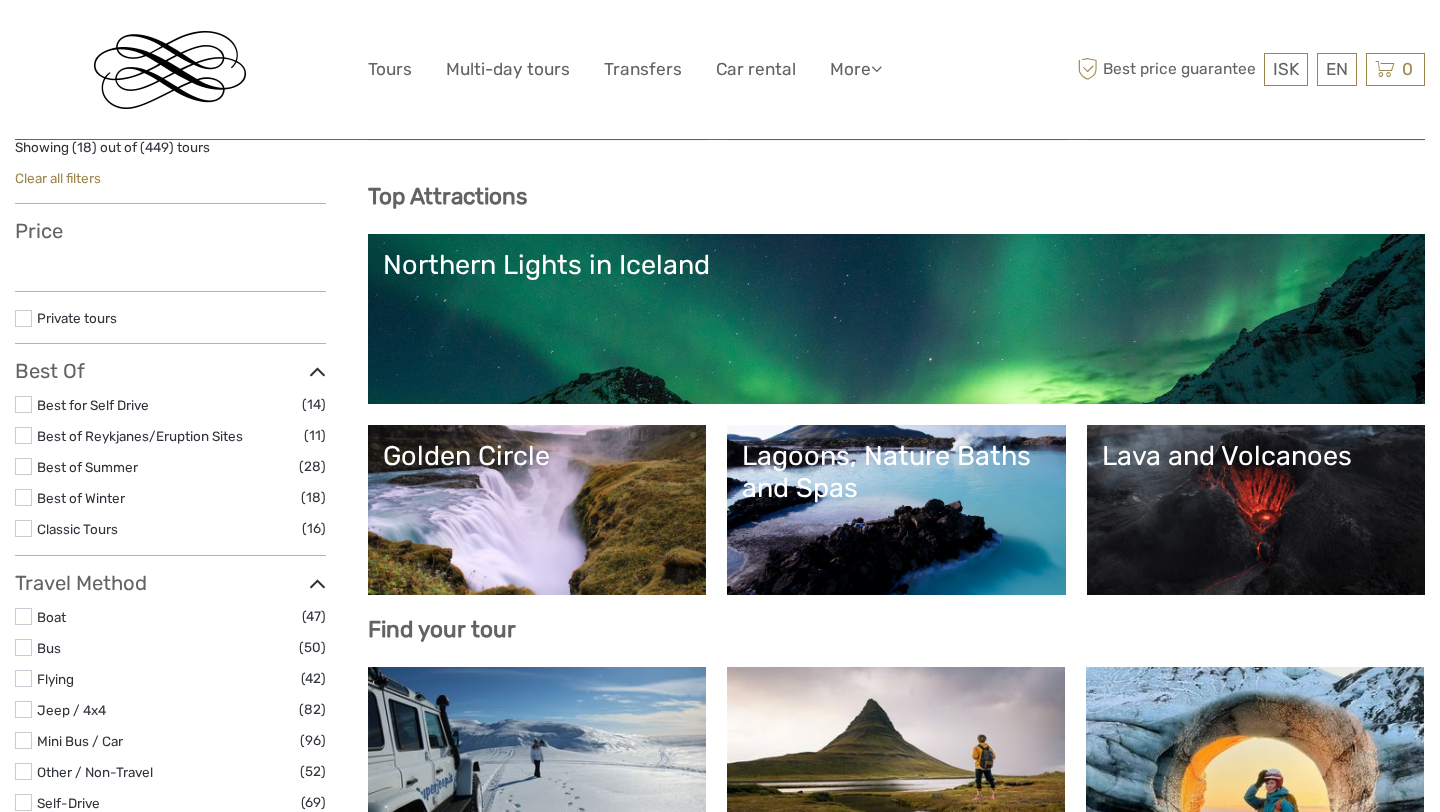 scroll, scrollTop: 158, scrollLeft: 0, axis: vertical 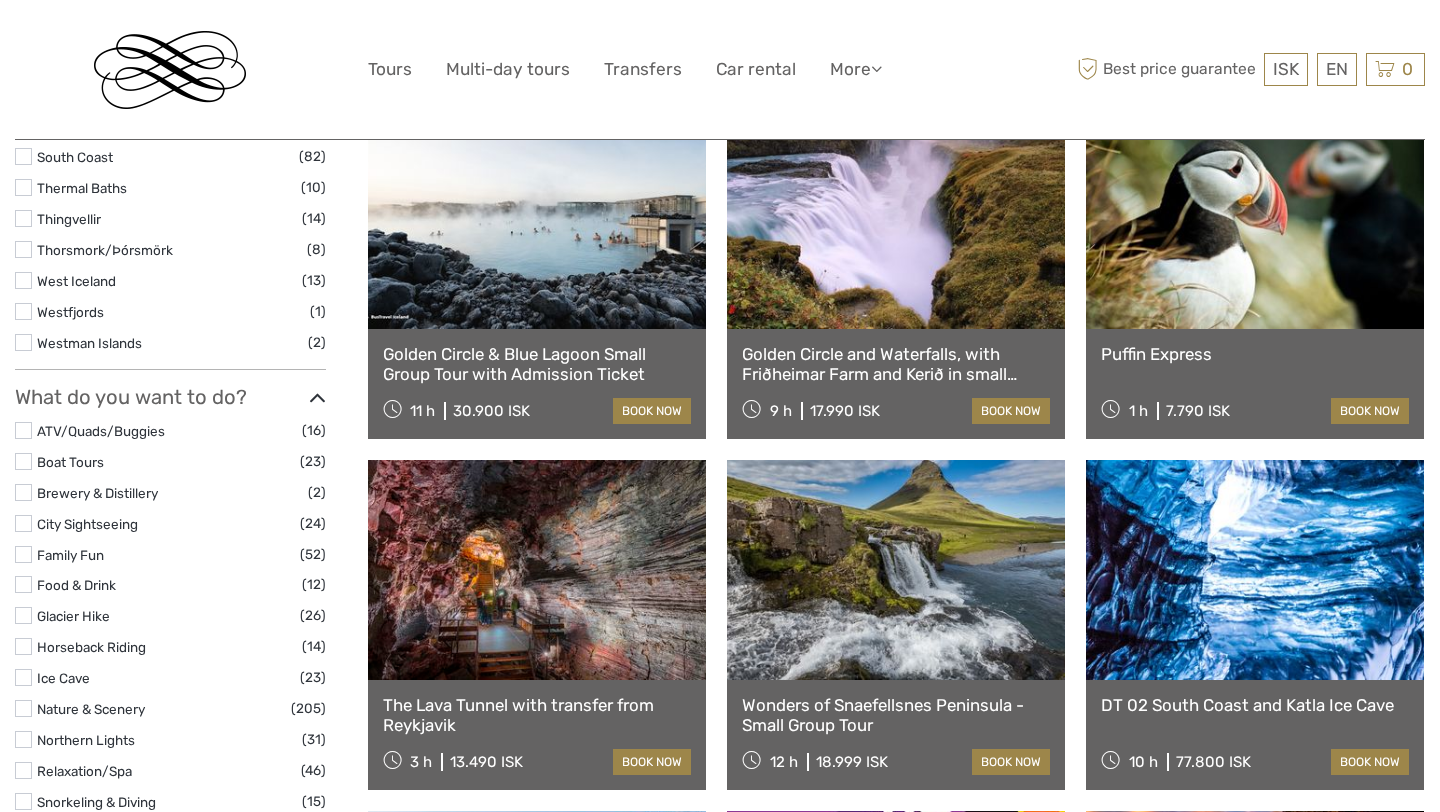 click on "Golden Circle & Blue Lagoon Small Group Tour with Admission Ticket" at bounding box center (537, 364) 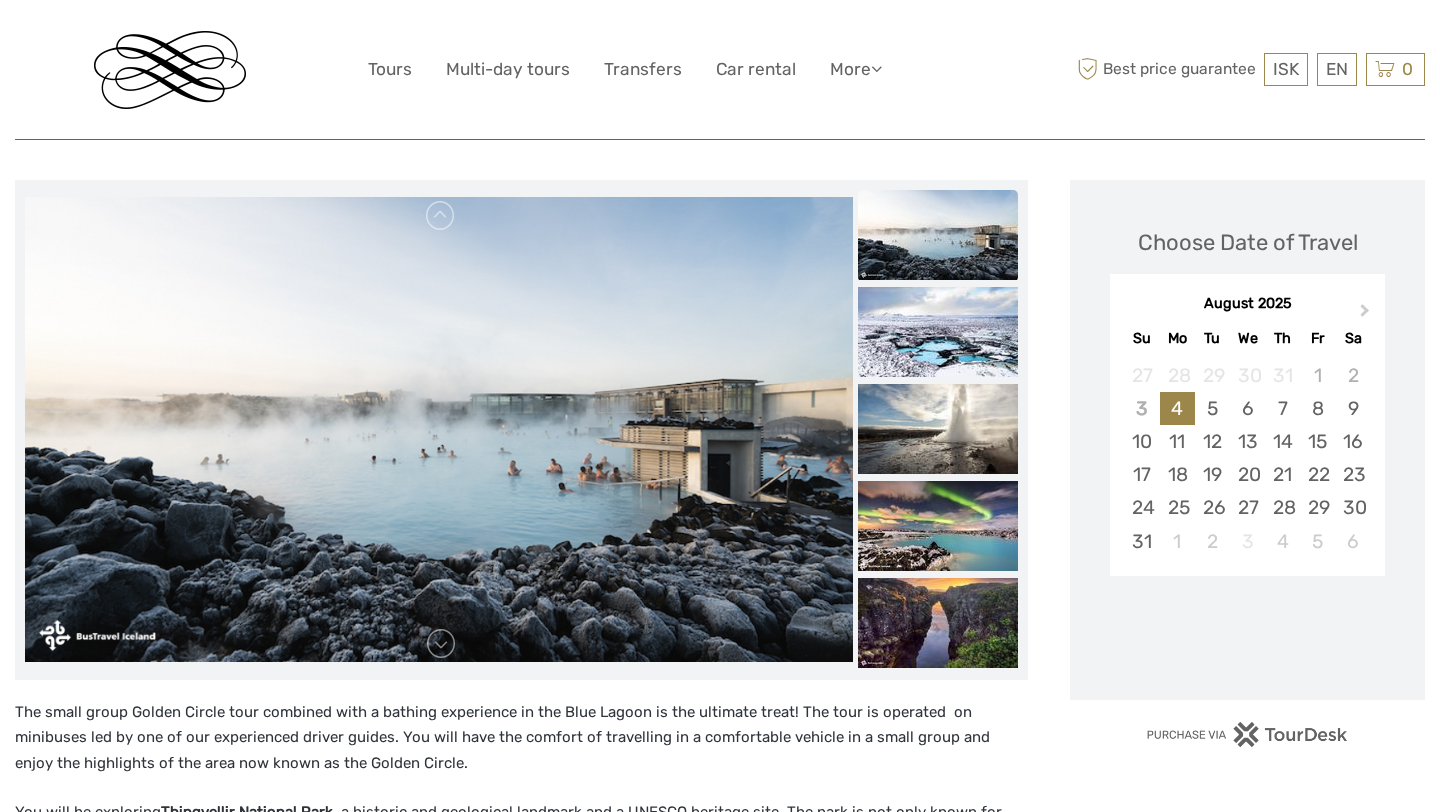 scroll, scrollTop: 279, scrollLeft: 0, axis: vertical 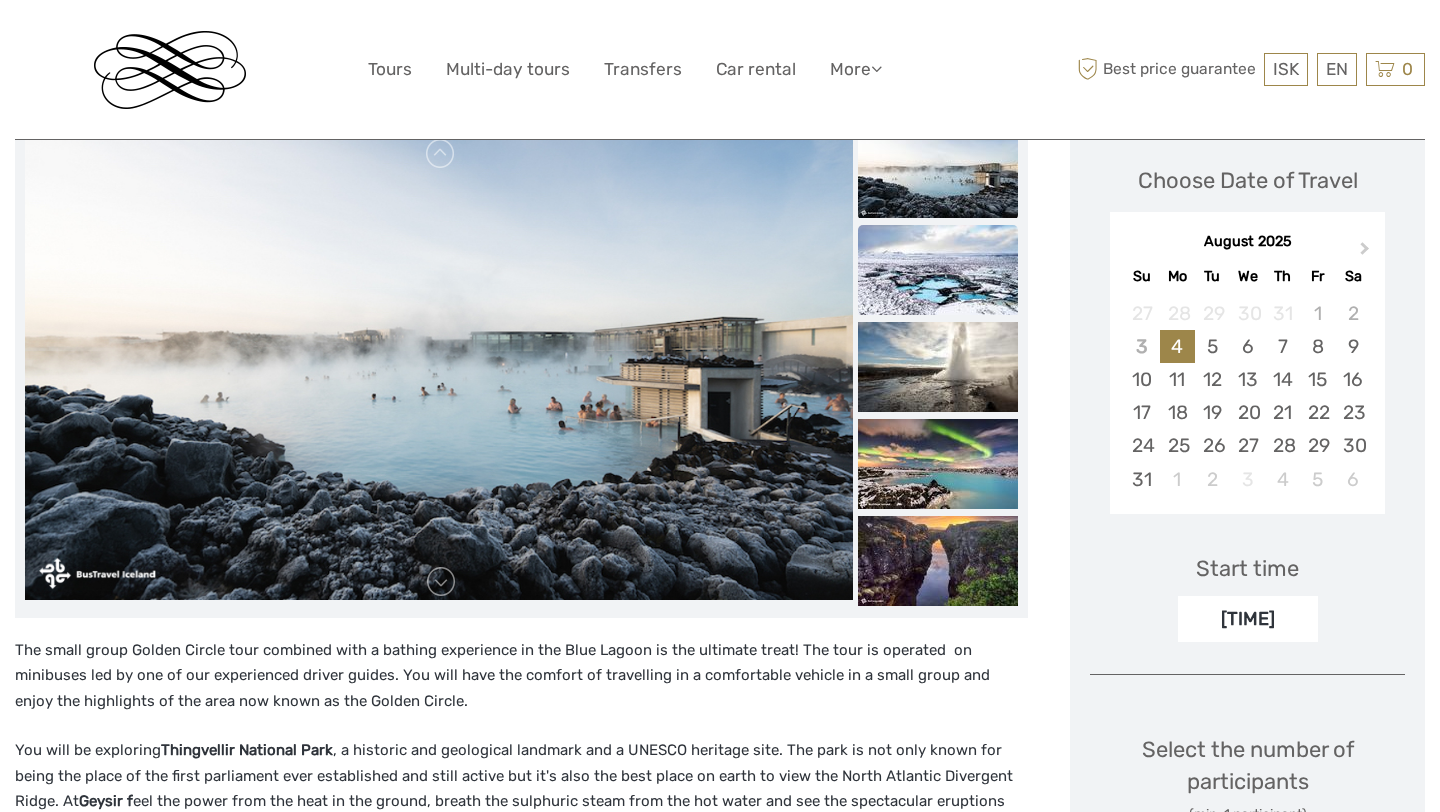 click at bounding box center [938, 270] 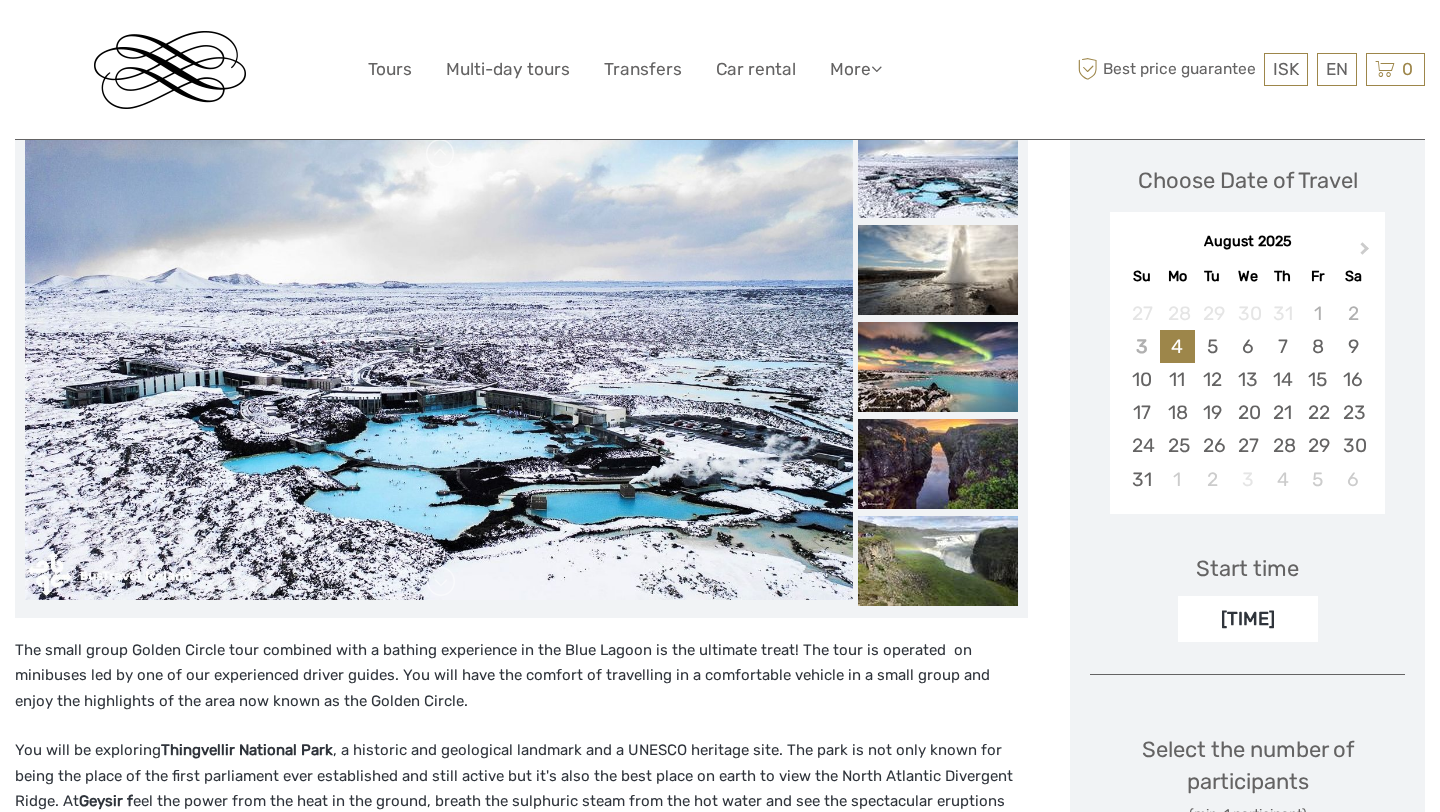 click at bounding box center (938, 270) 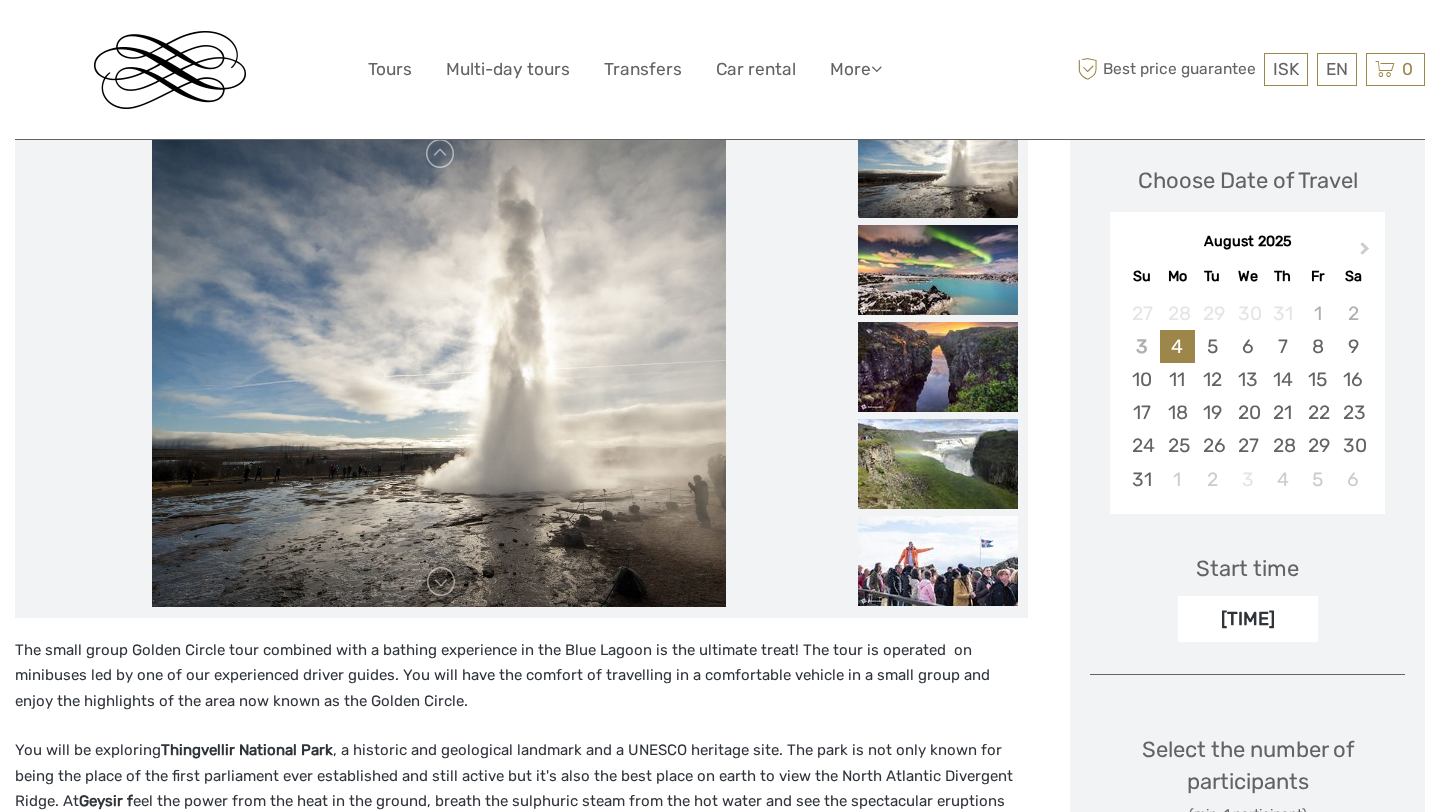 click at bounding box center [938, 270] 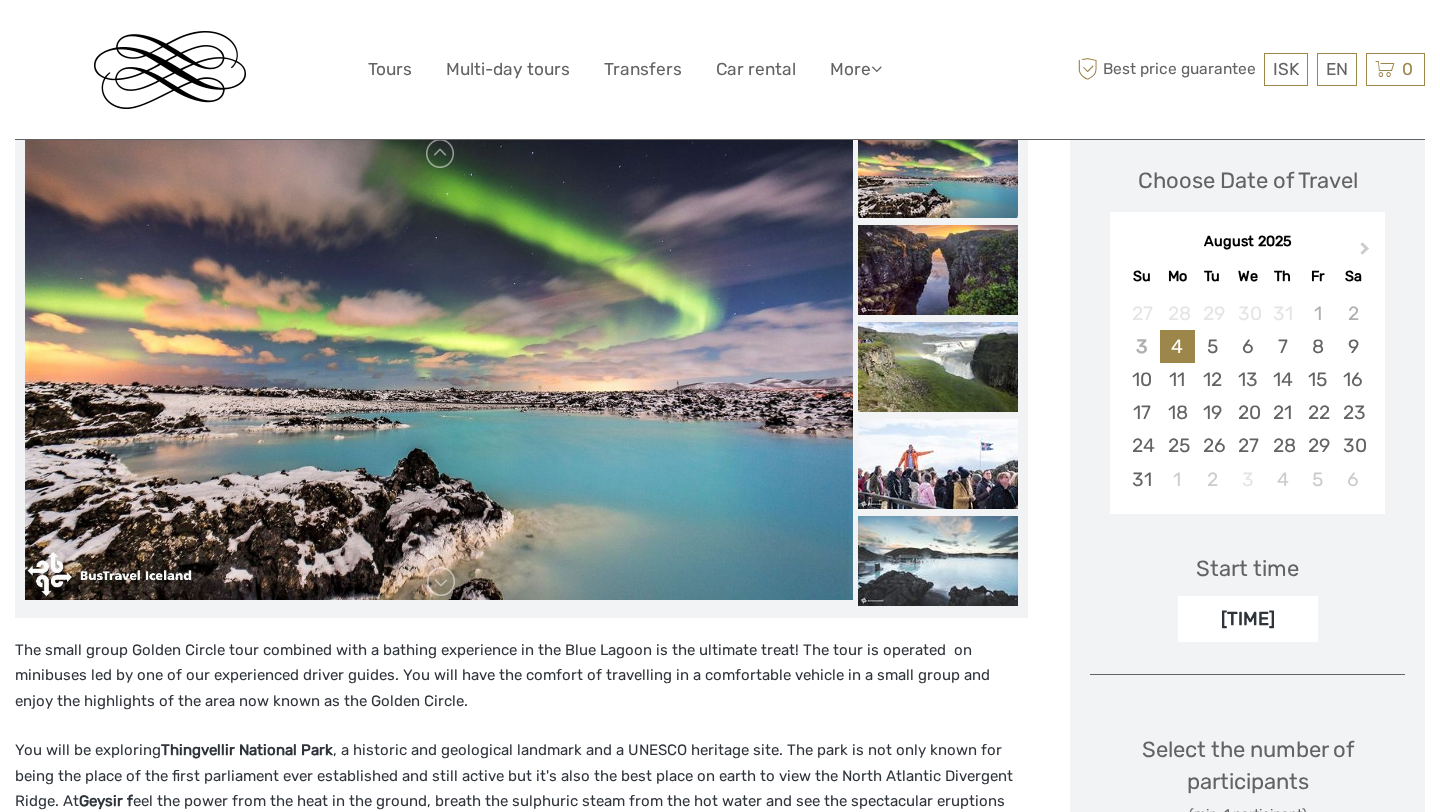 click at bounding box center [938, 270] 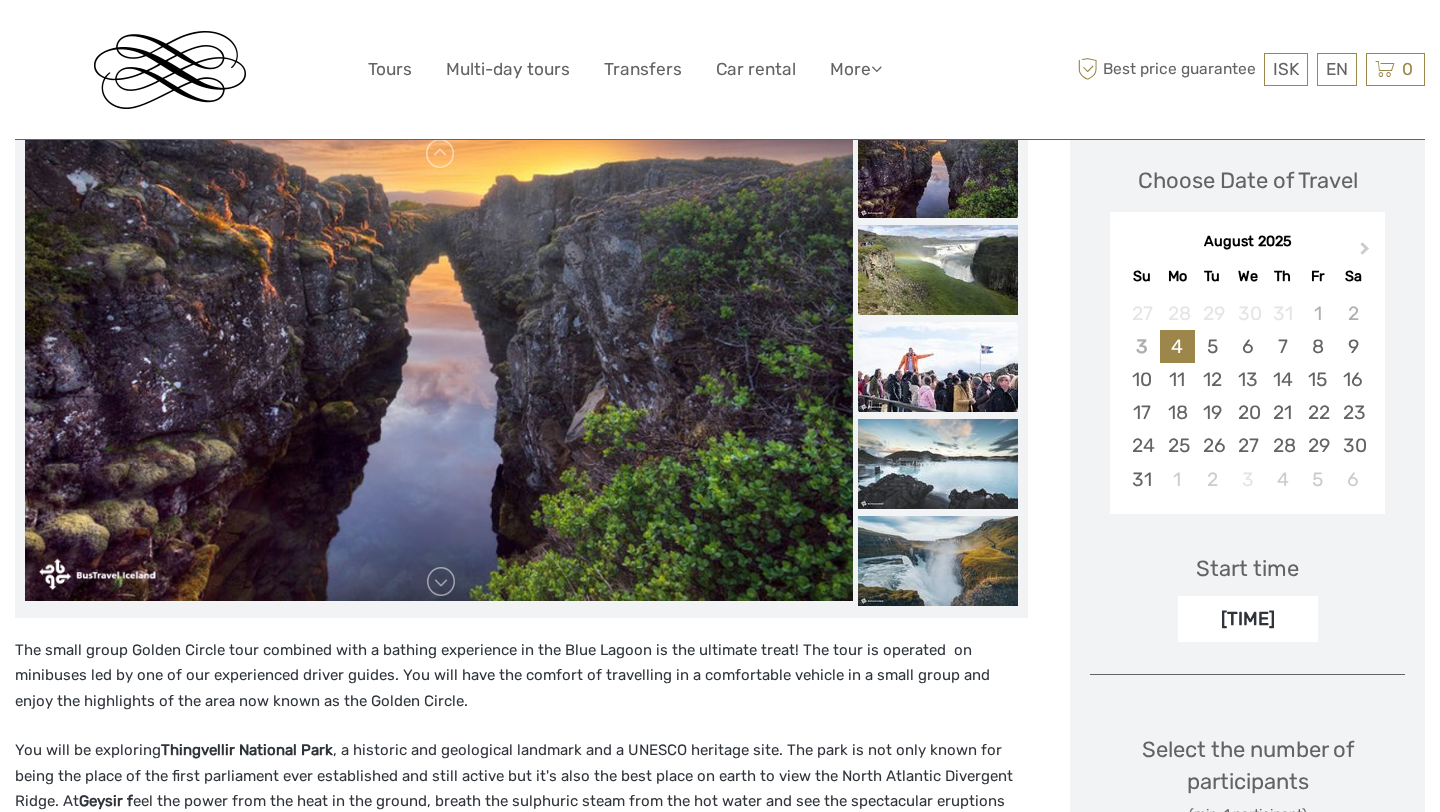 click at bounding box center (938, 367) 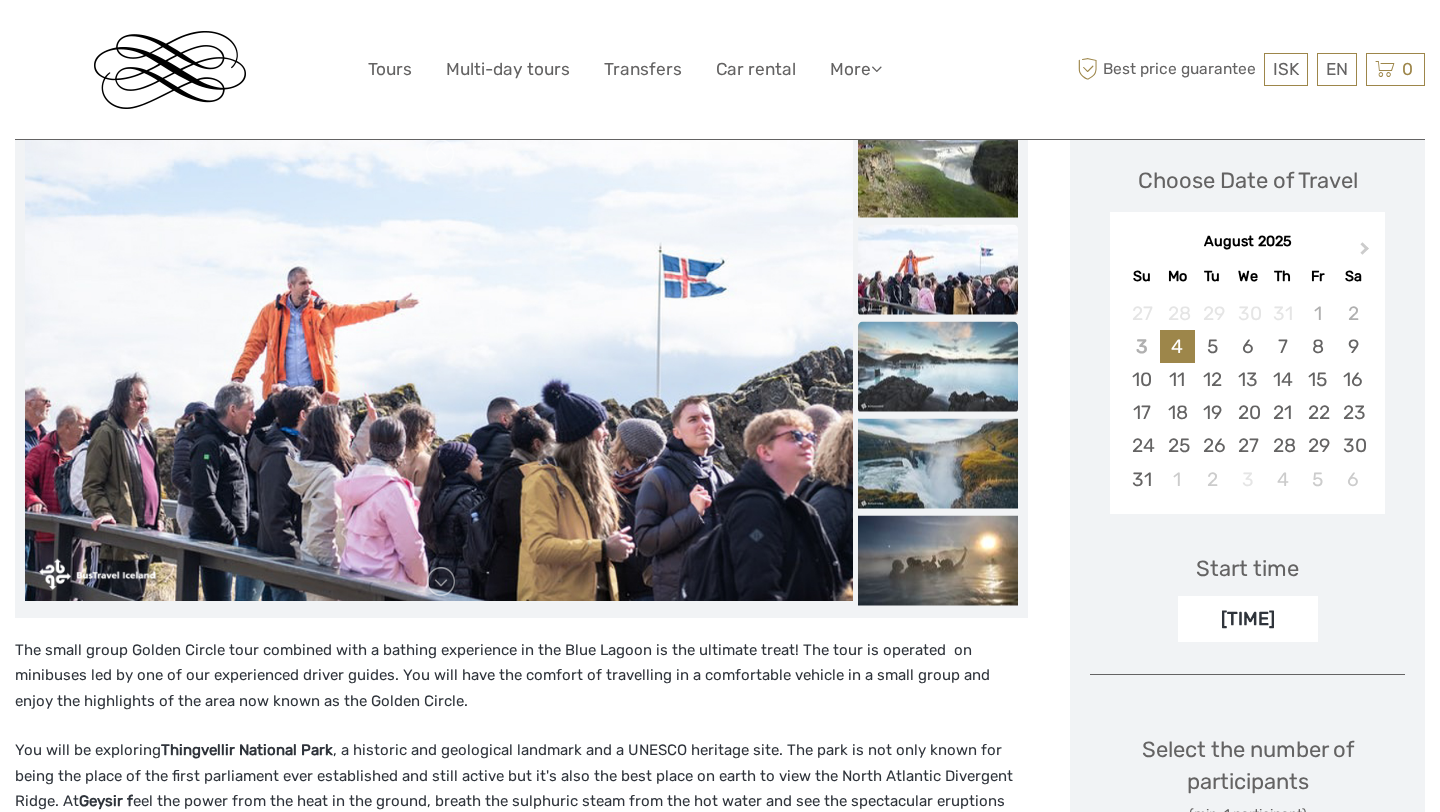 click at bounding box center [938, 366] 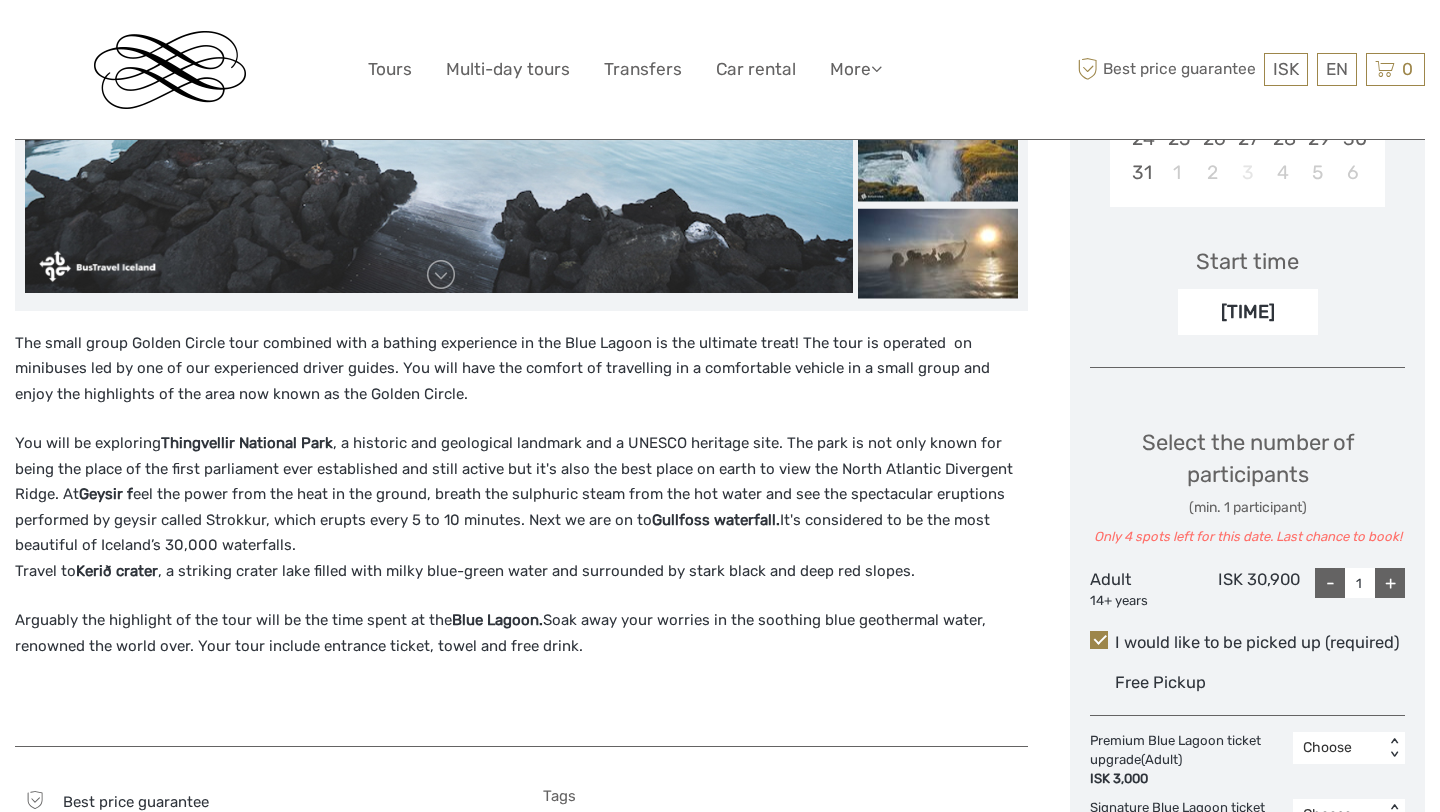 scroll, scrollTop: 591, scrollLeft: 0, axis: vertical 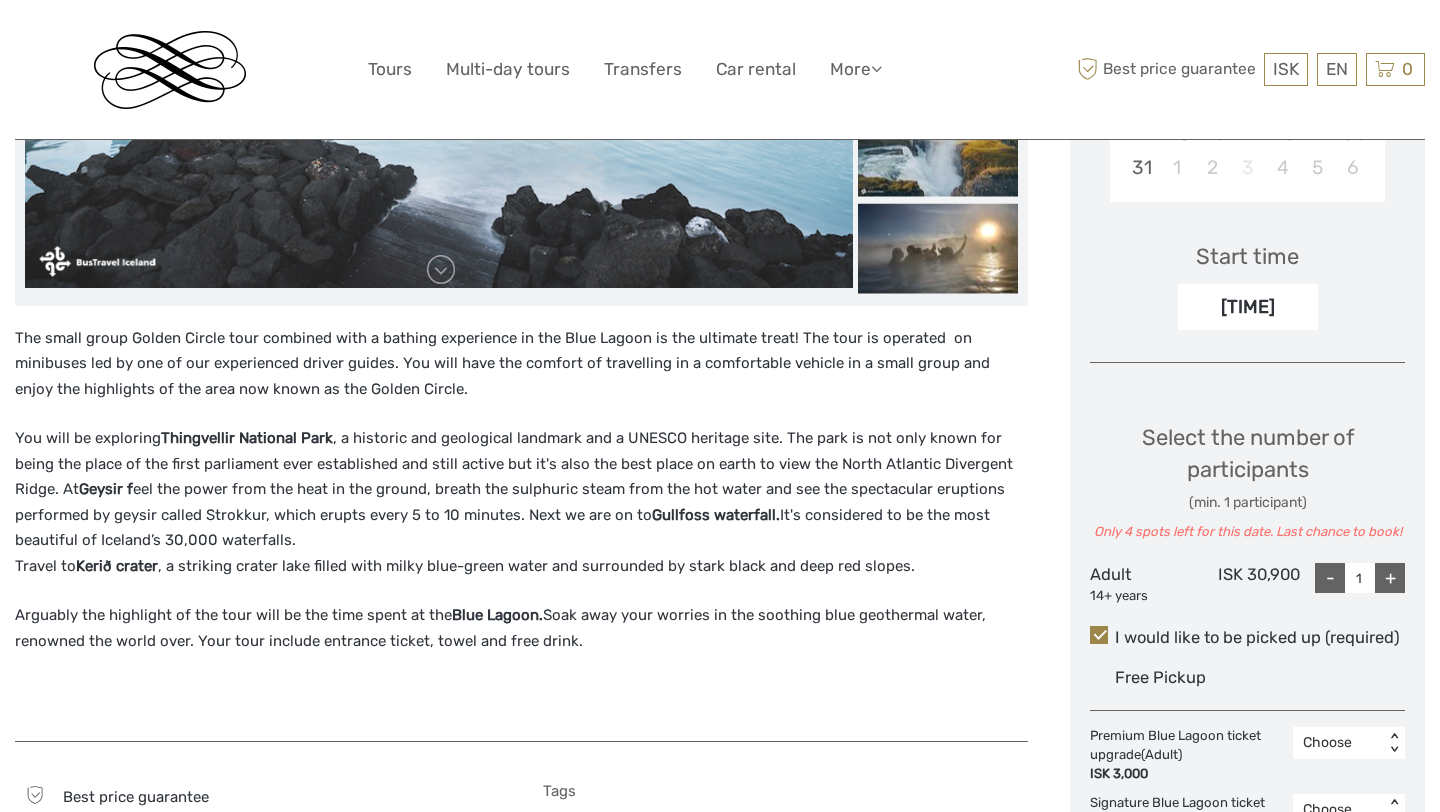 click on "You will be exploring  Thingvellir National Park , a historic and geological landmark and a UNESCO heritage site. The park is not only known for being the place of the first parliament ever established and still active but it's also the best place on earth to view the North Atlantic Divergent Ridge. At  Geysir f eel the power from the heat in the ground, breath the sulphuric steam from the hot water and see the spectacular eruptions performed by geysir called Strokkur, which erupts every 5 to 10 minutes. Next we are on to  Gullfoss waterfall.  It's considered to be the most beautiful of Iceland’s 30,000 waterfalls. Travel to  Kerið crater , a striking crater lake filled with milky blue-green water and surrounded by stark black and deep red slopes." at bounding box center (521, 502) 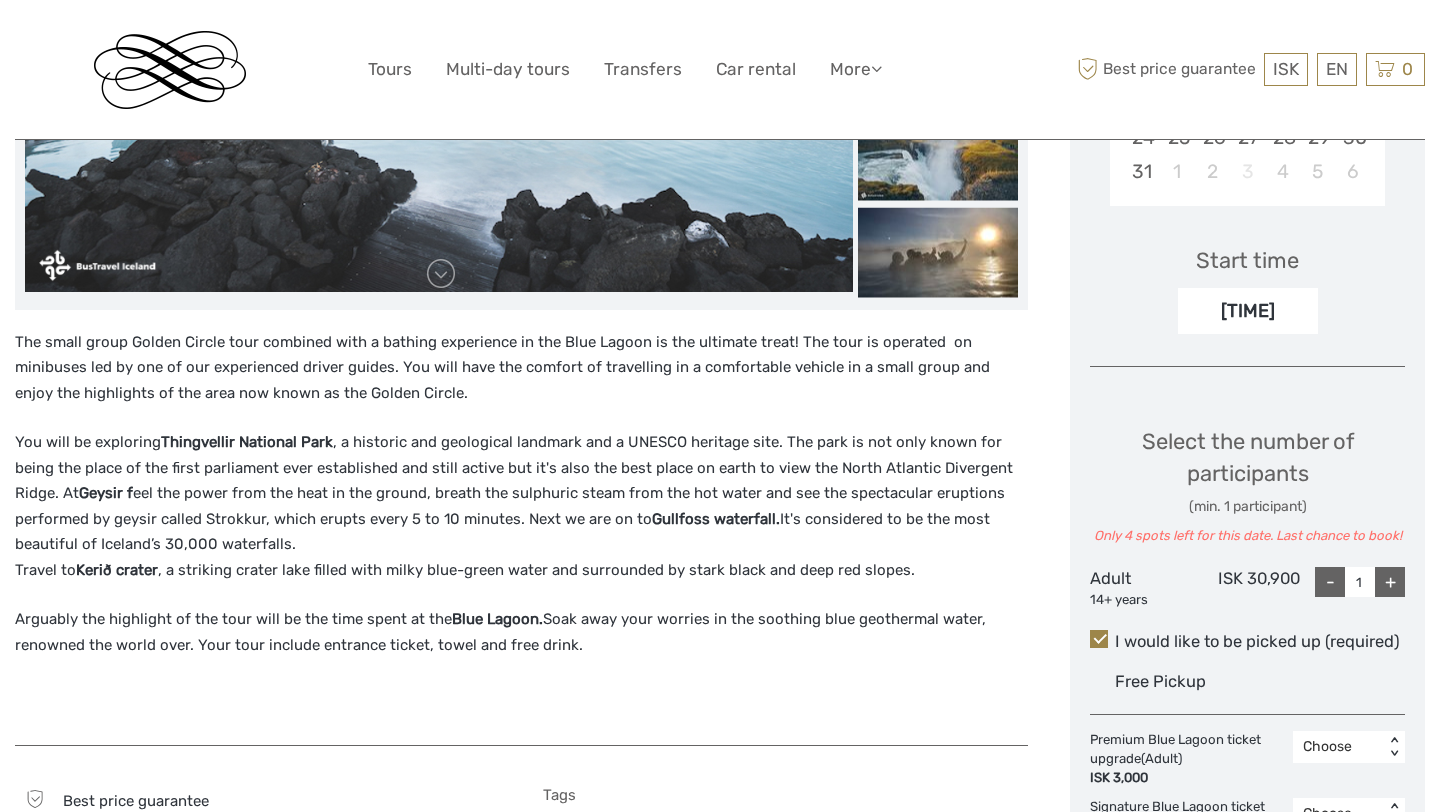 scroll, scrollTop: 585, scrollLeft: 0, axis: vertical 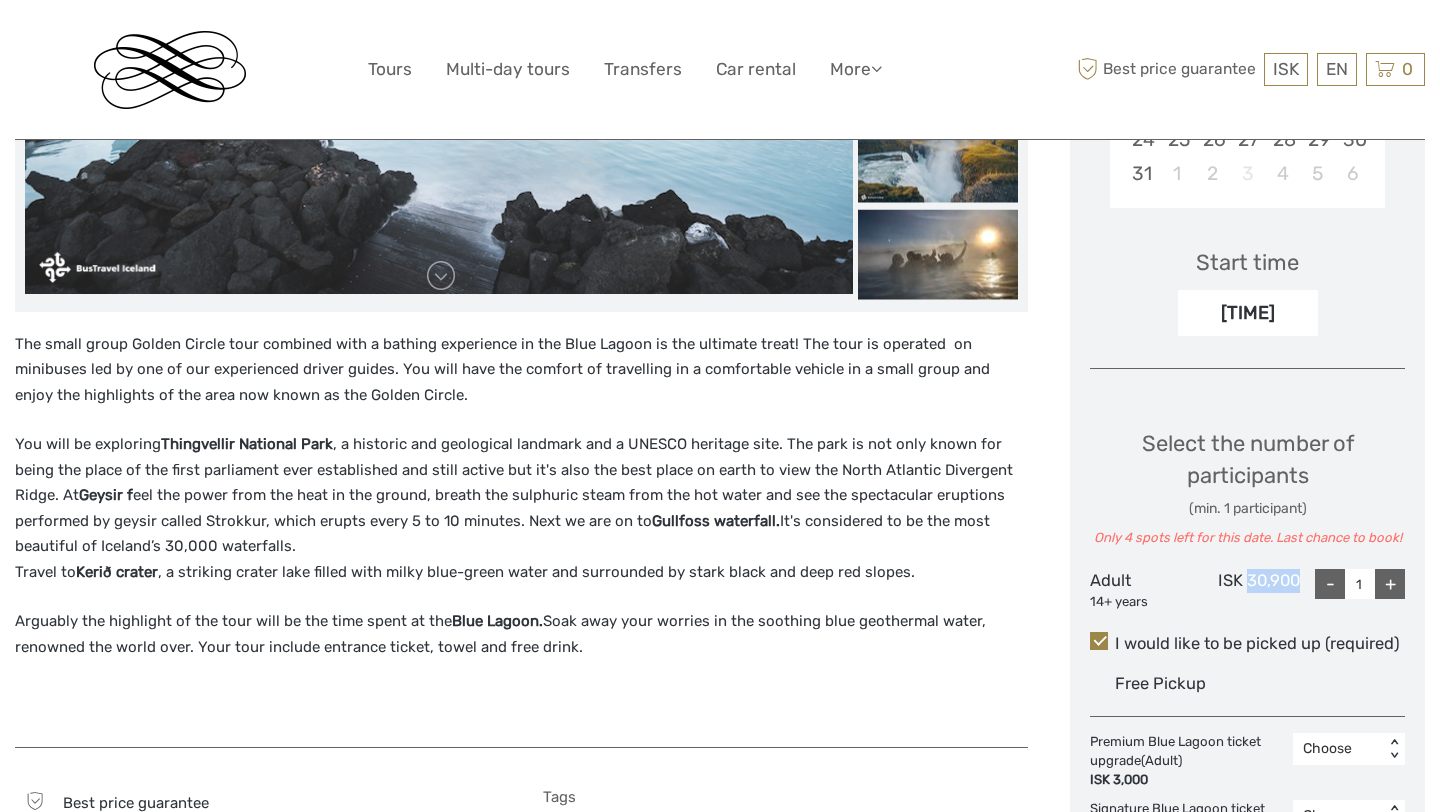 drag, startPoint x: 1245, startPoint y: 583, endPoint x: 1300, endPoint y: 587, distance: 55.145264 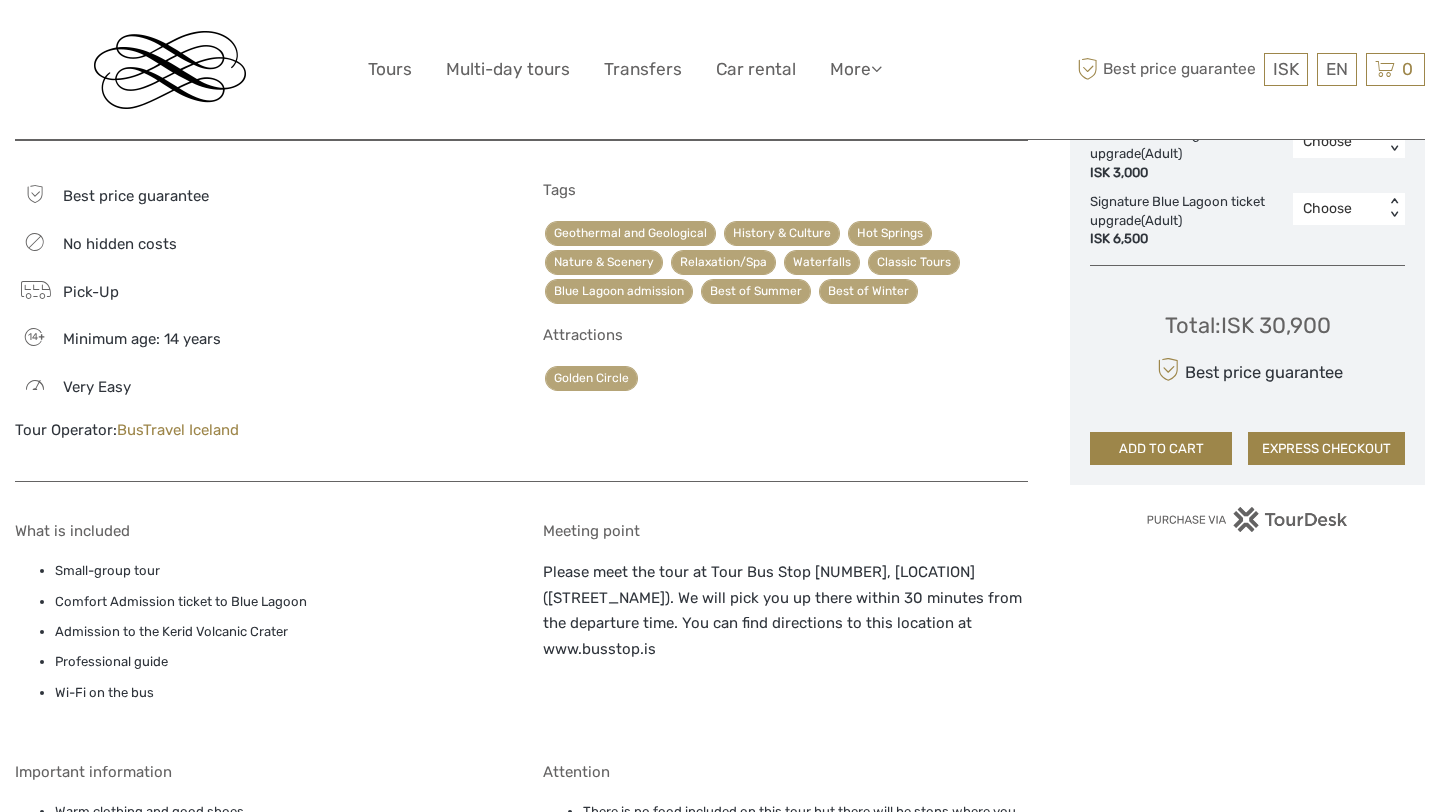 scroll, scrollTop: 1197, scrollLeft: 0, axis: vertical 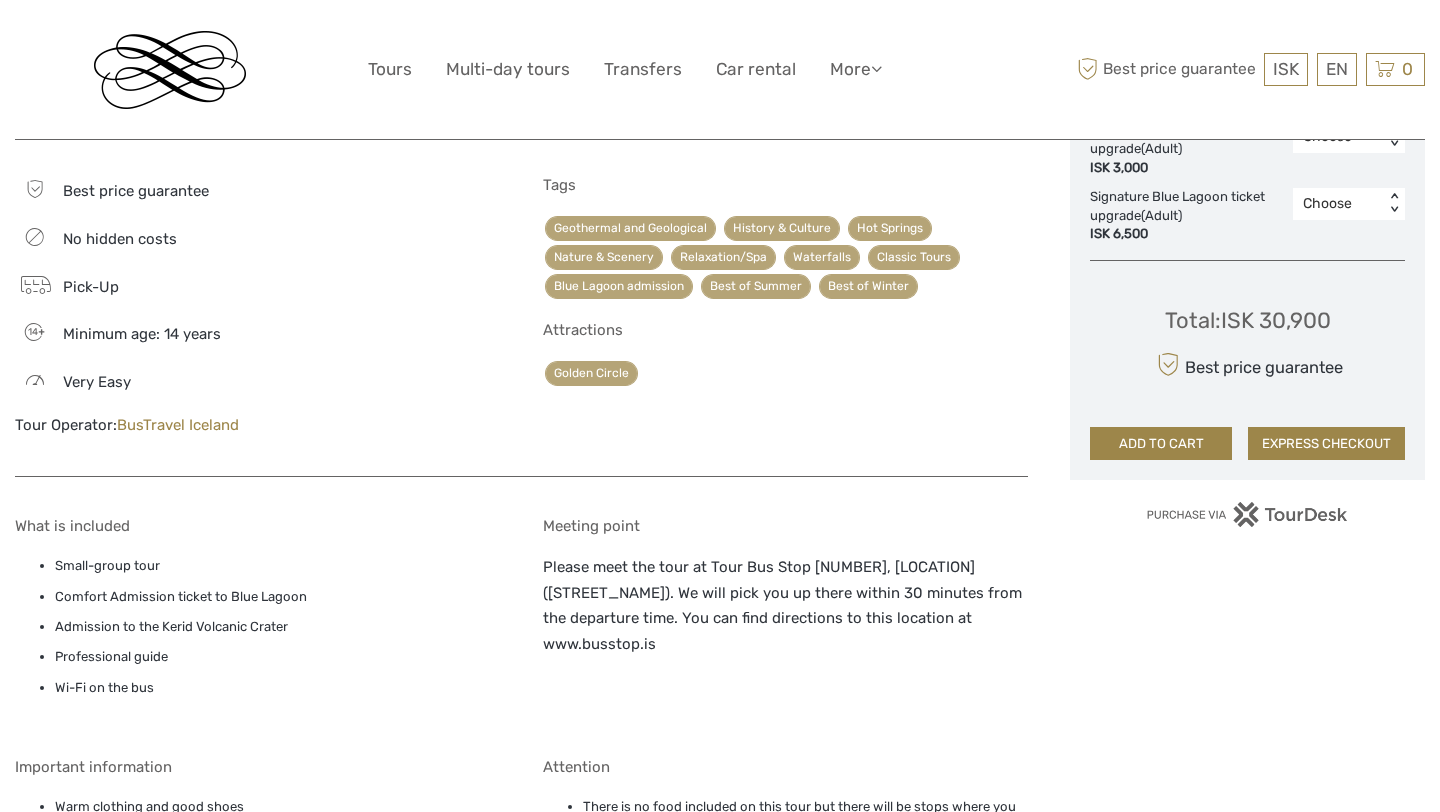 click on "Please meet the tour at Tour Bus Stop 12, Höfðatorg (on Þórunnartún). We will pick you up there within 30 minutes from the departure time. You can find directions to this location at www.busstop.is" at bounding box center [786, 606] 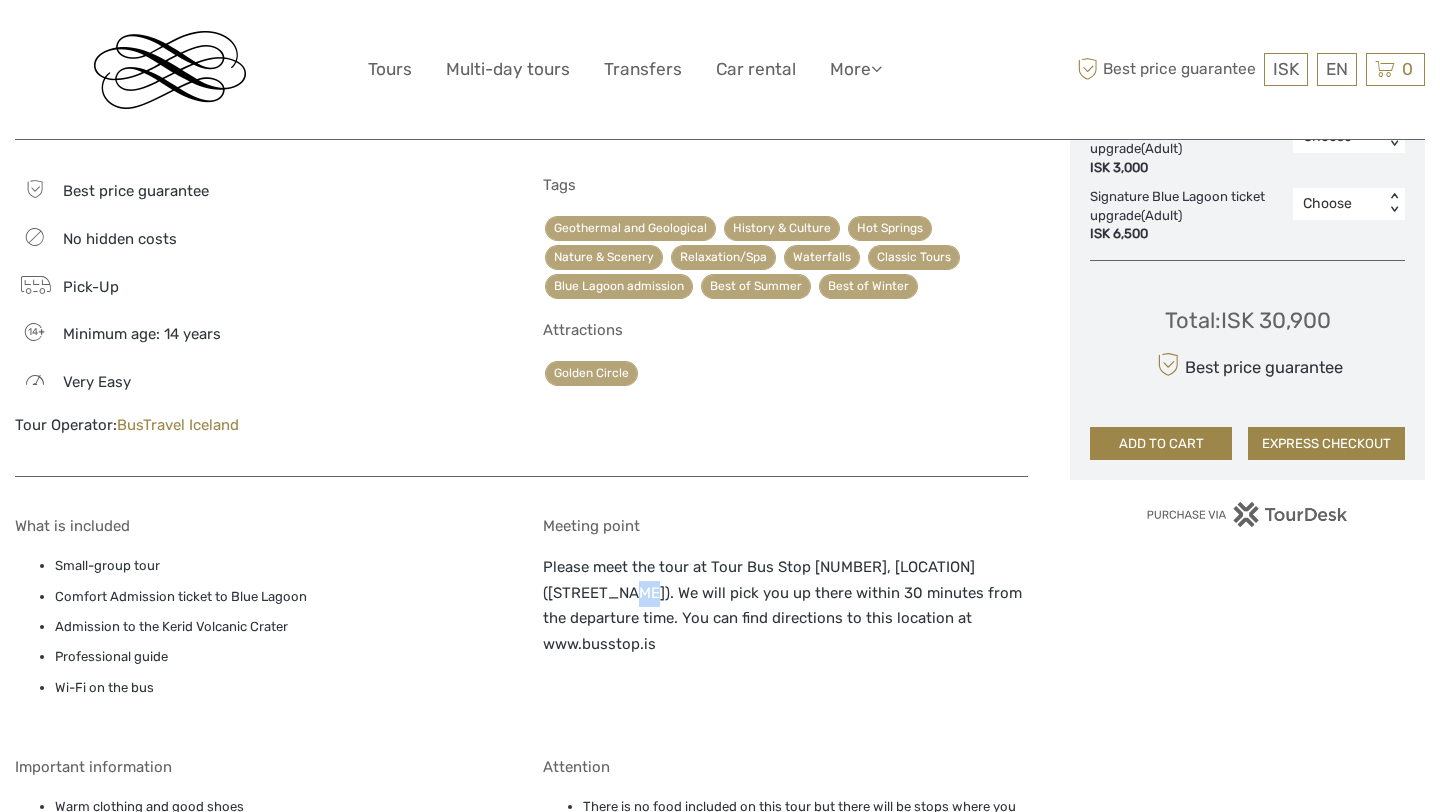 click on "Please meet the tour at Tour Bus Stop 12, Höfðatorg (on Þórunnartún). We will pick you up there within 30 minutes from the departure time. You can find directions to this location at www.busstop.is" at bounding box center [786, 606] 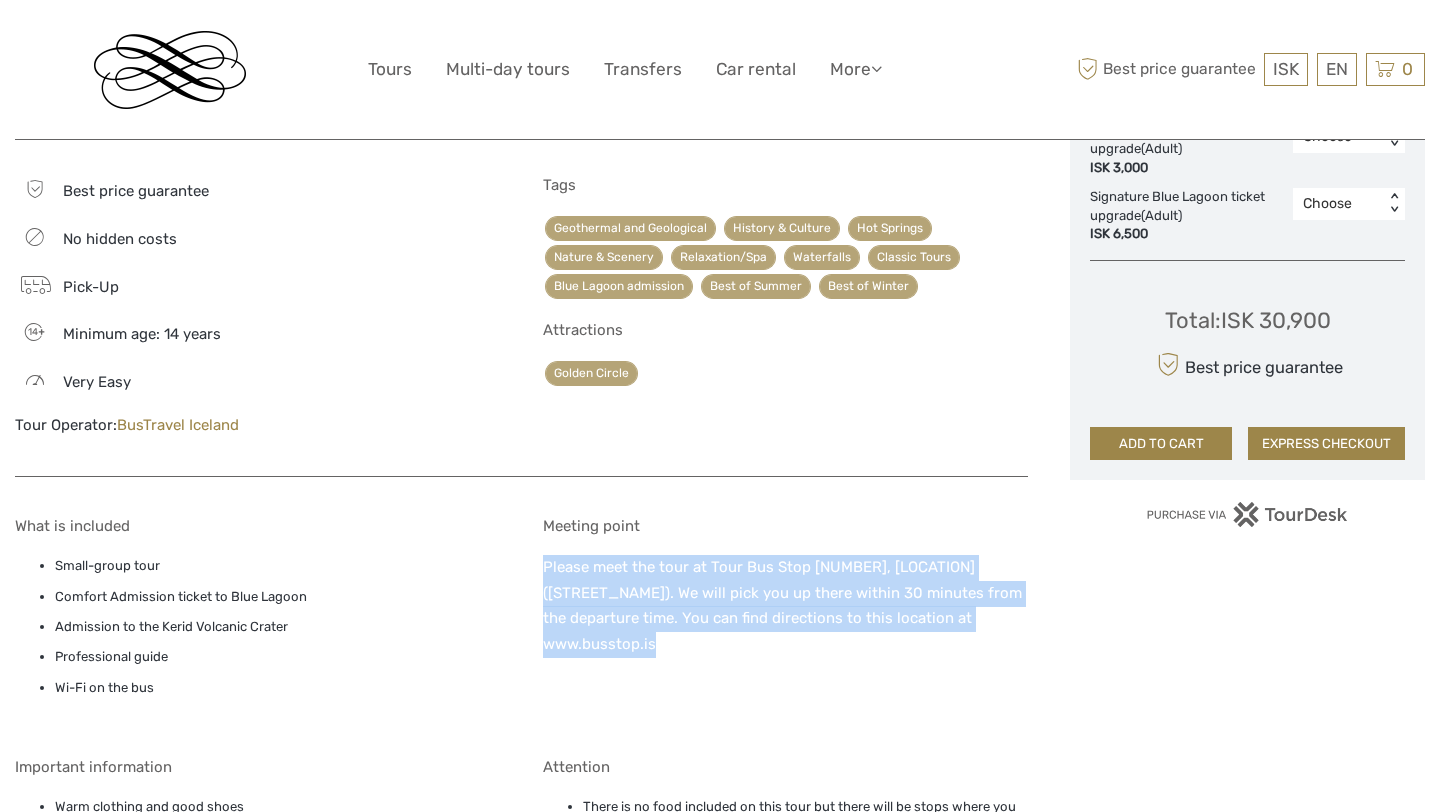 click on "Please meet the tour at Tour Bus Stop 12, Höfðatorg (on Þórunnartún). We will pick you up there within 30 minutes from the departure time. You can find directions to this location at www.busstop.is" at bounding box center (786, 606) 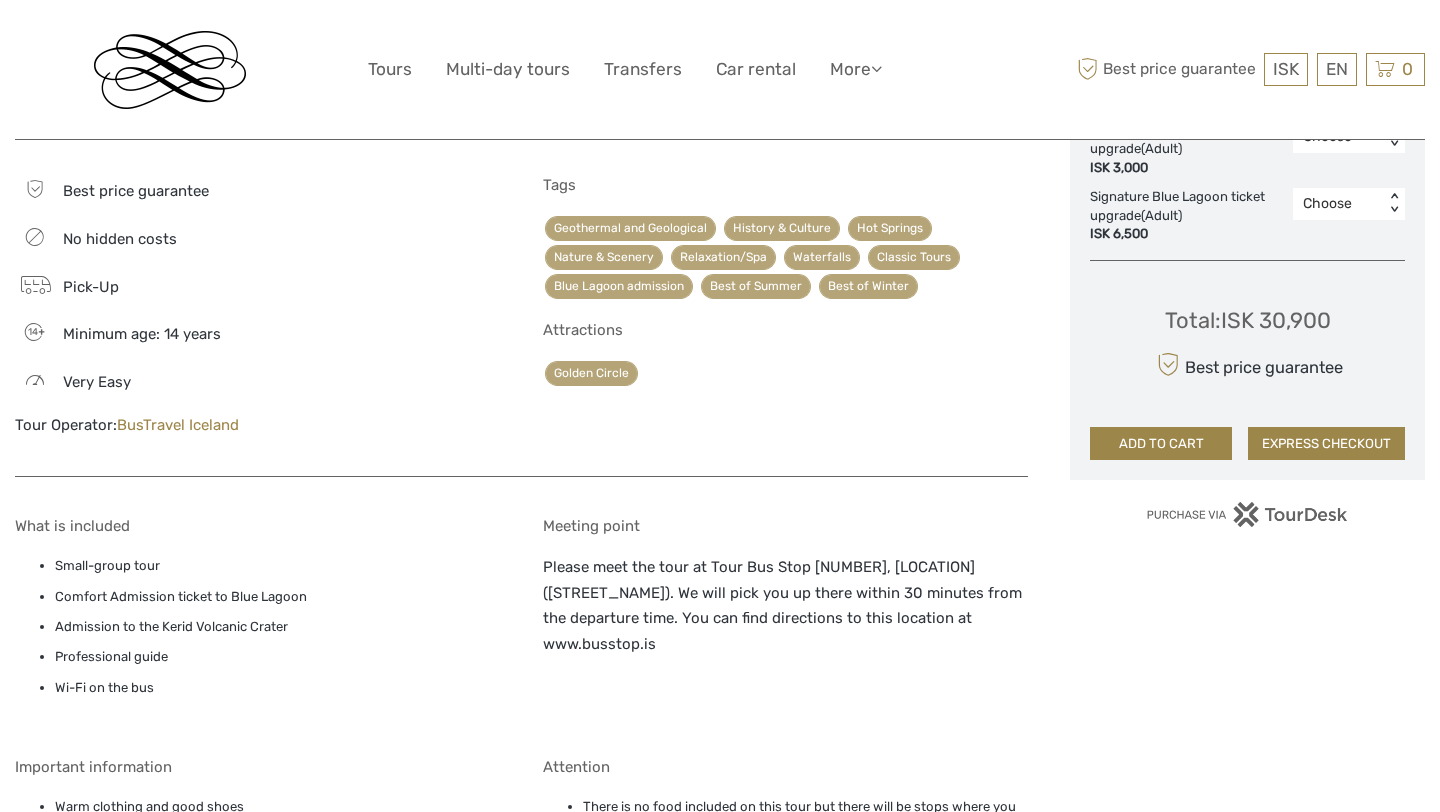click on "Please meet the tour at Tour Bus Stop 12, Höfðatorg (on Þórunnartún). We will pick you up there within 30 minutes from the departure time. You can find directions to this location at www.busstop.is" at bounding box center [786, 606] 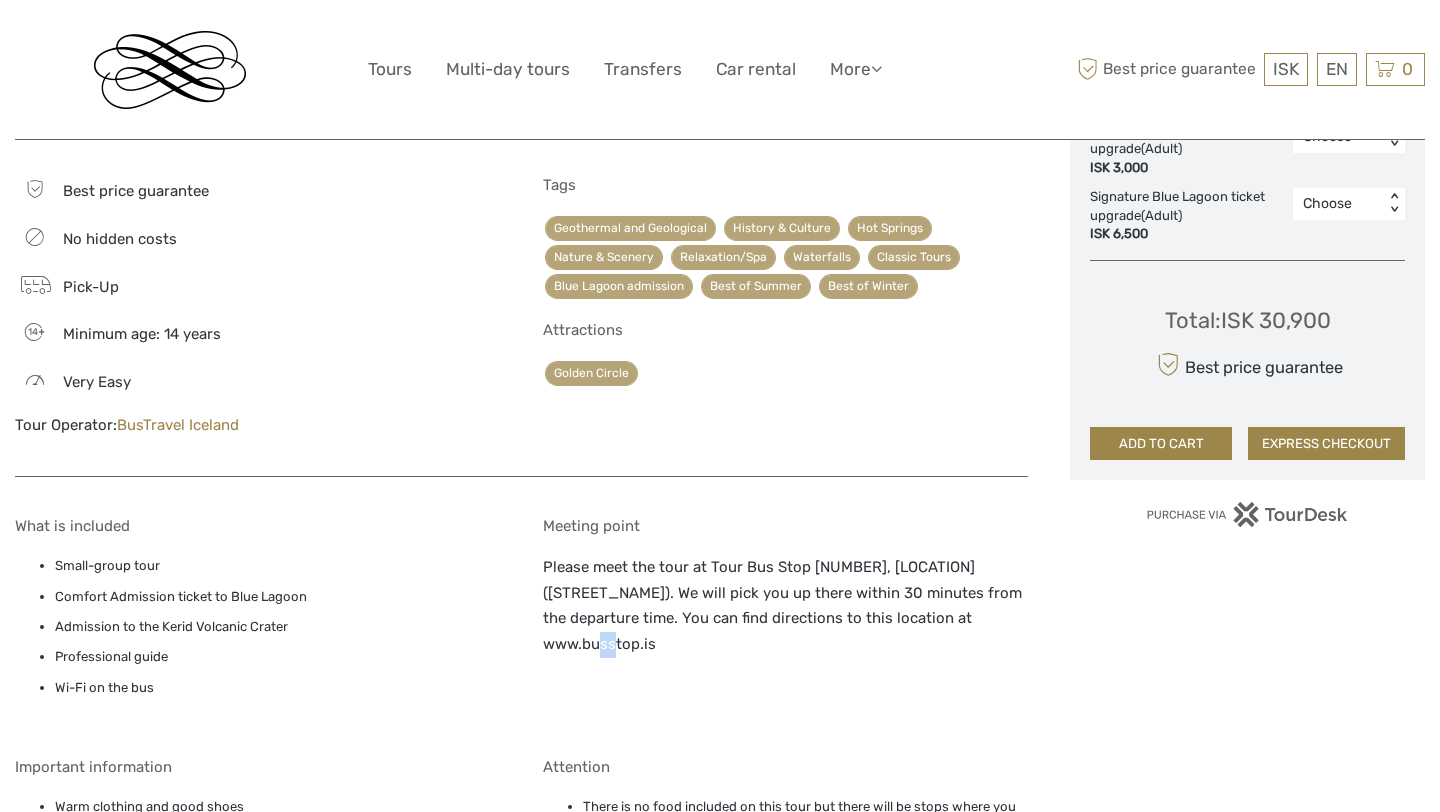 click on "Please meet the tour at Tour Bus Stop 12, Höfðatorg (on Þórunnartún). We will pick you up there within 30 minutes from the departure time. You can find directions to this location at www.busstop.is" at bounding box center (786, 606) 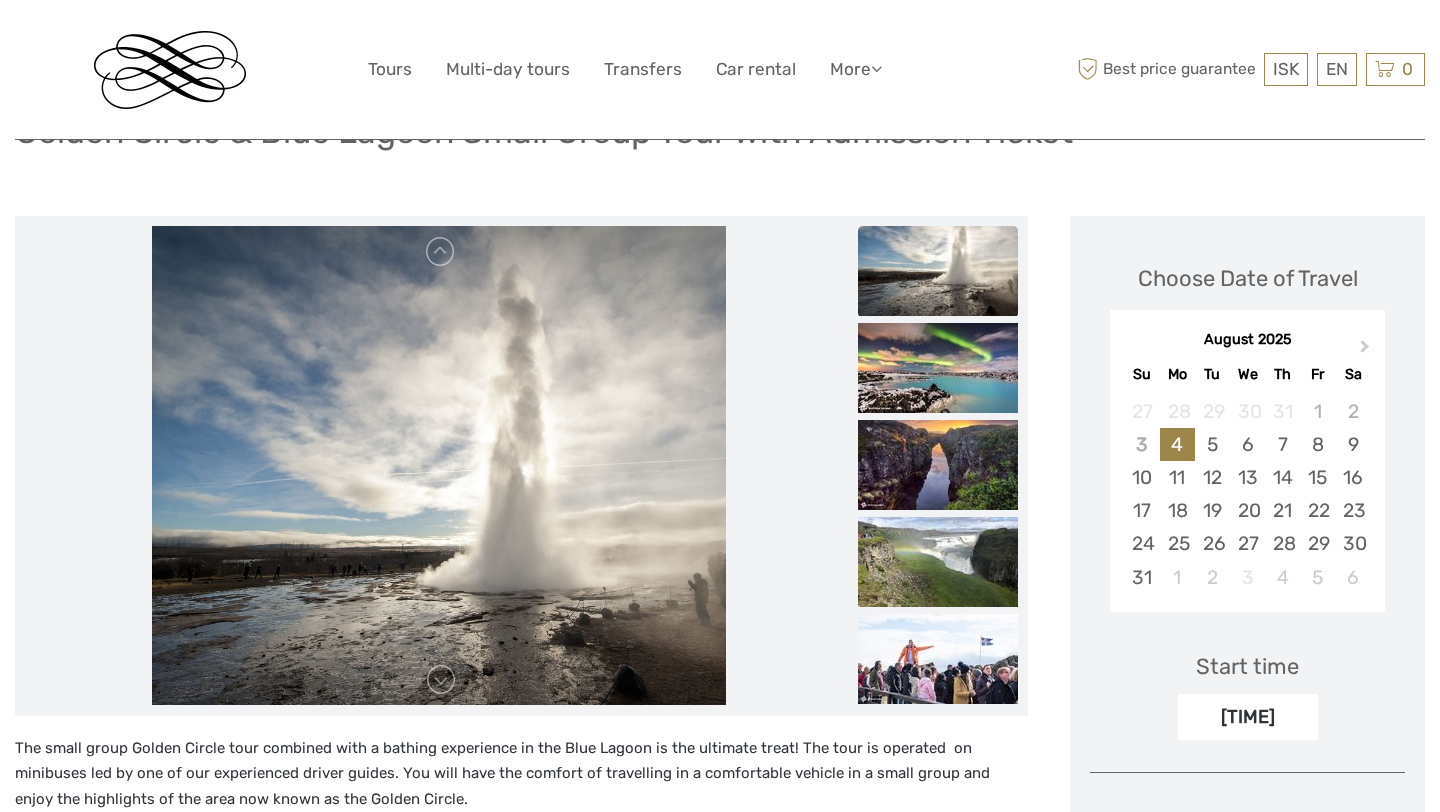 scroll, scrollTop: 158, scrollLeft: 0, axis: vertical 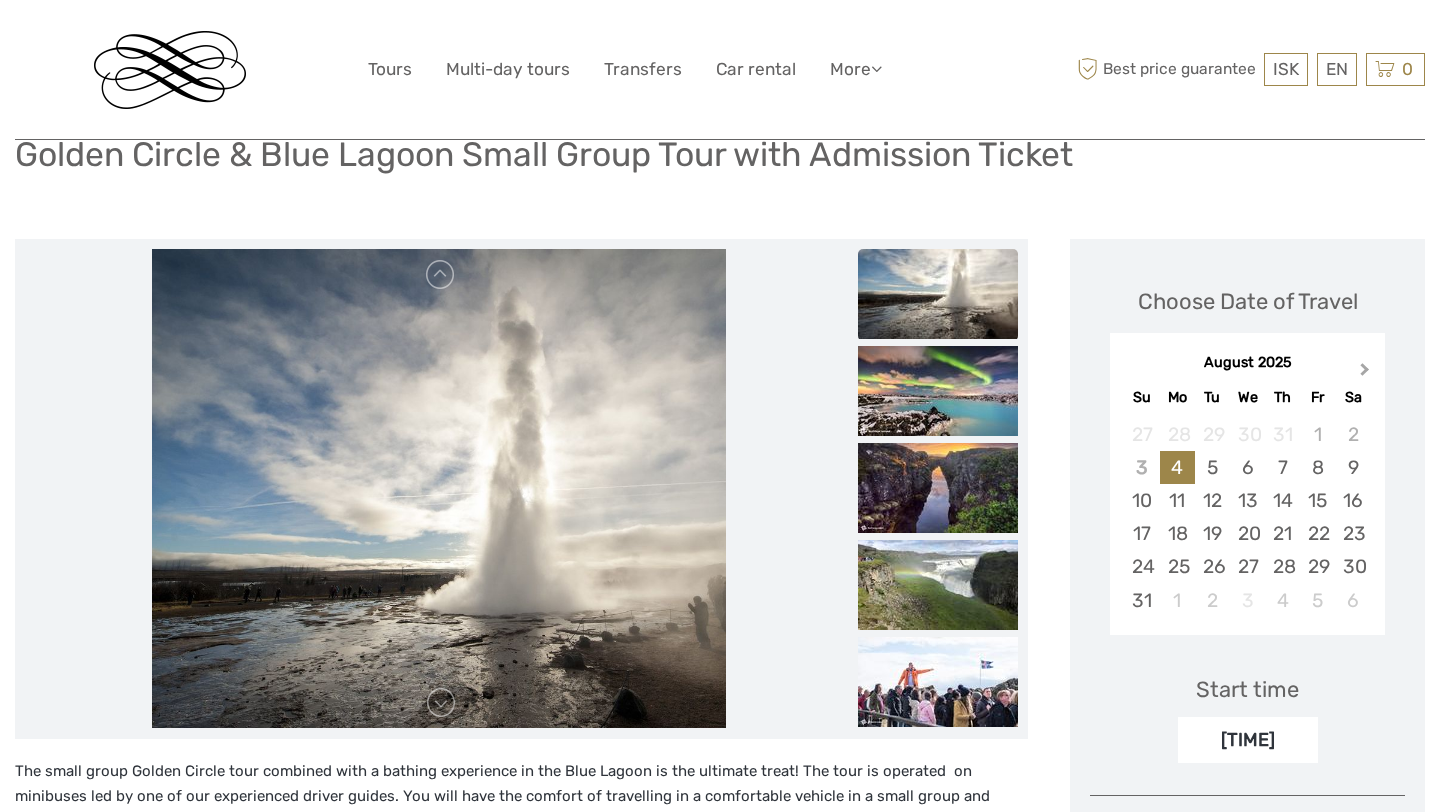 click on "Next Month" at bounding box center (1365, 373) 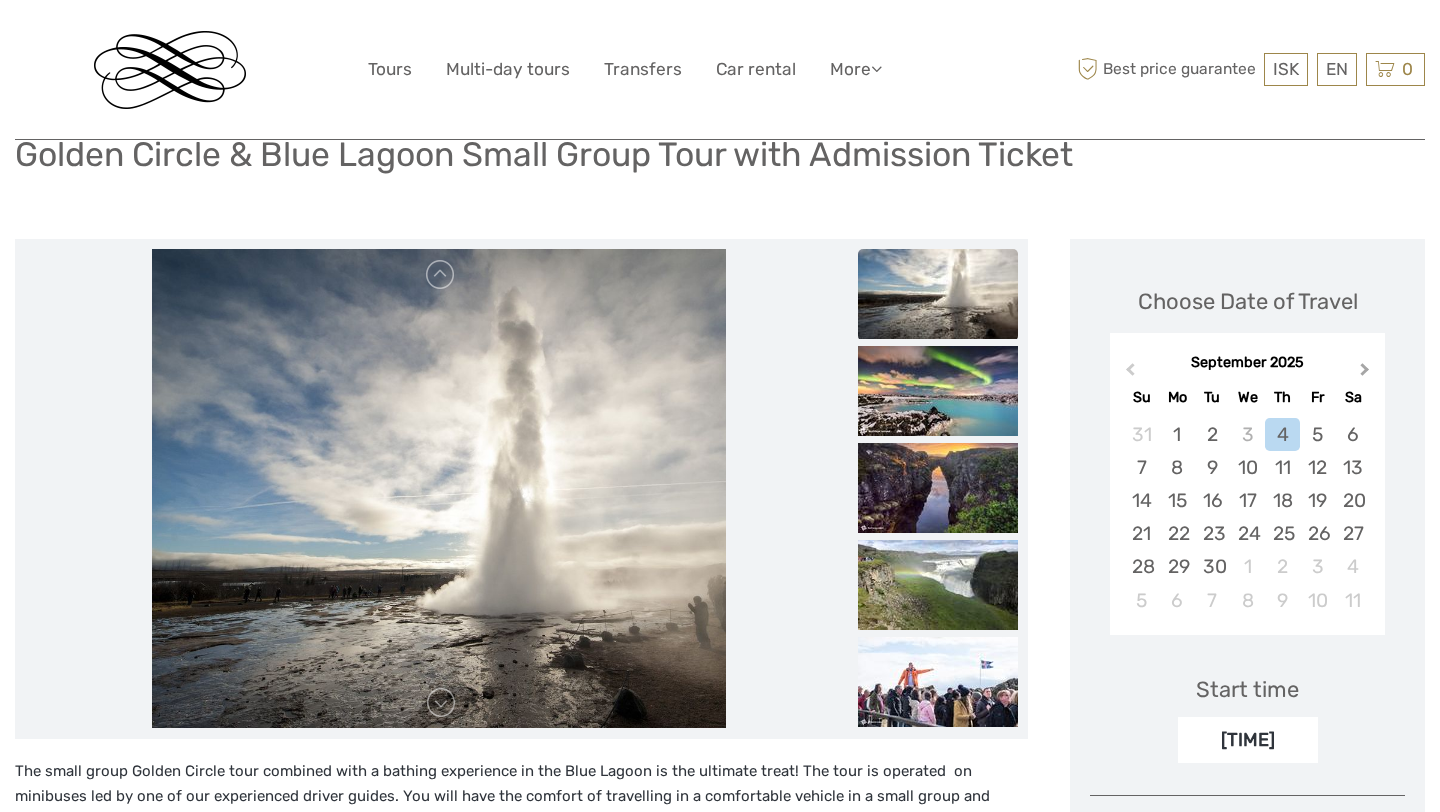 click on "Next Month" at bounding box center (1365, 373) 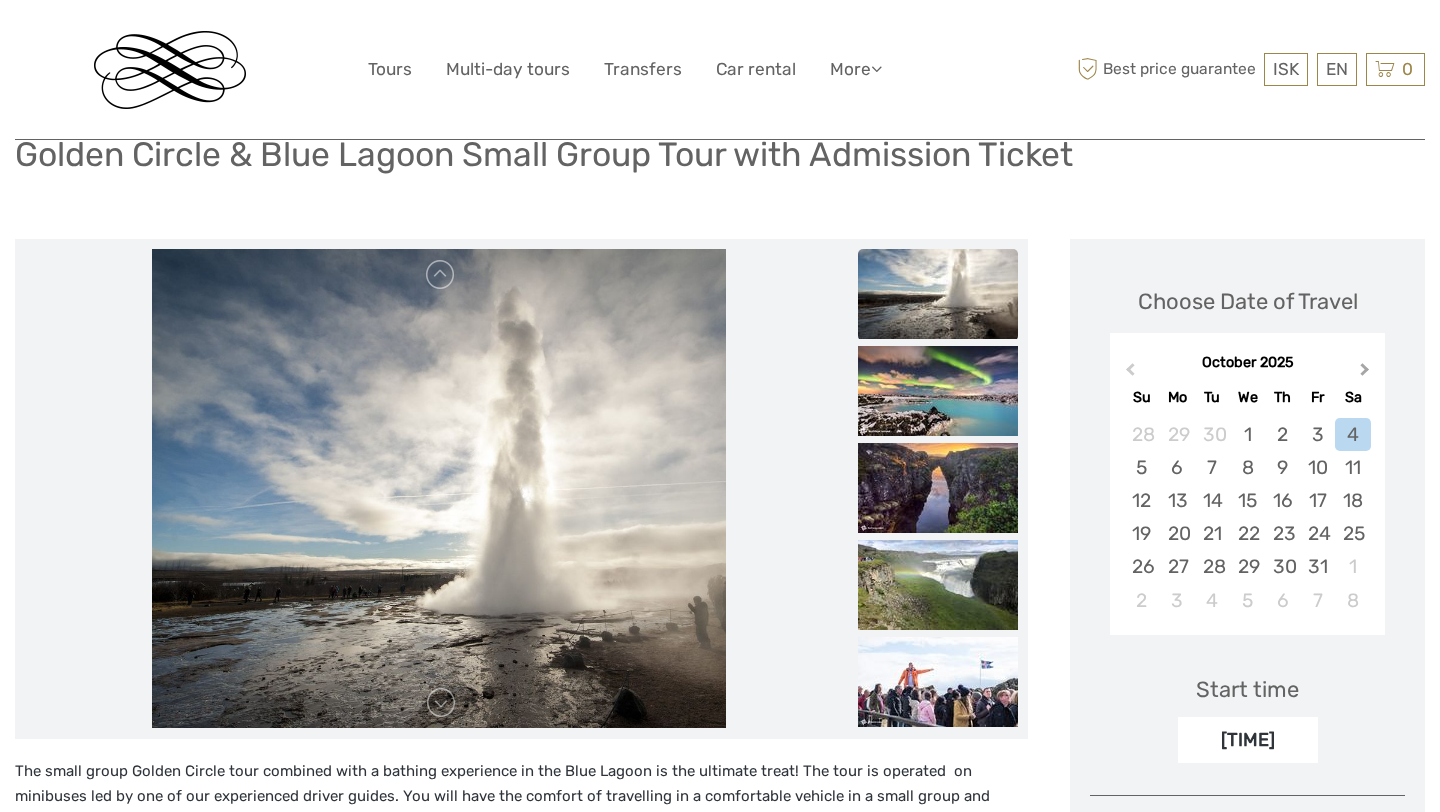 click on "Next Month" at bounding box center (1365, 373) 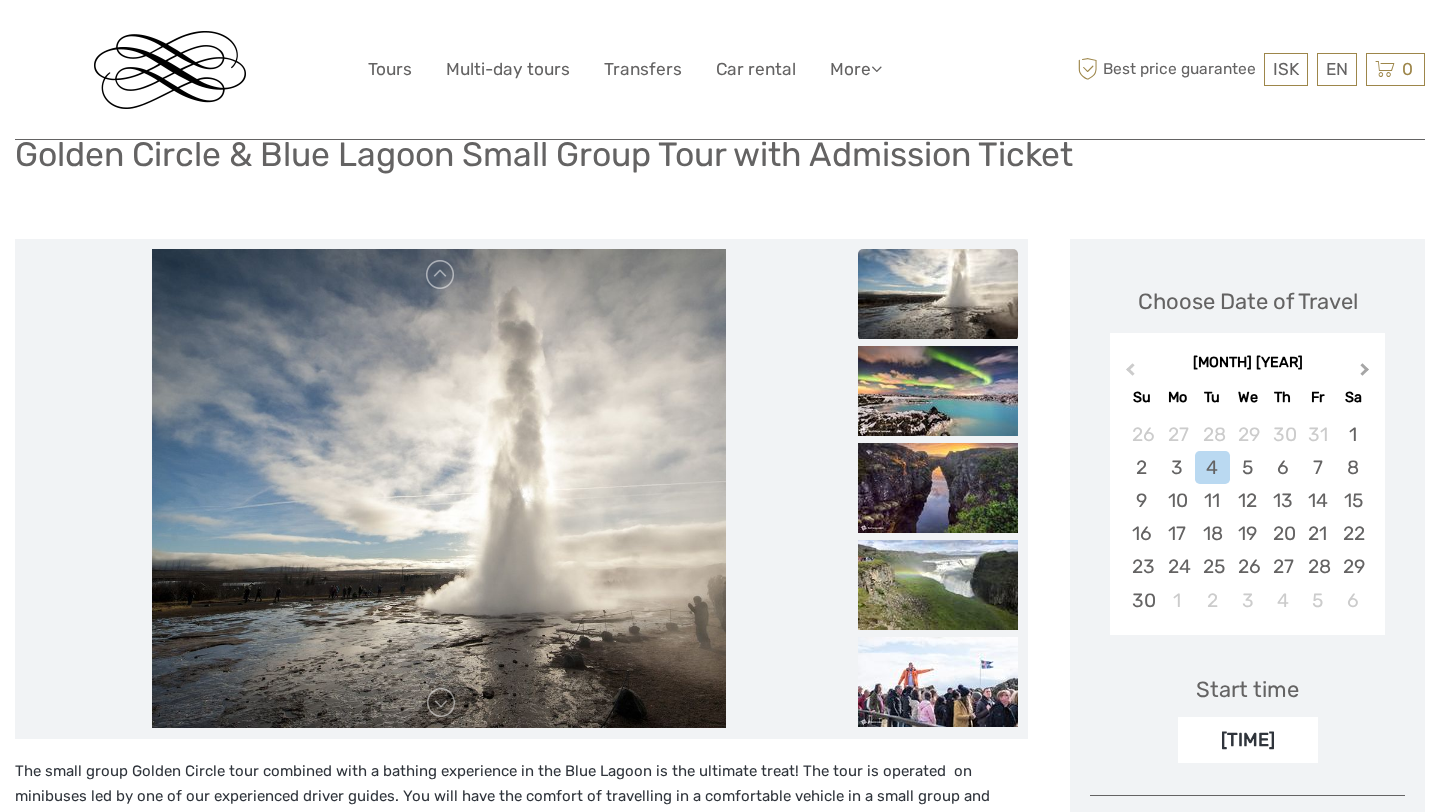click on "Next Month" at bounding box center (1365, 373) 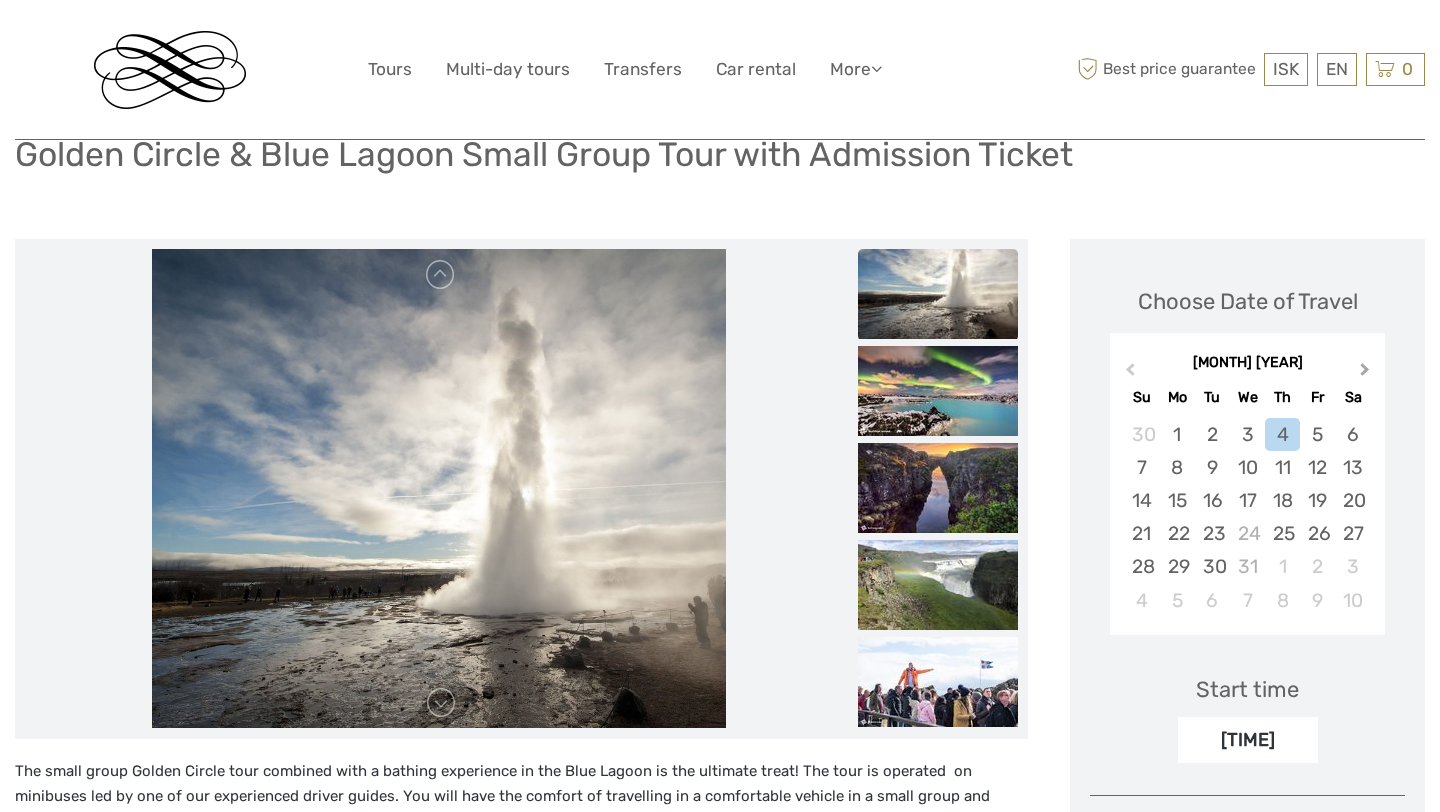 click on "Next Month" at bounding box center [1365, 373] 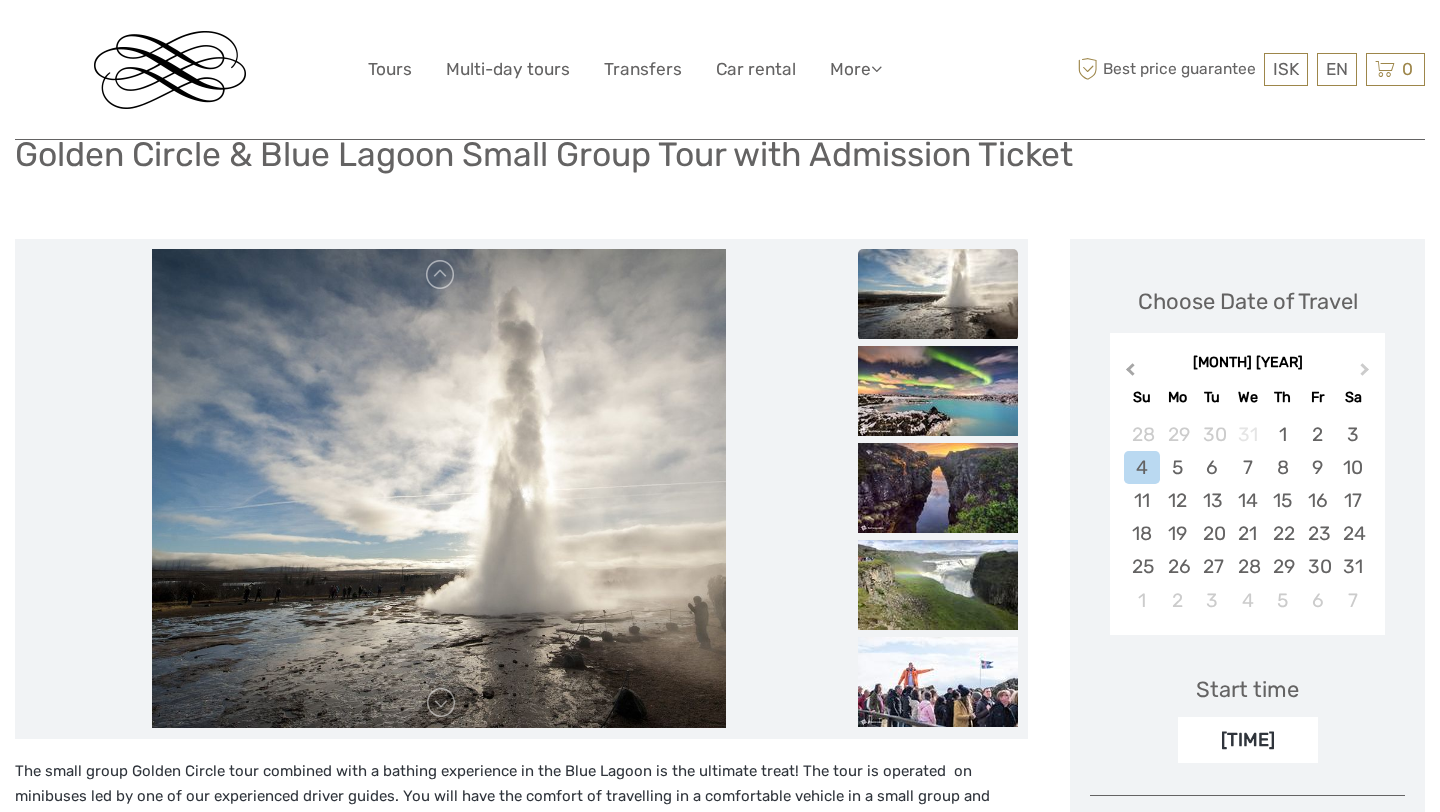 click on "Previous Month" at bounding box center [1128, 374] 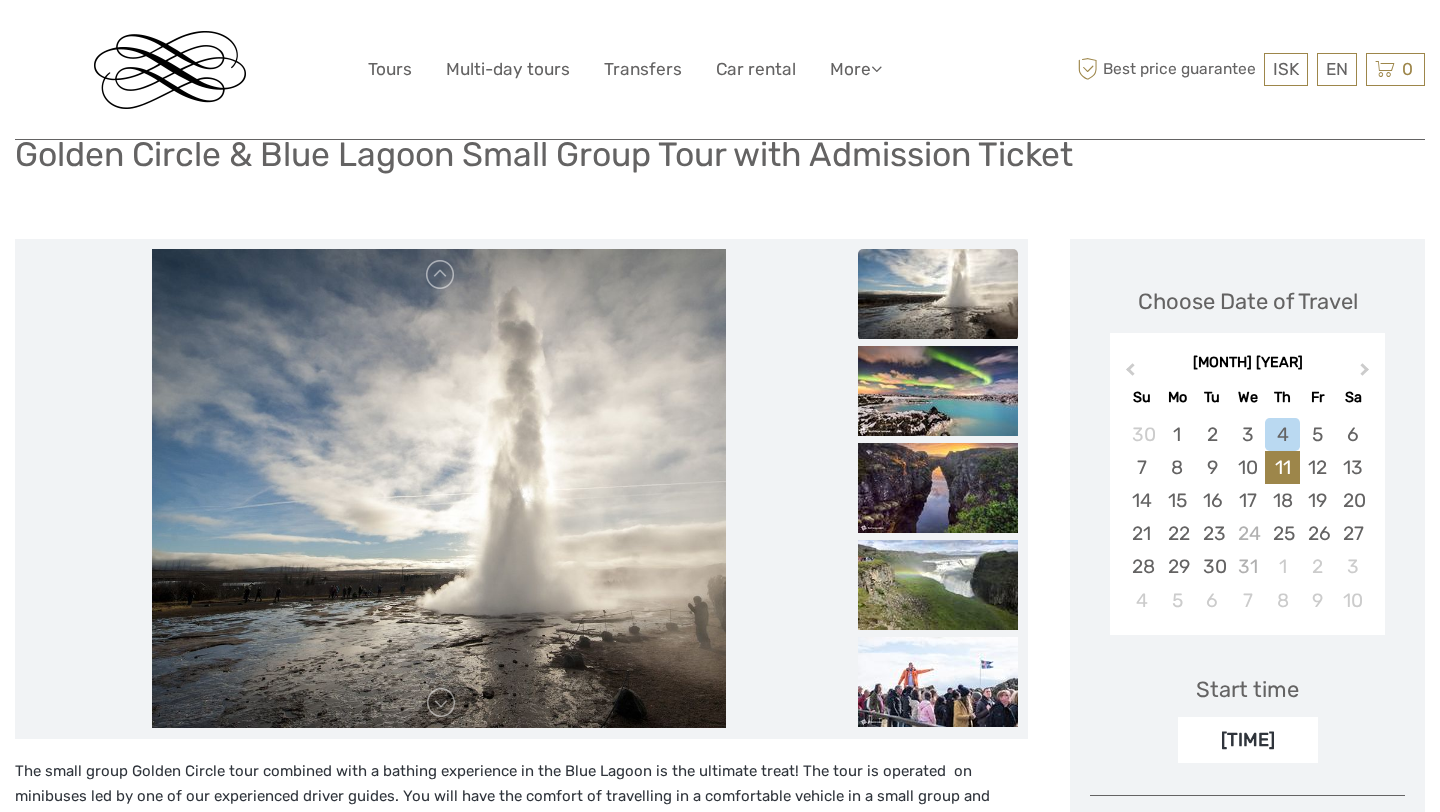 click on "11" at bounding box center (1282, 467) 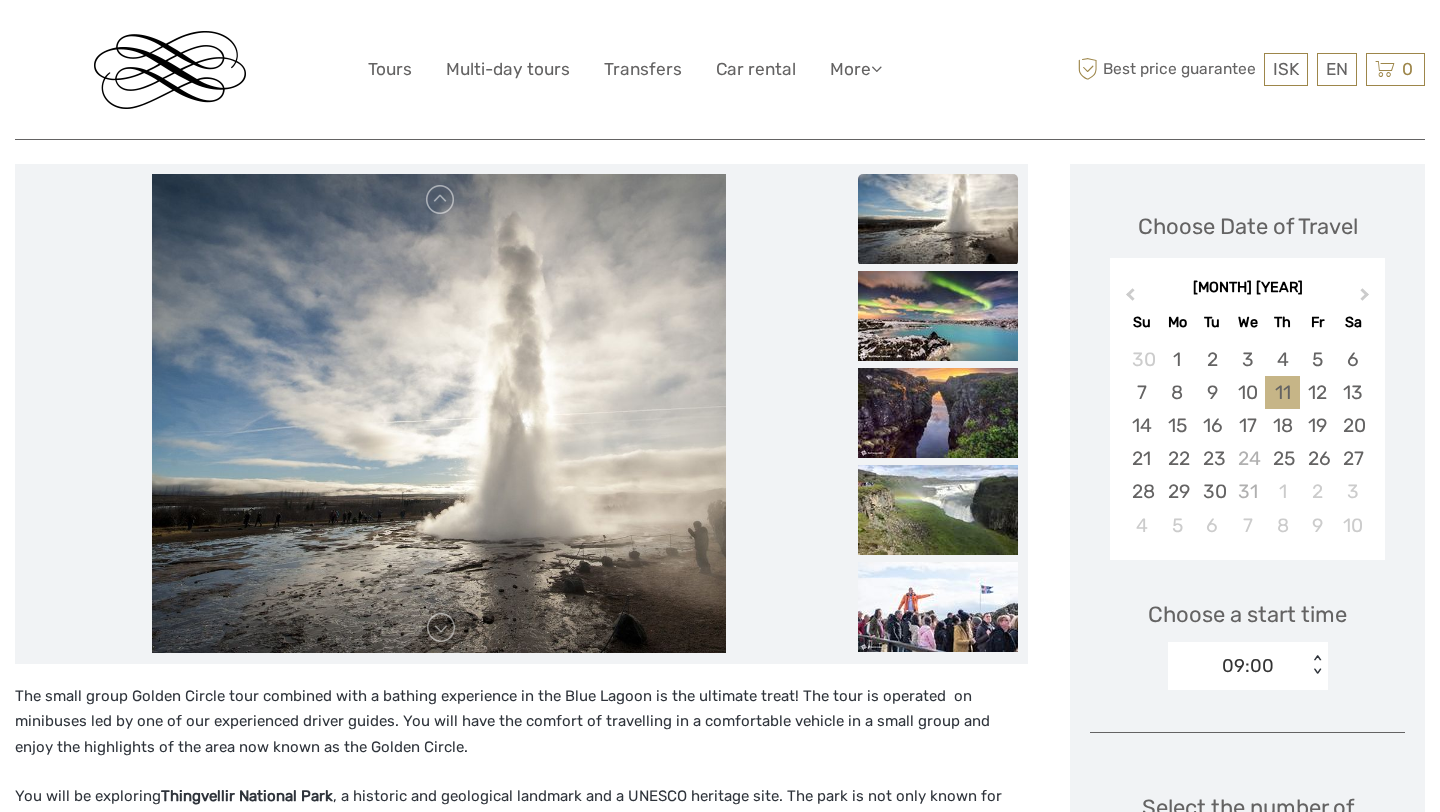scroll, scrollTop: 240, scrollLeft: 0, axis: vertical 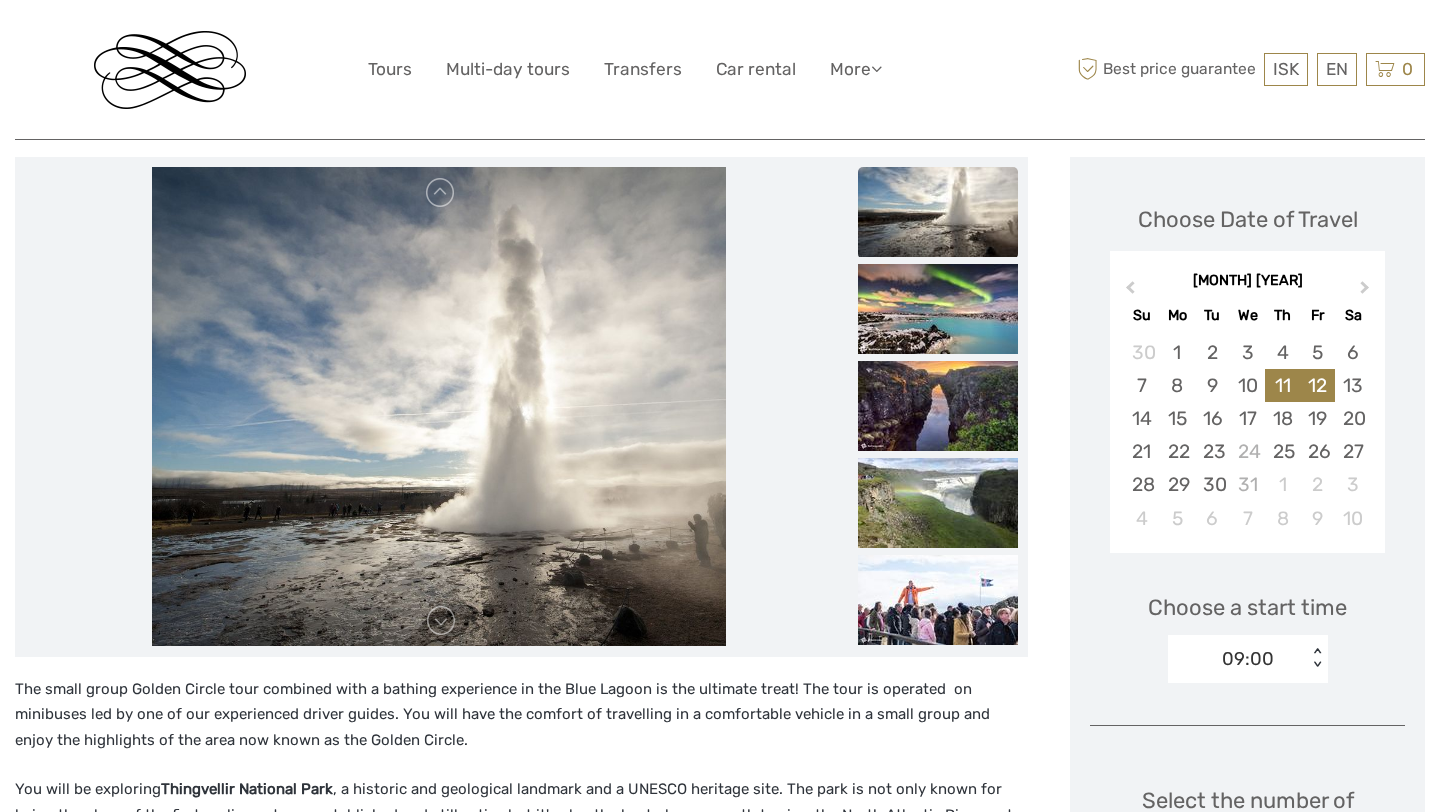 click on "12" at bounding box center [1317, 385] 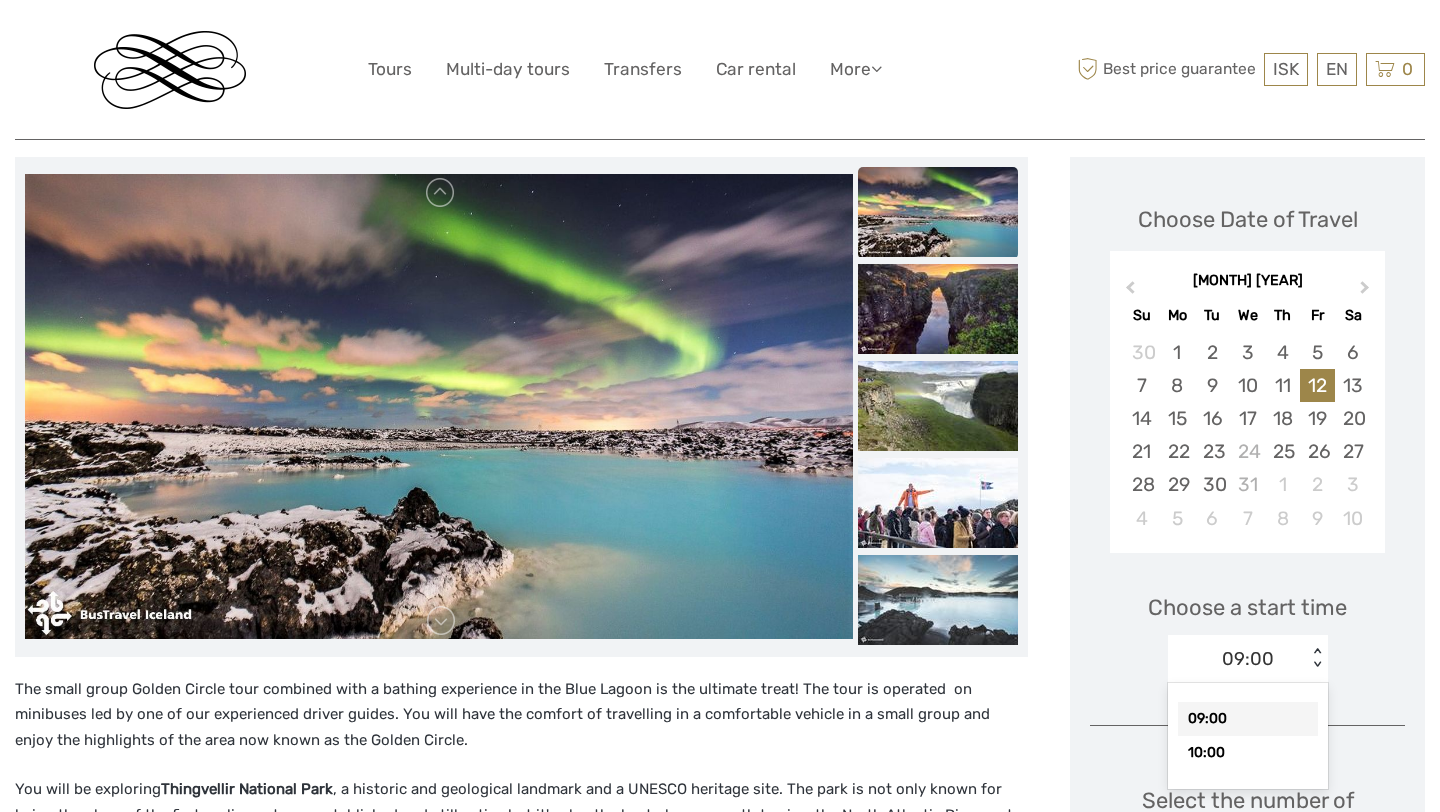 click on "09:00" at bounding box center (1248, 659) 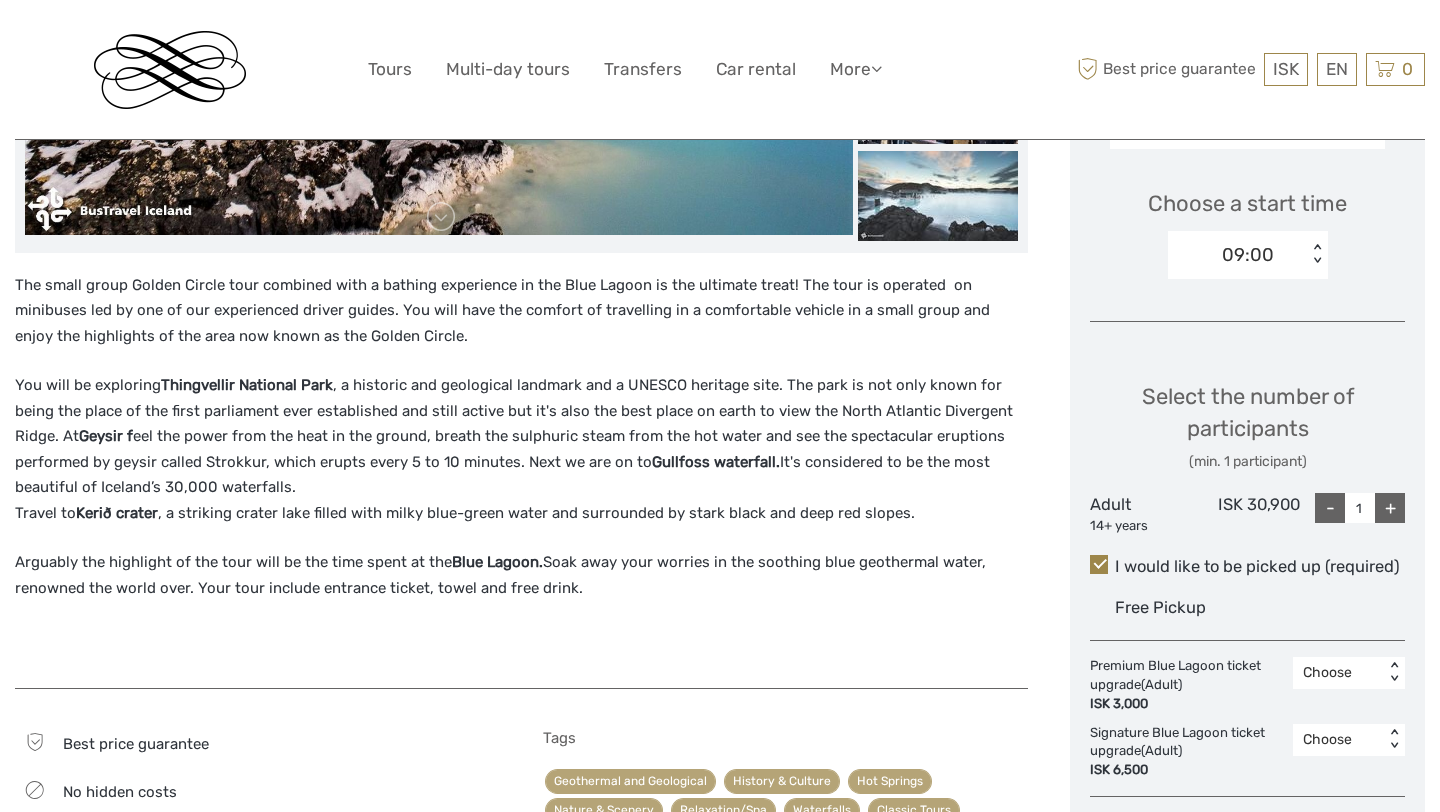 scroll, scrollTop: 645, scrollLeft: 0, axis: vertical 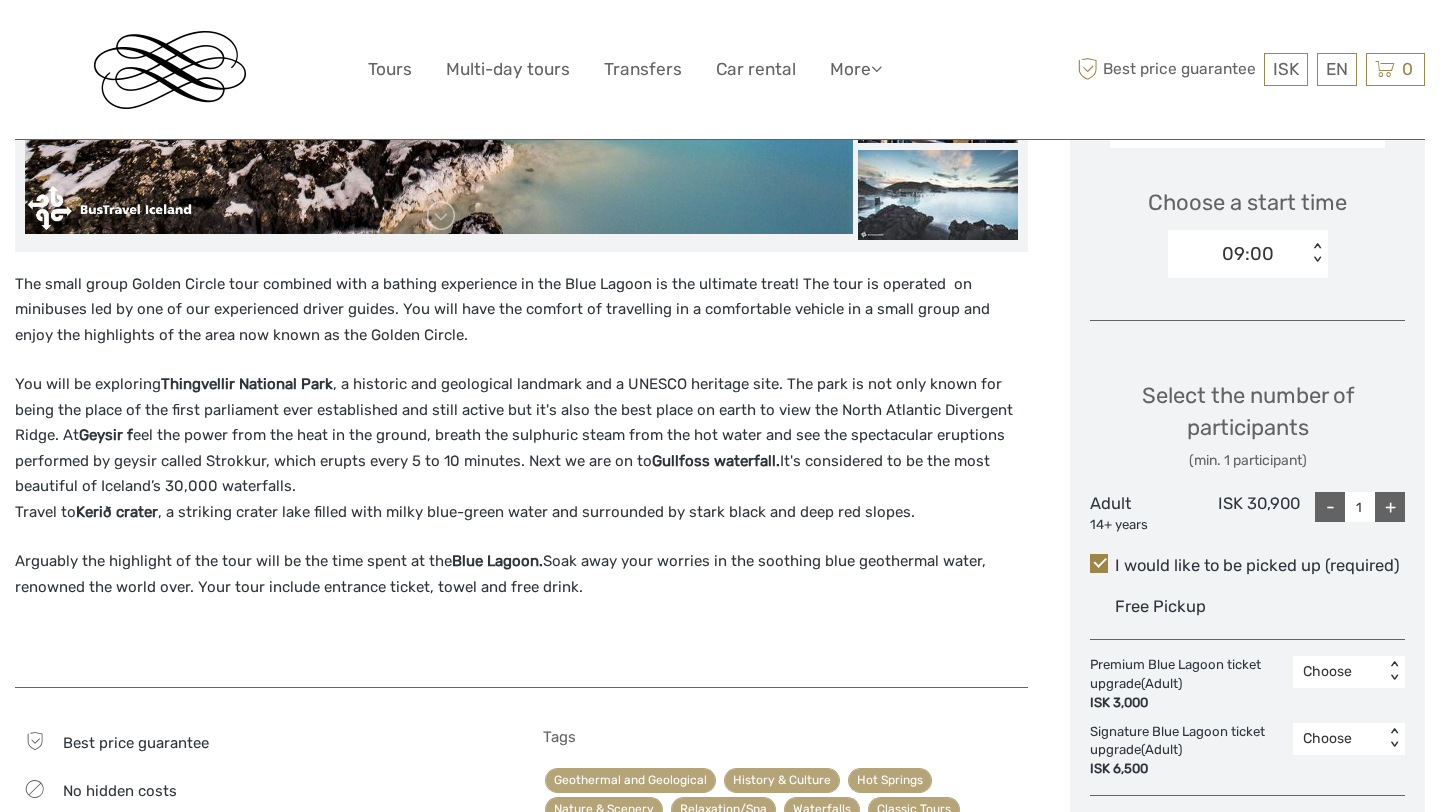click on "Choose Date of Travel December 2025 Previous Month Next Month December 2025 Su Mo Tu We Th Fr Sa 30 1 2 3 4 5 6 7 8 9 10 11 12 13 14 15 16 17 18 19 20 21 22 23 24 25 26 27 28 29 30 31 1 2 3 4 5 6 7 8 9 10 Choose a start time 09:00 < > Select the number of participants (min. 1 participant) Adult 14+ years ISK 30,900 - 1 + I would like to be picked up (required) Free Pickup Premium Blue Lagoon ticket upgrade  (Adult) ISK 3,000 Choose < > Signature Blue Lagoon ticket upgrade  (Adult) ISK 6,500 Choose < > Total :  ISK 30,900 Best price guarantee ADD TO CART EXPRESS CHECKOUT" at bounding box center (1247, 384) 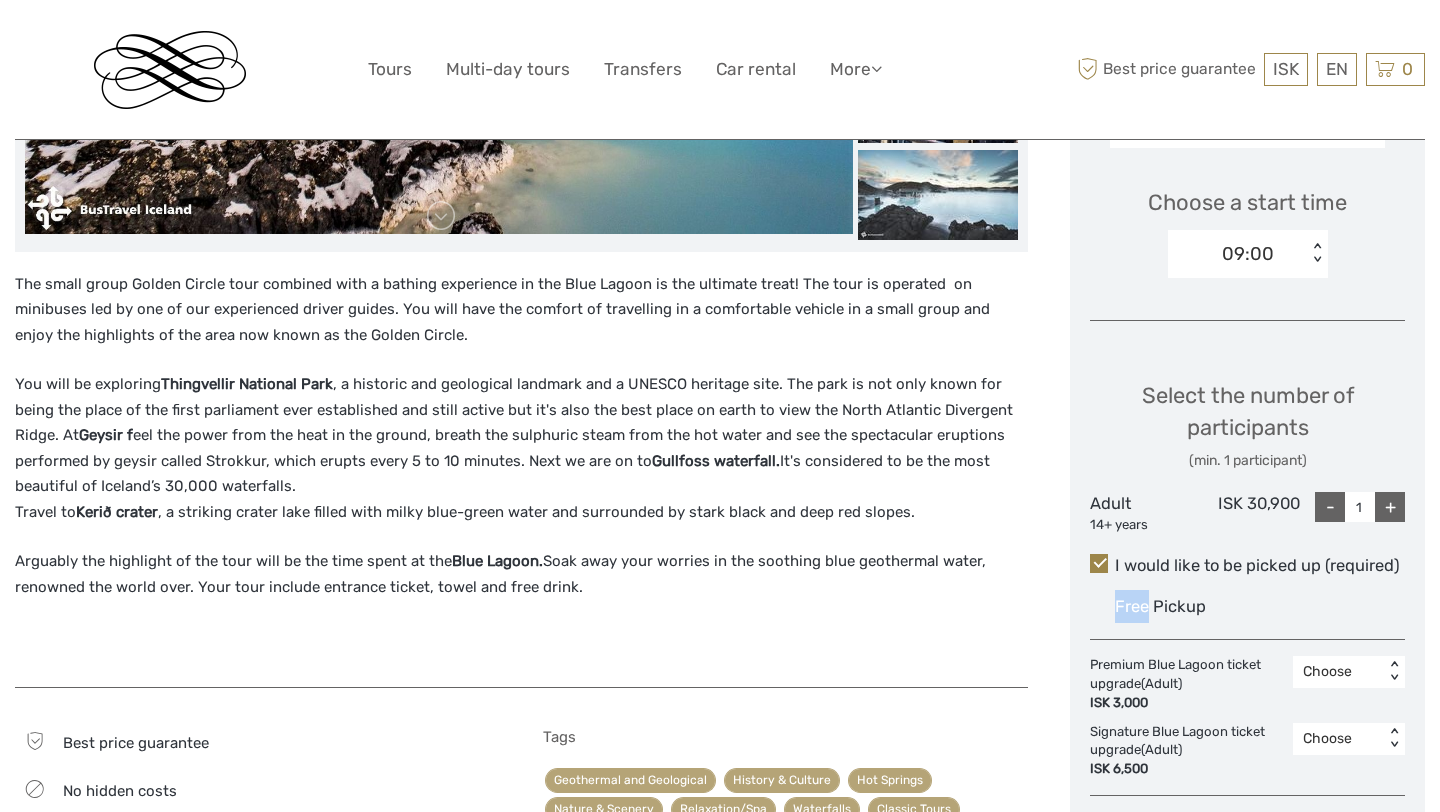 click on "Choose Date of Travel December 2025 Previous Month Next Month December 2025 Su Mo Tu We Th Fr Sa 30 1 2 3 4 5 6 7 8 9 10 11 12 13 14 15 16 17 18 19 20 21 22 23 24 25 26 27 28 29 30 31 1 2 3 4 5 6 7 8 9 10 Choose a start time 09:00 < > Select the number of participants (min. 1 participant) Adult 14+ years ISK 30,900 - 1 + I would like to be picked up (required) Free Pickup Premium Blue Lagoon ticket upgrade  (Adult) ISK 3,000 Choose < > Signature Blue Lagoon ticket upgrade  (Adult) ISK 6,500 Choose < > Total :  ISK 30,900 Best price guarantee ADD TO CART EXPRESS CHECKOUT" at bounding box center [1247, 384] 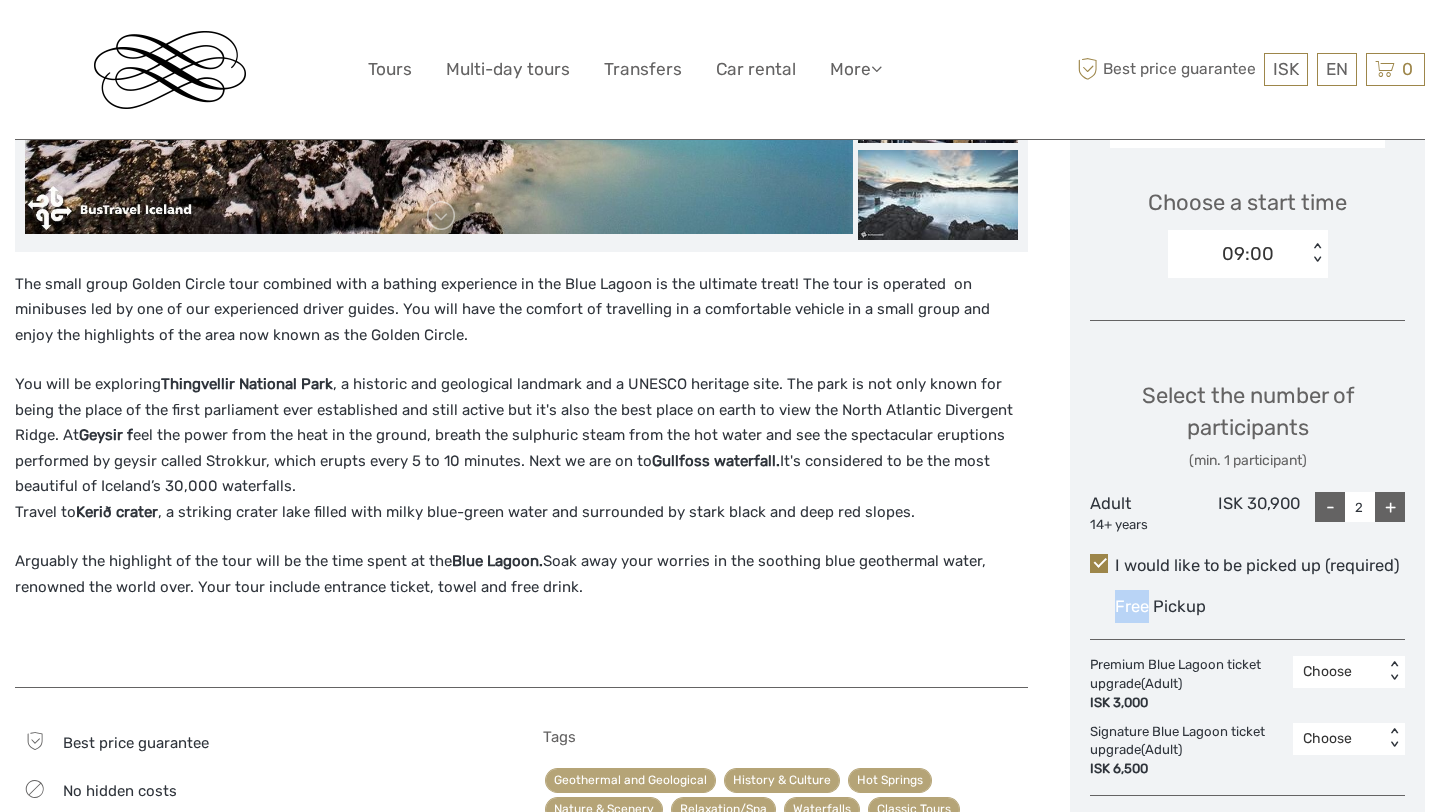click on "+" at bounding box center (1390, 507) 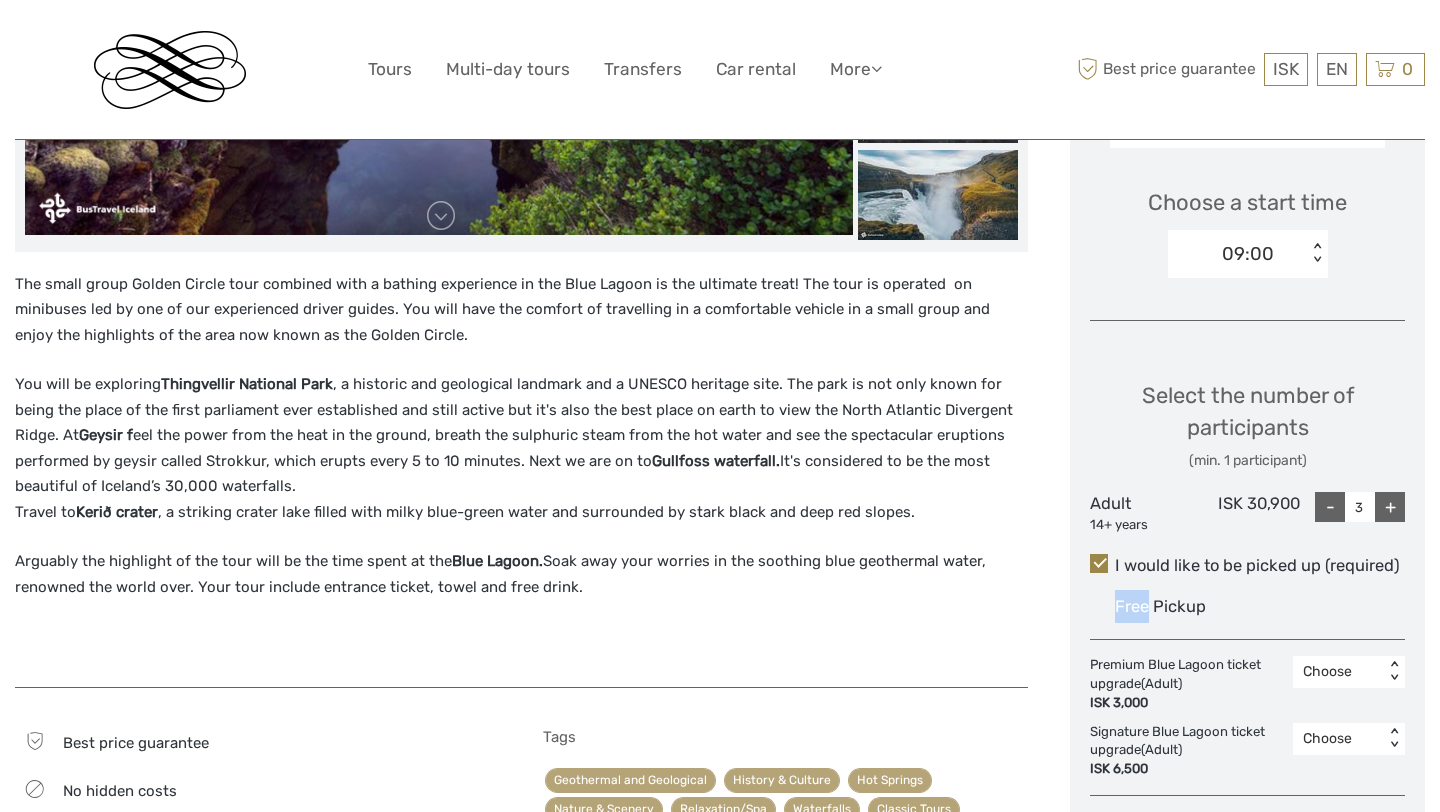 click on "I would like to be picked up (required) Free Pickup" at bounding box center [1247, 588] 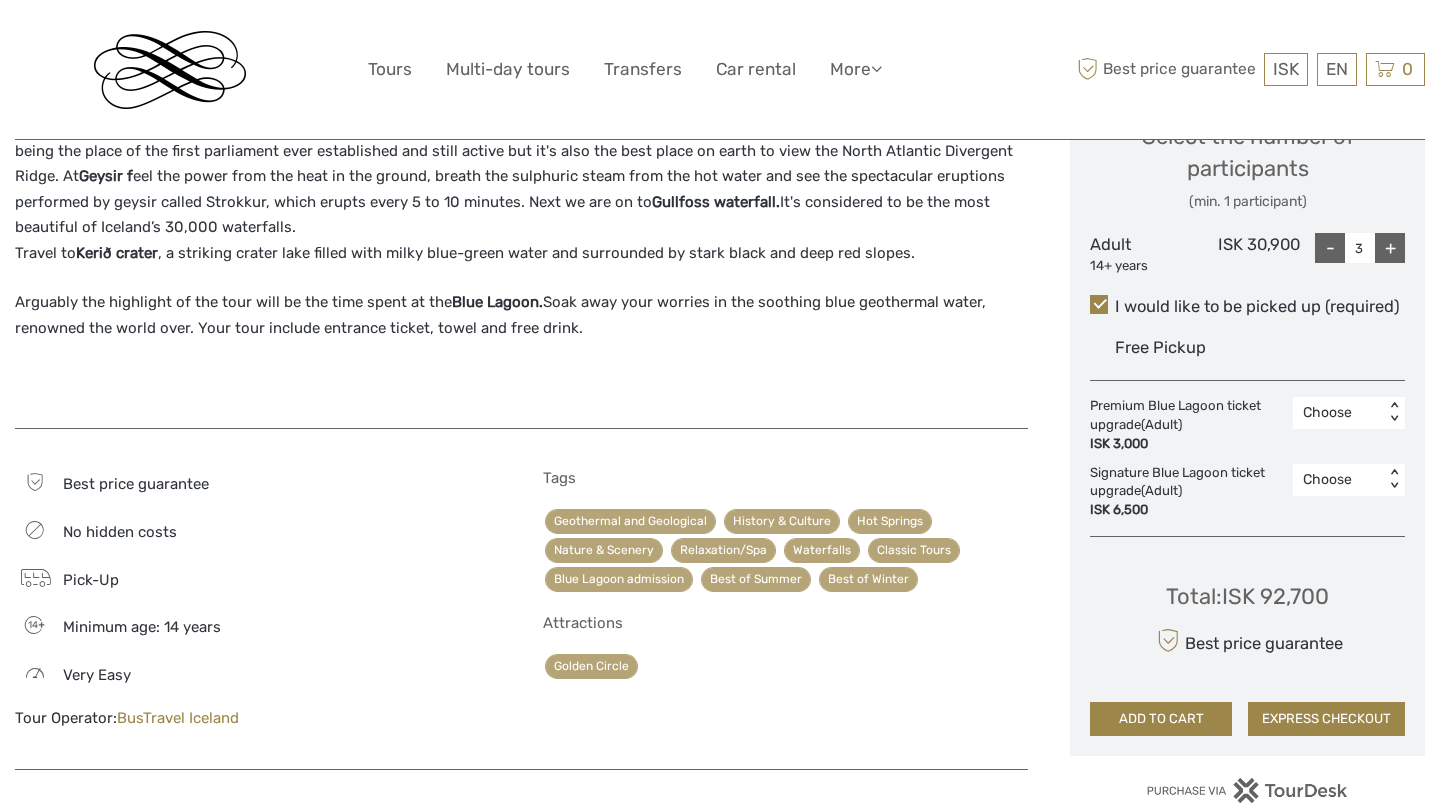scroll, scrollTop: 909, scrollLeft: 0, axis: vertical 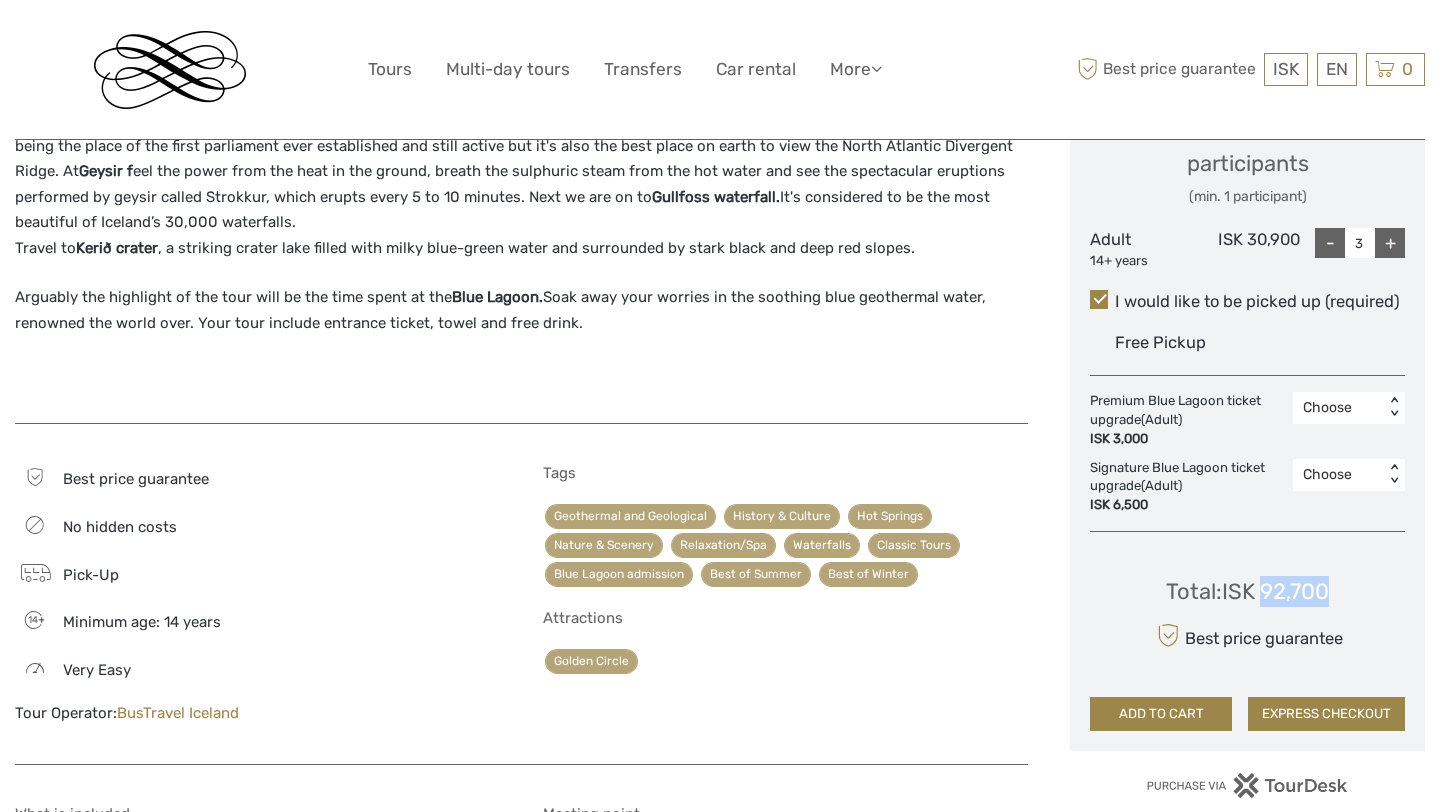 drag, startPoint x: 1336, startPoint y: 587, endPoint x: 1263, endPoint y: 588, distance: 73.00685 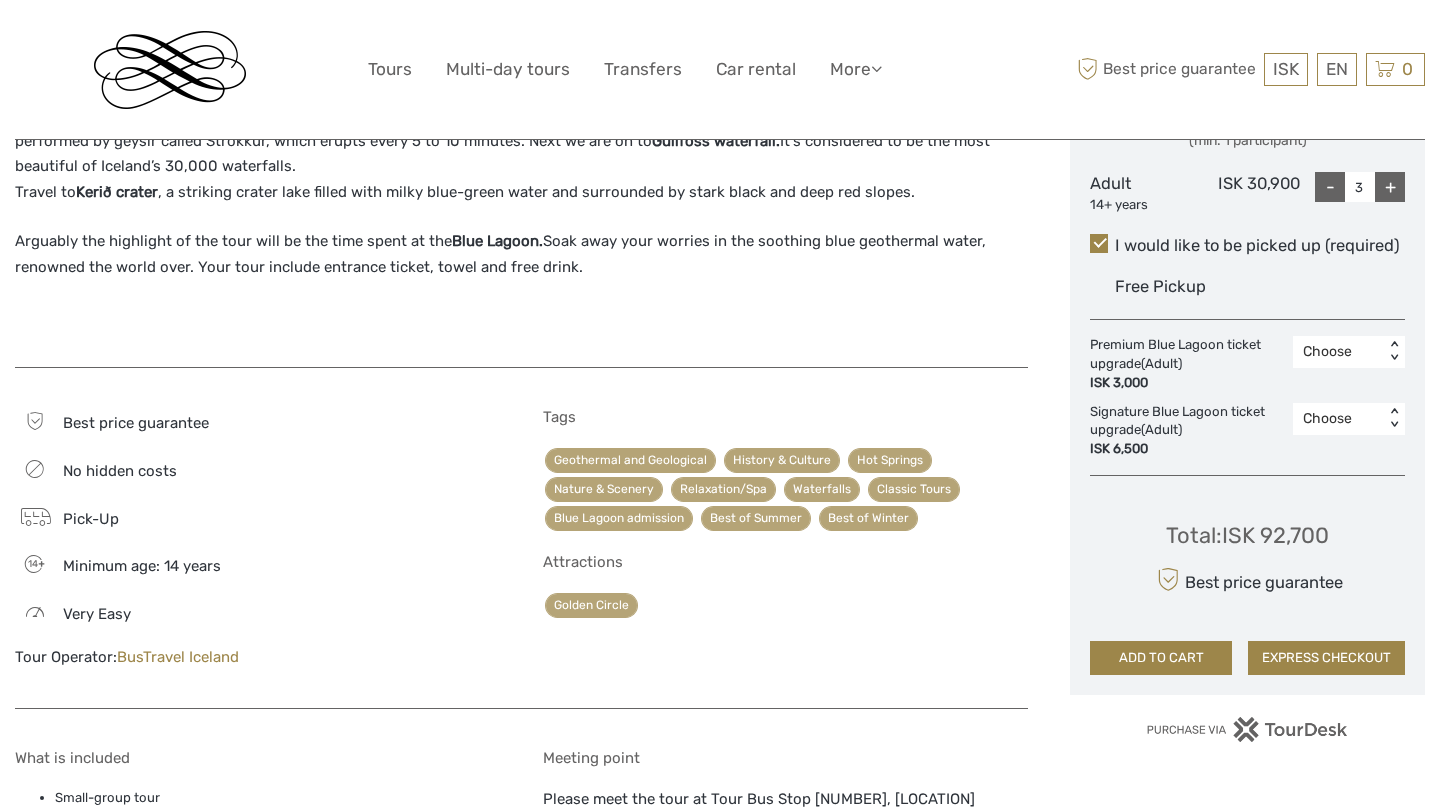 click on "Golden Circle" at bounding box center [786, 605] 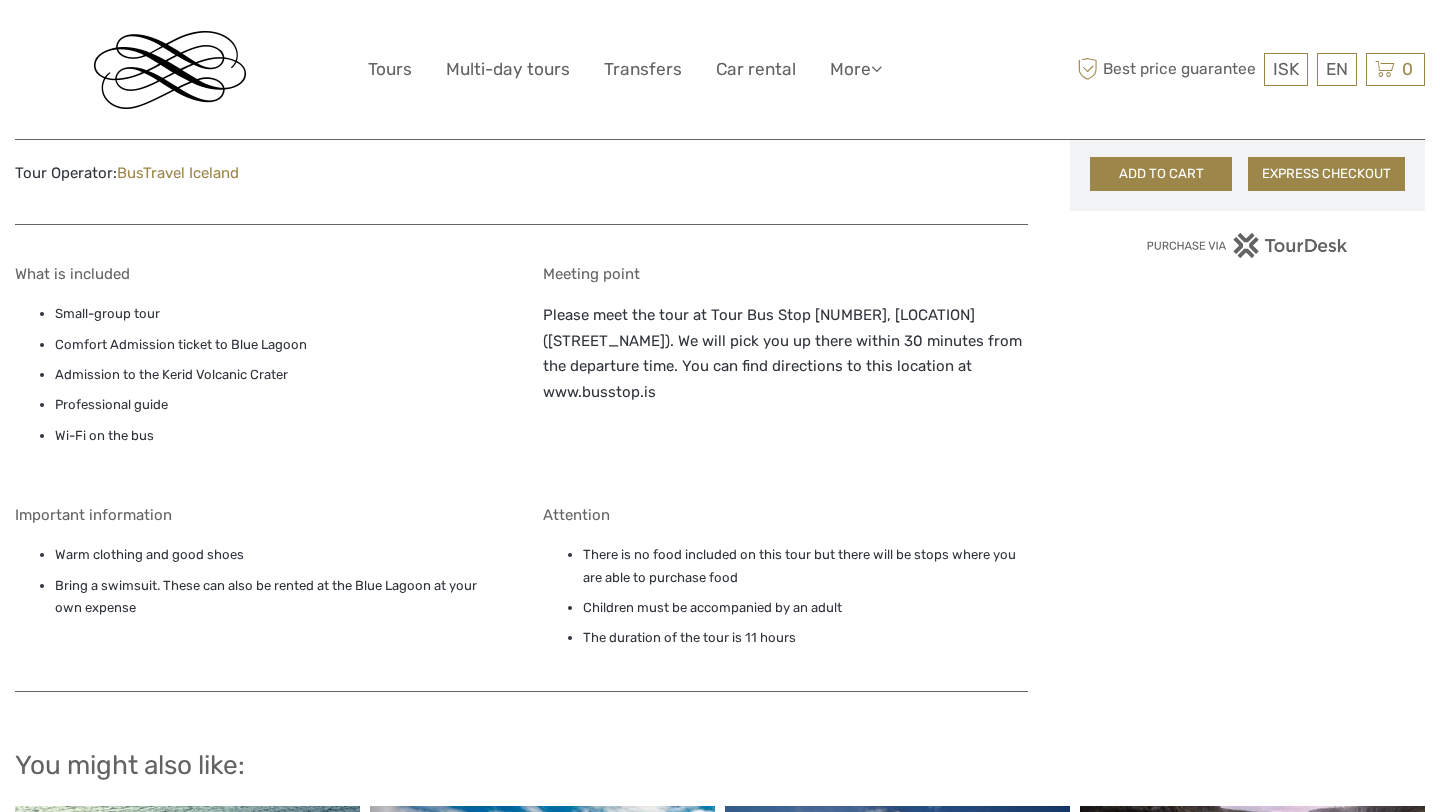 scroll, scrollTop: 1451, scrollLeft: 0, axis: vertical 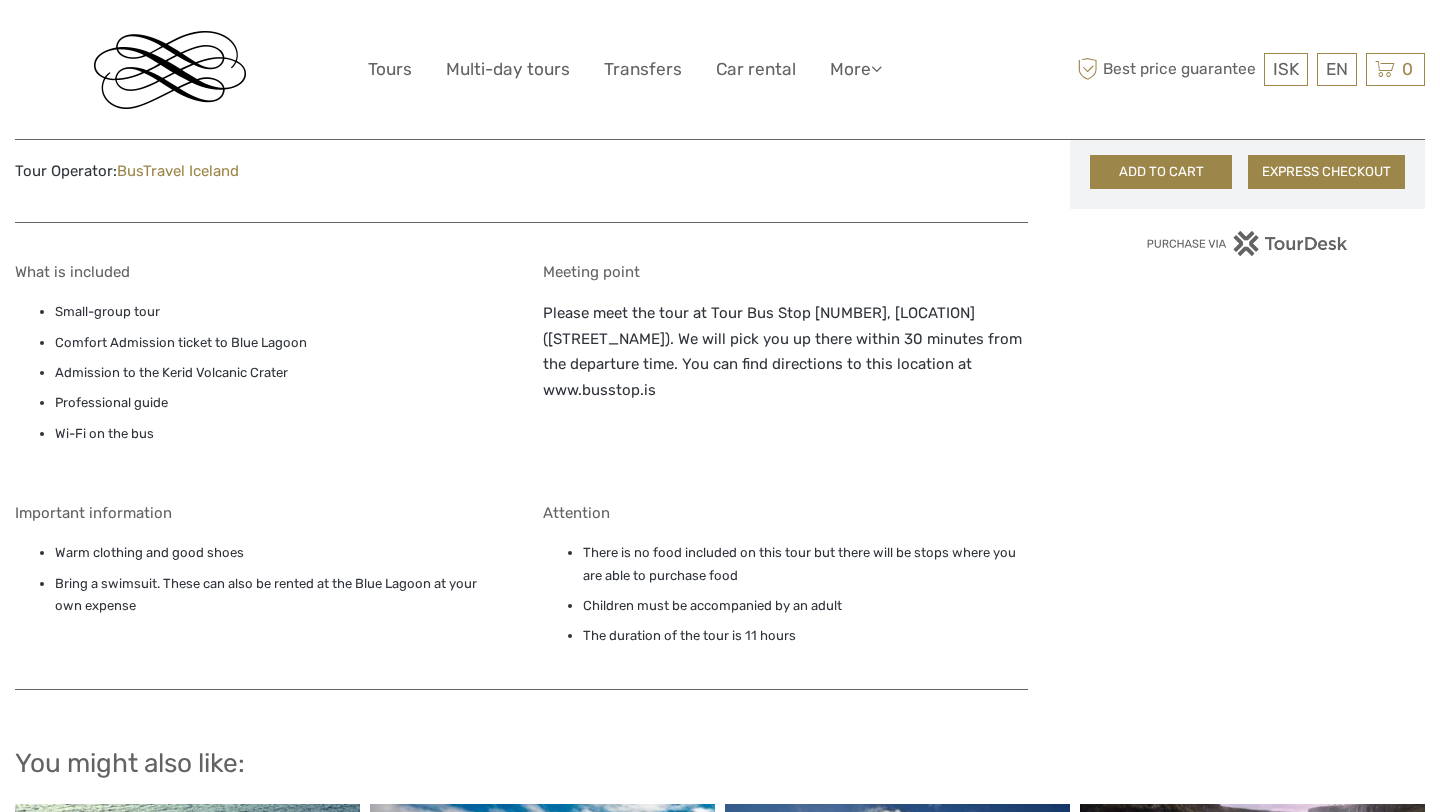 click on "The duration of the tour is 11 hours" at bounding box center (806, 636) 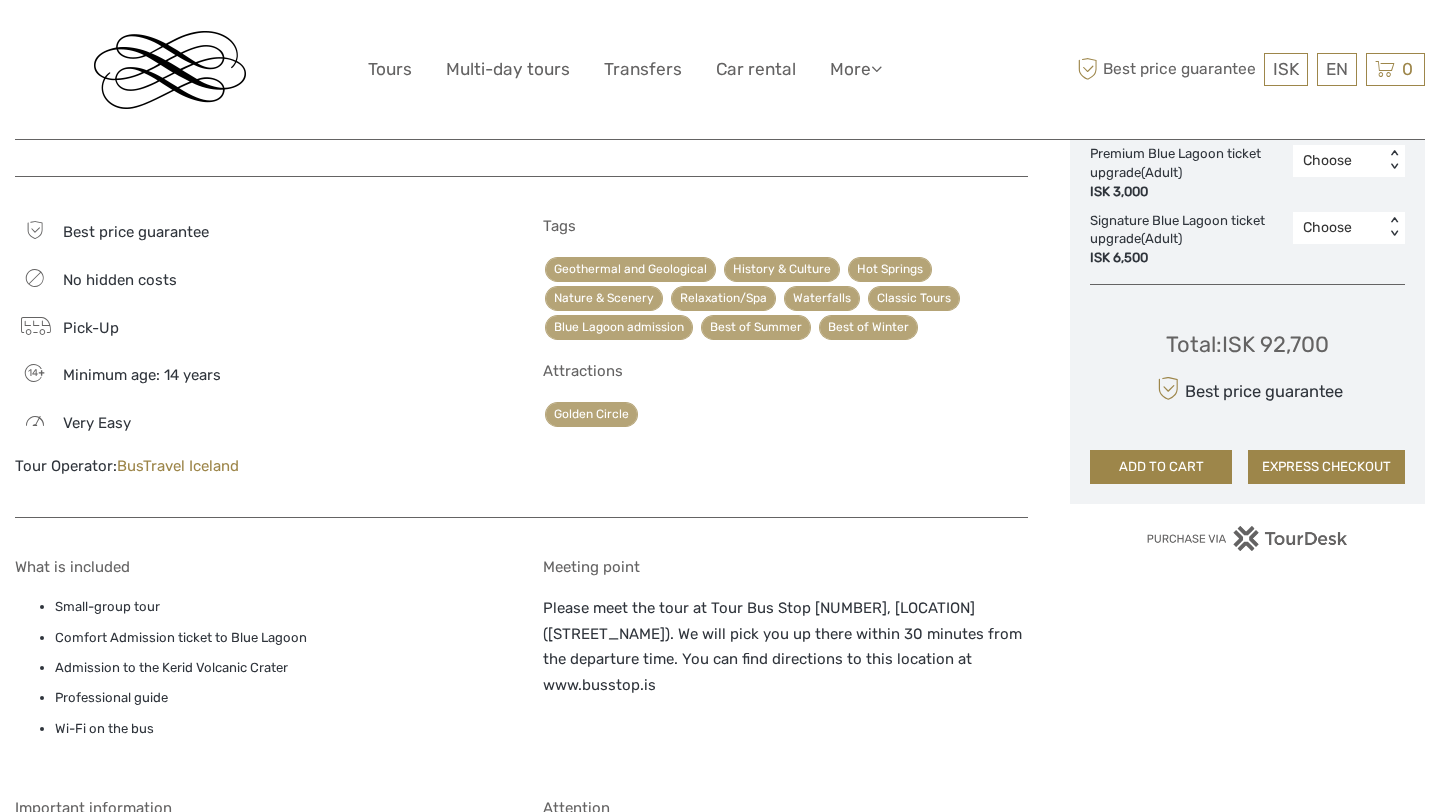 scroll, scrollTop: 1158, scrollLeft: 0, axis: vertical 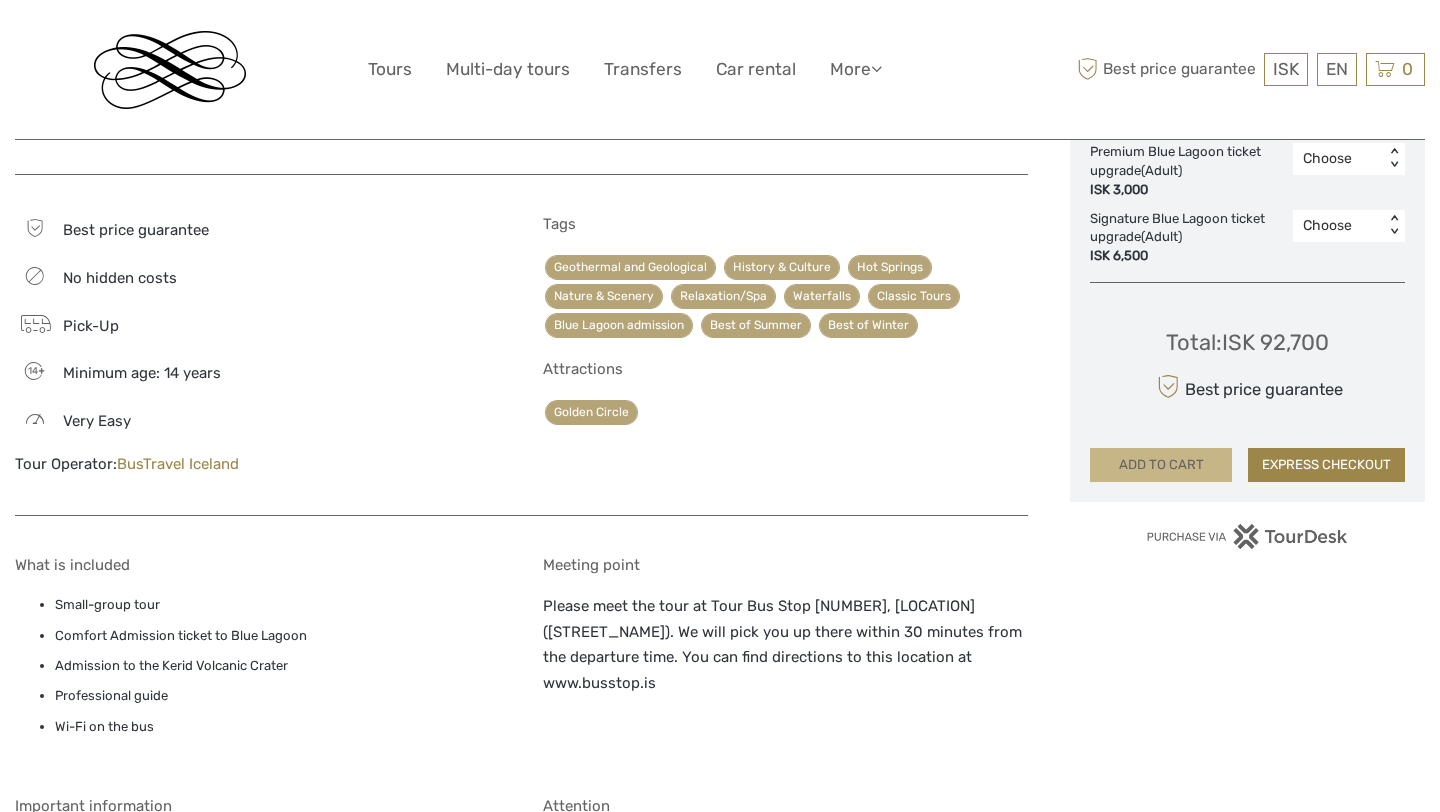 click on "ADD TO CART" at bounding box center [1161, 465] 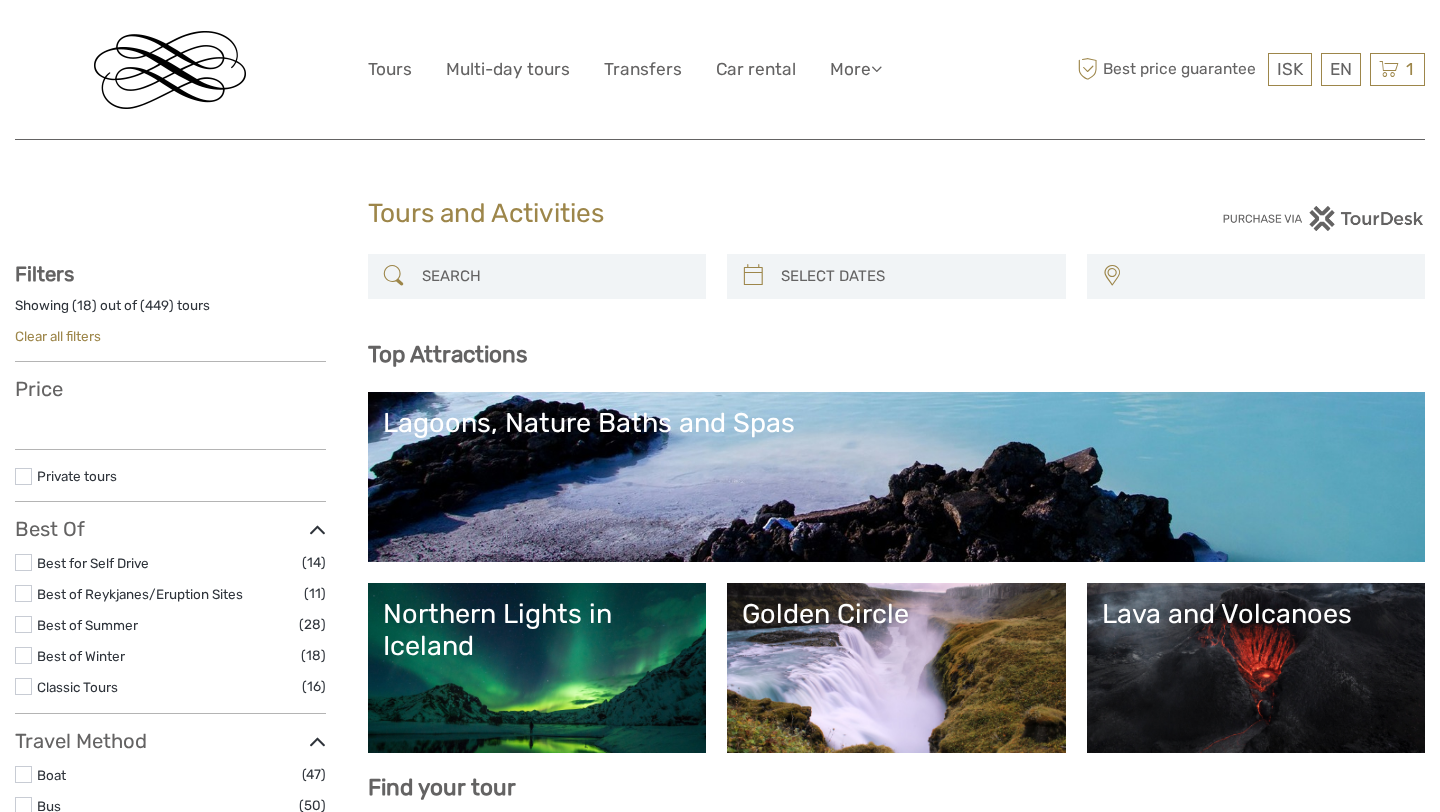 select 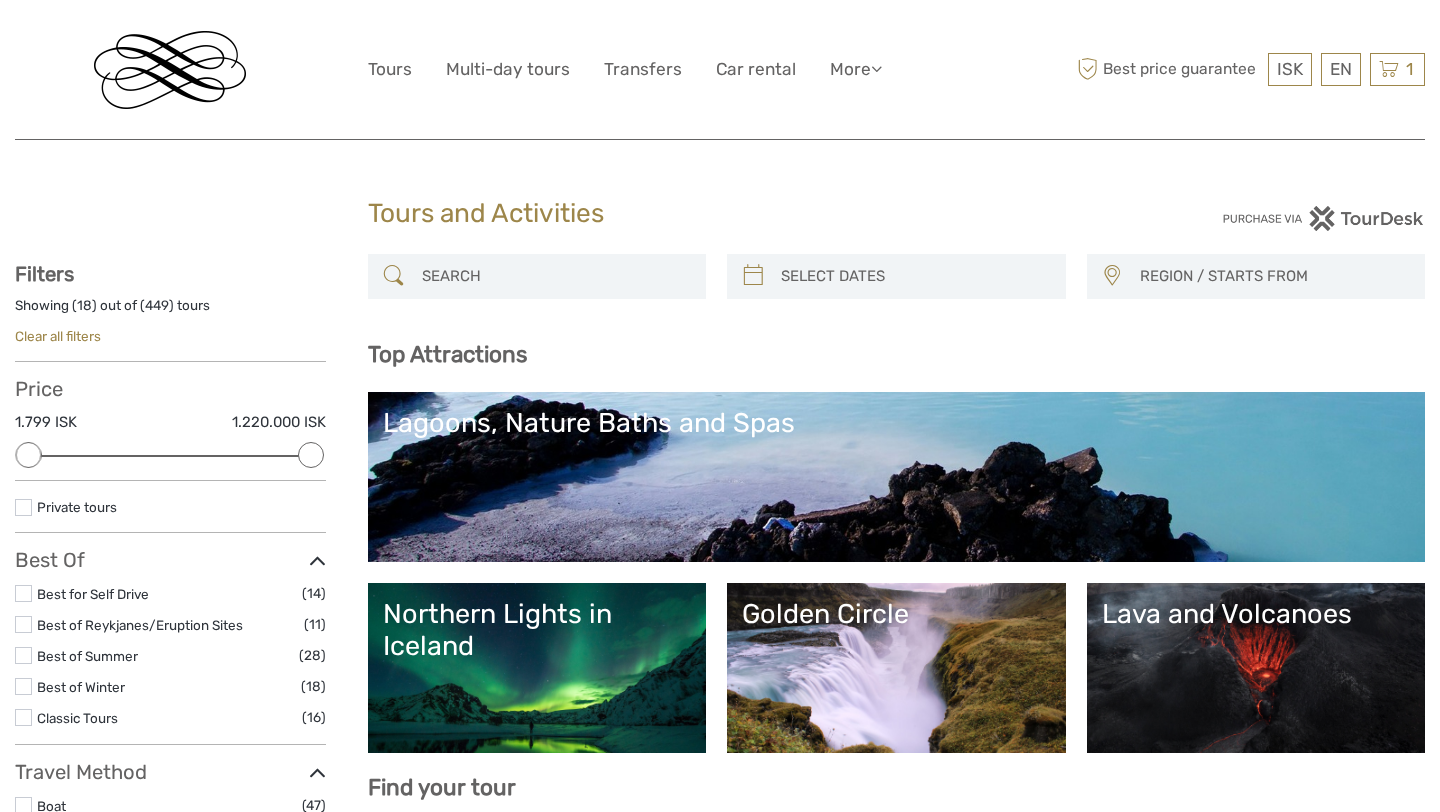 scroll, scrollTop: 0, scrollLeft: 0, axis: both 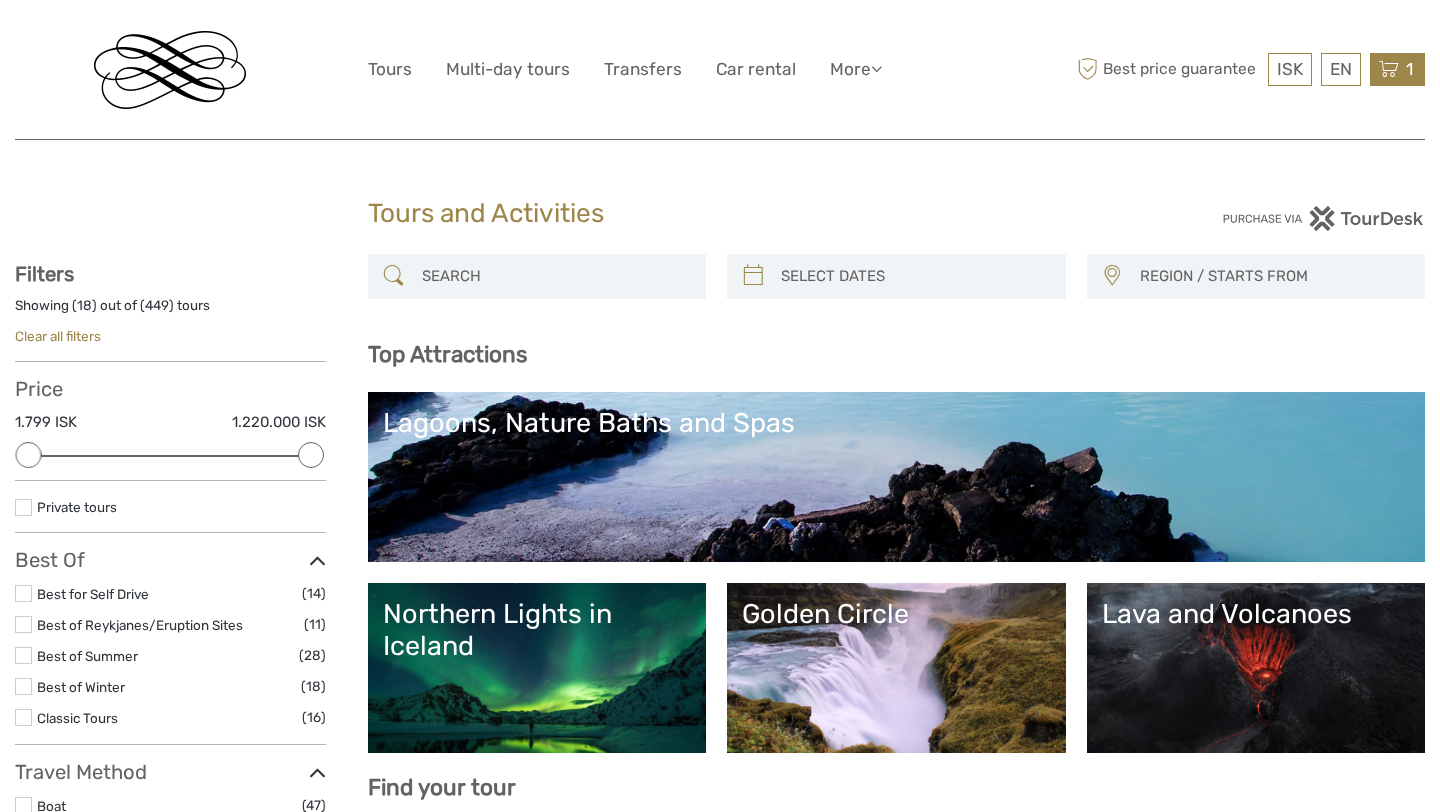click on "1" at bounding box center [1409, 69] 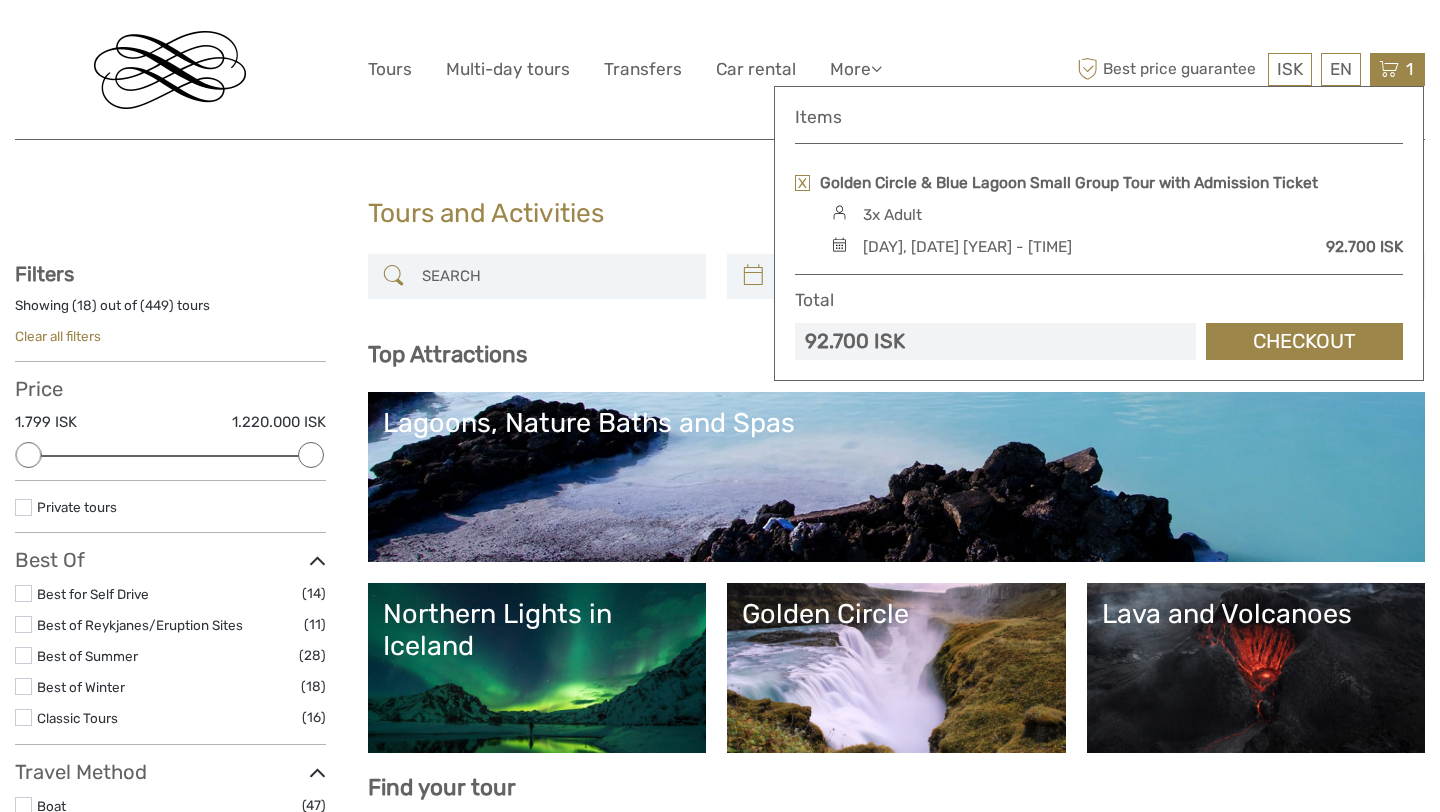 click on "Tours and Activities
Tours and Activities
REGION / STARTS FROM
Capital Region
North
Reykjanes / Keflavík
South
Southeast
West
Capital Region
North
Reykjanes / Keflavík
South
Southeast
West
Show filters
Hide filters
Filters
Showing ( 18 ) out of ( 449 ) tours
Clear all filters
Price
1.799 ISK   1.220.000 ISK
Clear
Private tours
Best Of" at bounding box center [720, 1921] 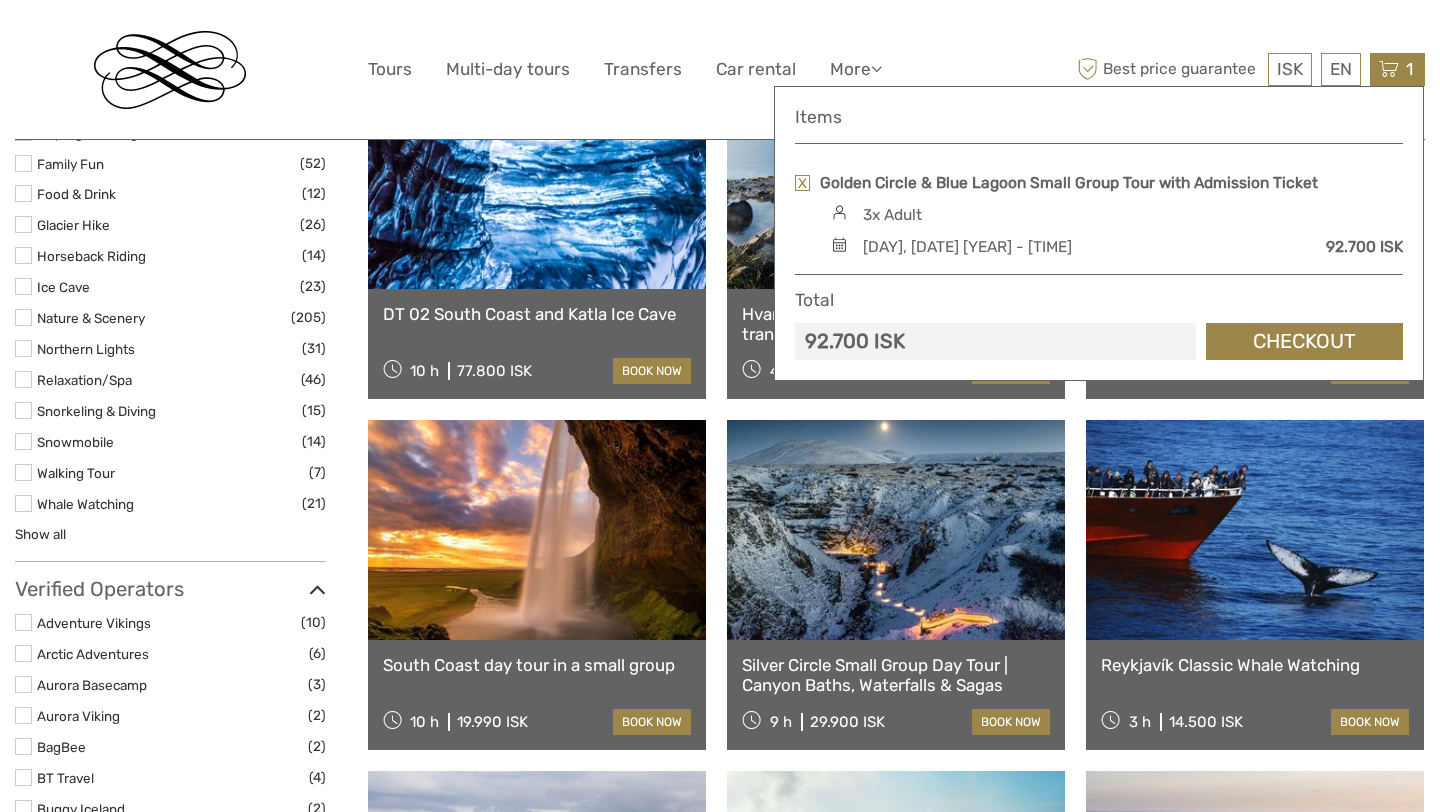 scroll, scrollTop: 1787, scrollLeft: 0, axis: vertical 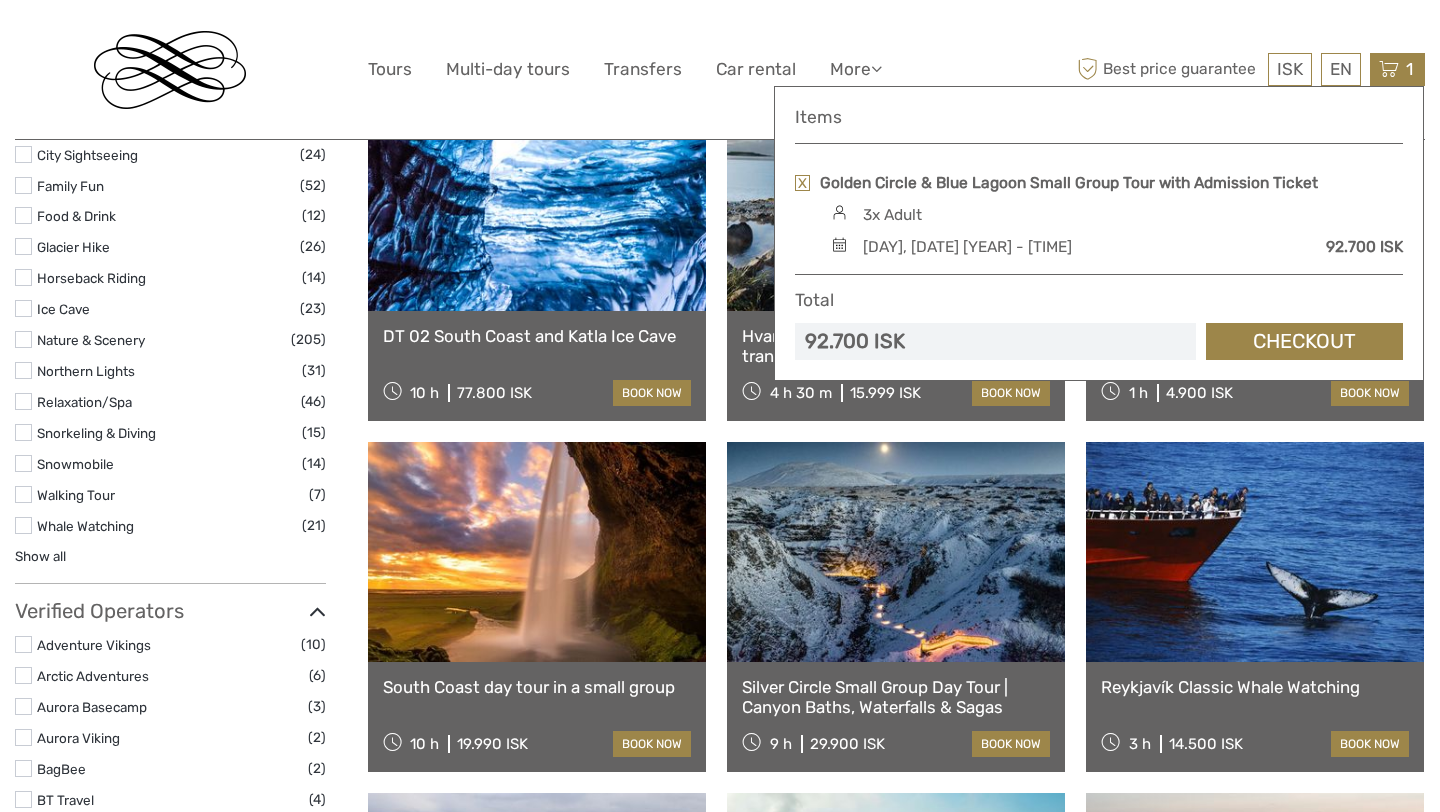 click on "Reykjavík Classic Whale Watching" at bounding box center (1255, 687) 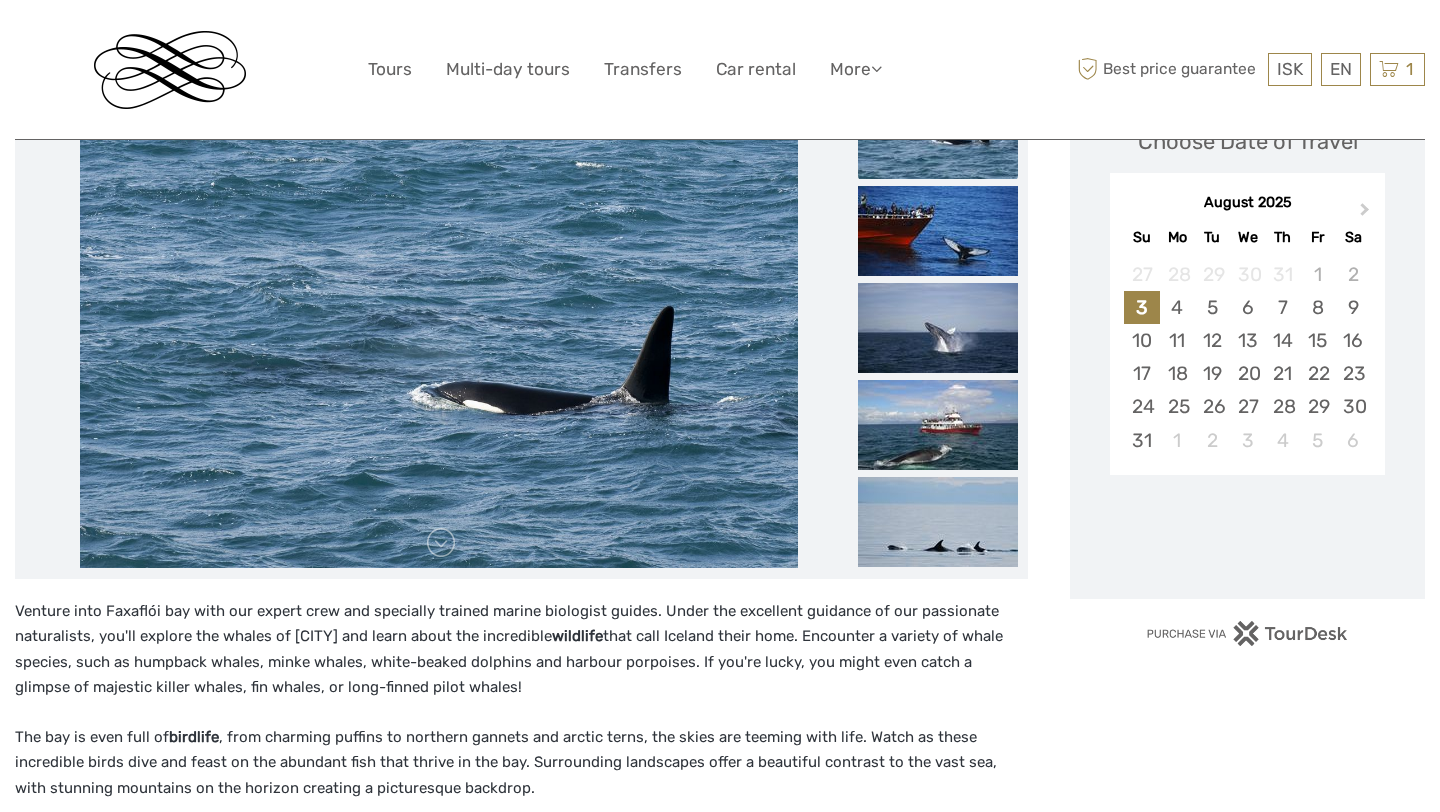 scroll, scrollTop: 408, scrollLeft: 0, axis: vertical 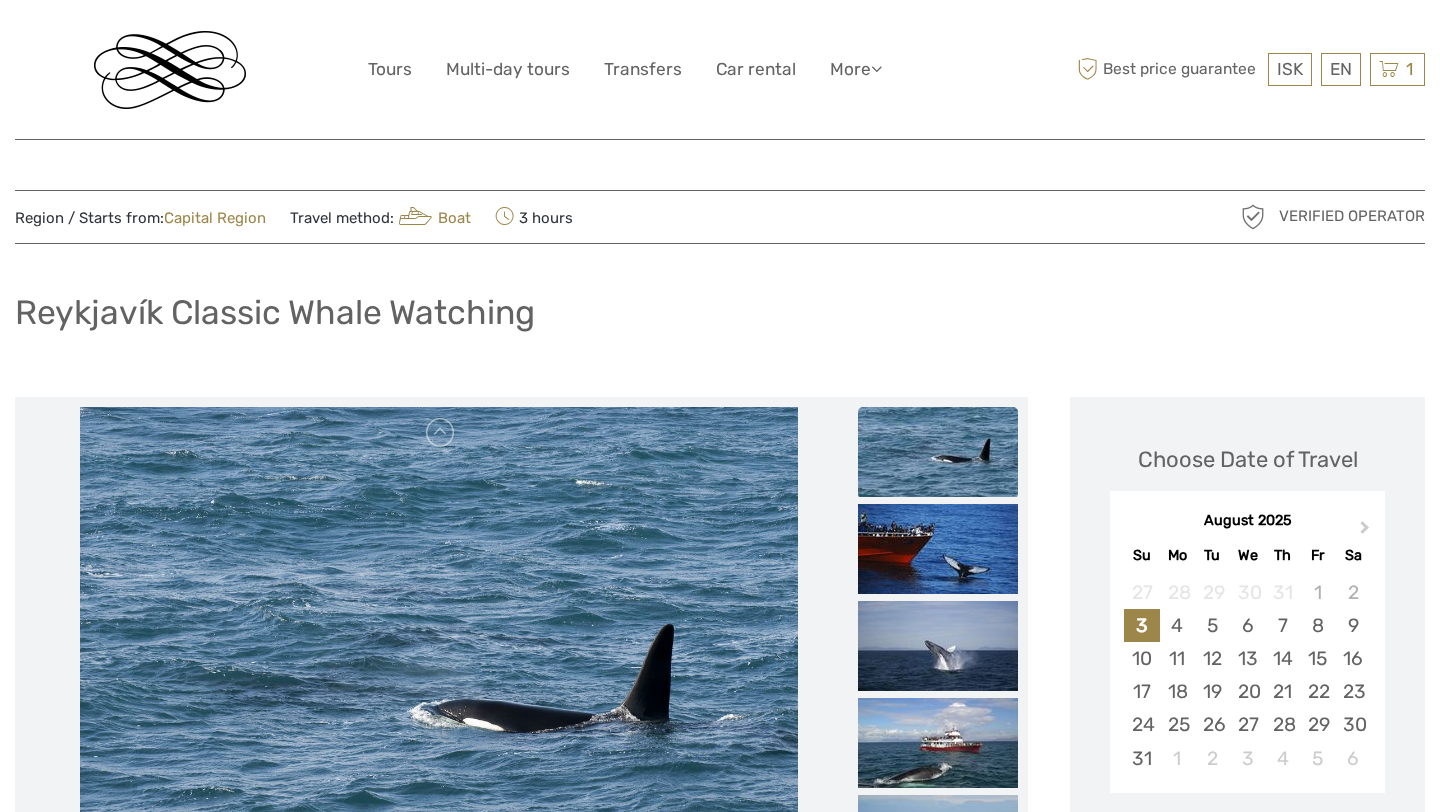 click at bounding box center (170, 70) 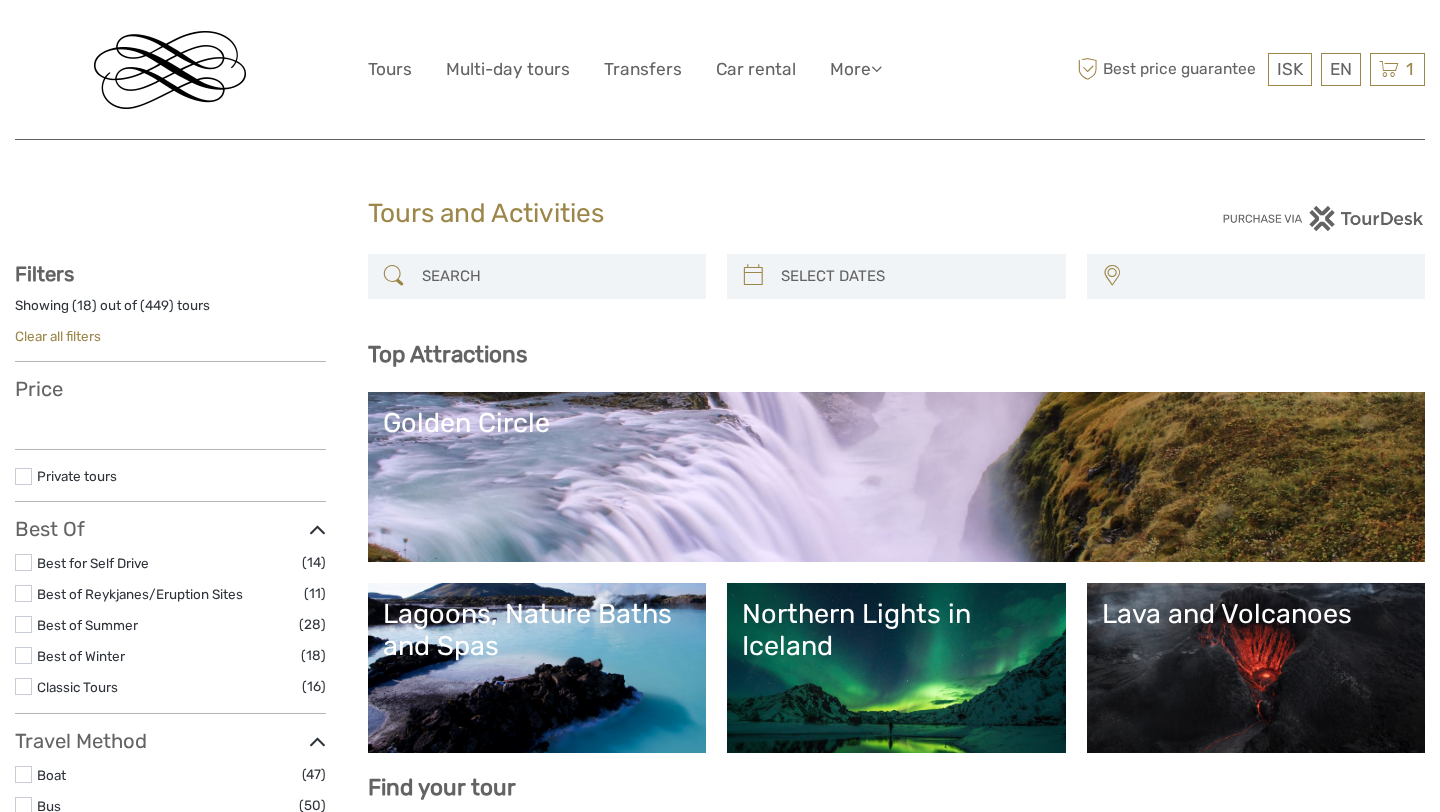 select 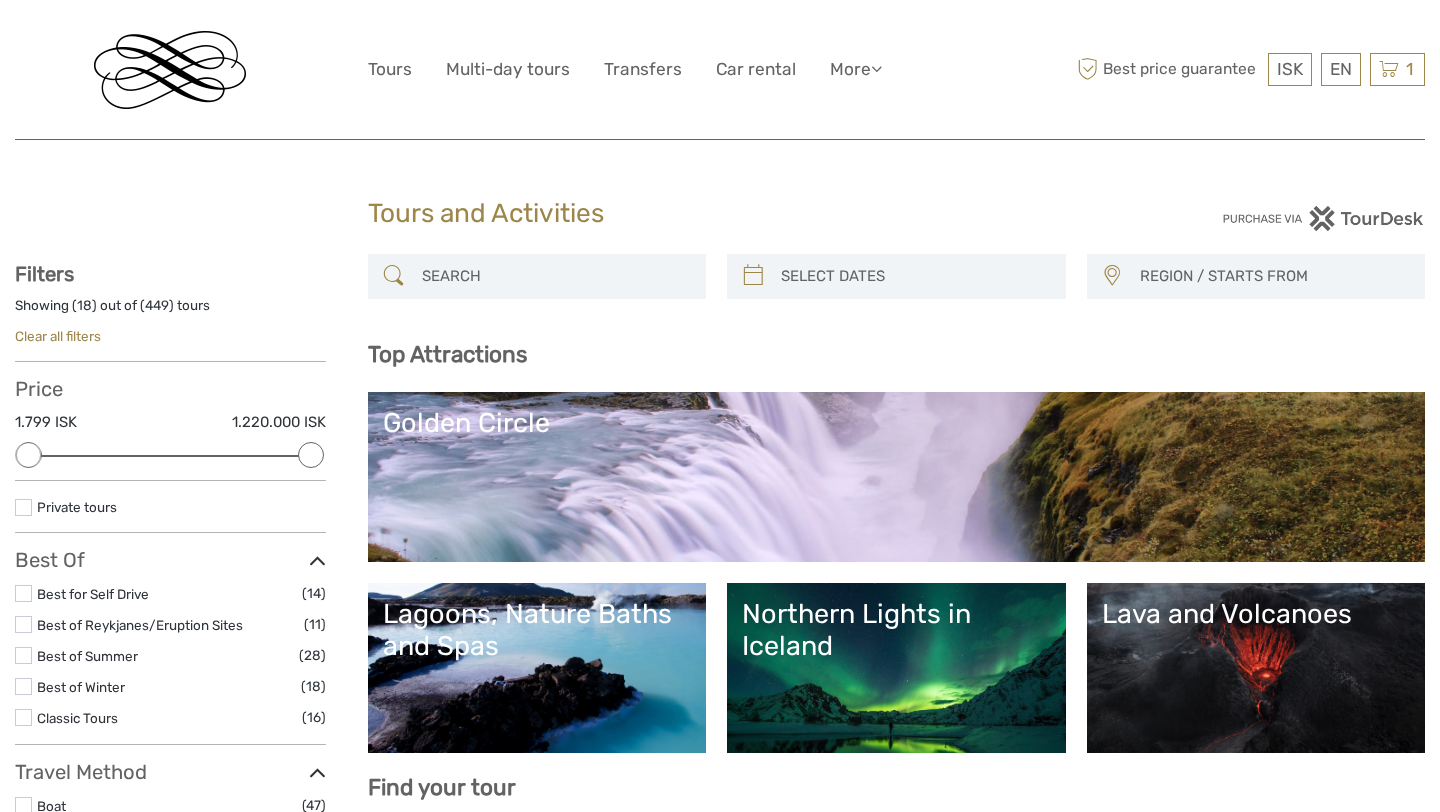 click at bounding box center (170, 70) 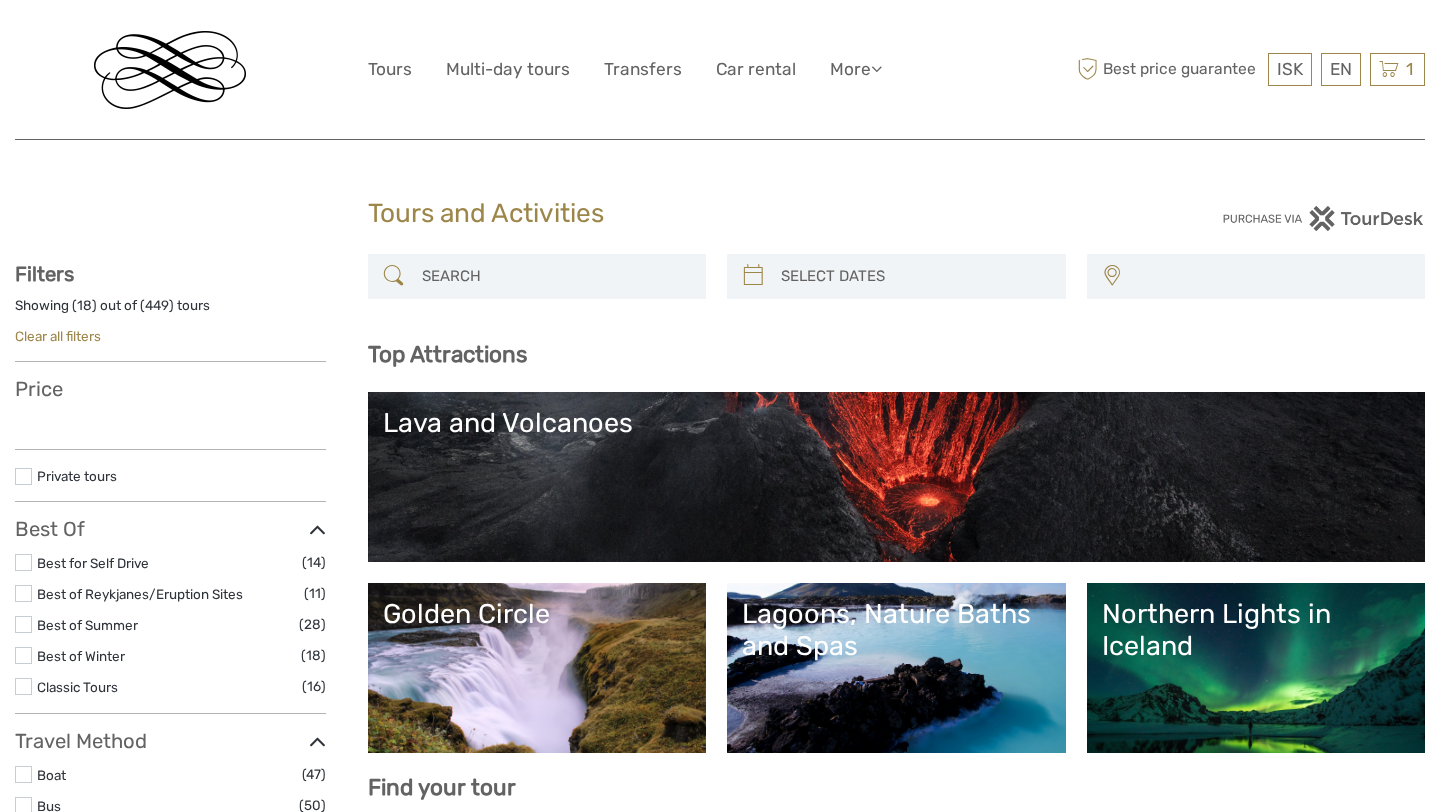 select 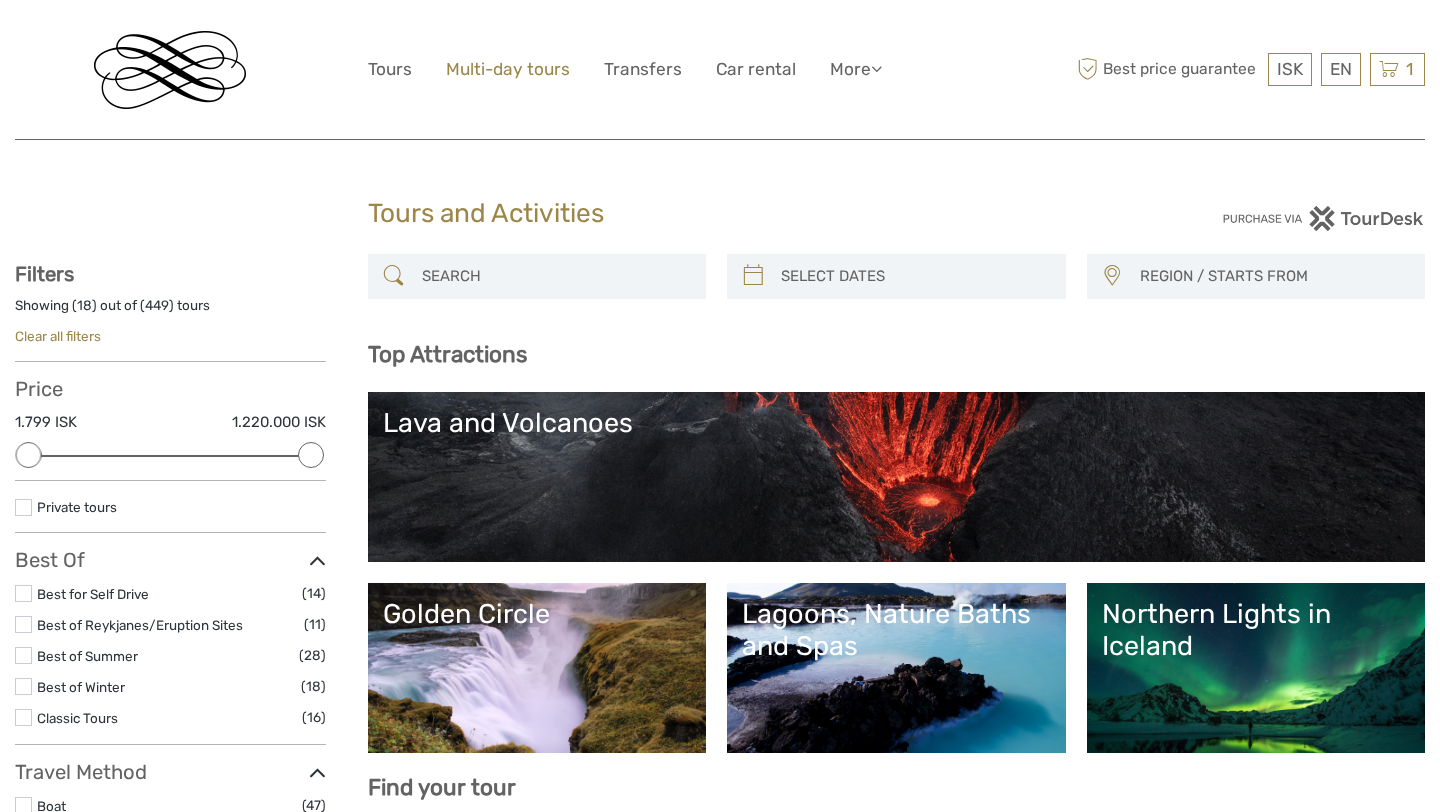scroll, scrollTop: 0, scrollLeft: 0, axis: both 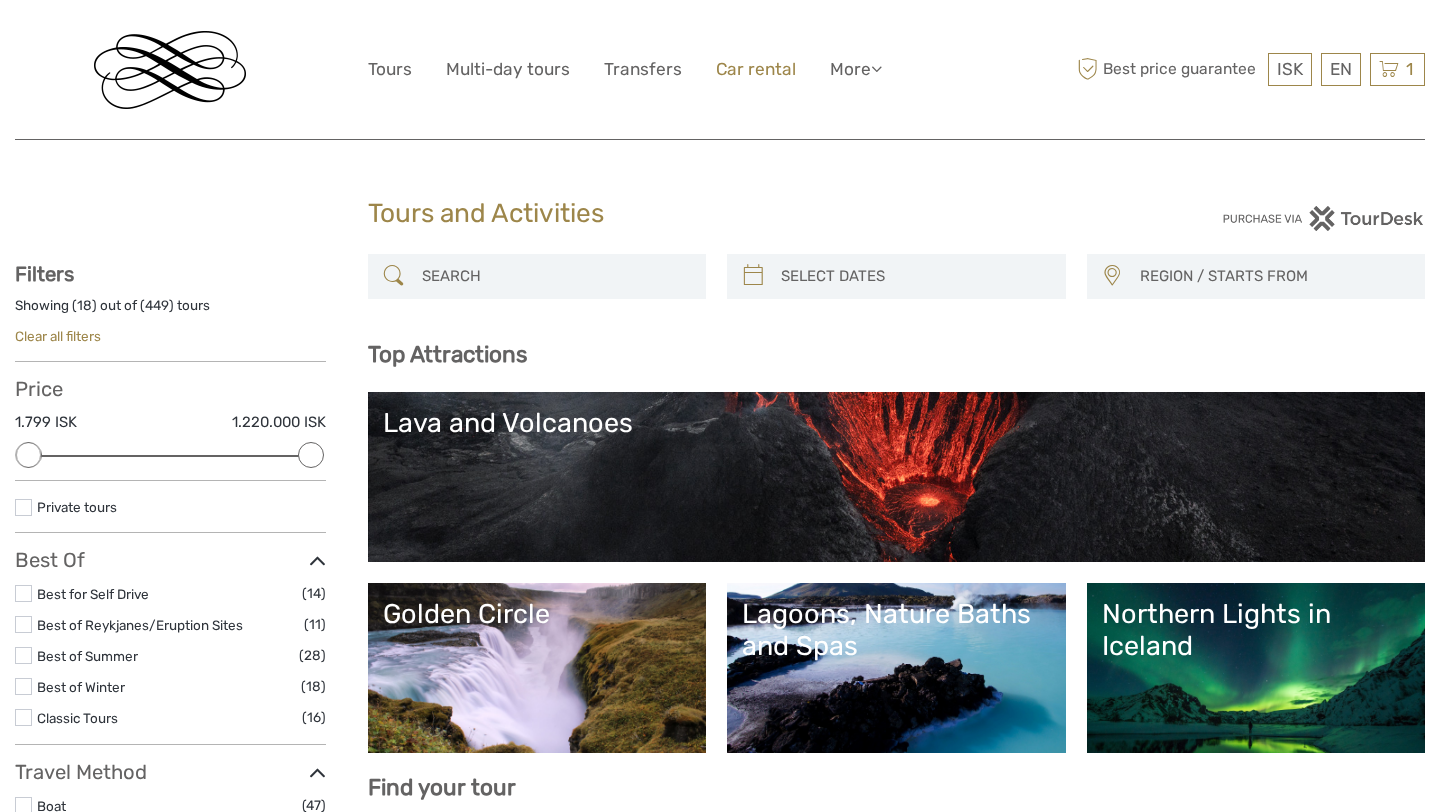 click on "Car rental" at bounding box center (756, 69) 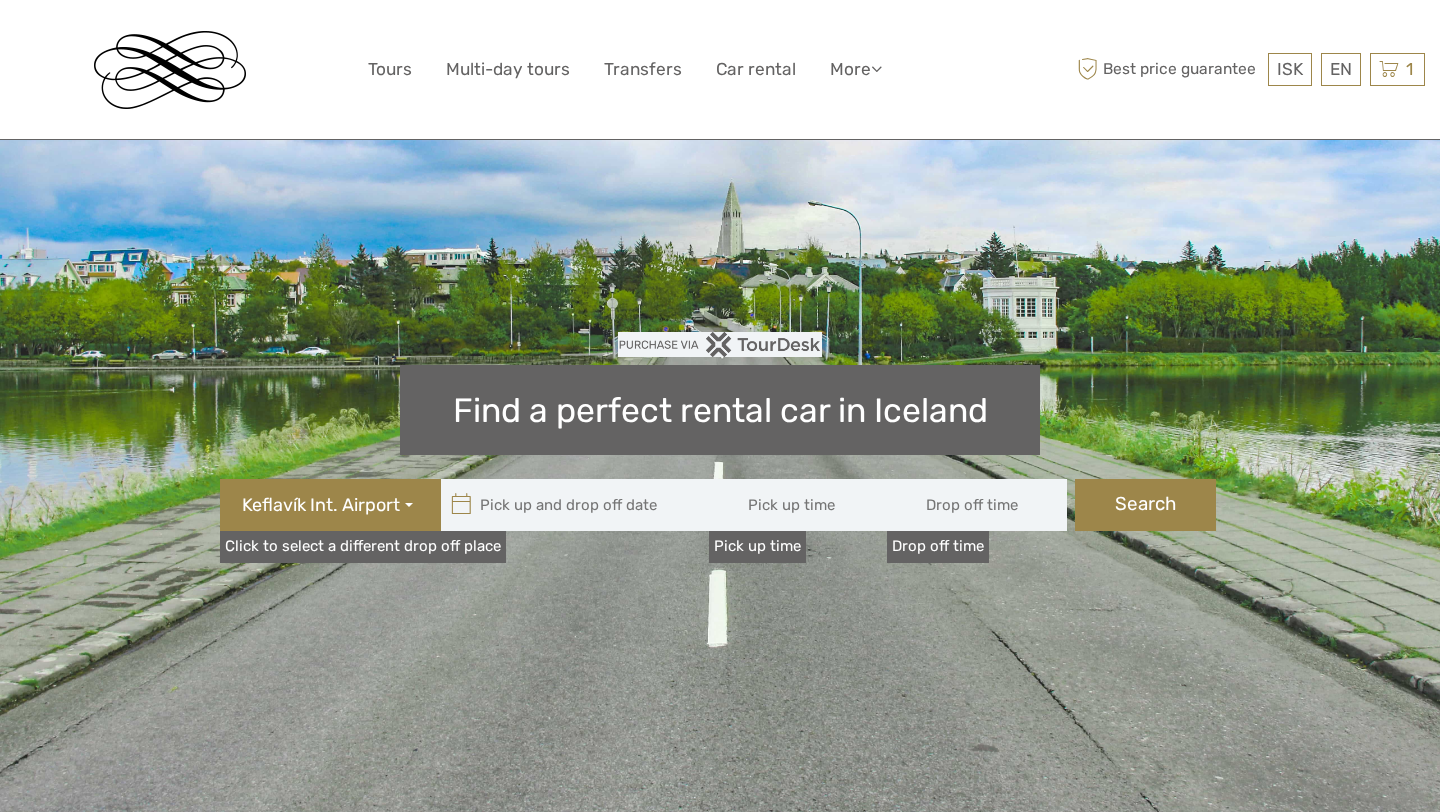 scroll, scrollTop: 0, scrollLeft: 0, axis: both 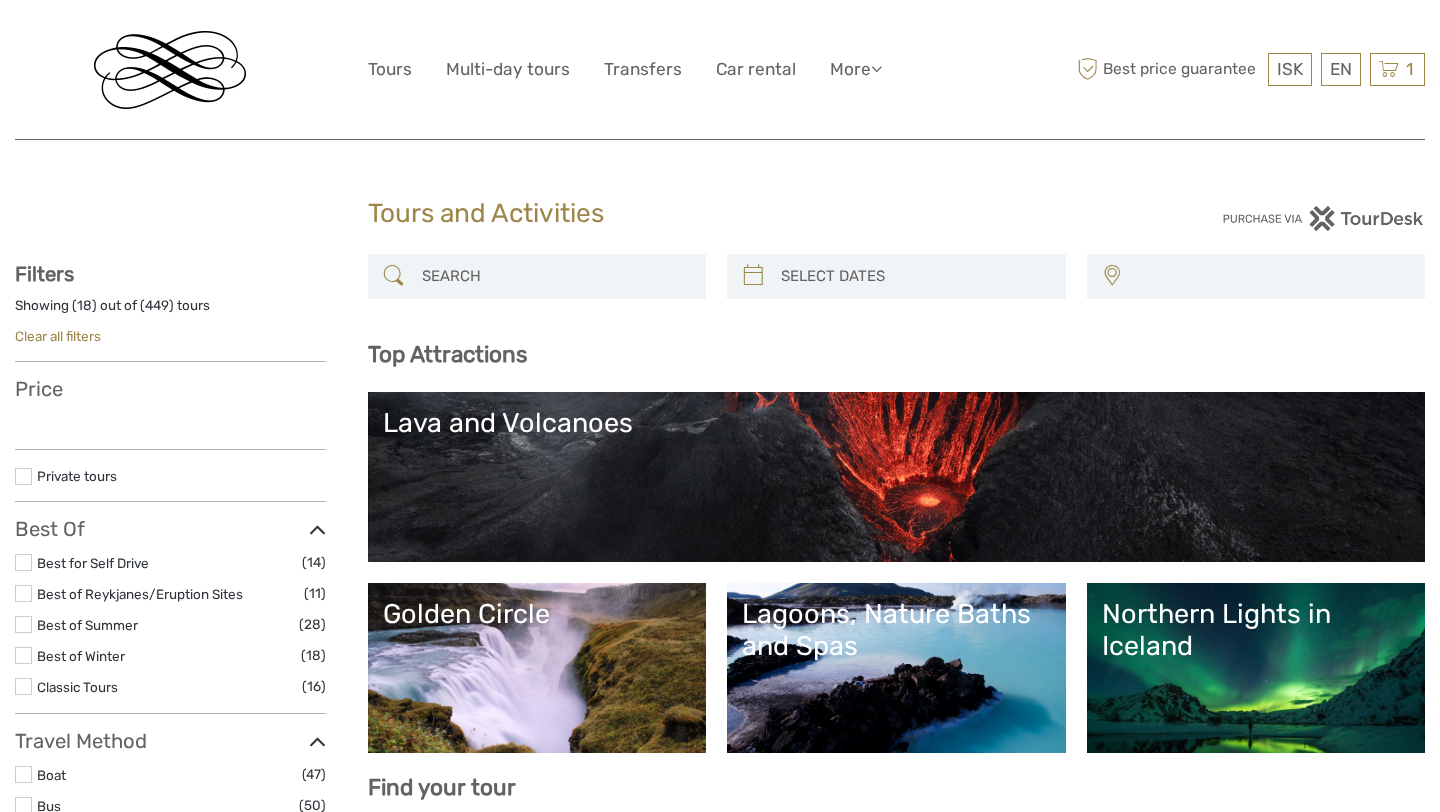 select 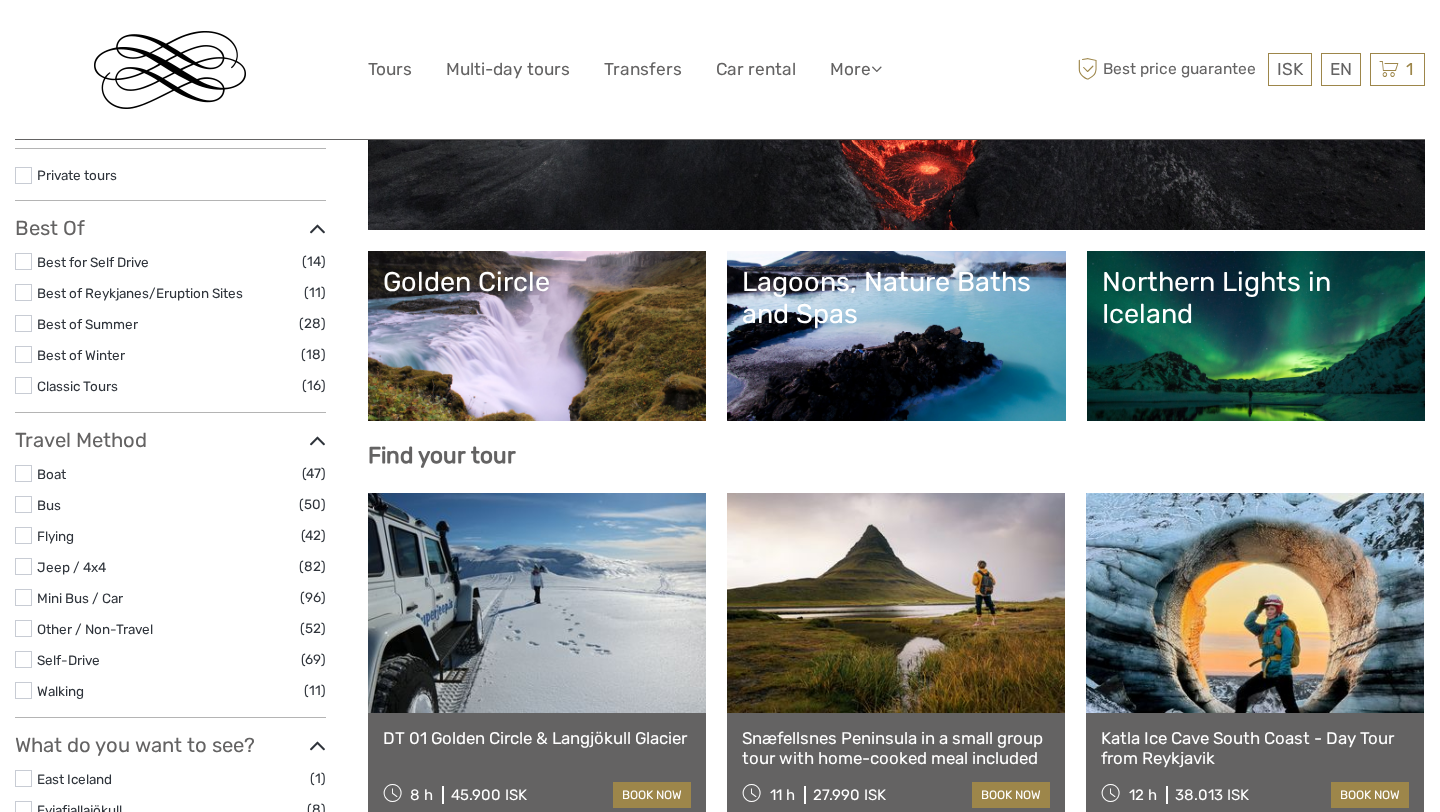 scroll, scrollTop: 444, scrollLeft: 0, axis: vertical 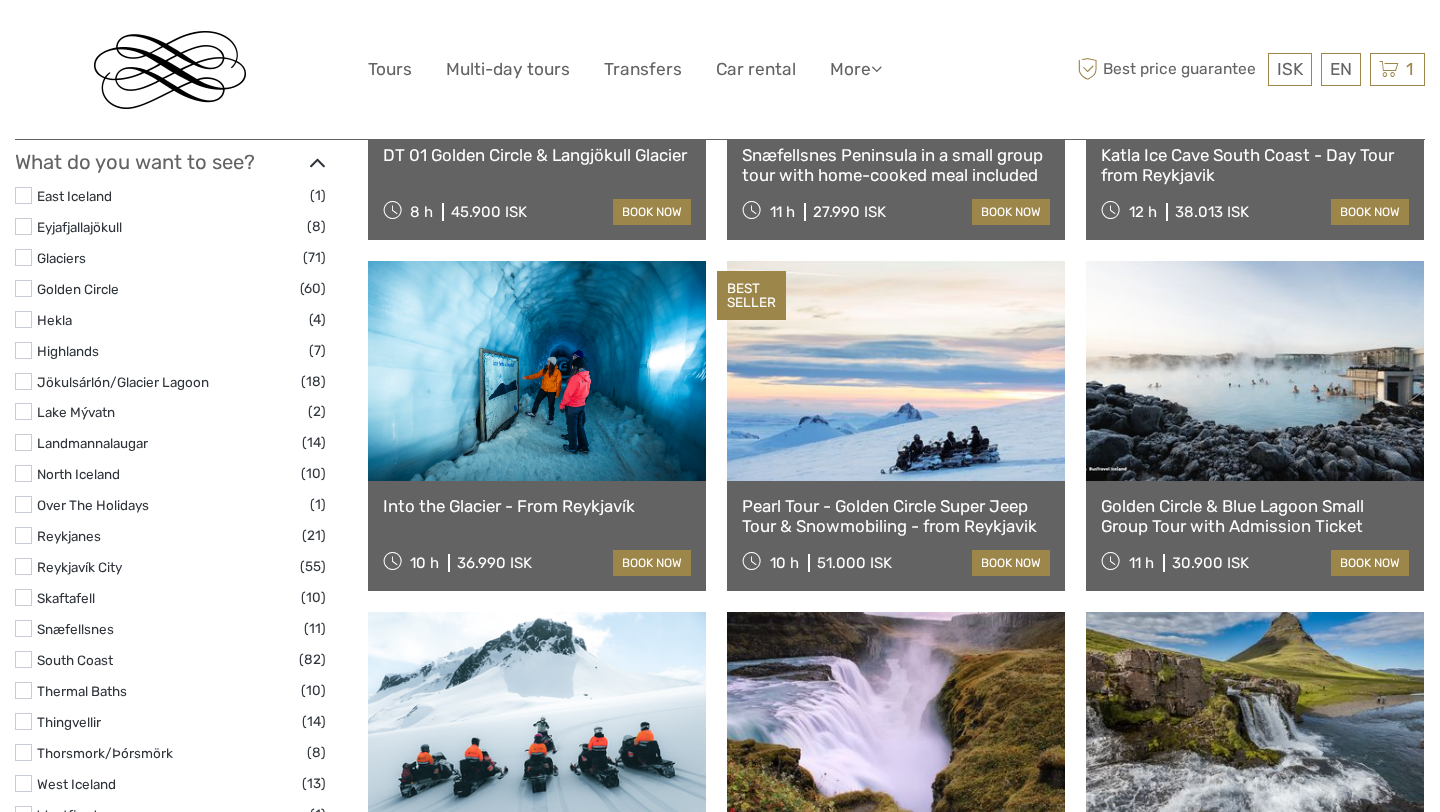 click on "Golden Circle & Blue Lagoon Small Group Tour with Admission Ticket" at bounding box center [1255, 516] 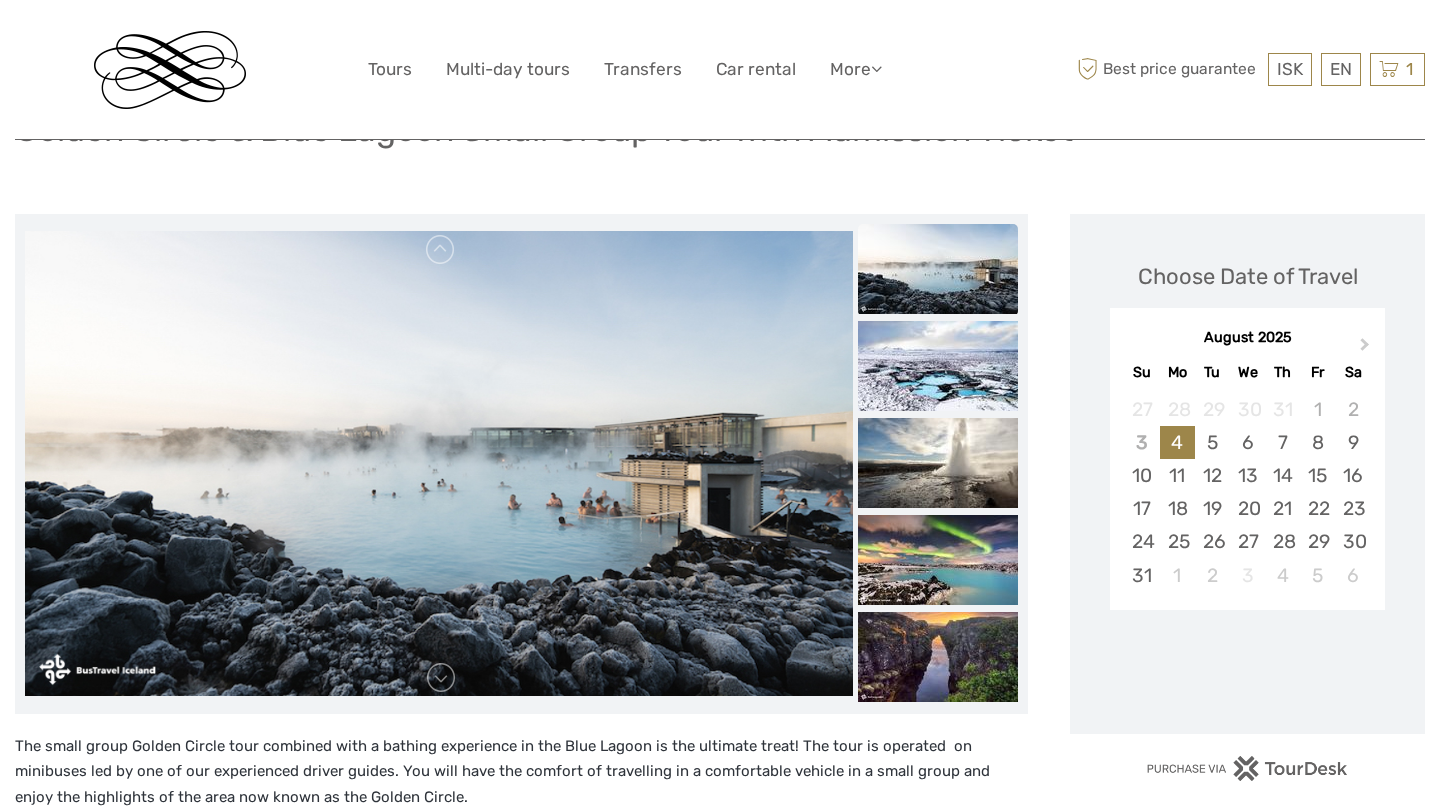 scroll, scrollTop: 186, scrollLeft: 0, axis: vertical 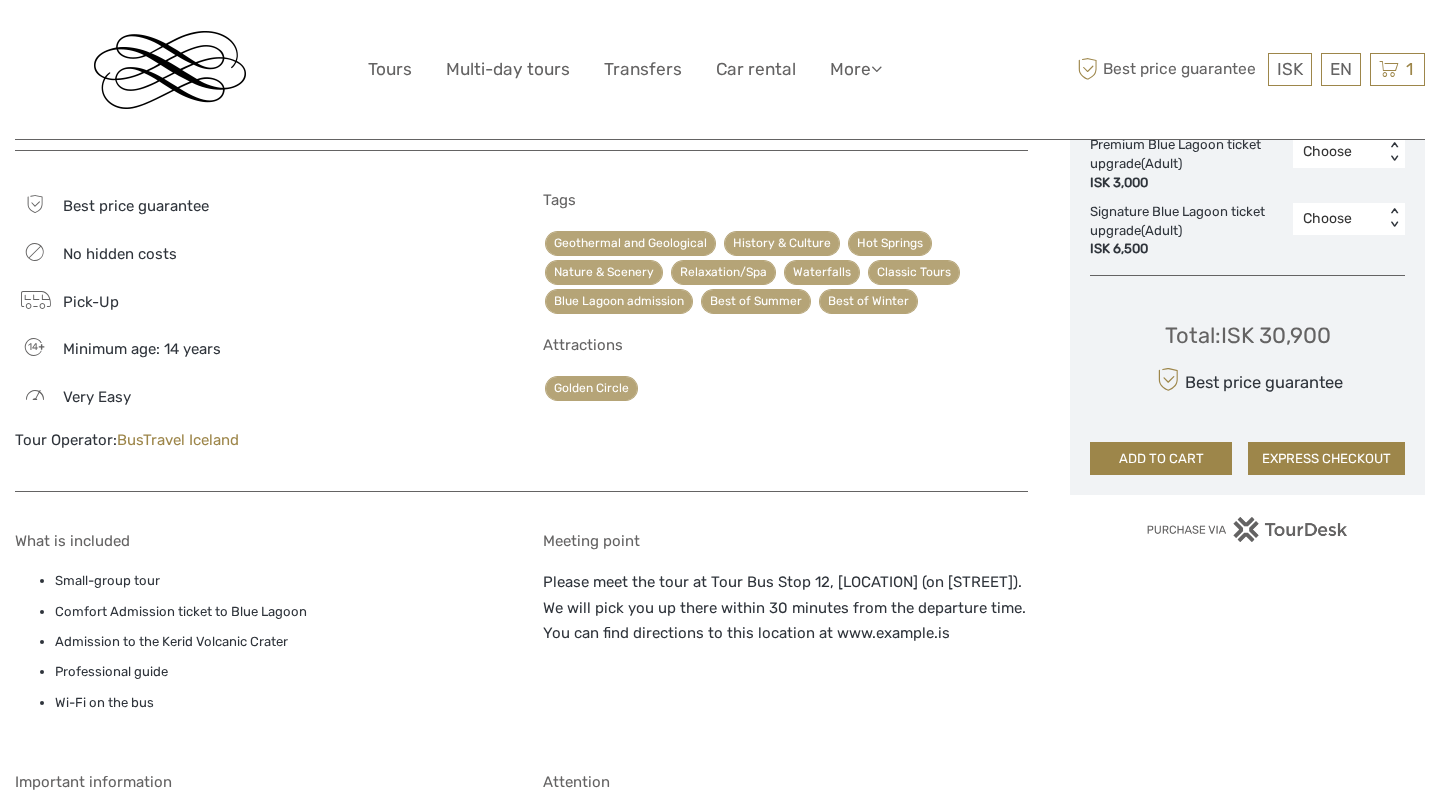 click on "BusTravel Iceland" at bounding box center [178, 440] 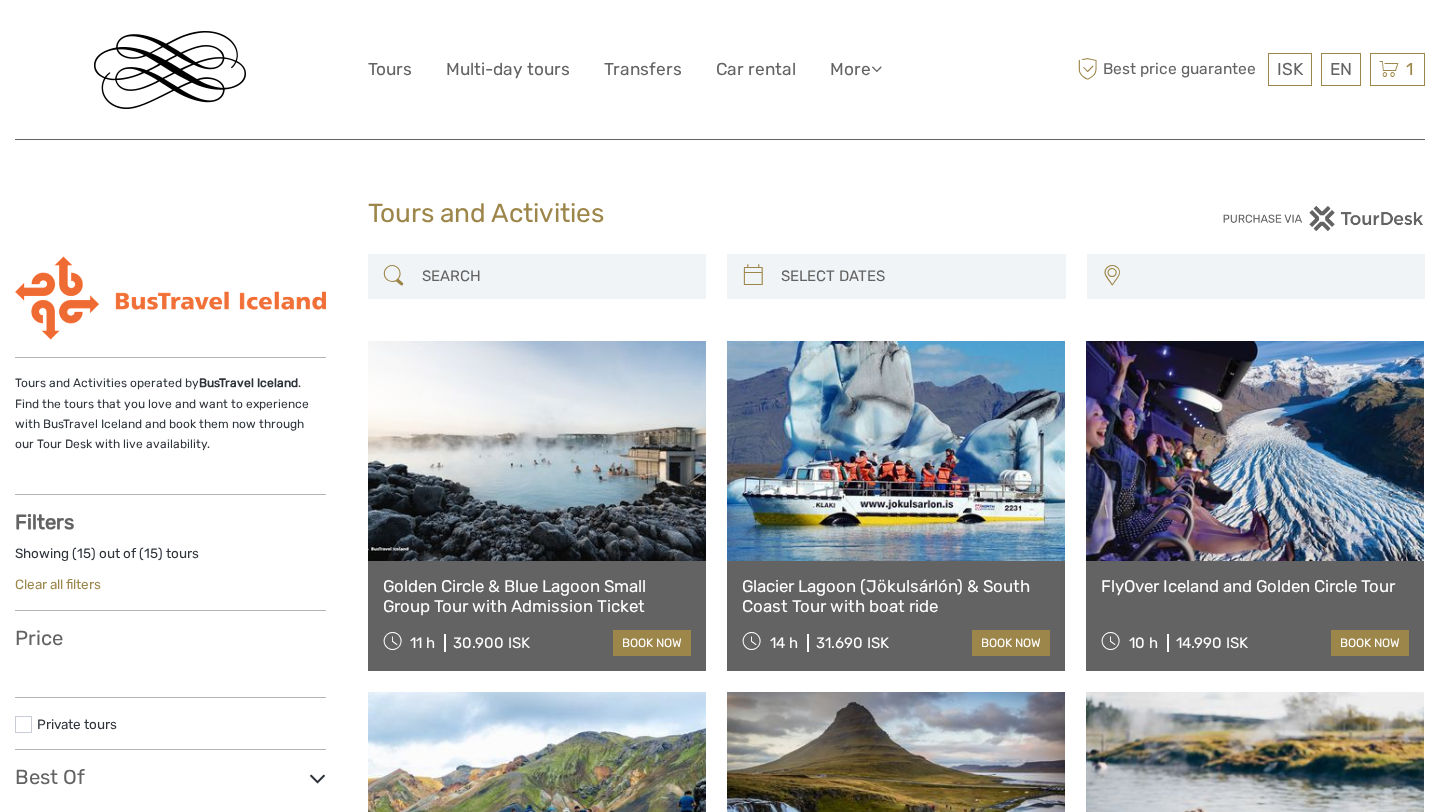 select 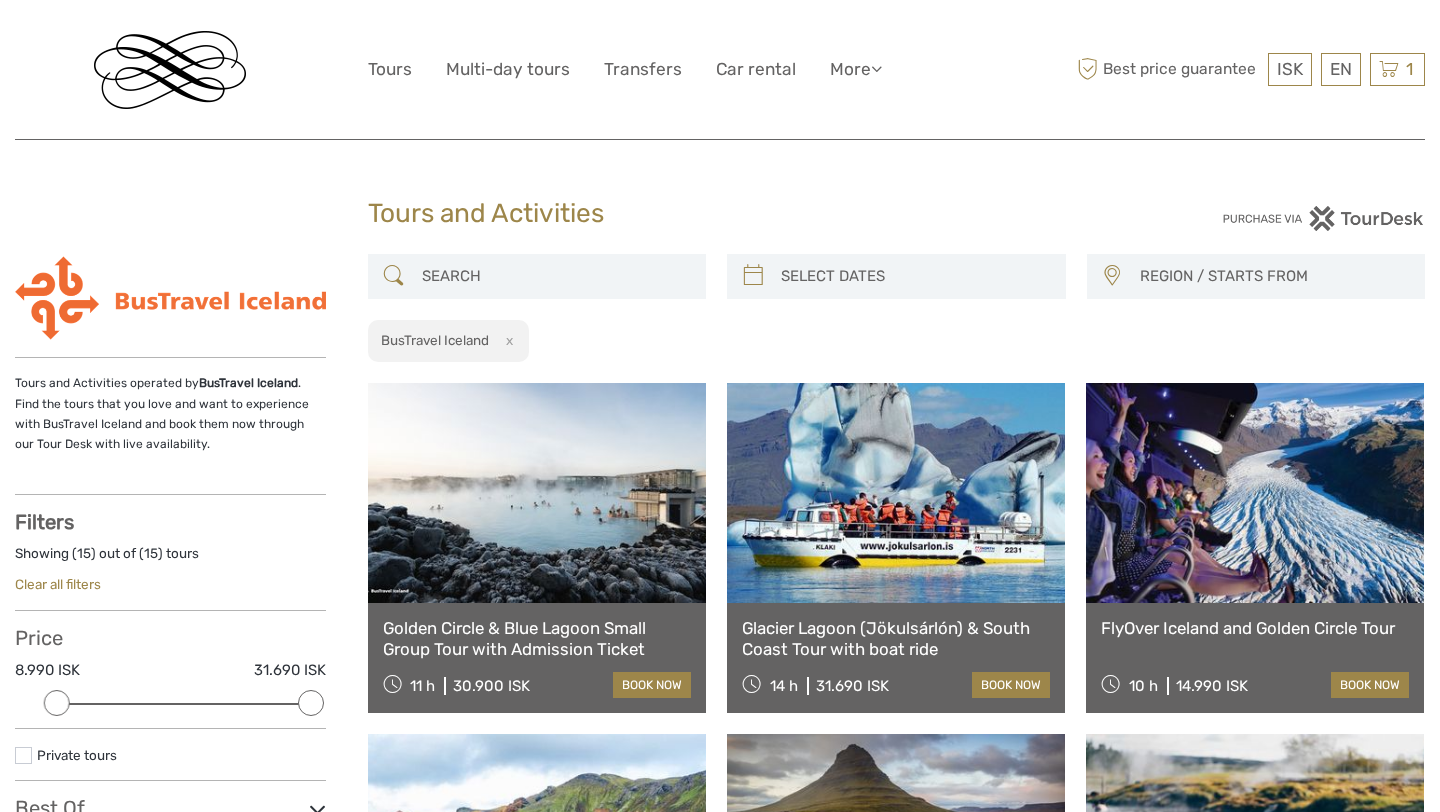 scroll, scrollTop: 0, scrollLeft: 0, axis: both 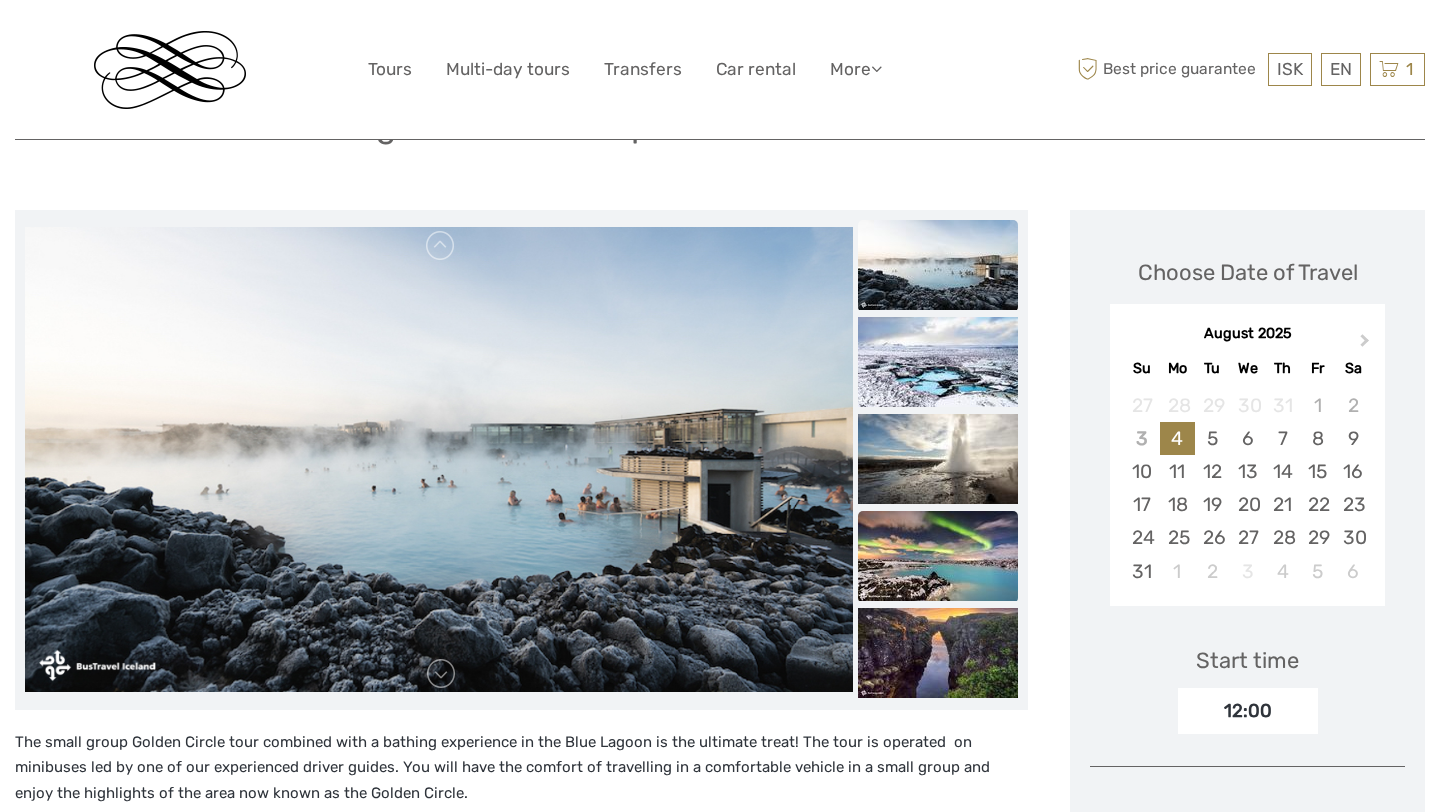 click at bounding box center (938, 556) 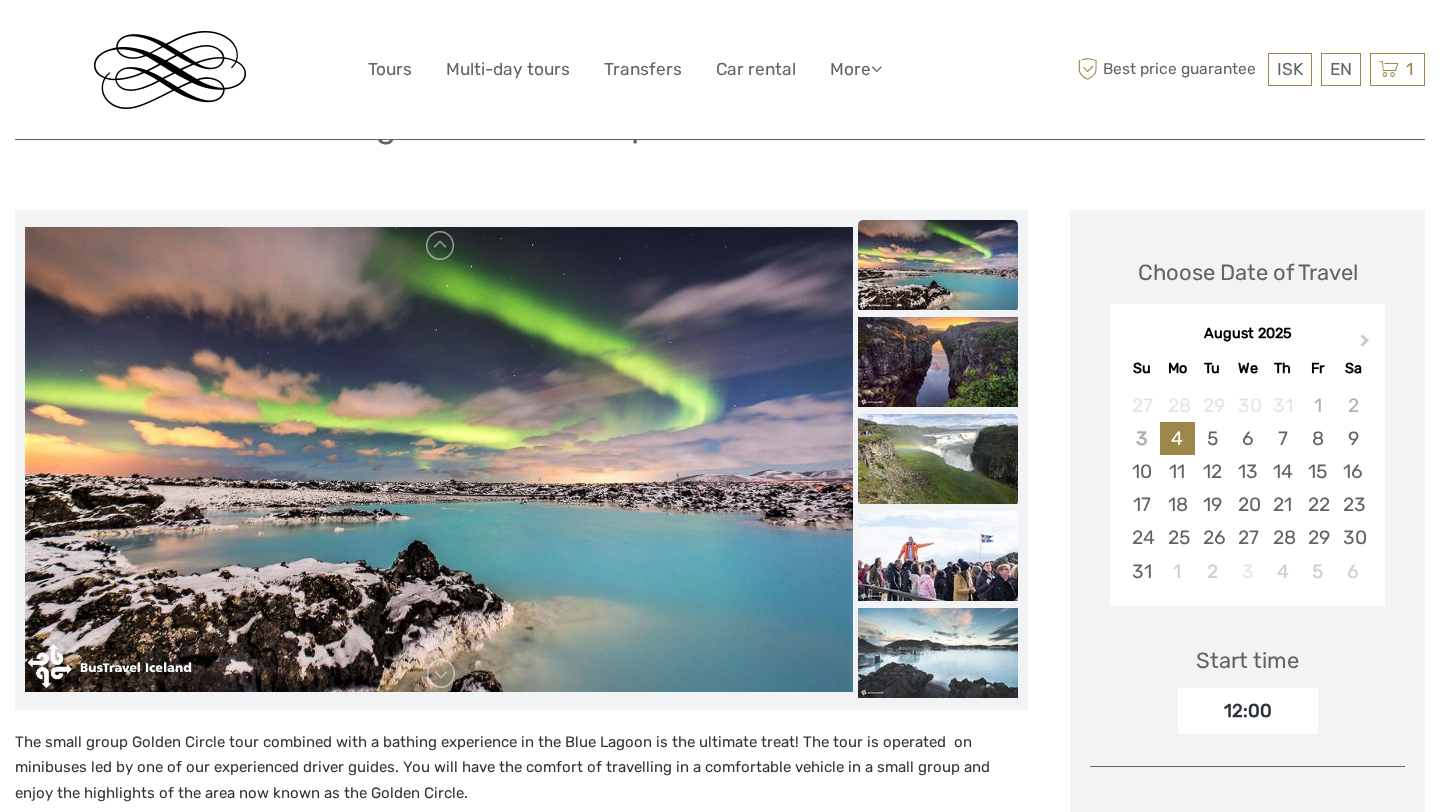 click at bounding box center (938, 459) 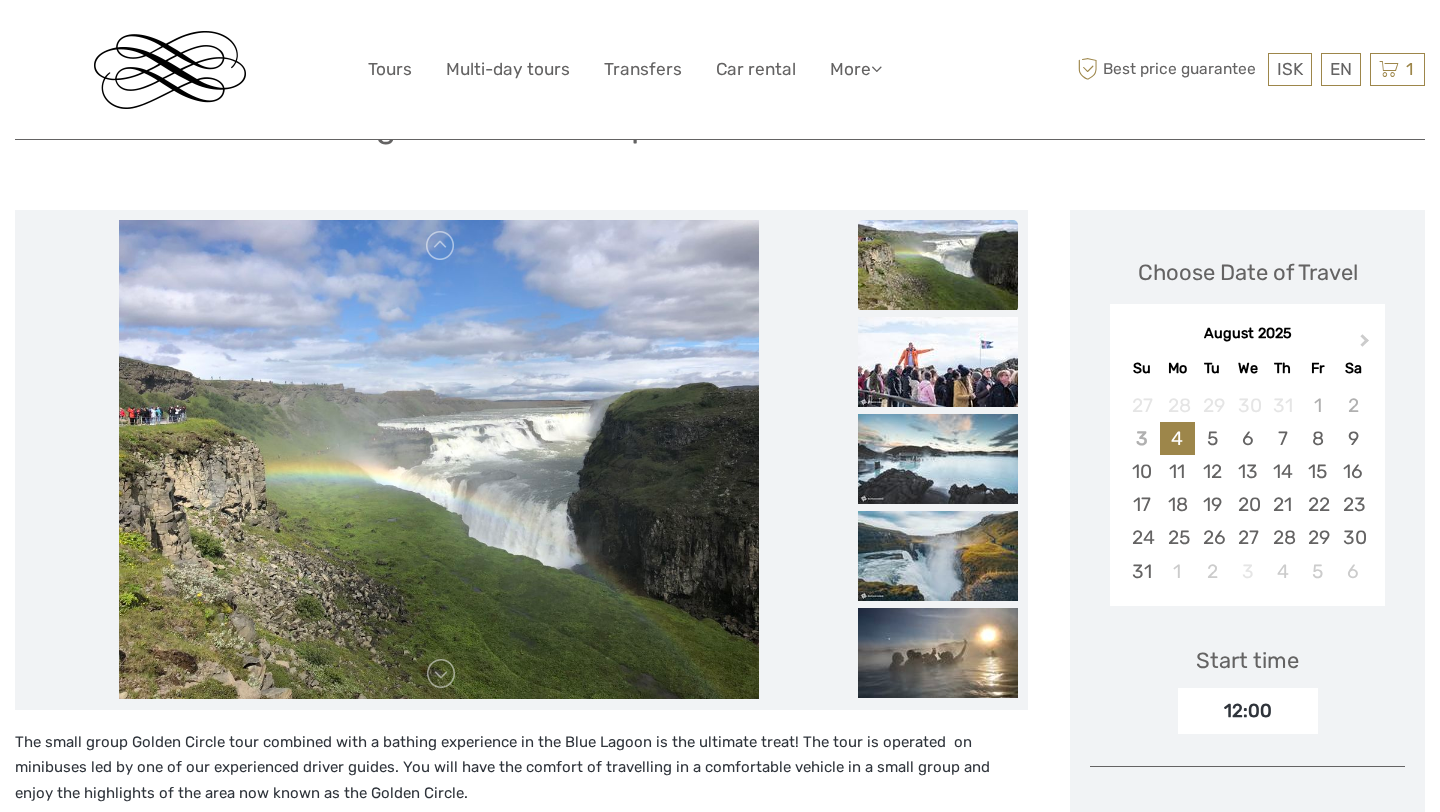 click at bounding box center (938, 220) 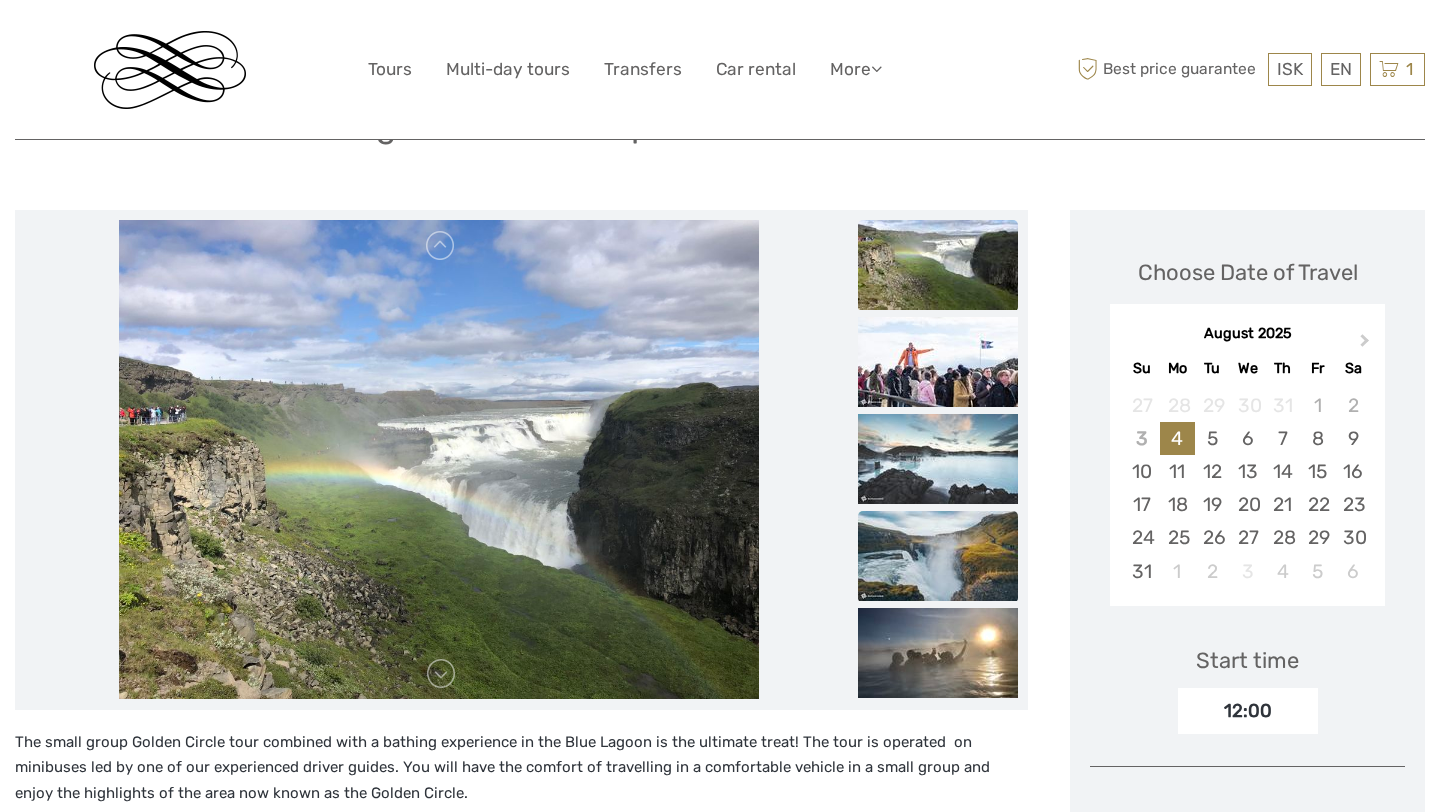 click at bounding box center [938, 556] 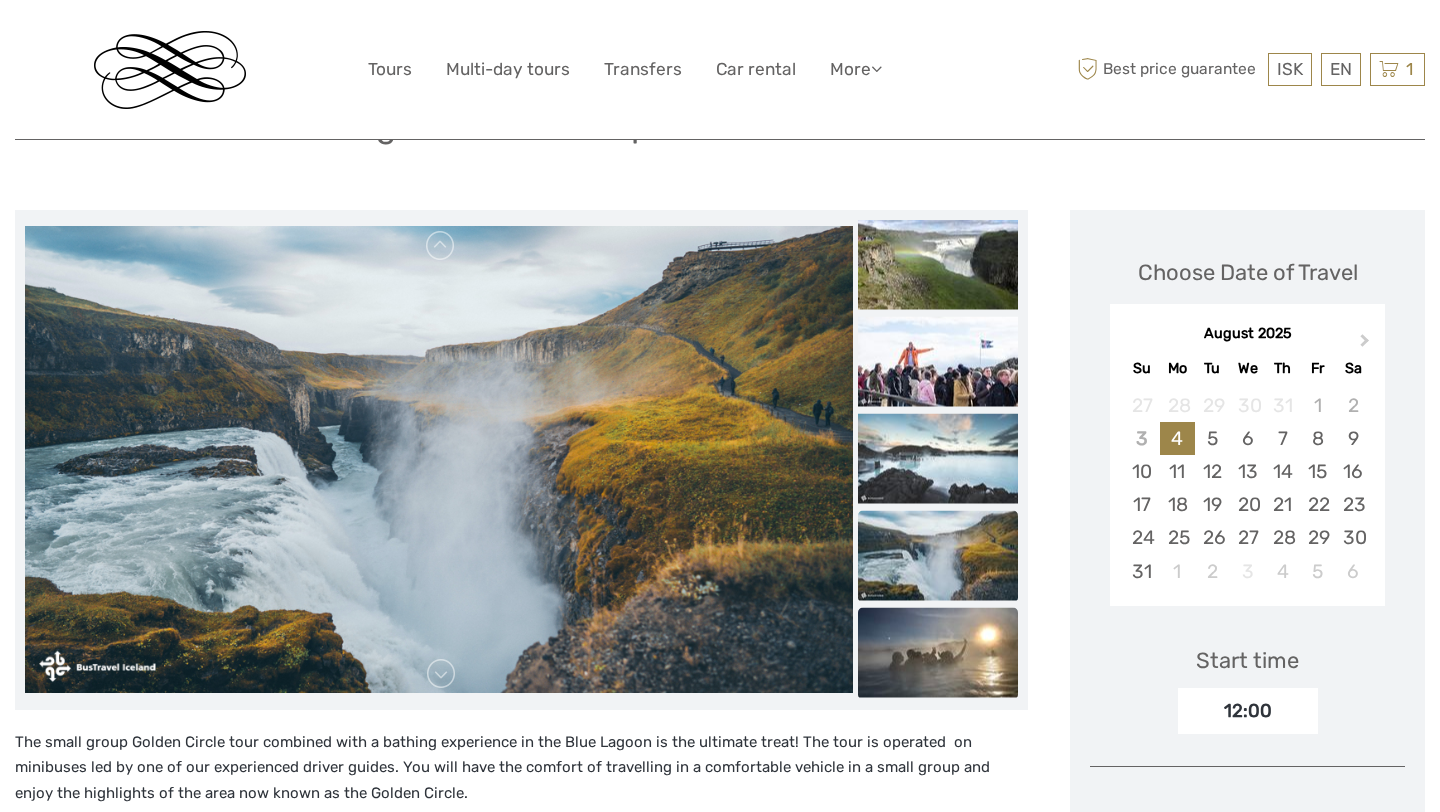 click at bounding box center (938, 652) 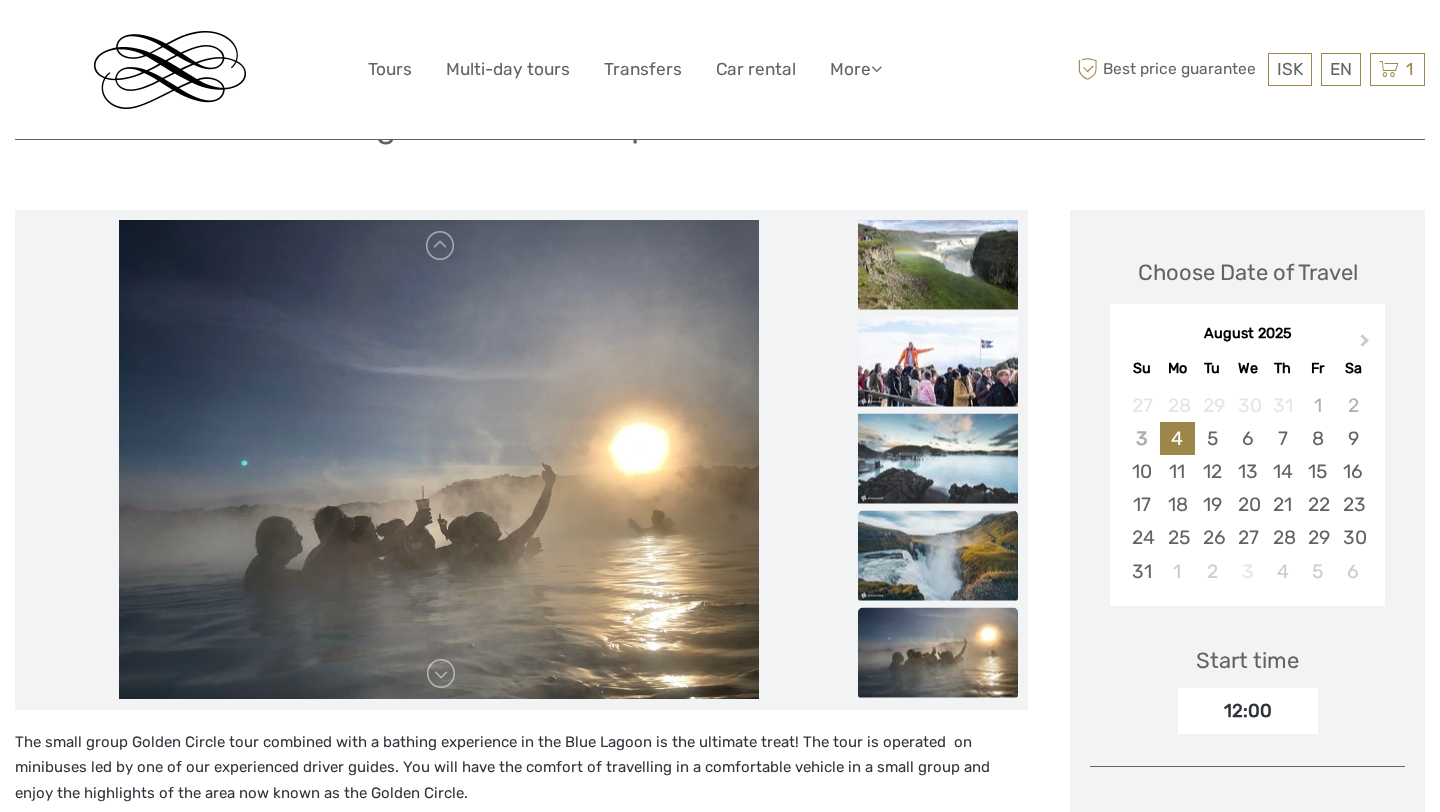 scroll, scrollTop: 0, scrollLeft: 0, axis: both 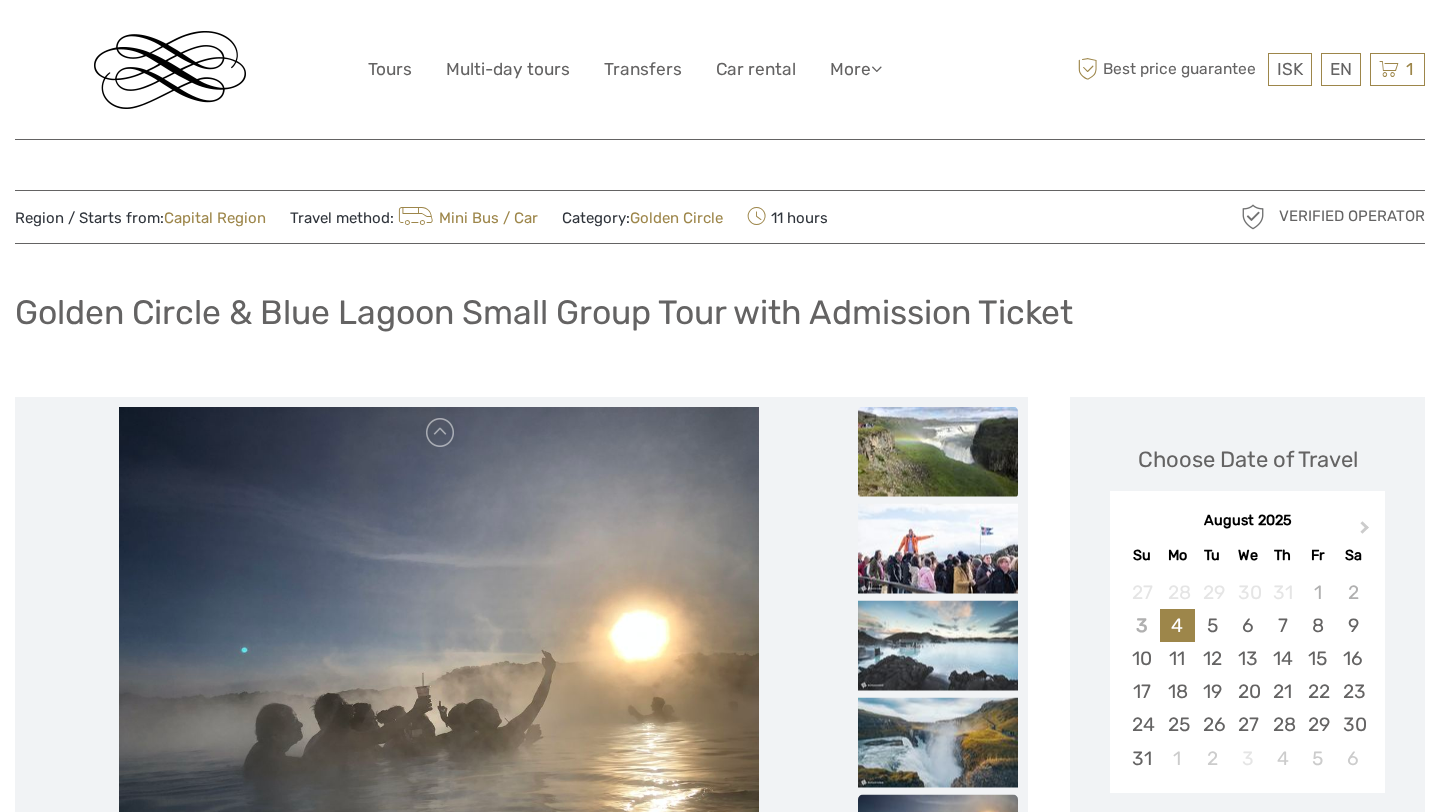 click at bounding box center [938, 451] 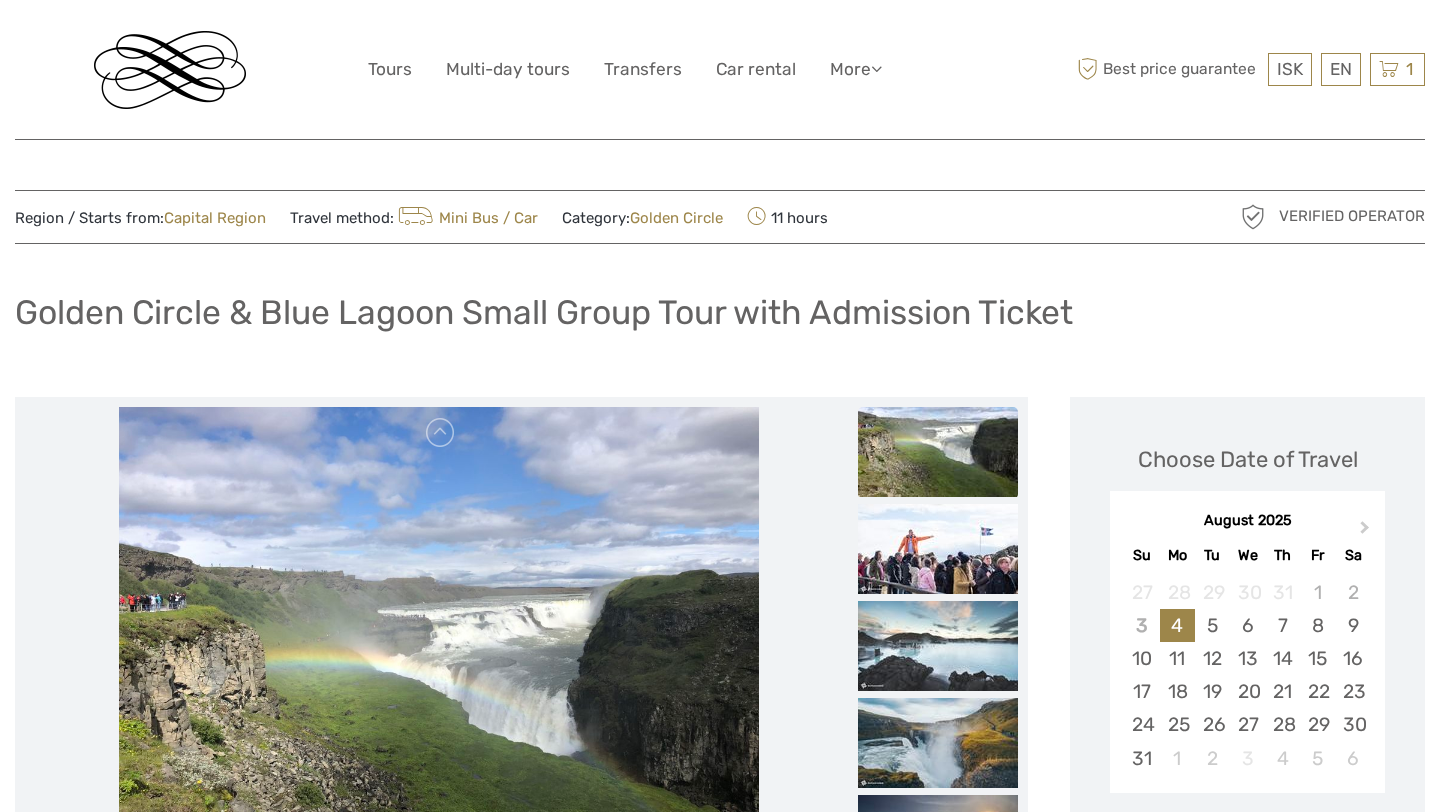click at bounding box center (938, 452) 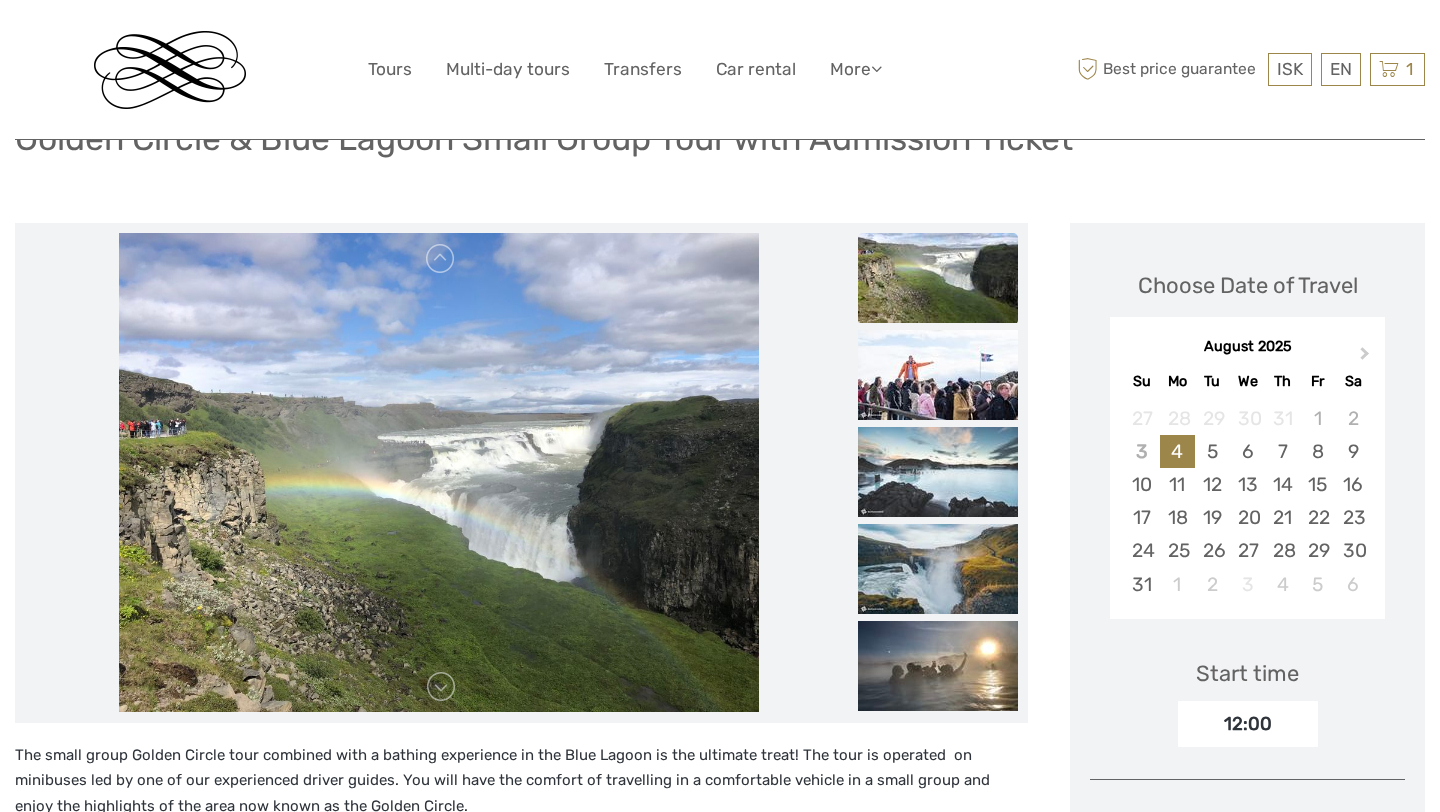 scroll, scrollTop: 147, scrollLeft: 0, axis: vertical 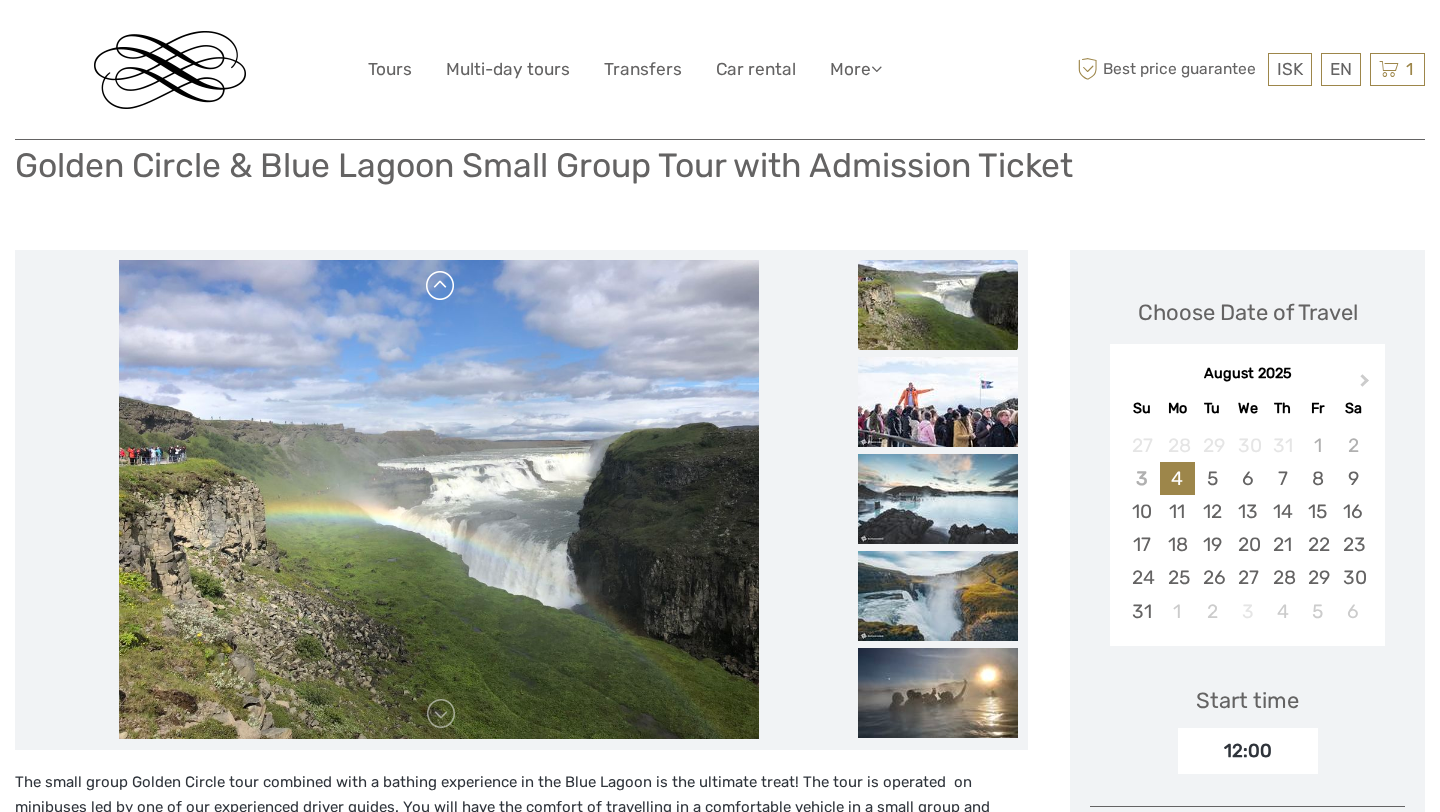 click at bounding box center (441, 286) 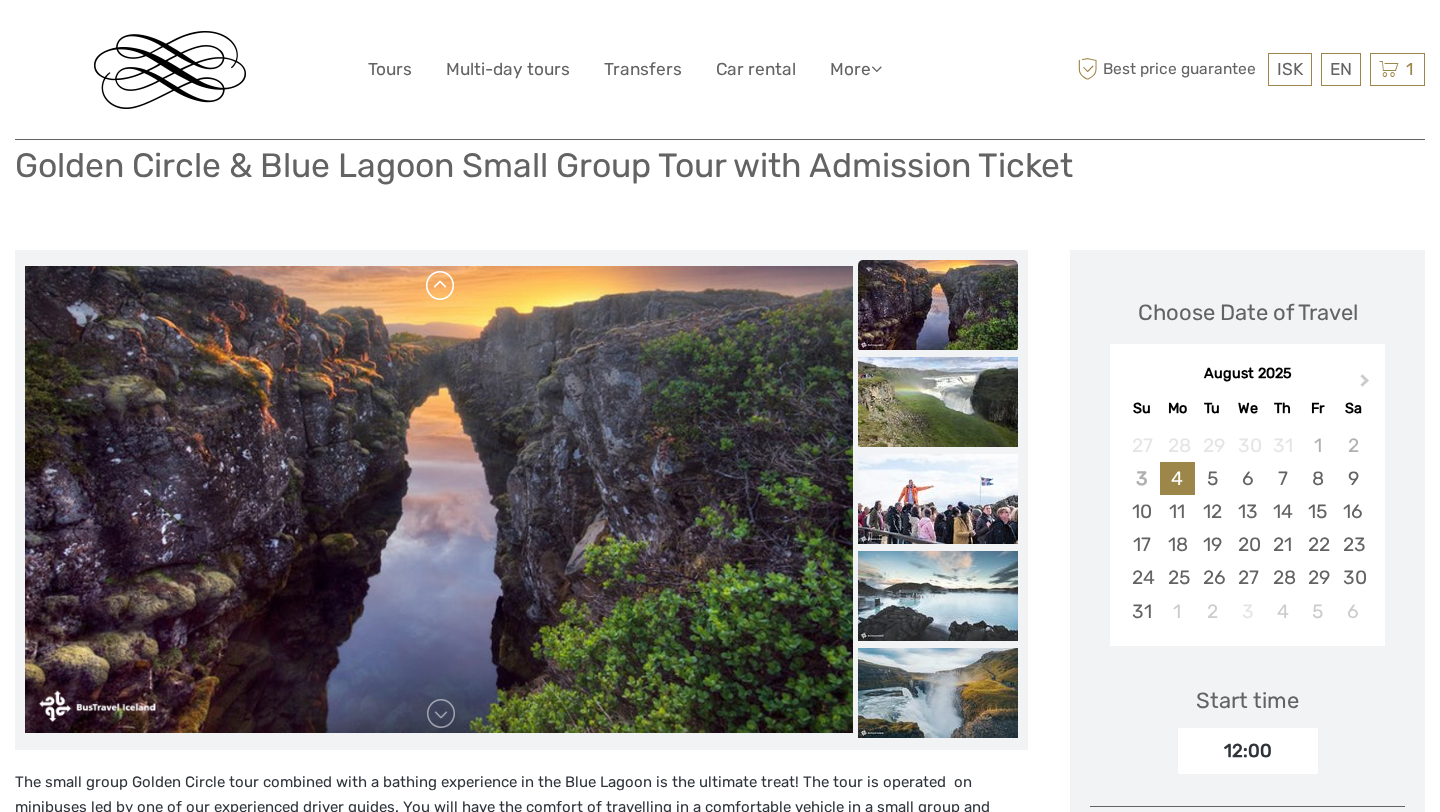 click at bounding box center (441, 286) 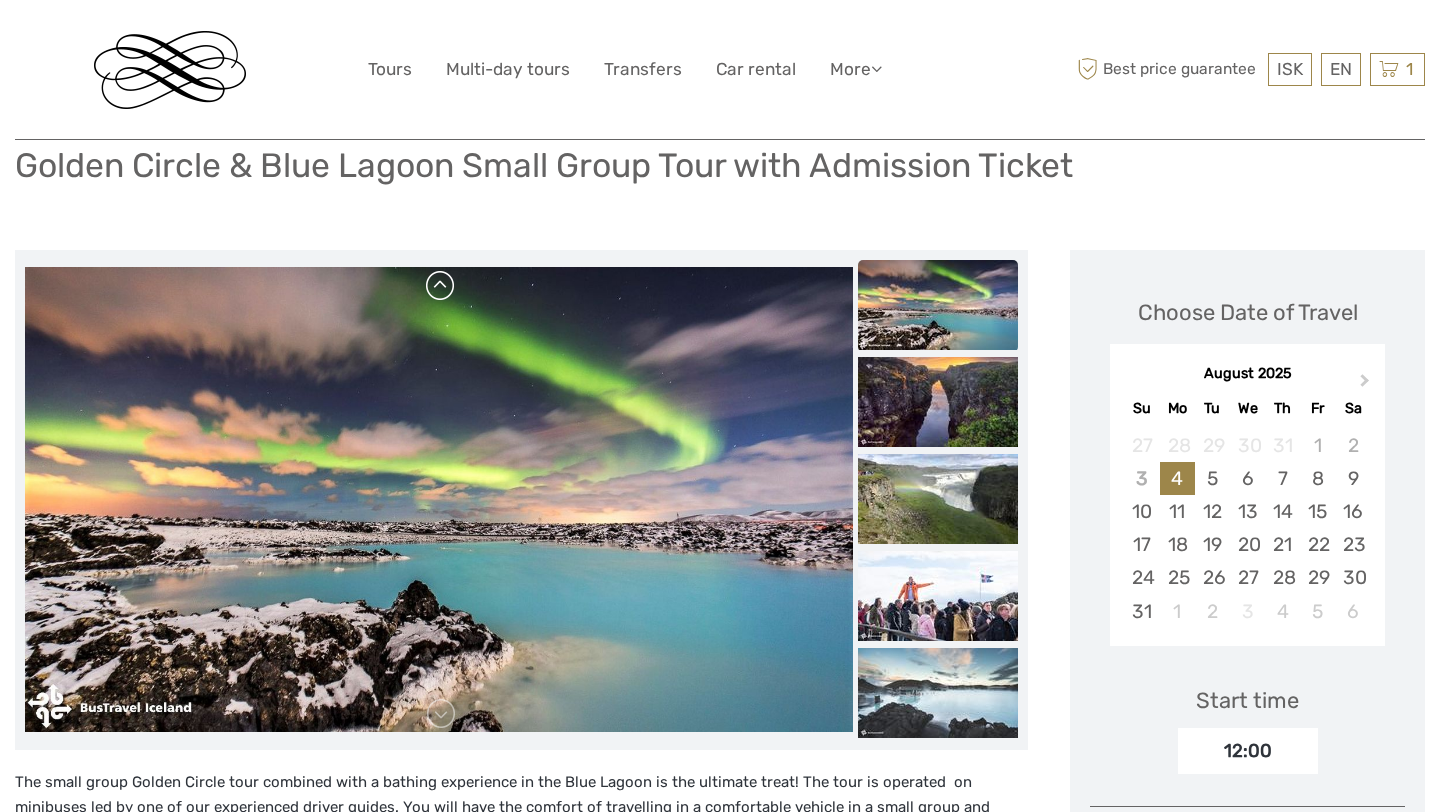 click at bounding box center (441, 286) 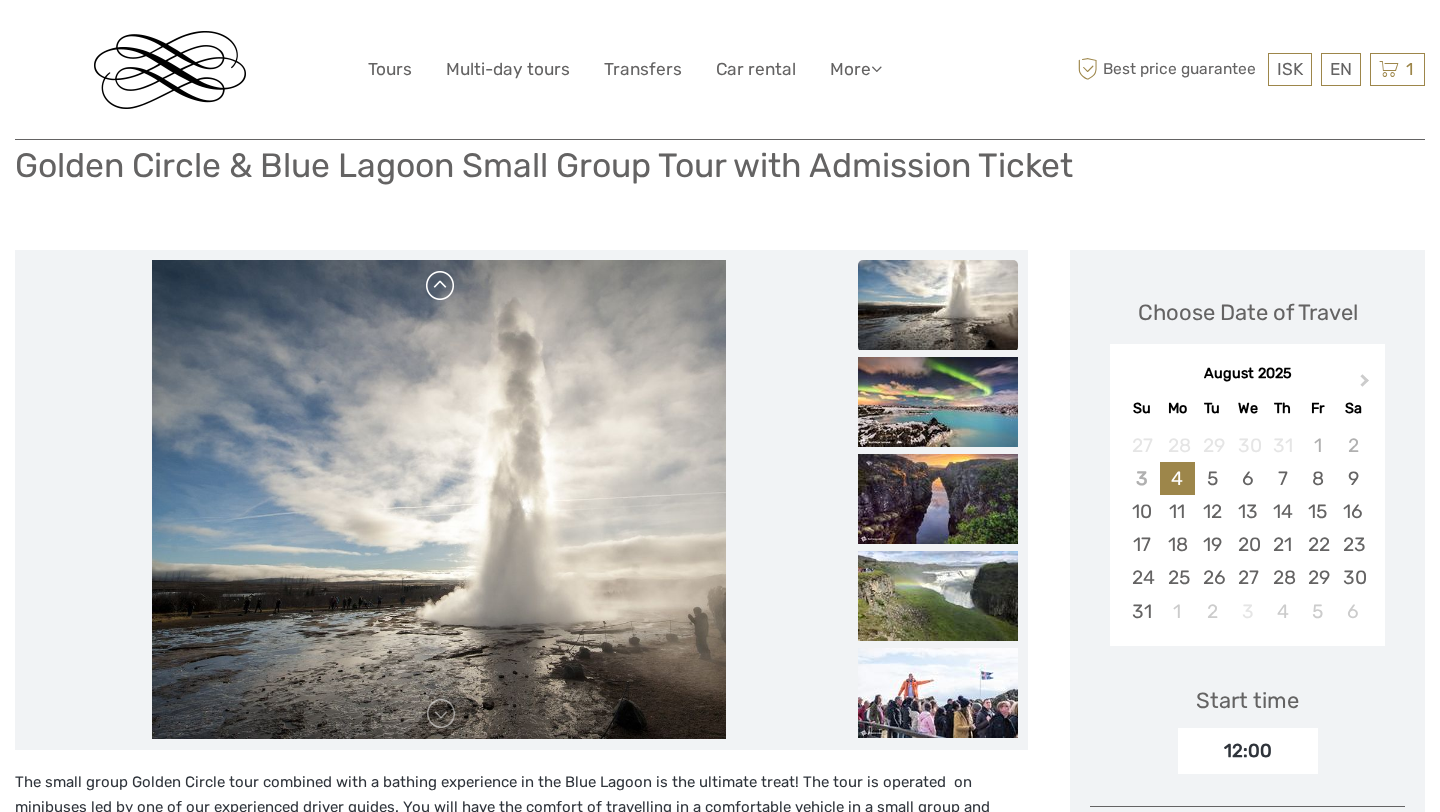 click at bounding box center [441, 286] 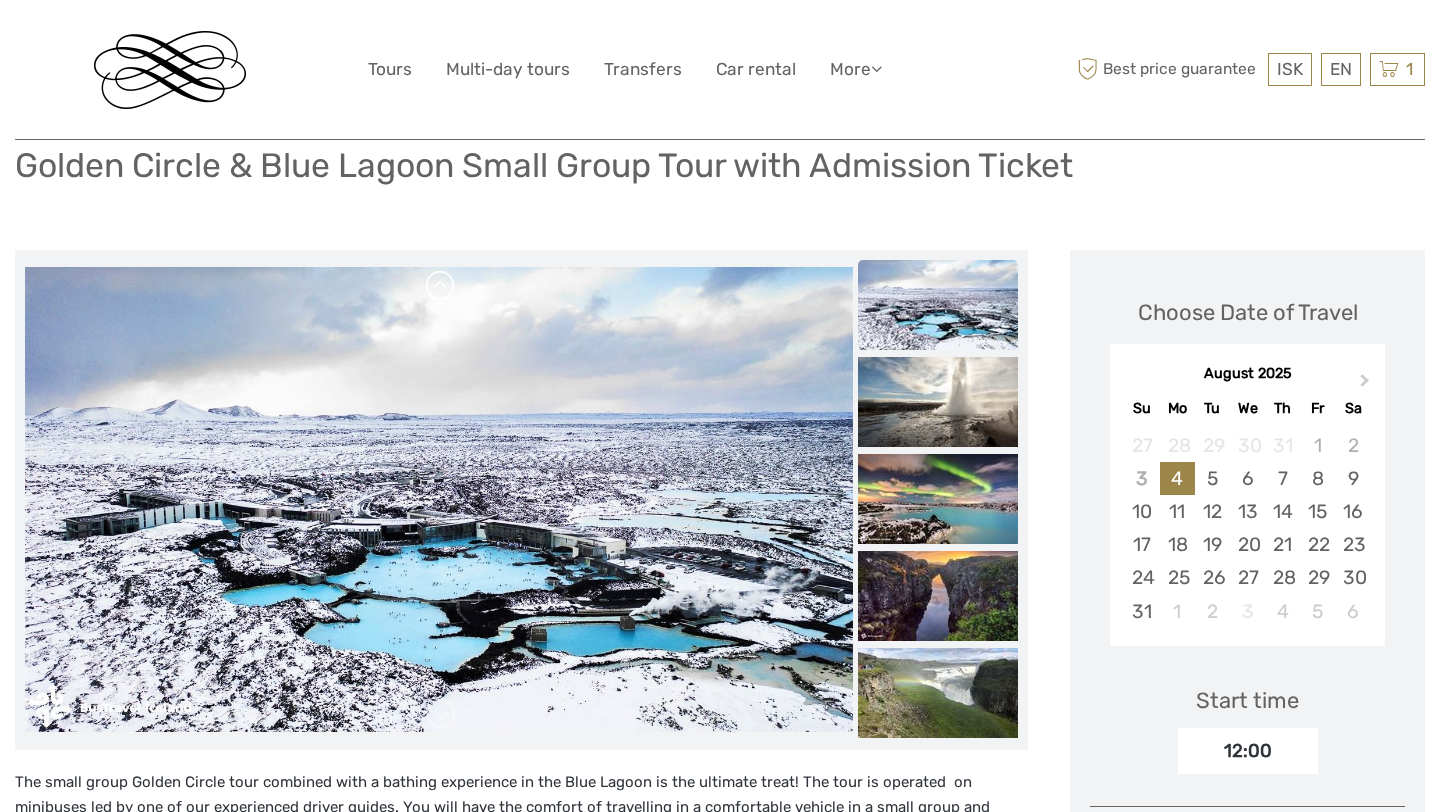 click at bounding box center (441, 286) 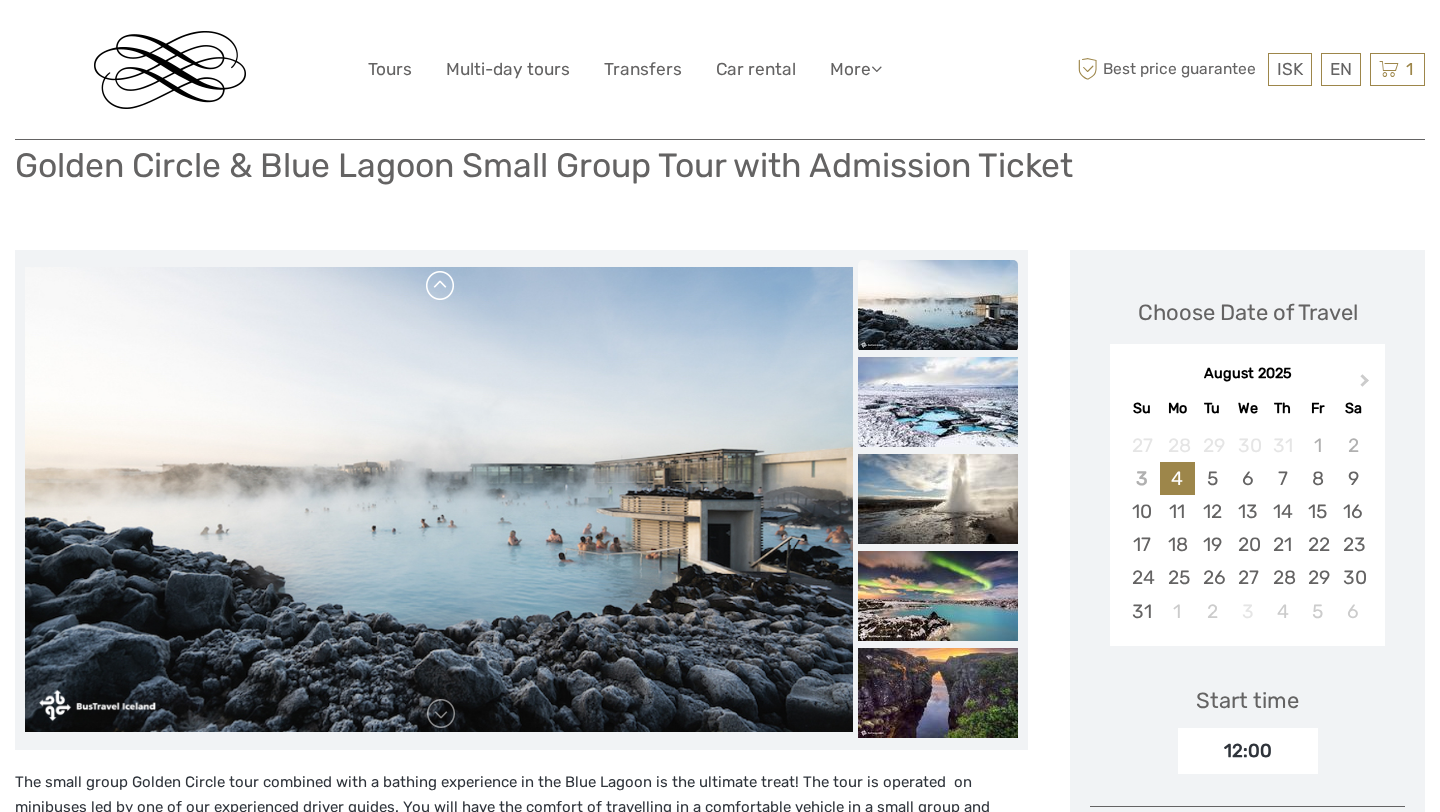 click at bounding box center (441, 286) 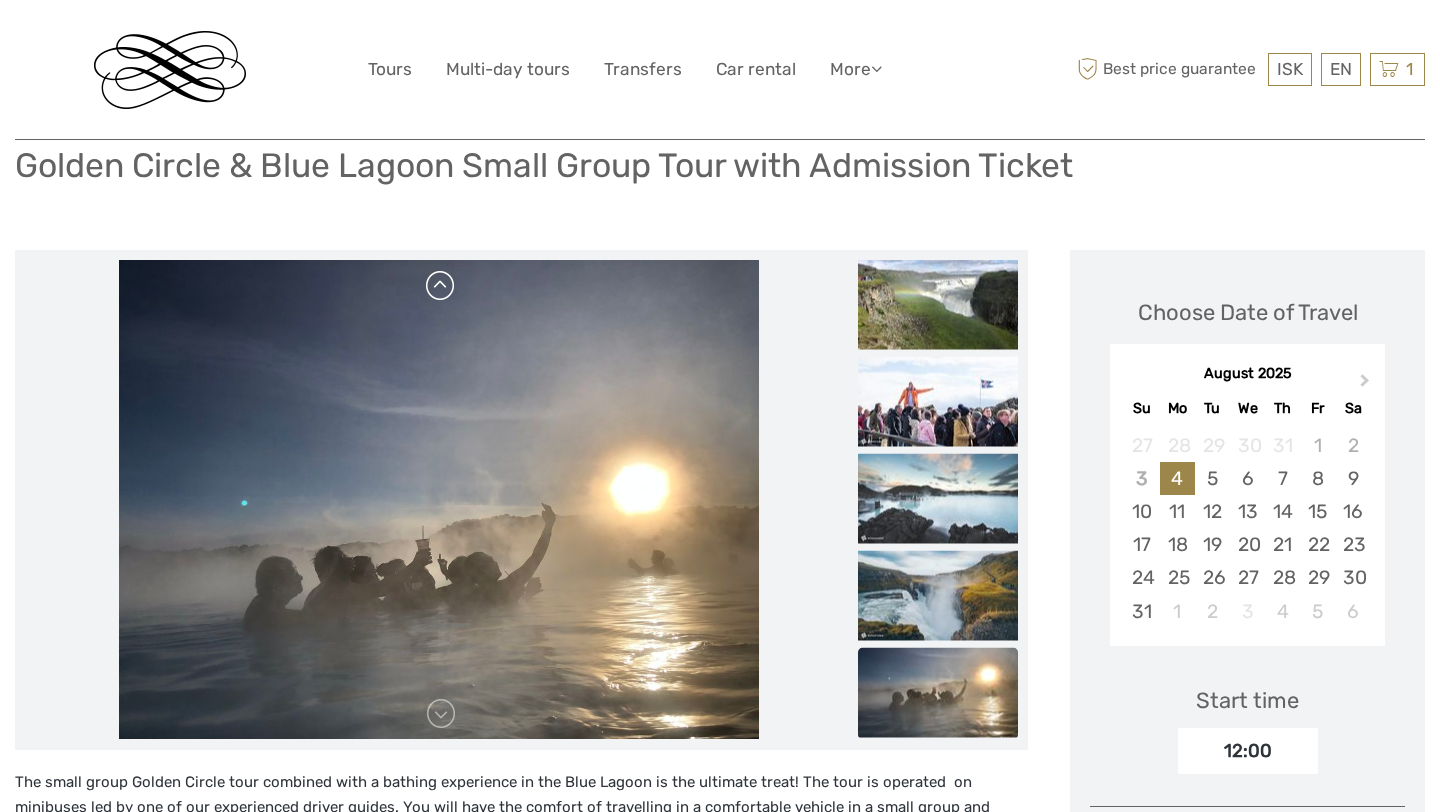 click at bounding box center [441, 286] 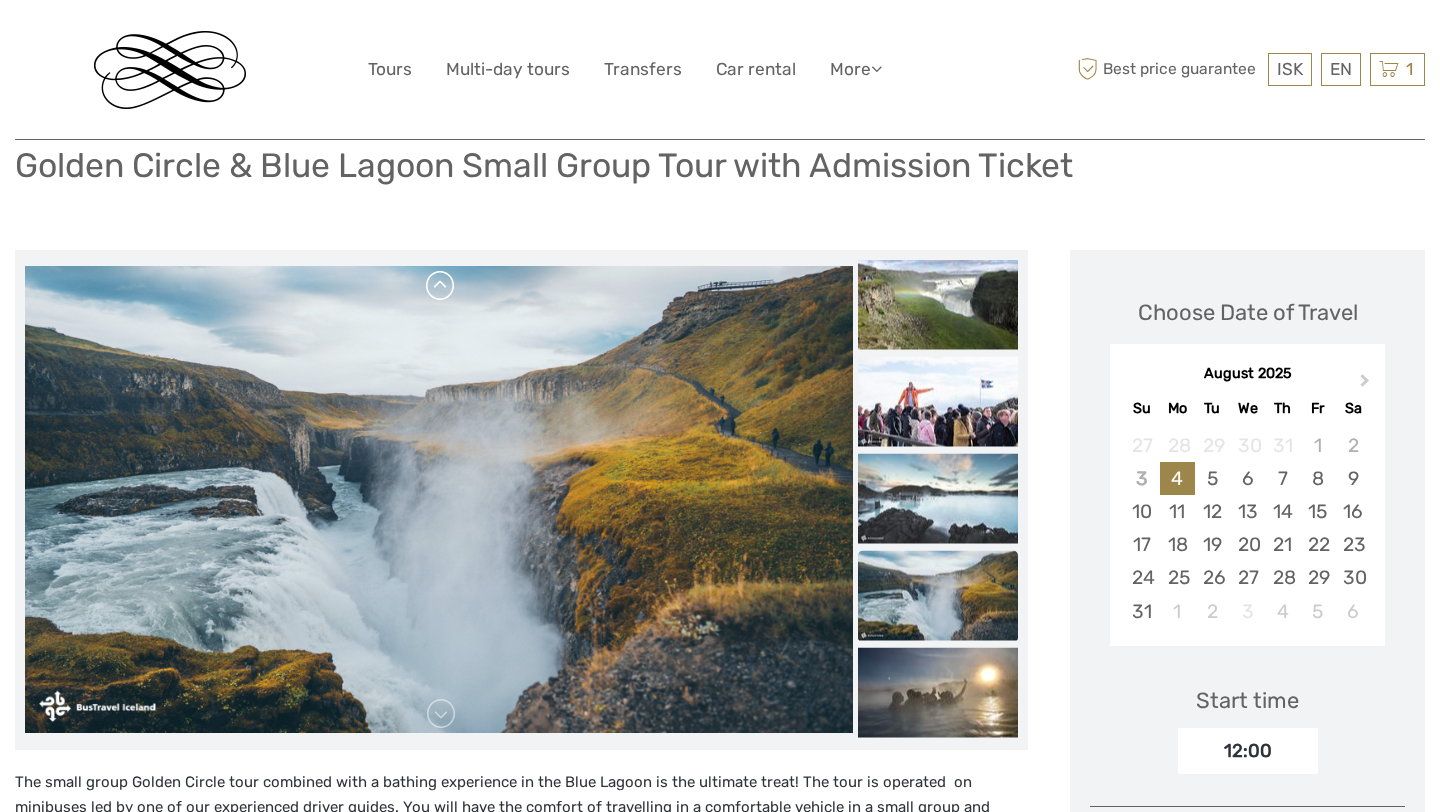 click at bounding box center [441, 286] 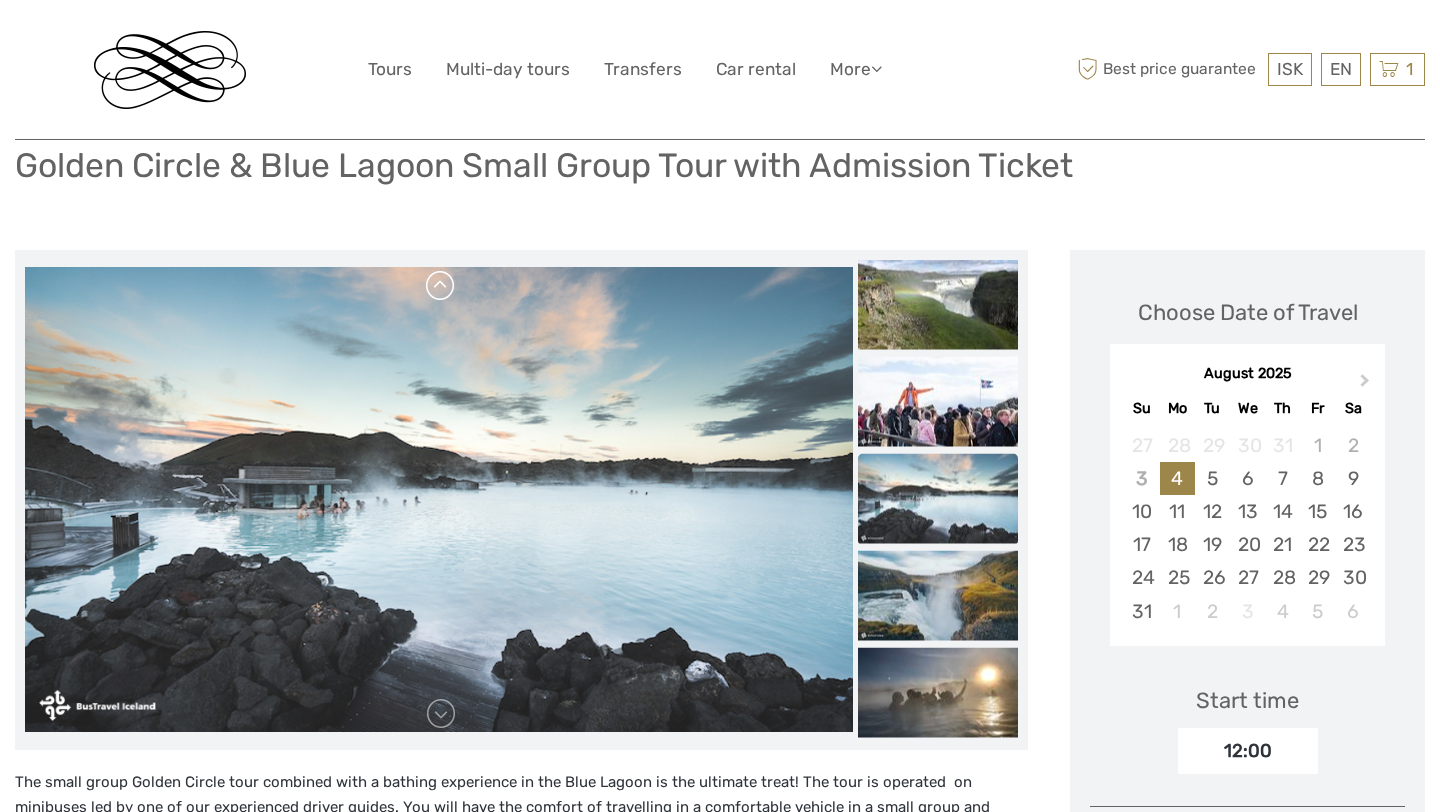 click at bounding box center (441, 286) 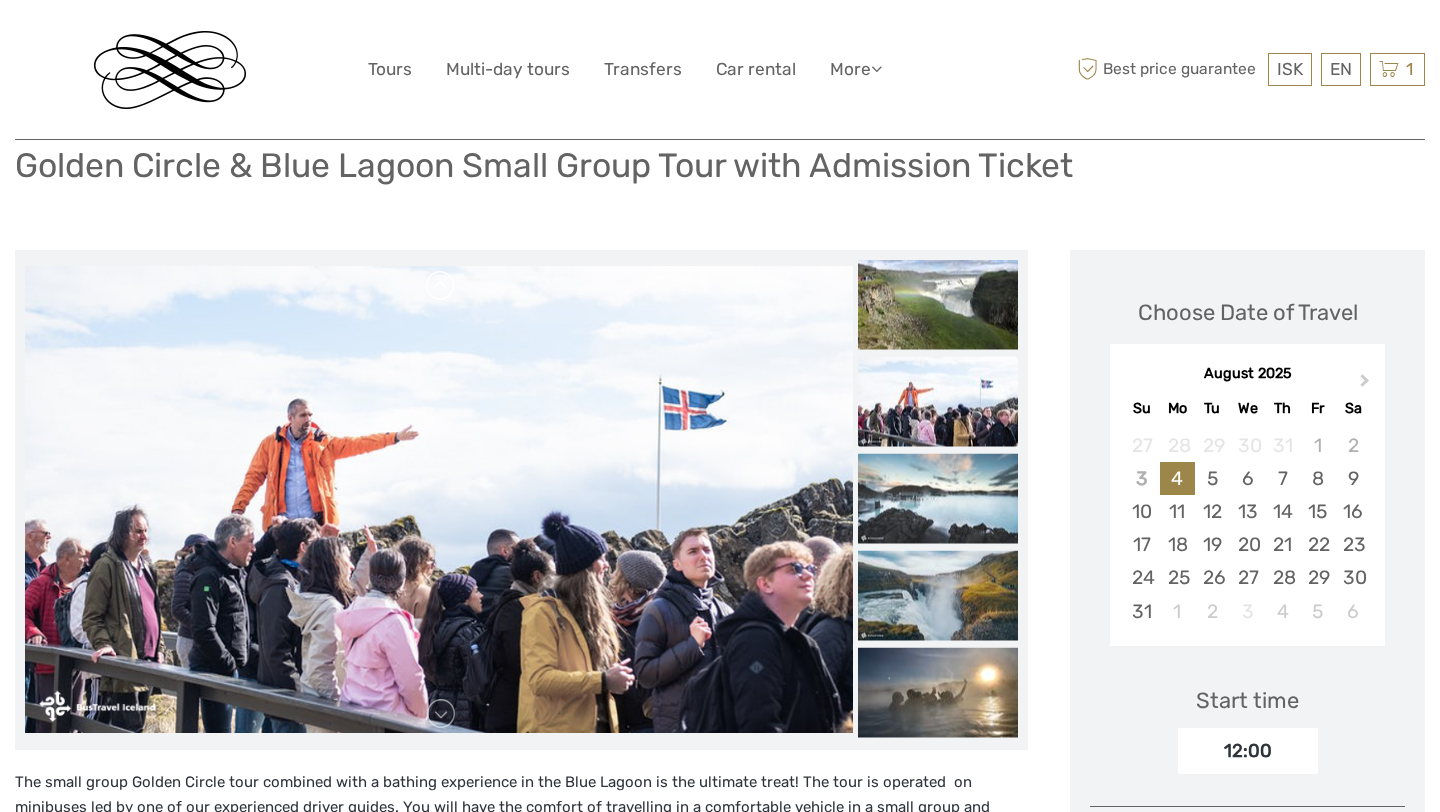 click at bounding box center [441, 286] 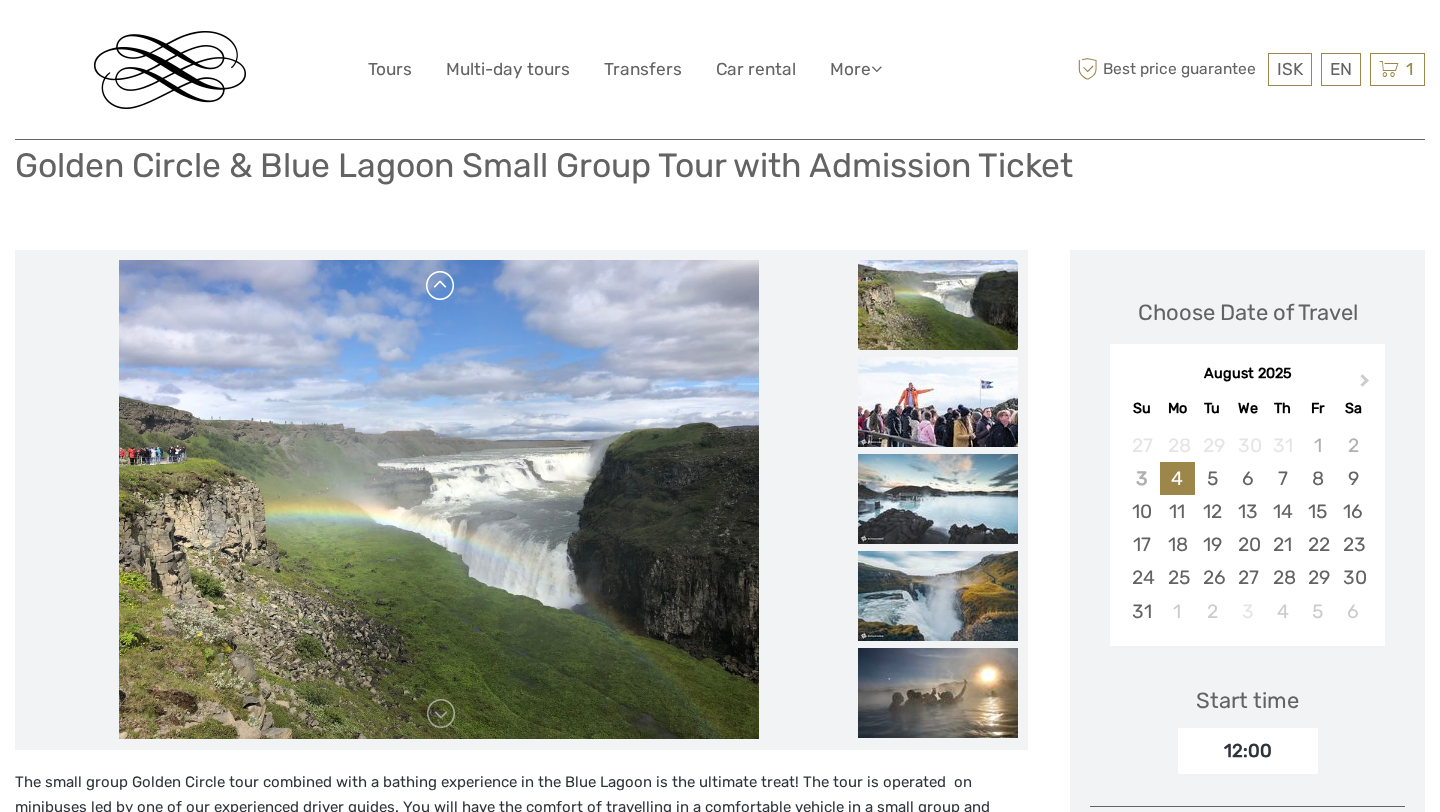 click at bounding box center [441, 286] 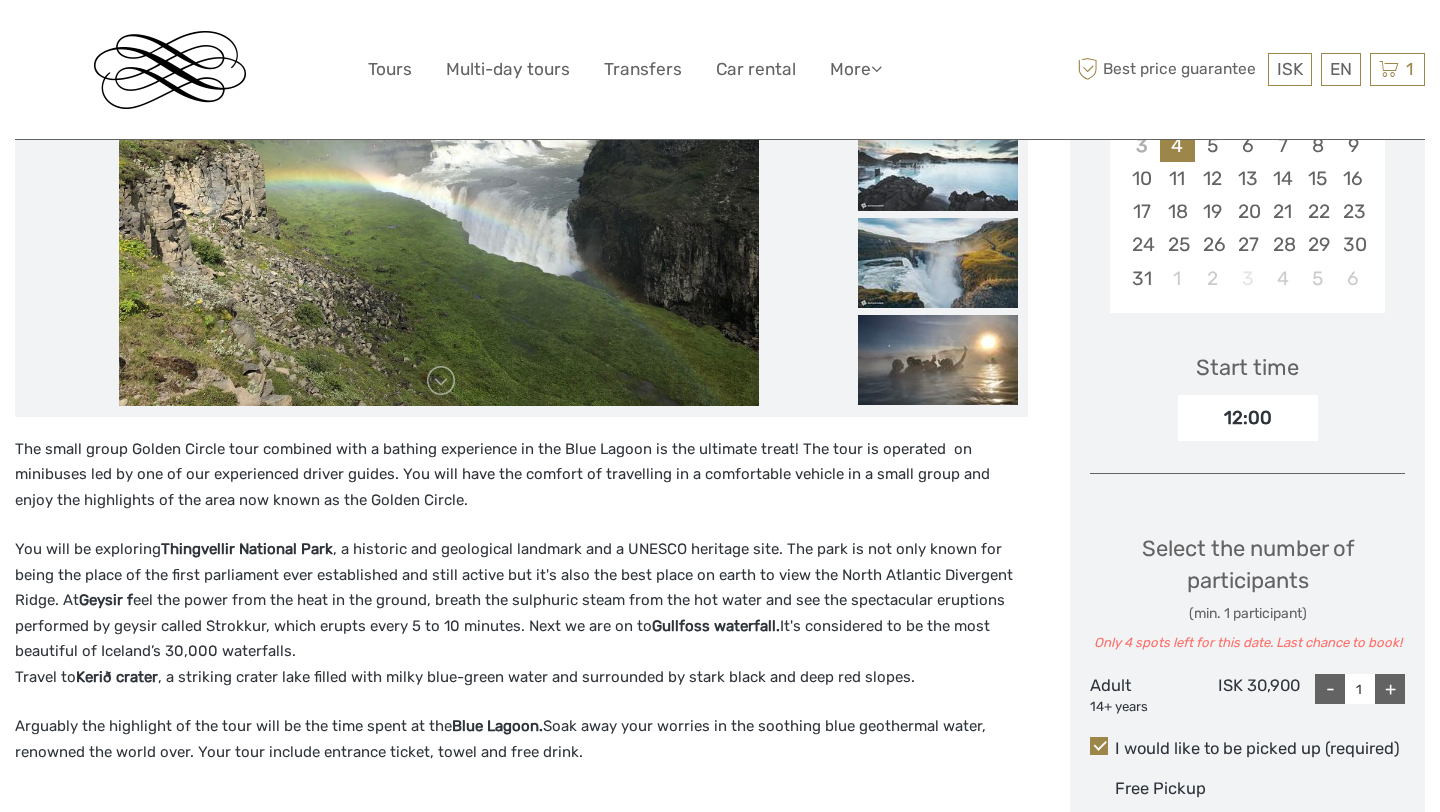 scroll, scrollTop: 0, scrollLeft: 0, axis: both 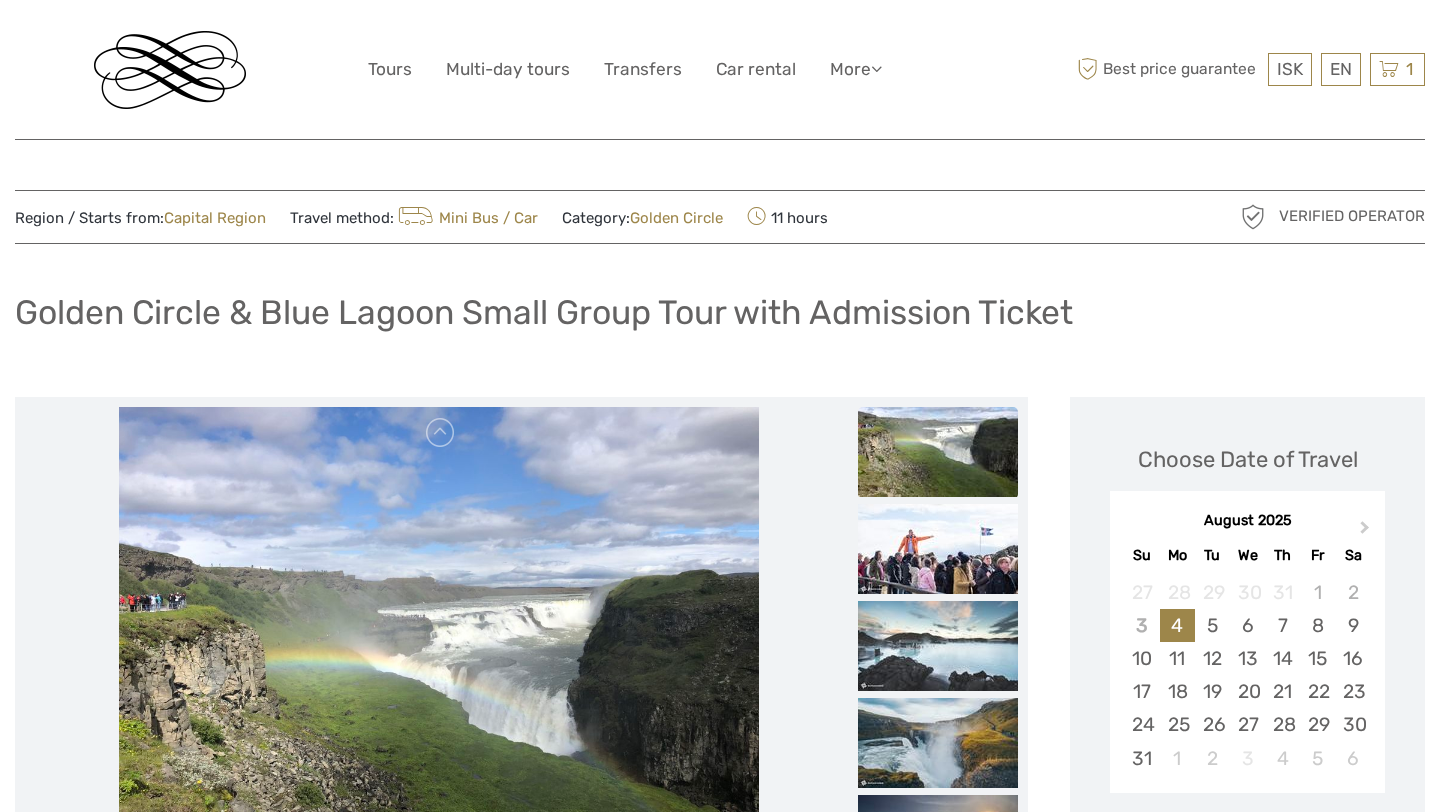 click at bounding box center (439, 647) 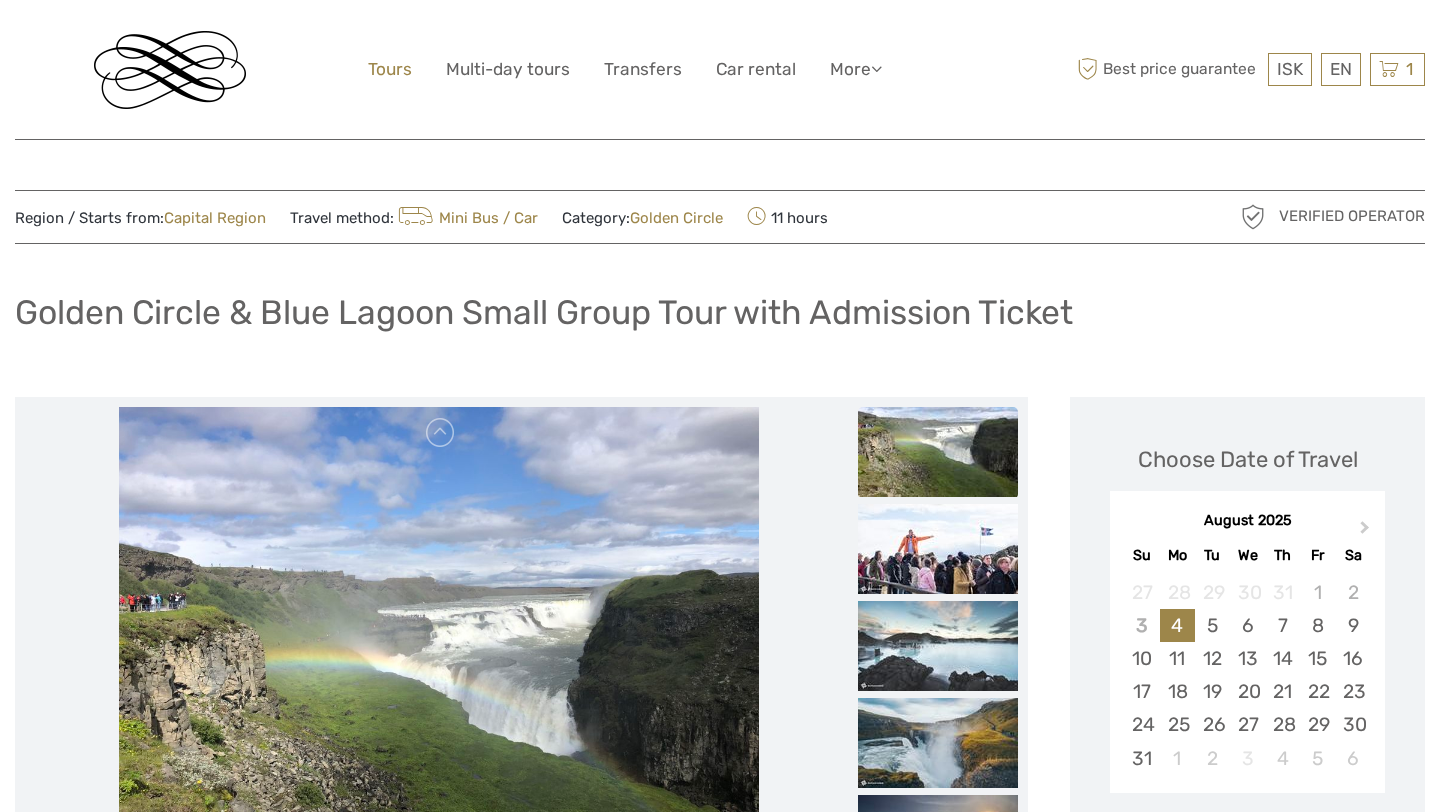 click on "Tours" at bounding box center [390, 69] 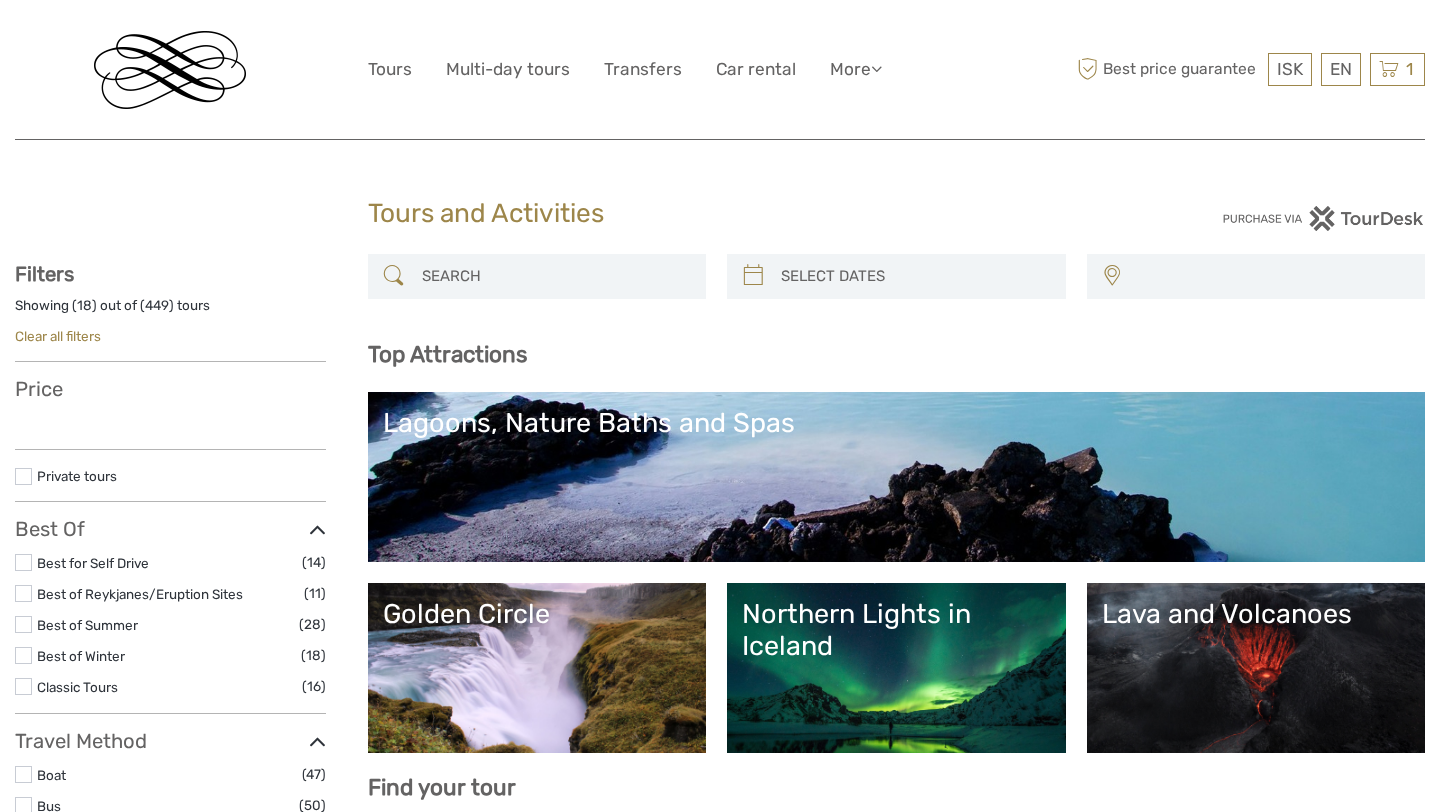 select 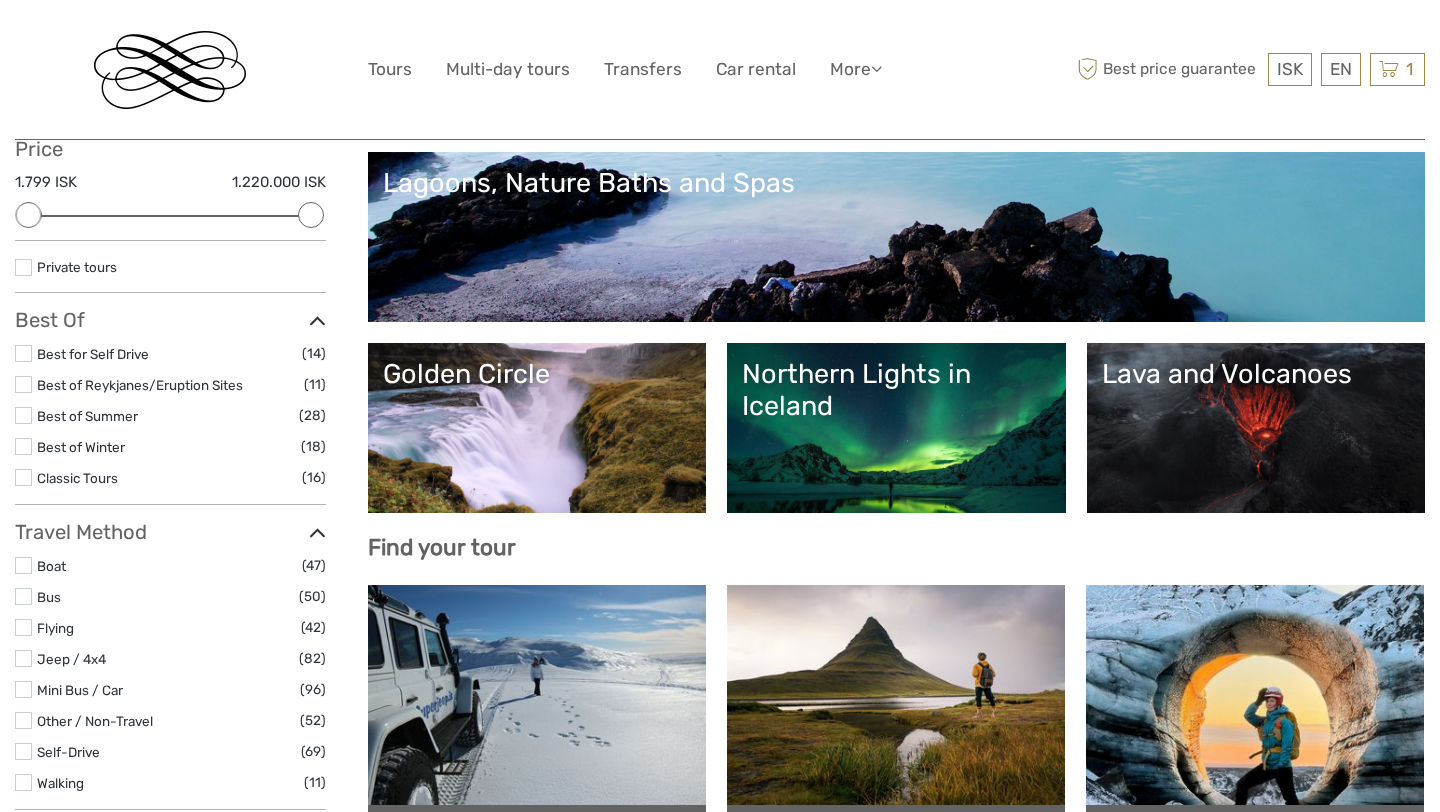 scroll, scrollTop: 244, scrollLeft: 0, axis: vertical 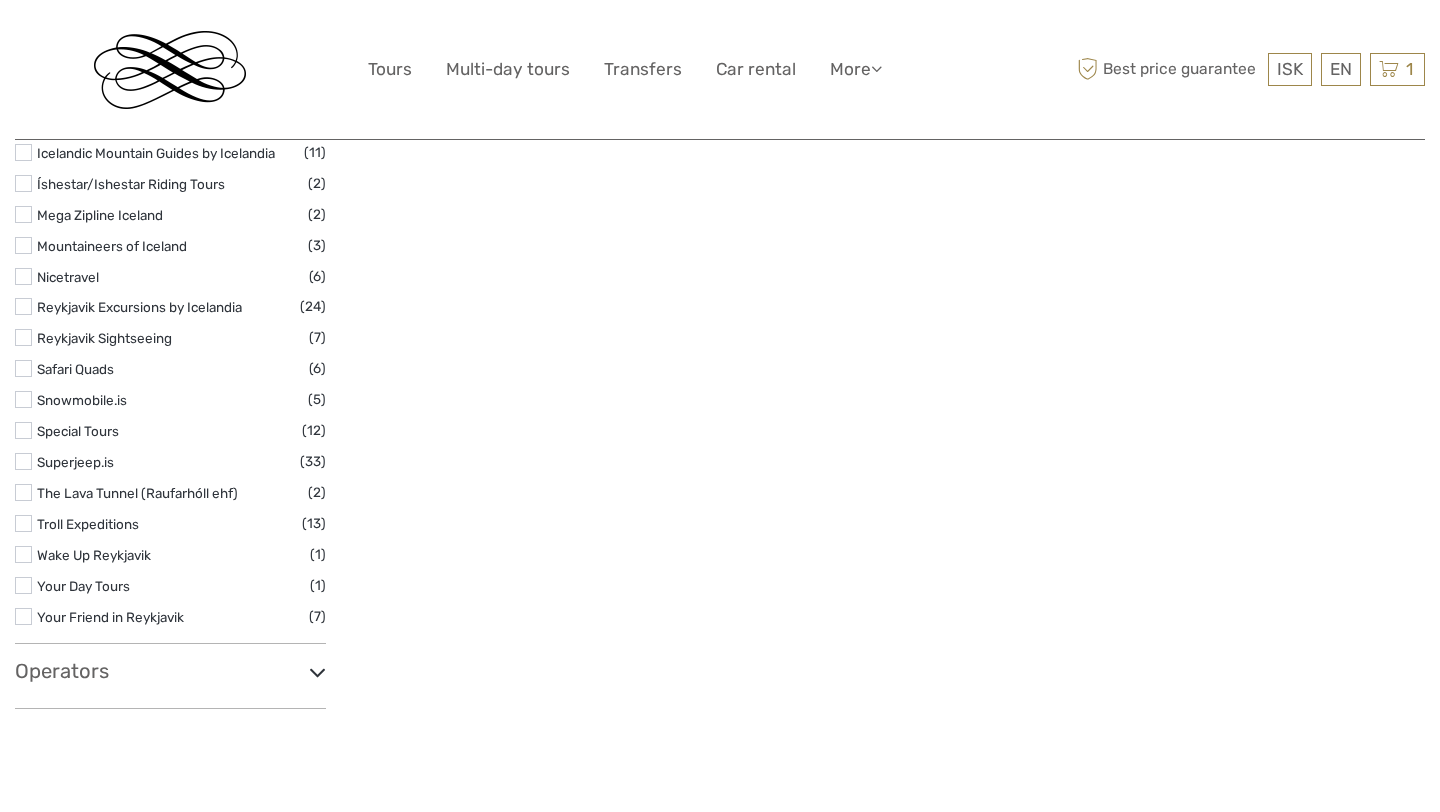click on "Operators" at bounding box center (170, 671) 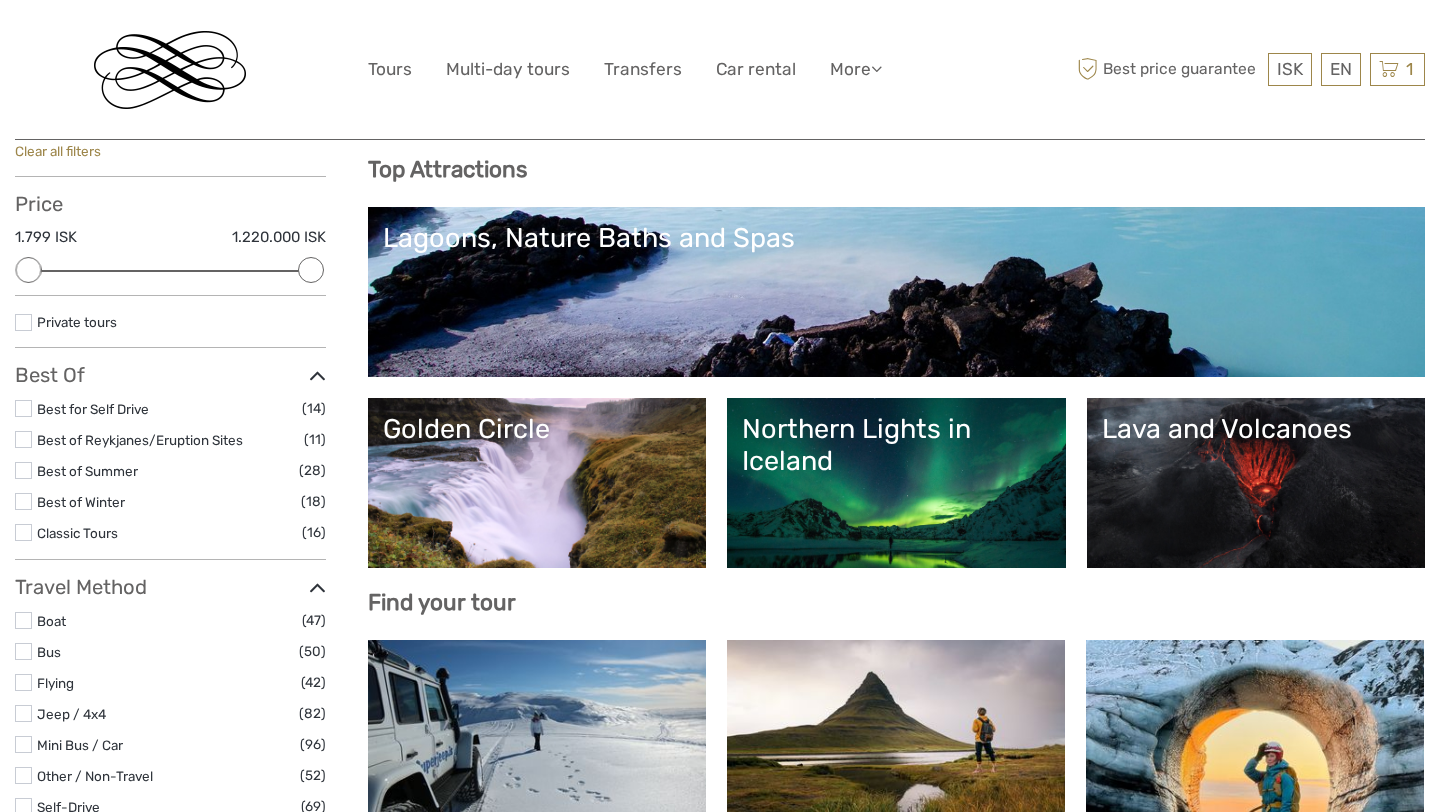 scroll, scrollTop: 152, scrollLeft: 0, axis: vertical 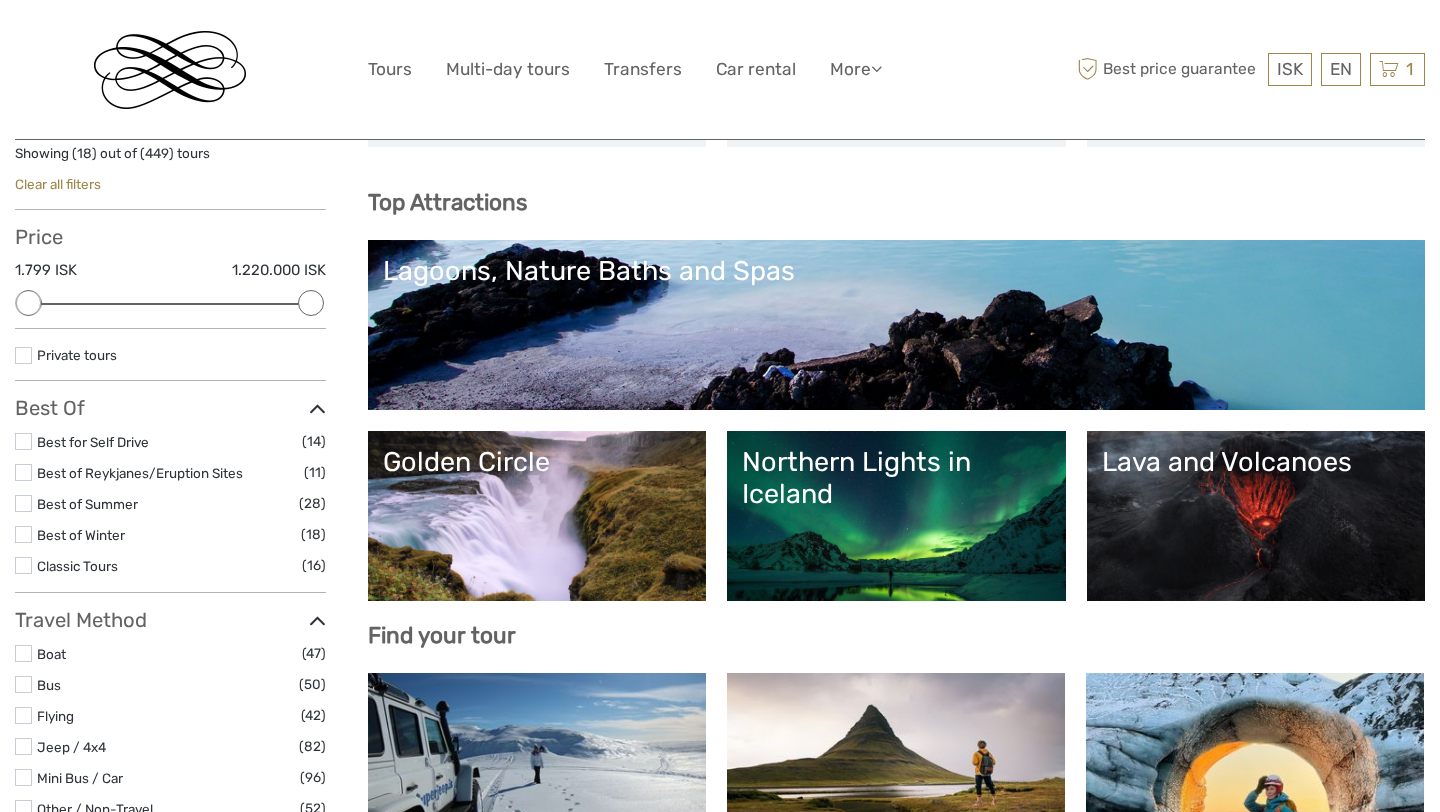 click on "Northern Lights in Iceland" at bounding box center (896, 516) 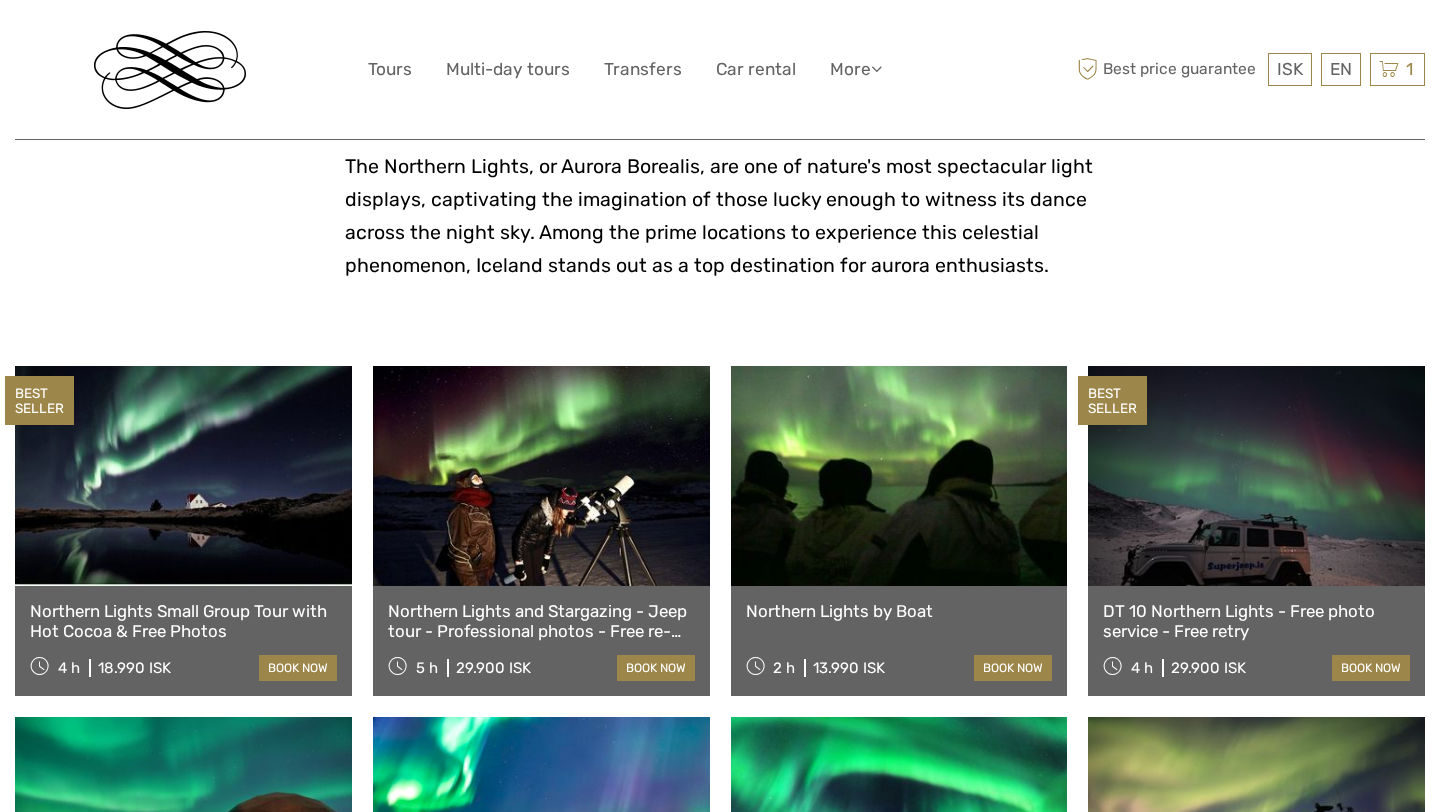 scroll, scrollTop: 633, scrollLeft: 0, axis: vertical 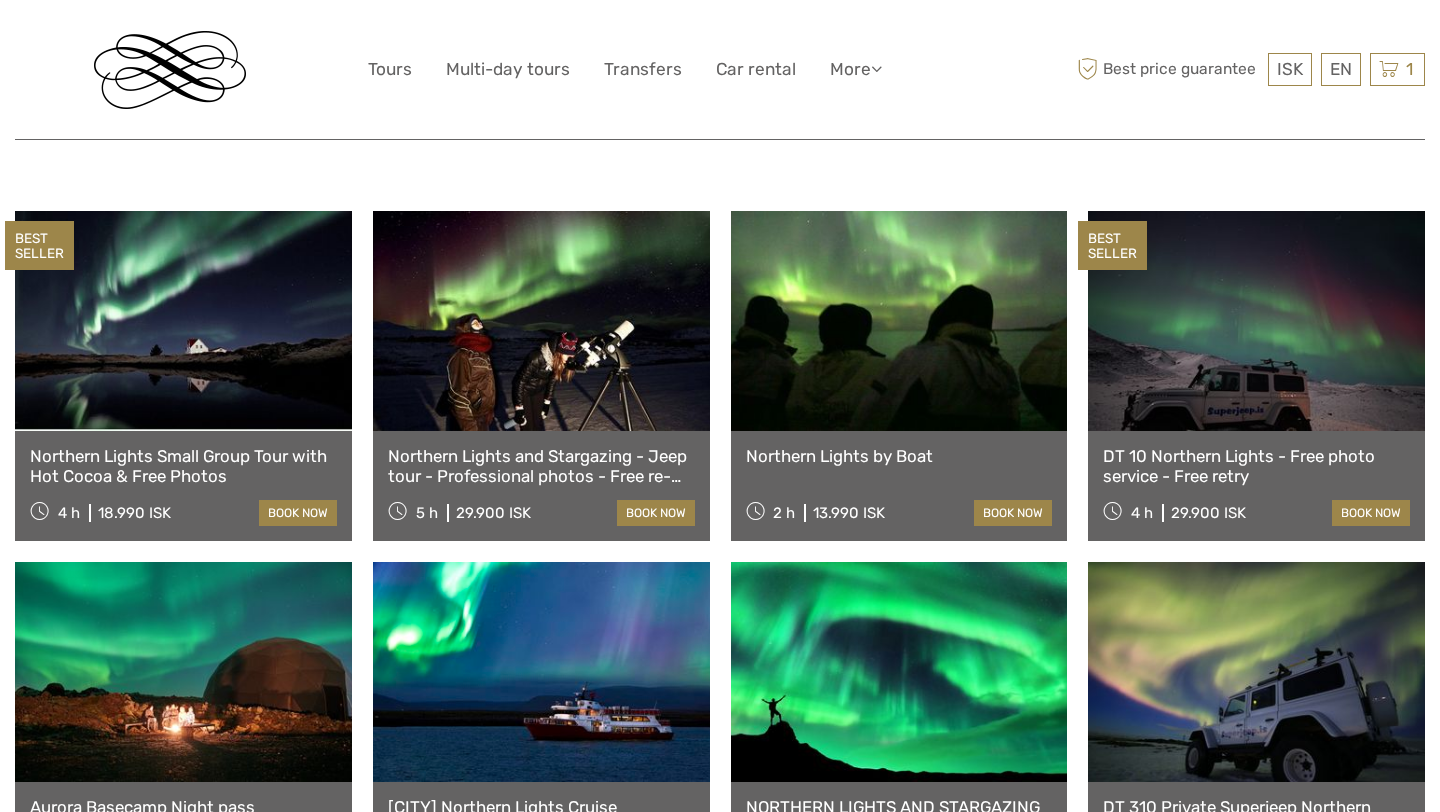 click on "Northern Lights Small Group Tour with Hot Cocoa & Free Photos" at bounding box center (183, 466) 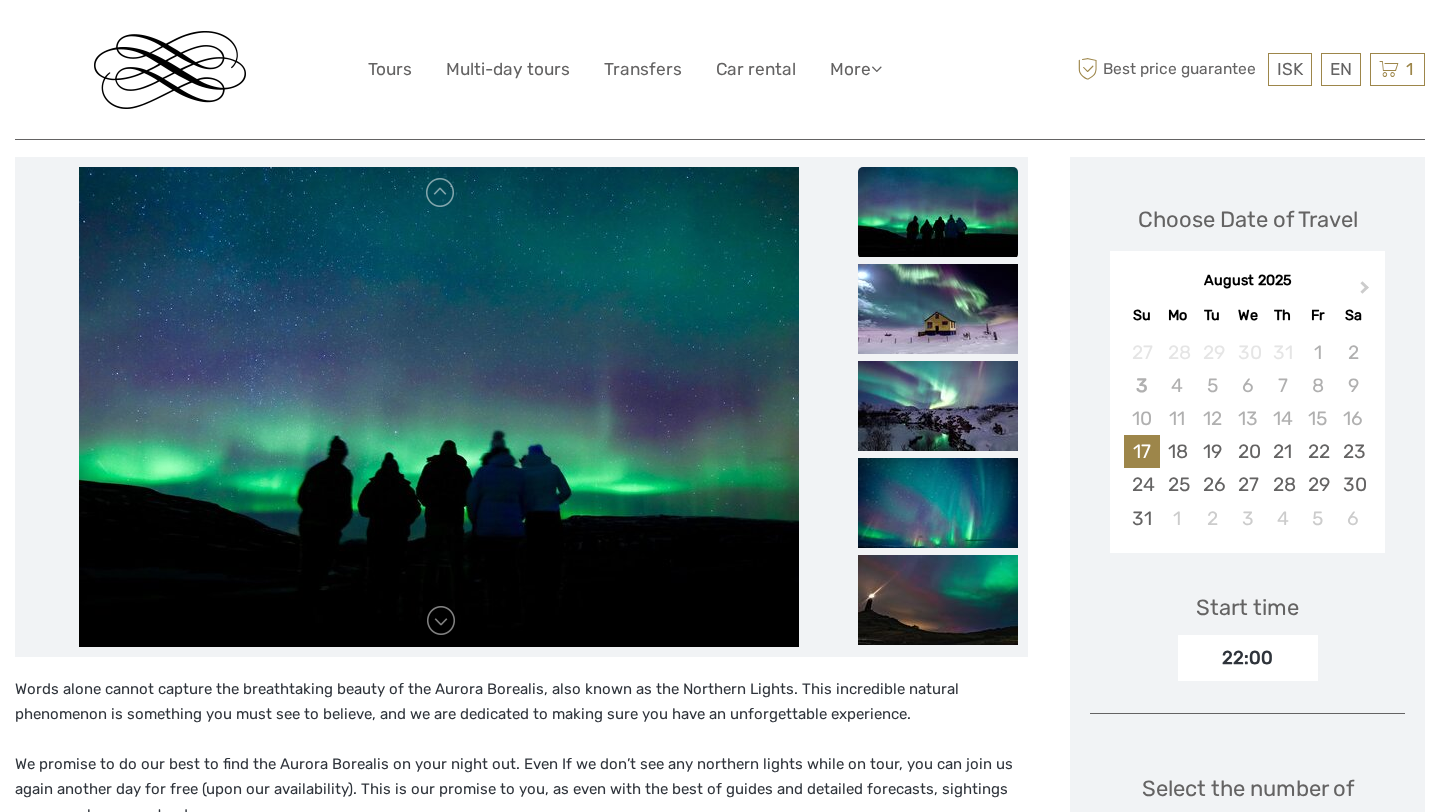 scroll, scrollTop: 301, scrollLeft: 0, axis: vertical 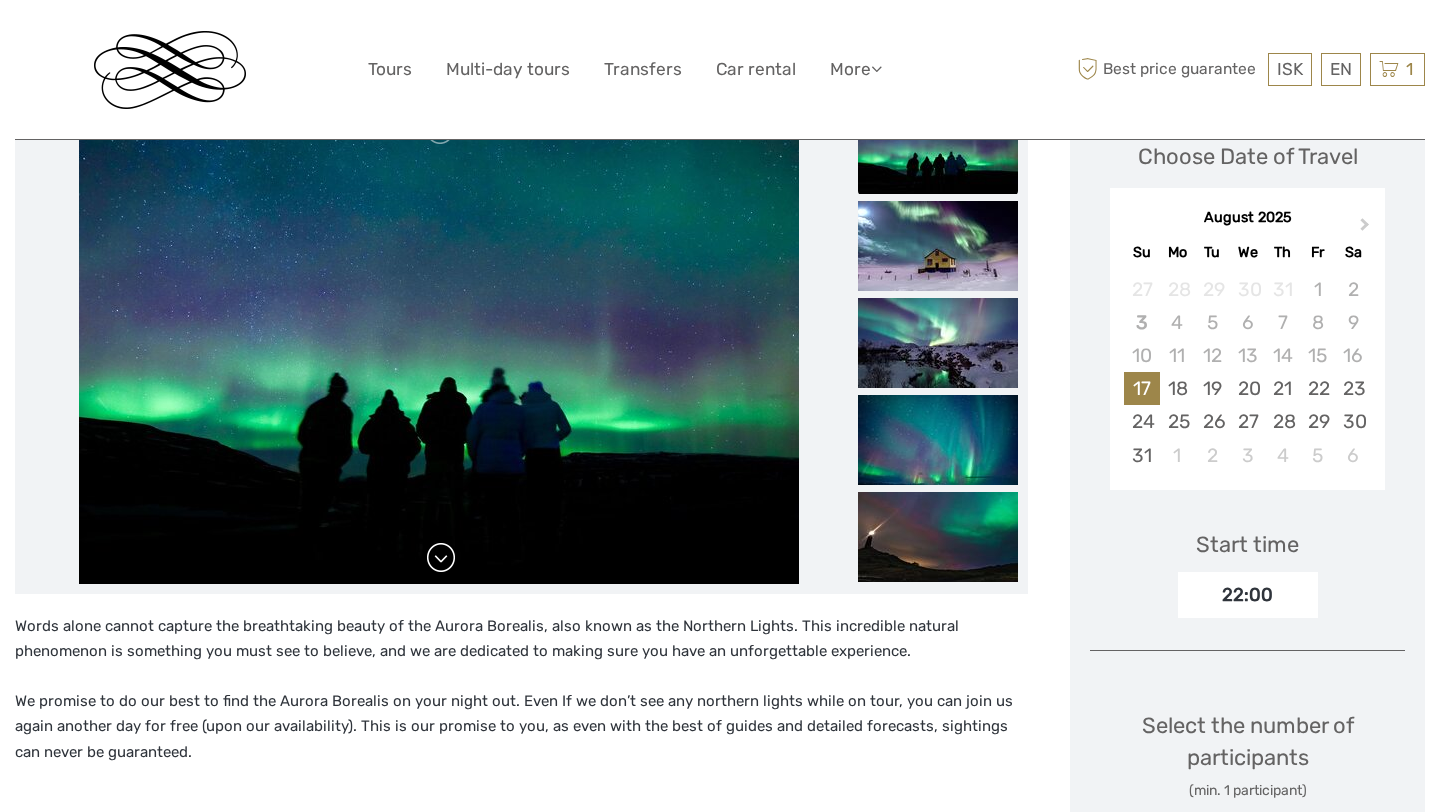 click at bounding box center (441, 558) 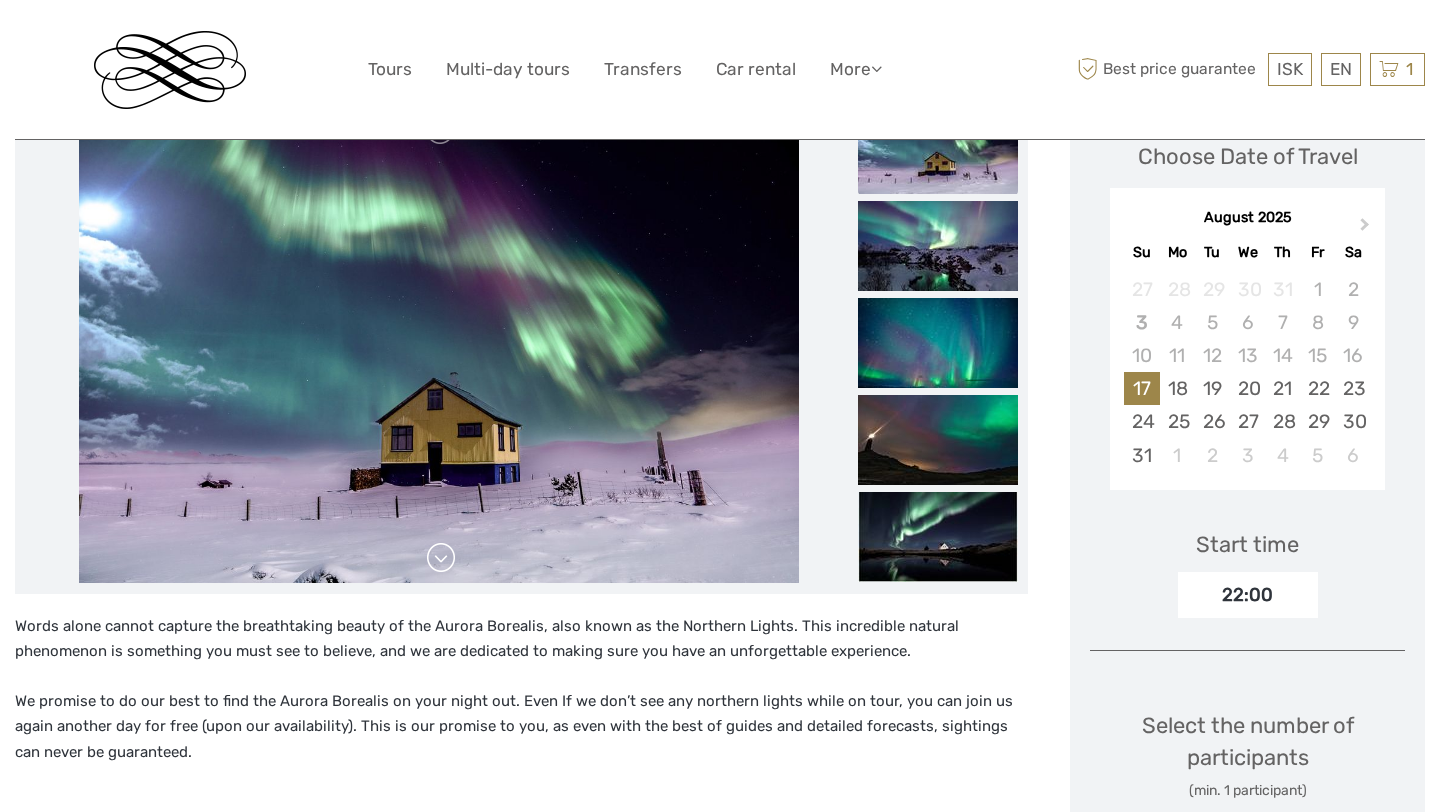 click at bounding box center (441, 558) 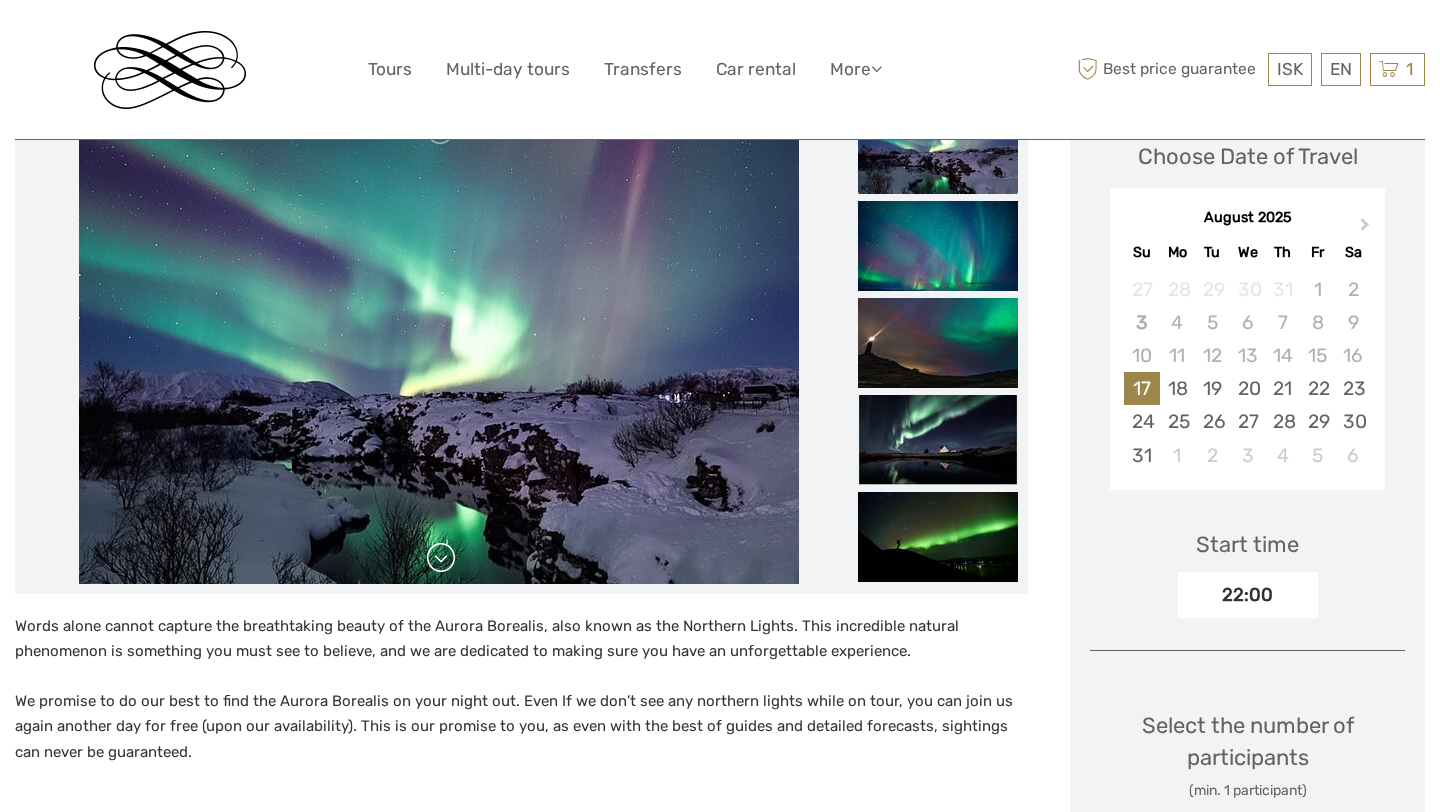 click at bounding box center [441, 558] 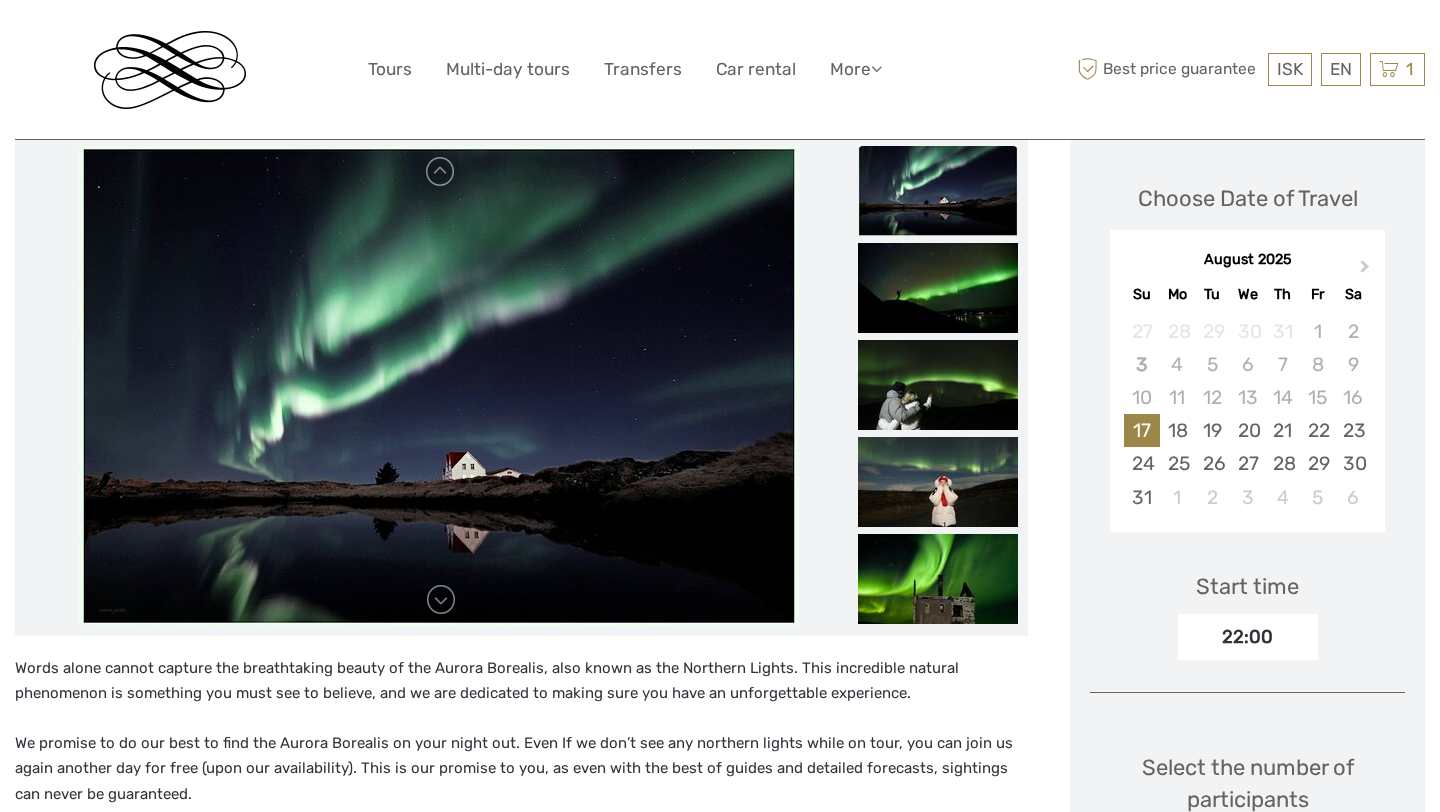 scroll, scrollTop: 210, scrollLeft: 0, axis: vertical 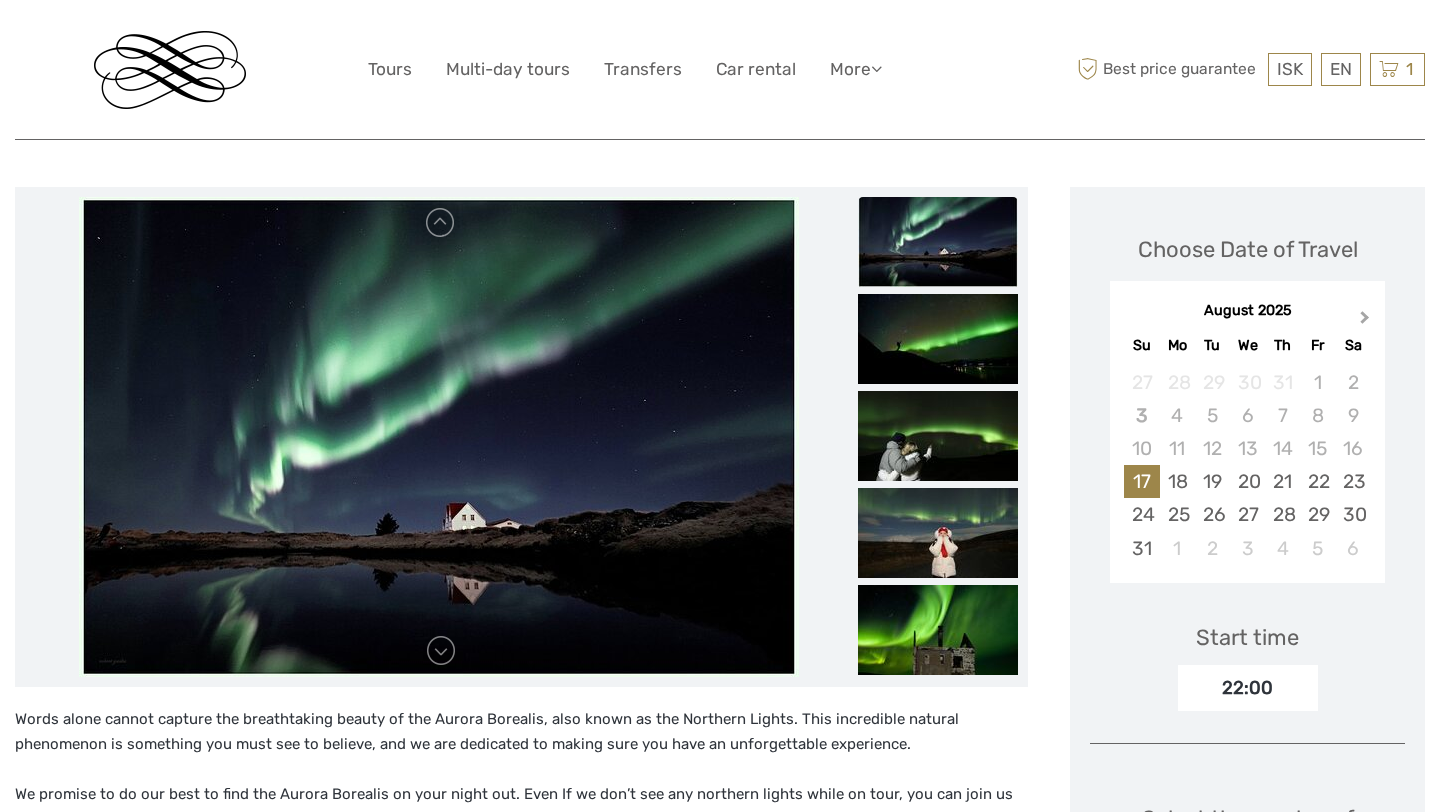 click on "Next Month" at bounding box center (1367, 322) 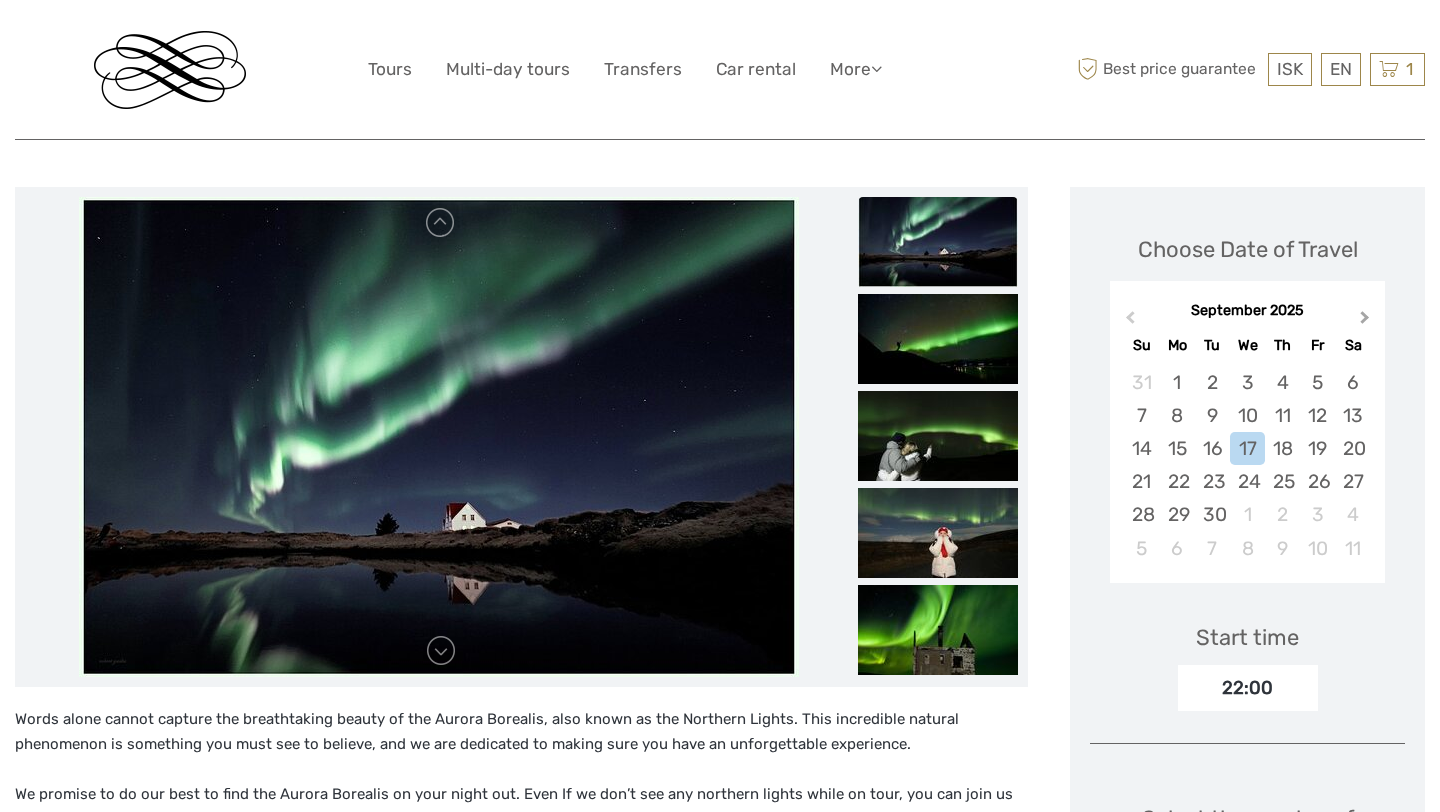 click on "Next Month" at bounding box center [1367, 322] 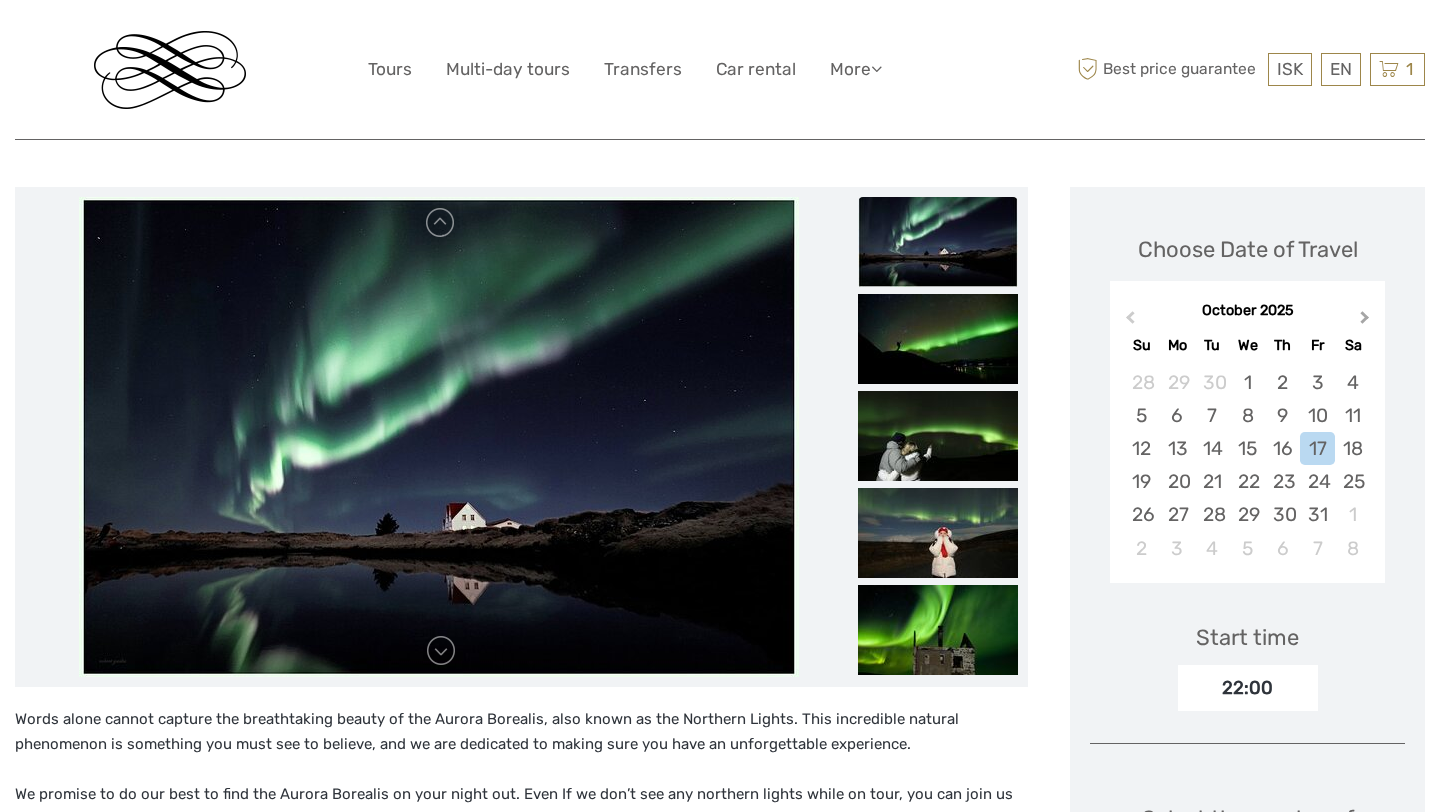 click on "Next Month" at bounding box center [1367, 322] 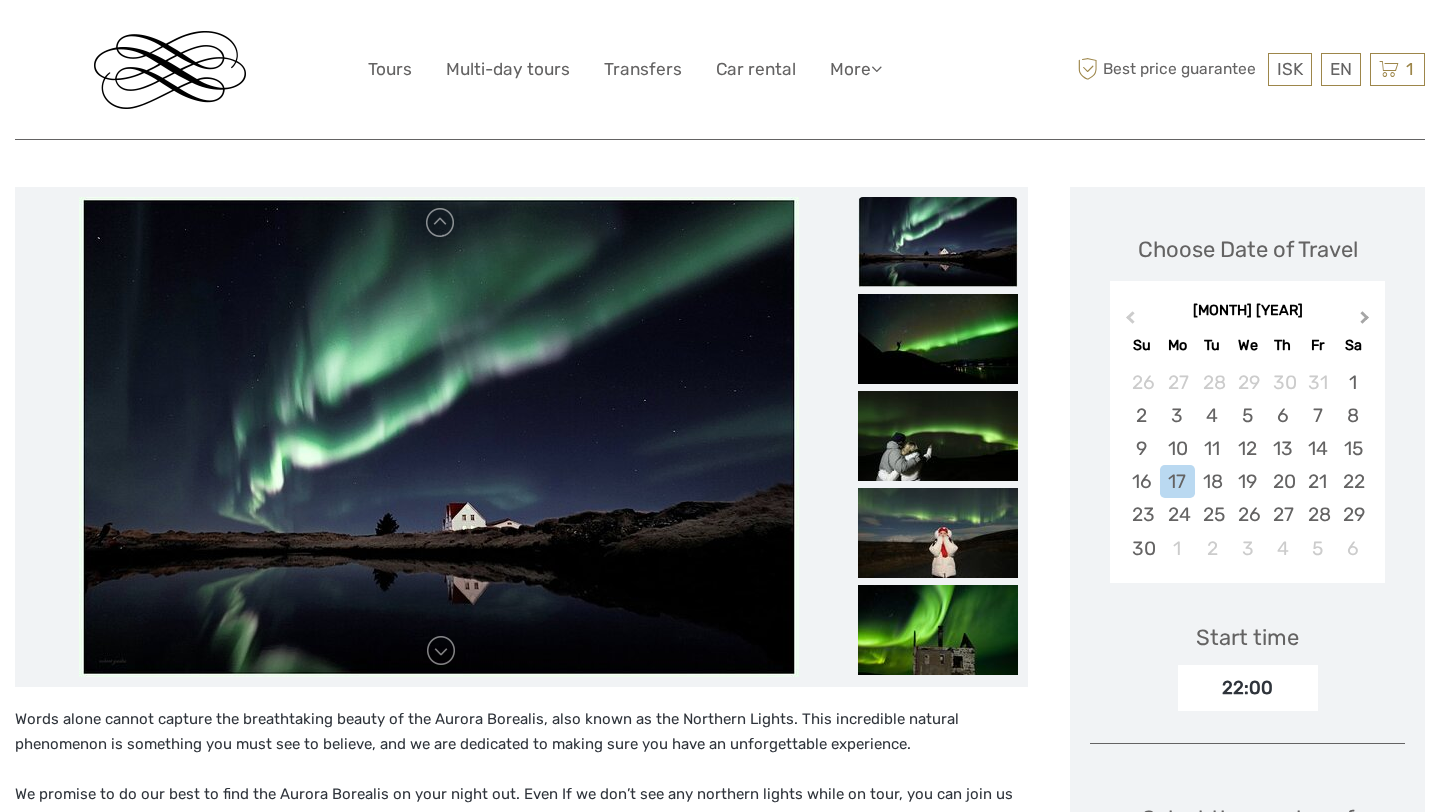 click on "Next Month" at bounding box center (1367, 322) 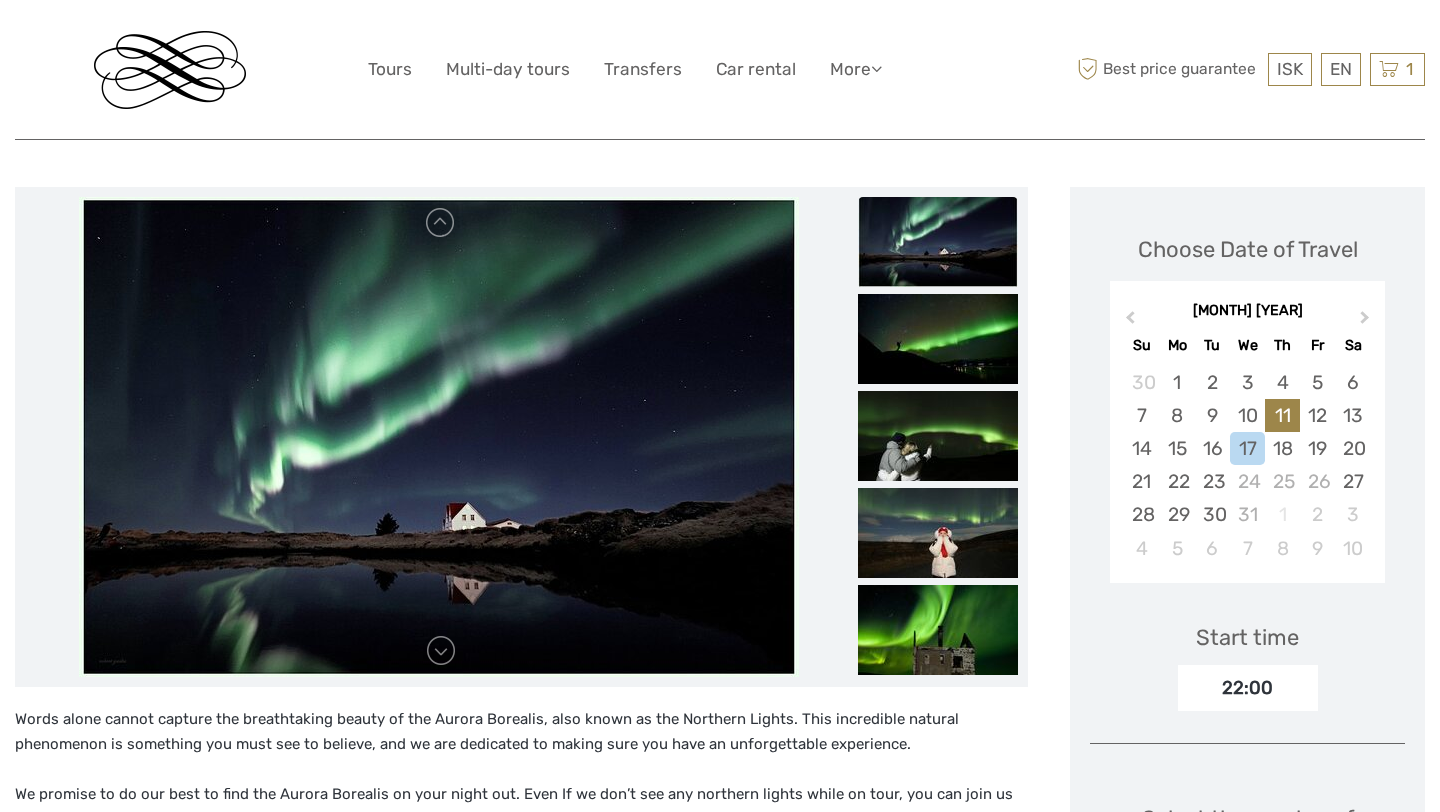 click on "11" at bounding box center [1282, 415] 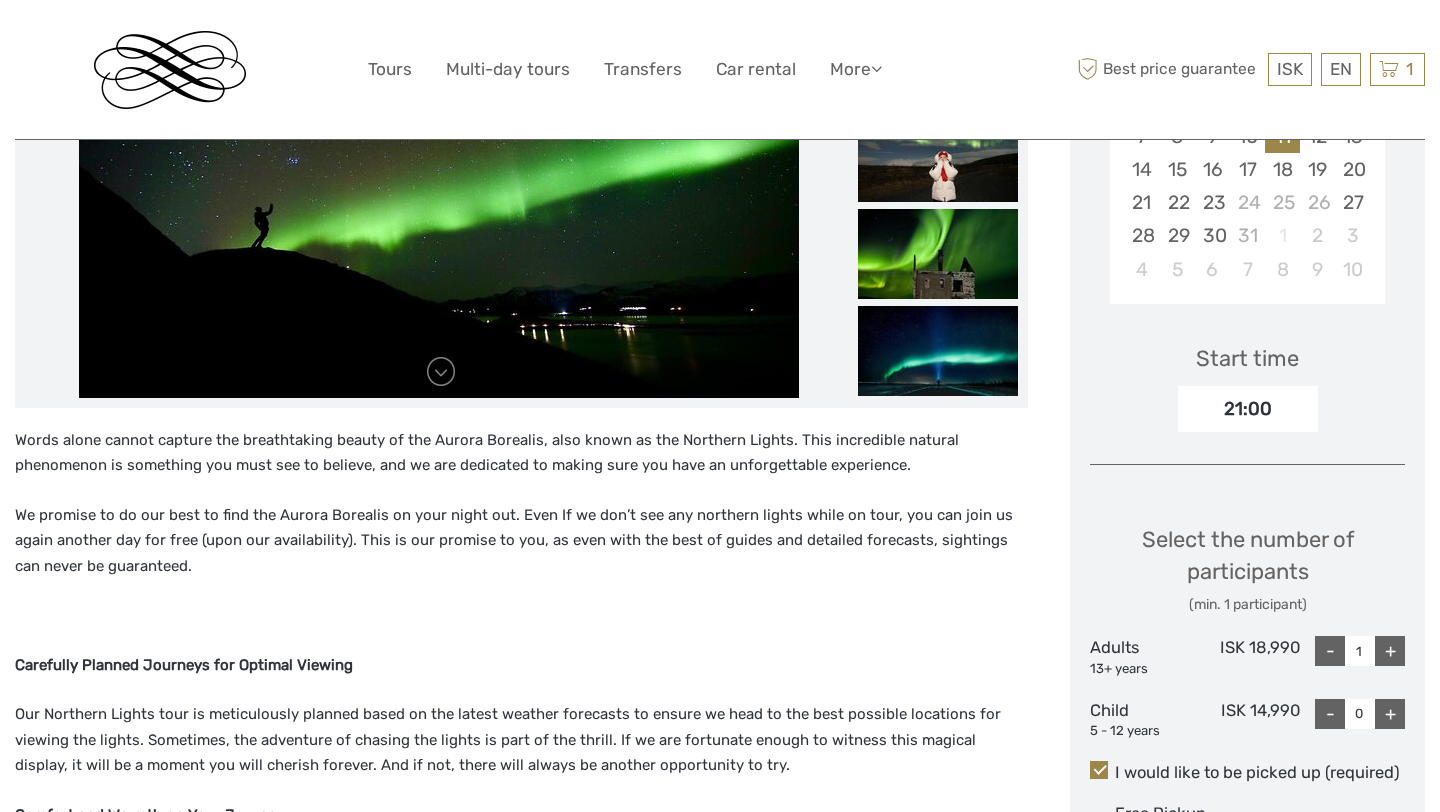 scroll, scrollTop: 549, scrollLeft: 0, axis: vertical 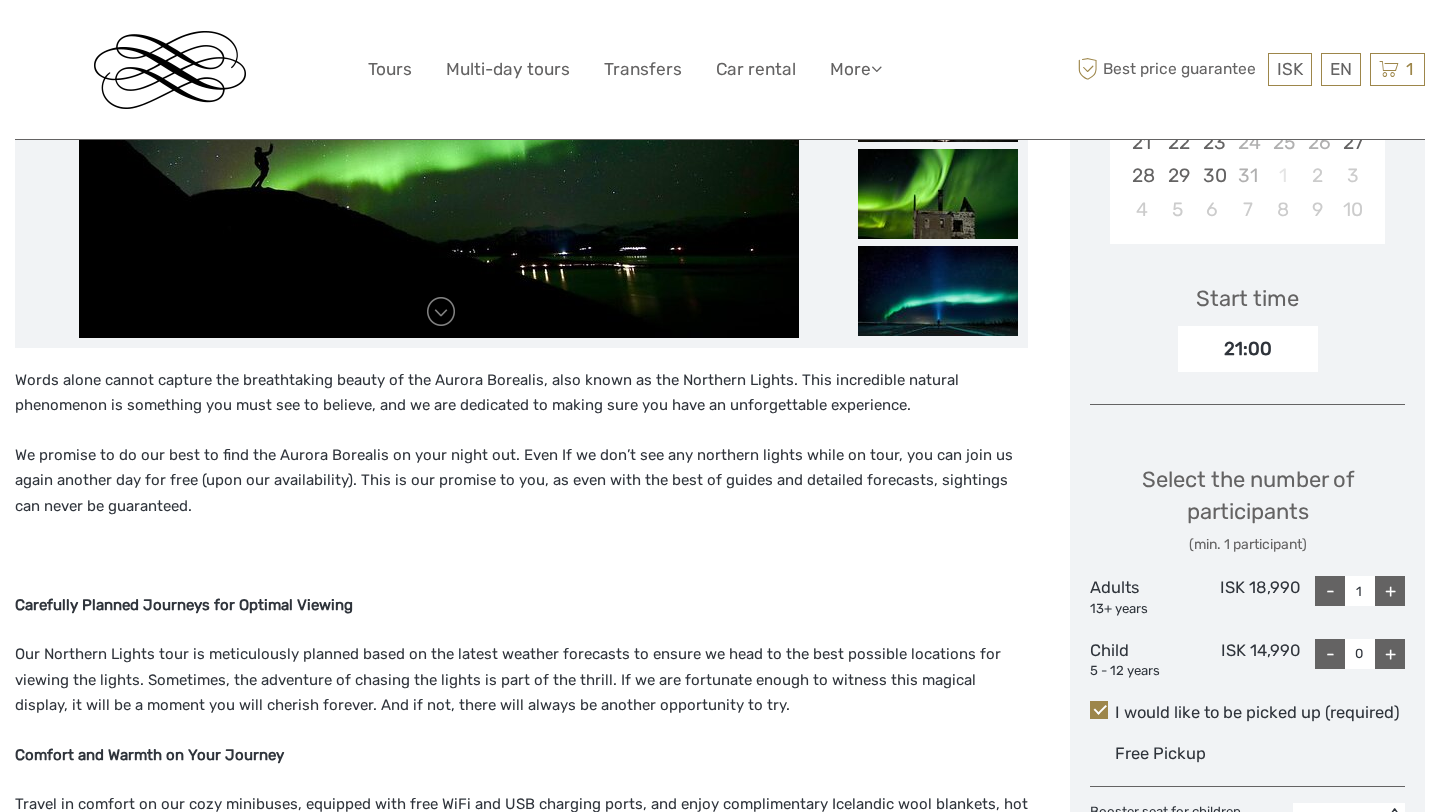 click on "+" at bounding box center [1390, 591] 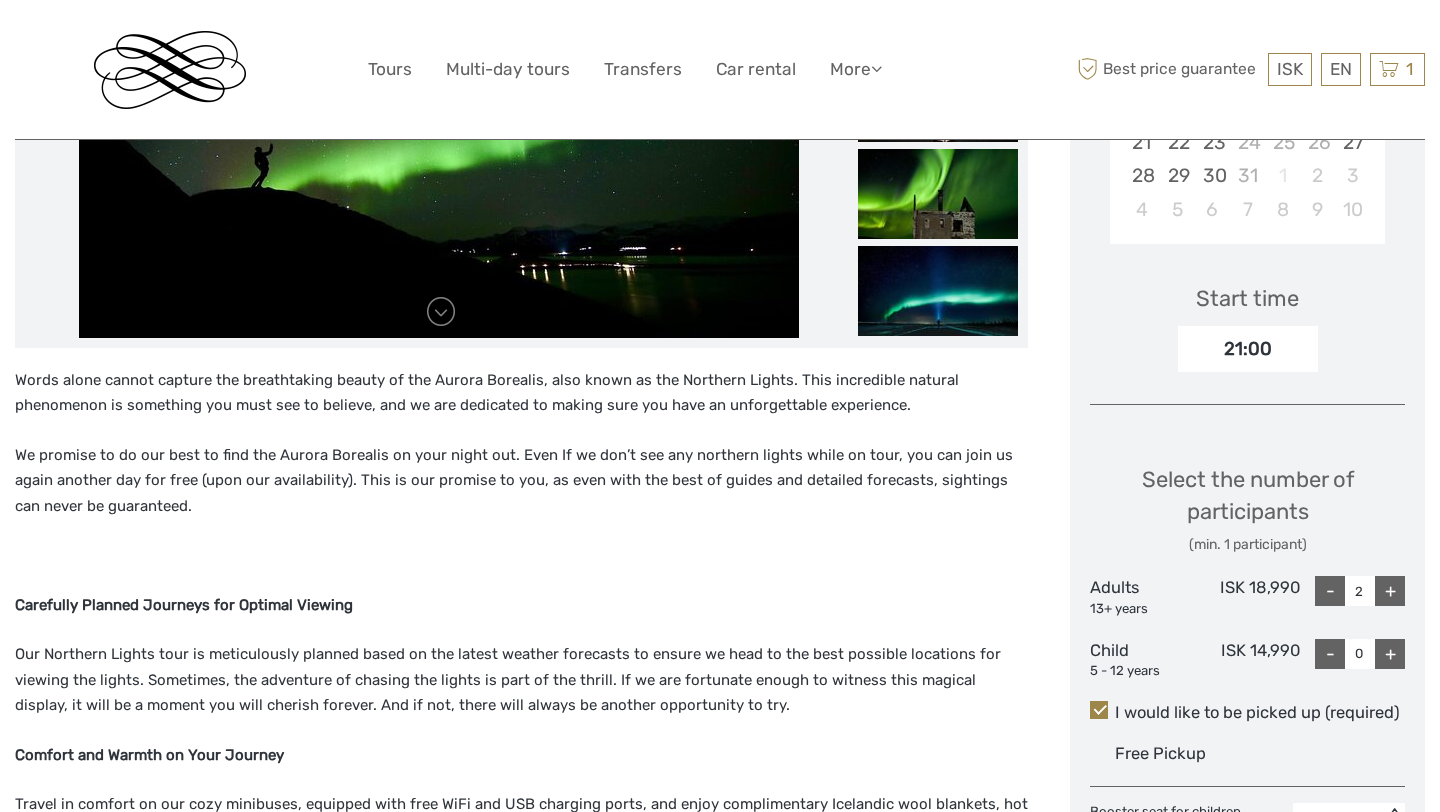 click on "+" at bounding box center [1390, 591] 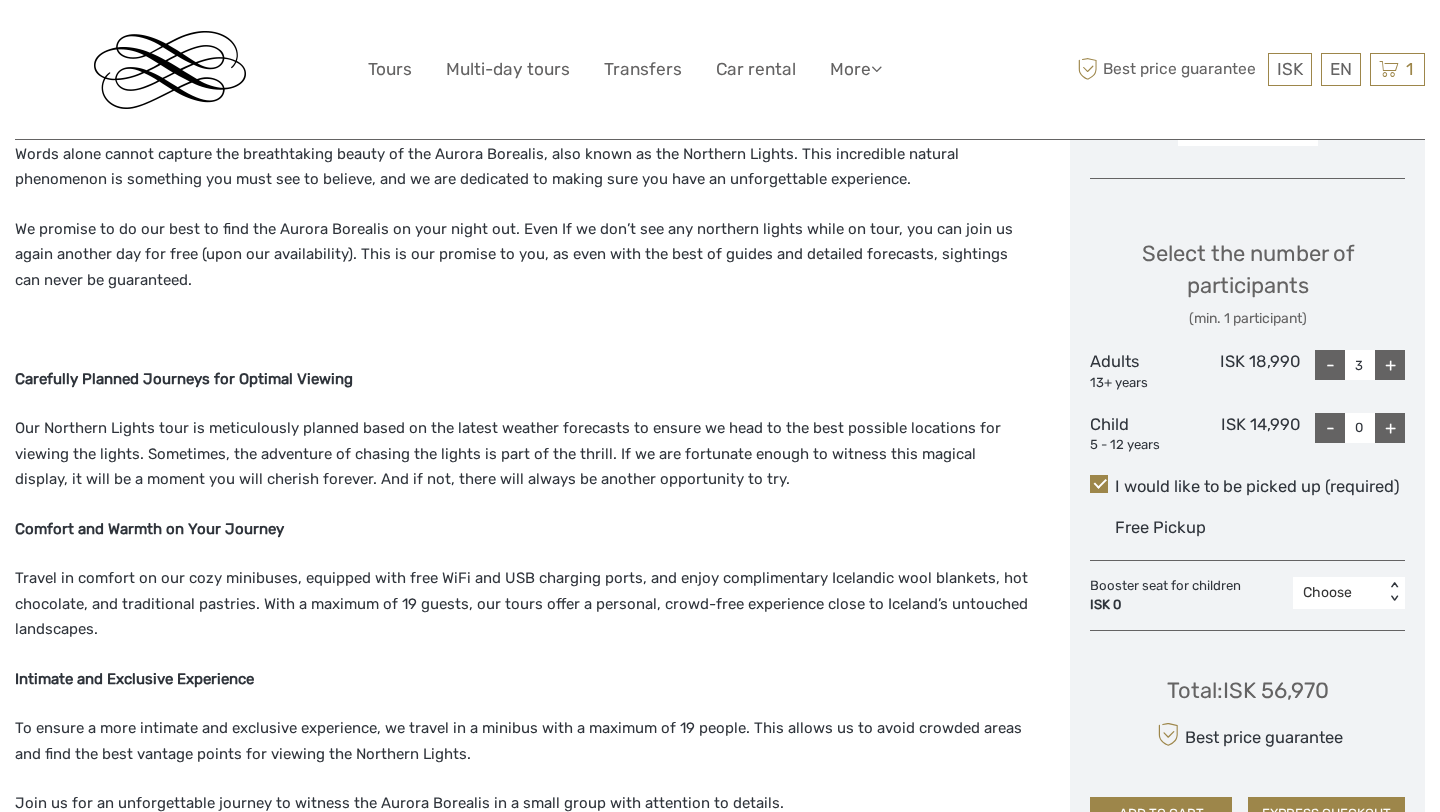 scroll, scrollTop: 825, scrollLeft: 0, axis: vertical 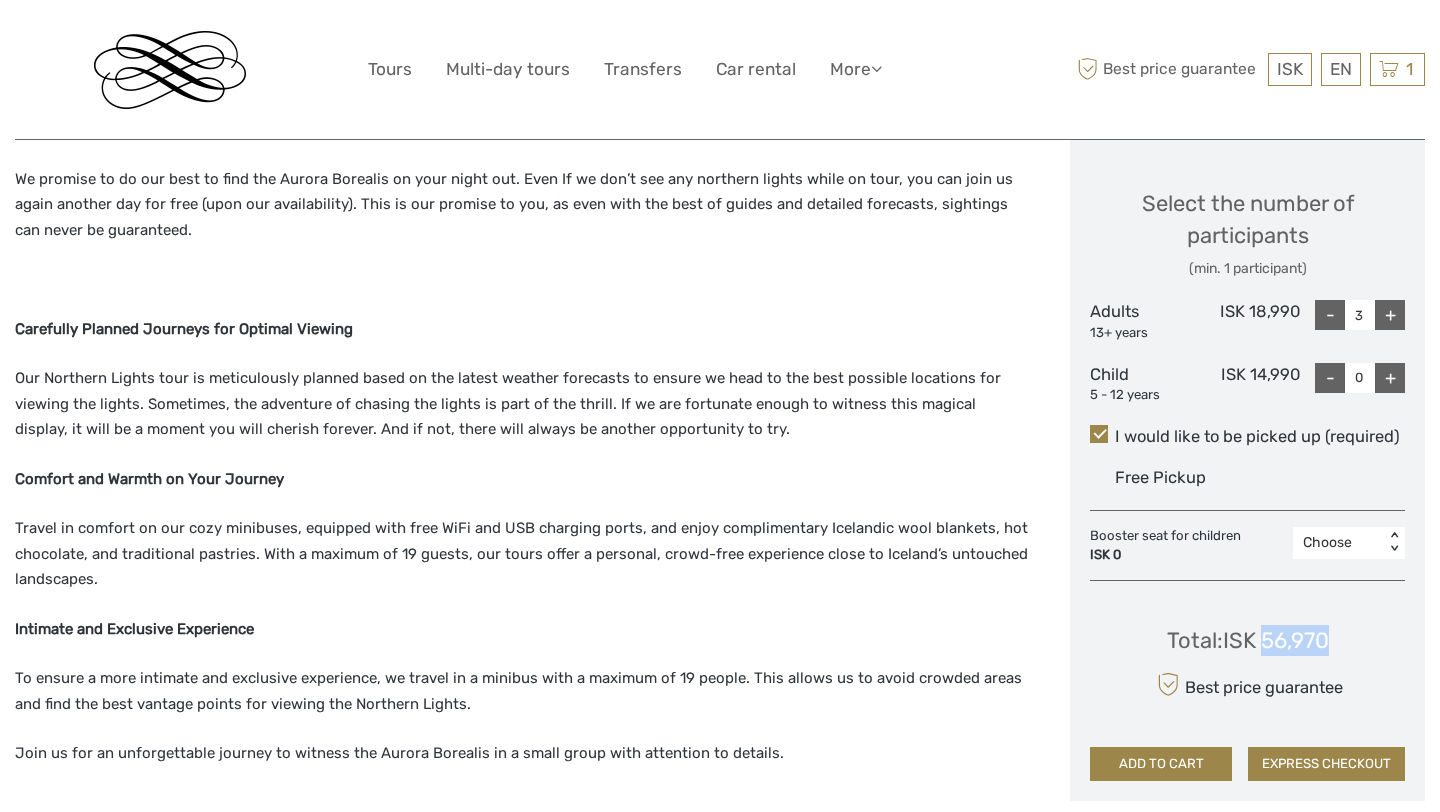 drag, startPoint x: 1261, startPoint y: 641, endPoint x: 1373, endPoint y: 641, distance: 112 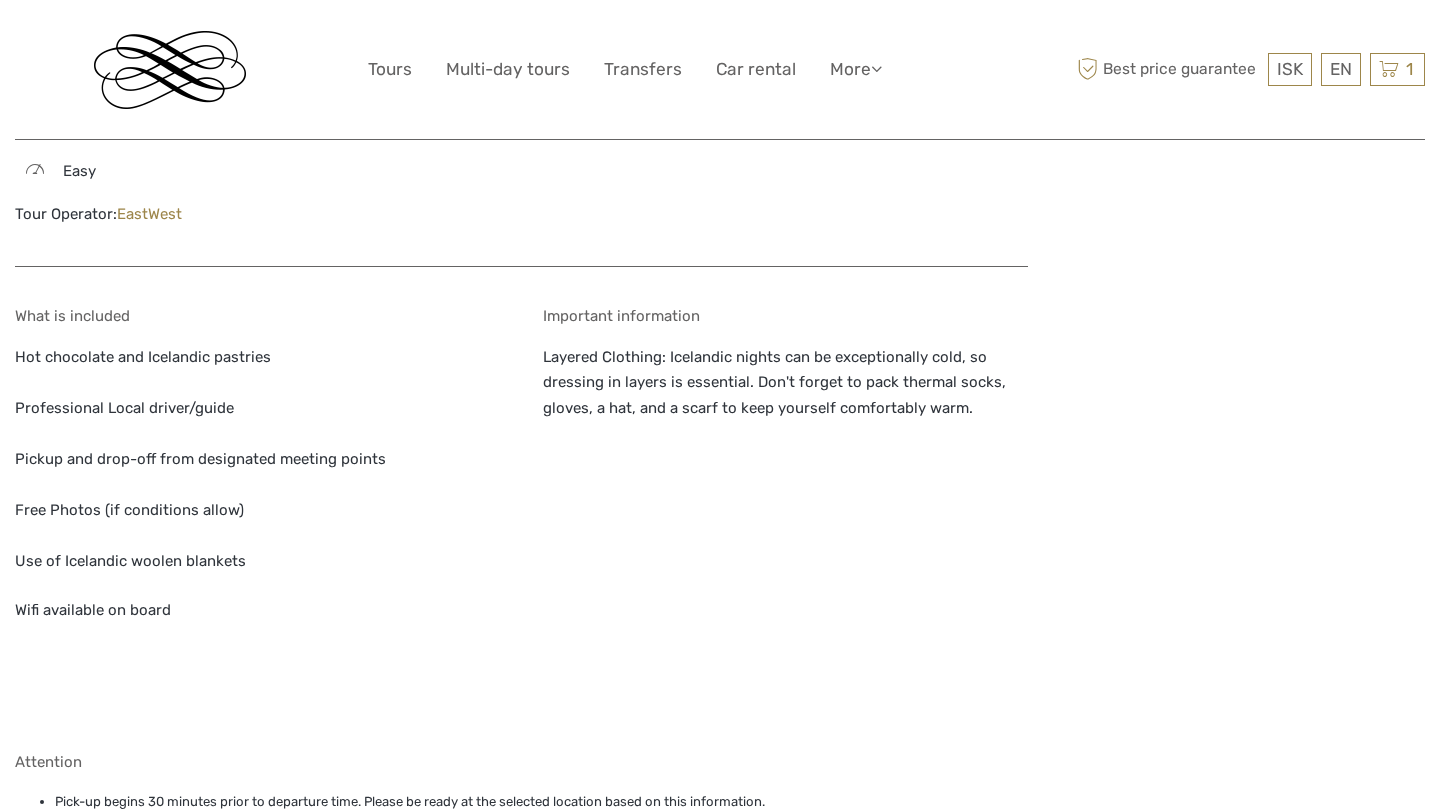 scroll, scrollTop: 2362, scrollLeft: 0, axis: vertical 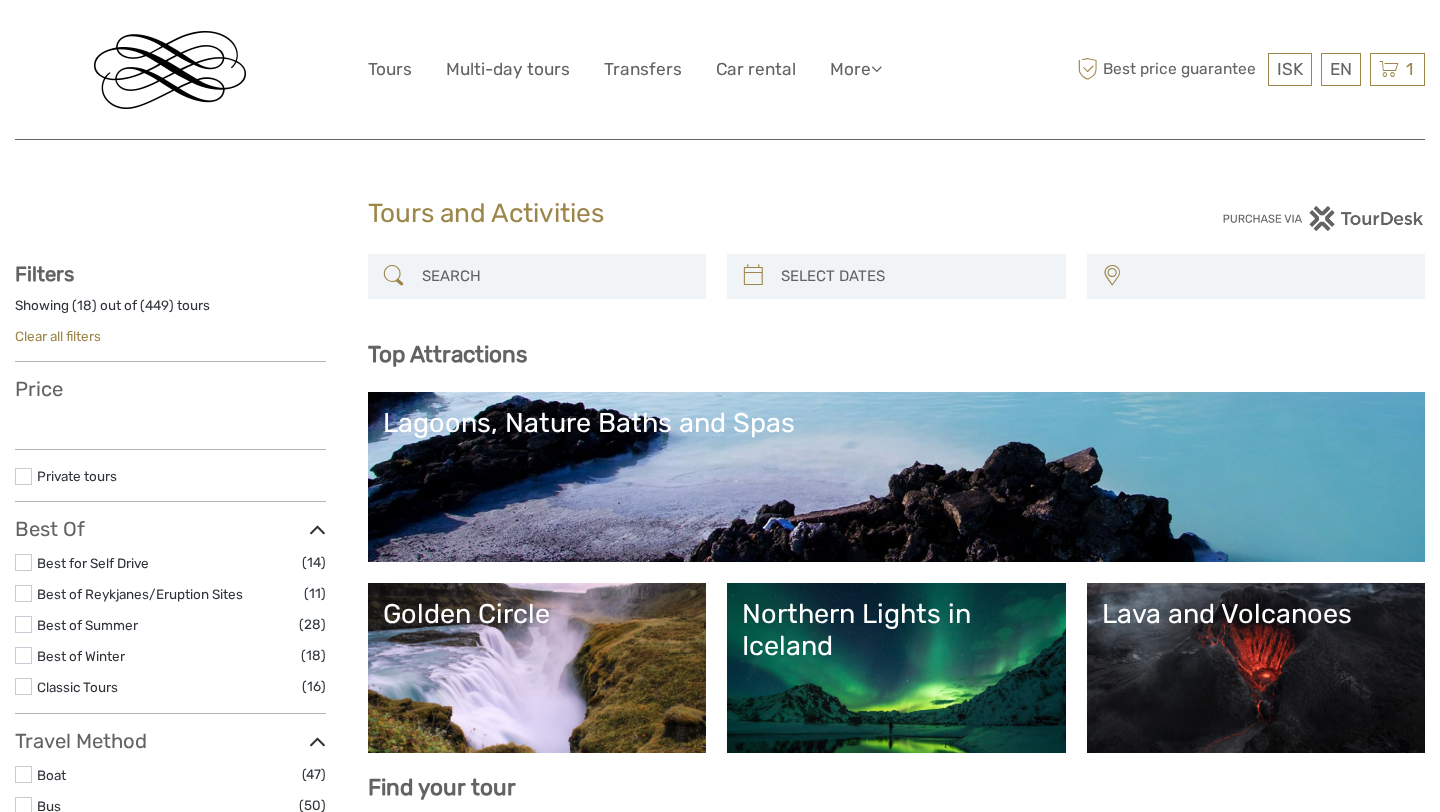 select 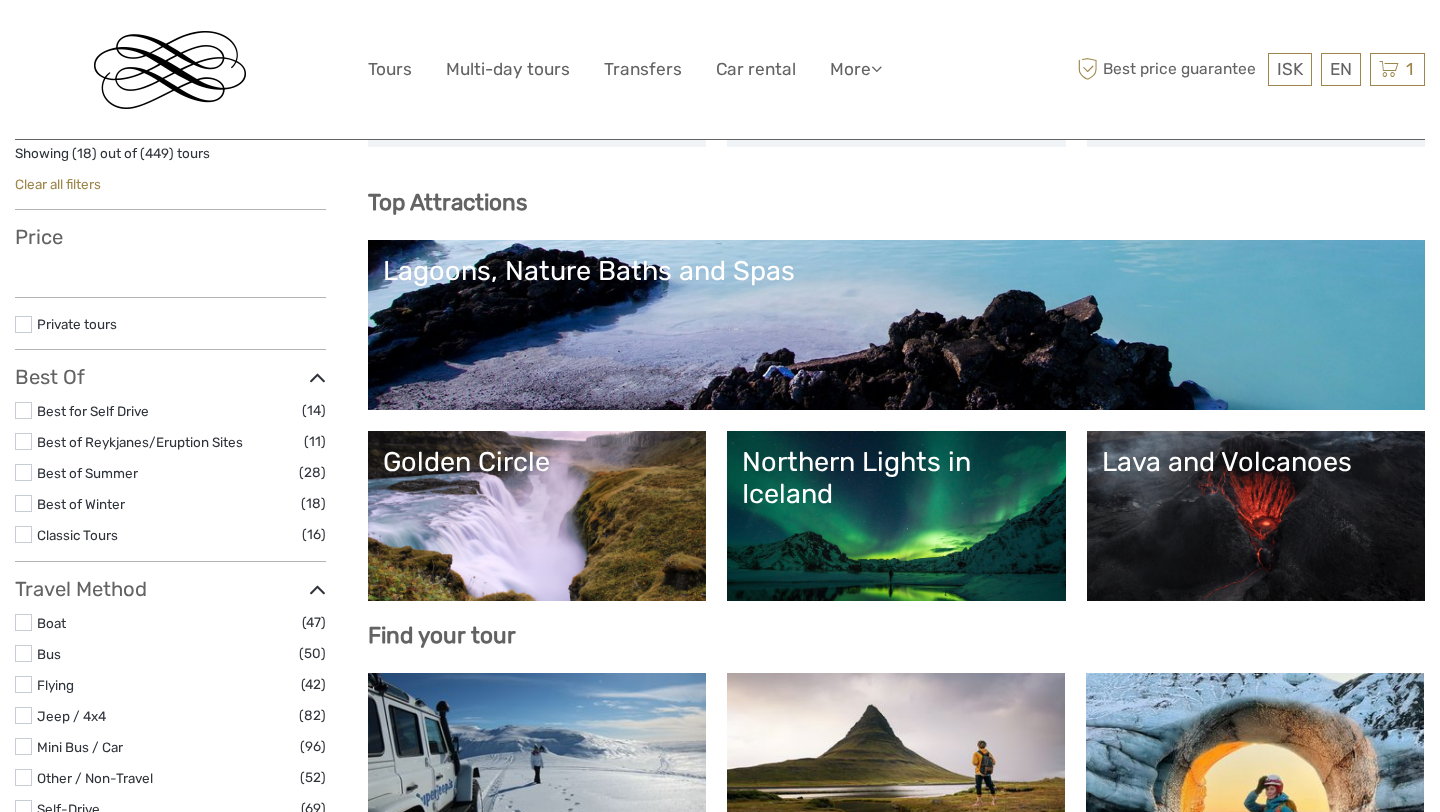 select 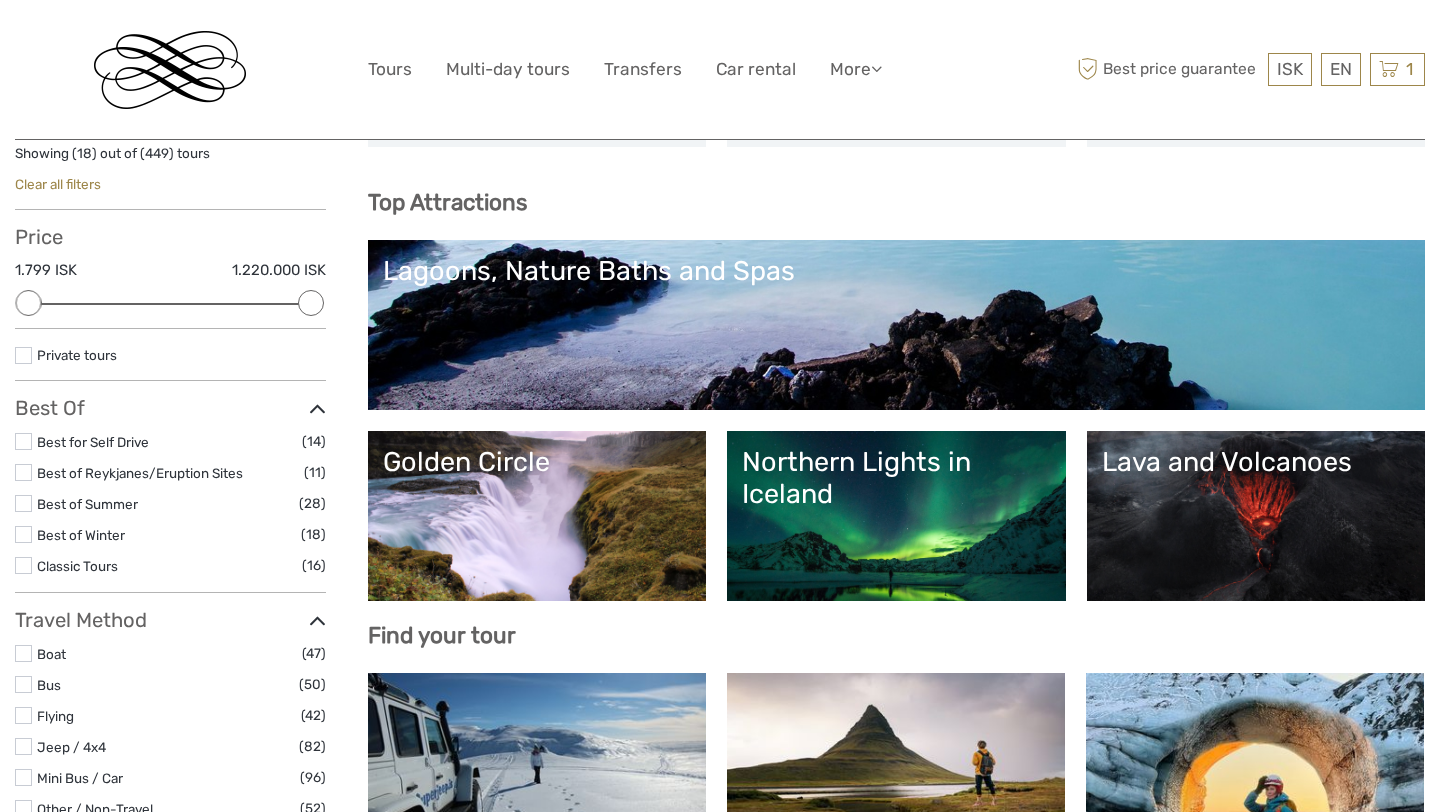 scroll, scrollTop: 0, scrollLeft: 0, axis: both 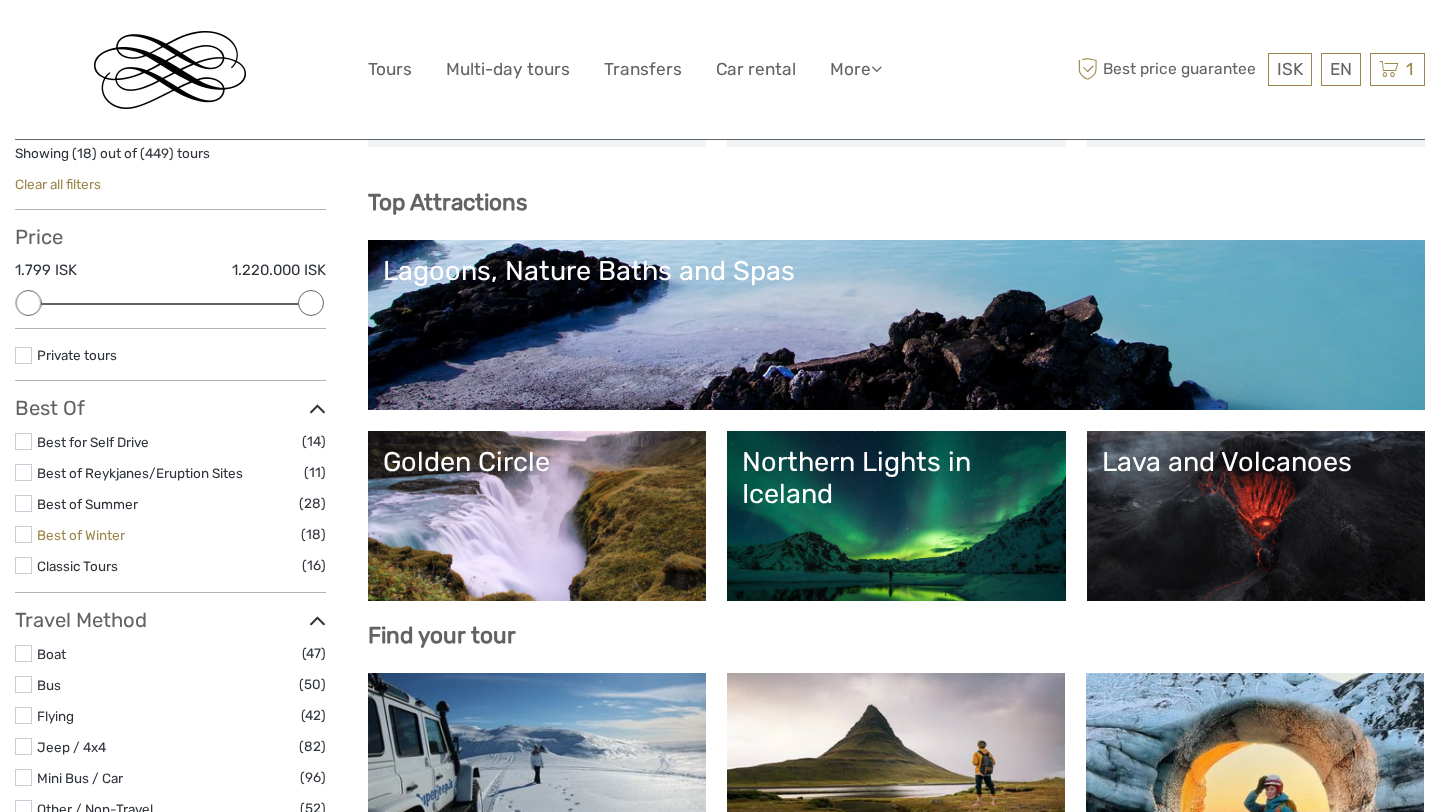 click on "Best of Winter" at bounding box center [81, 535] 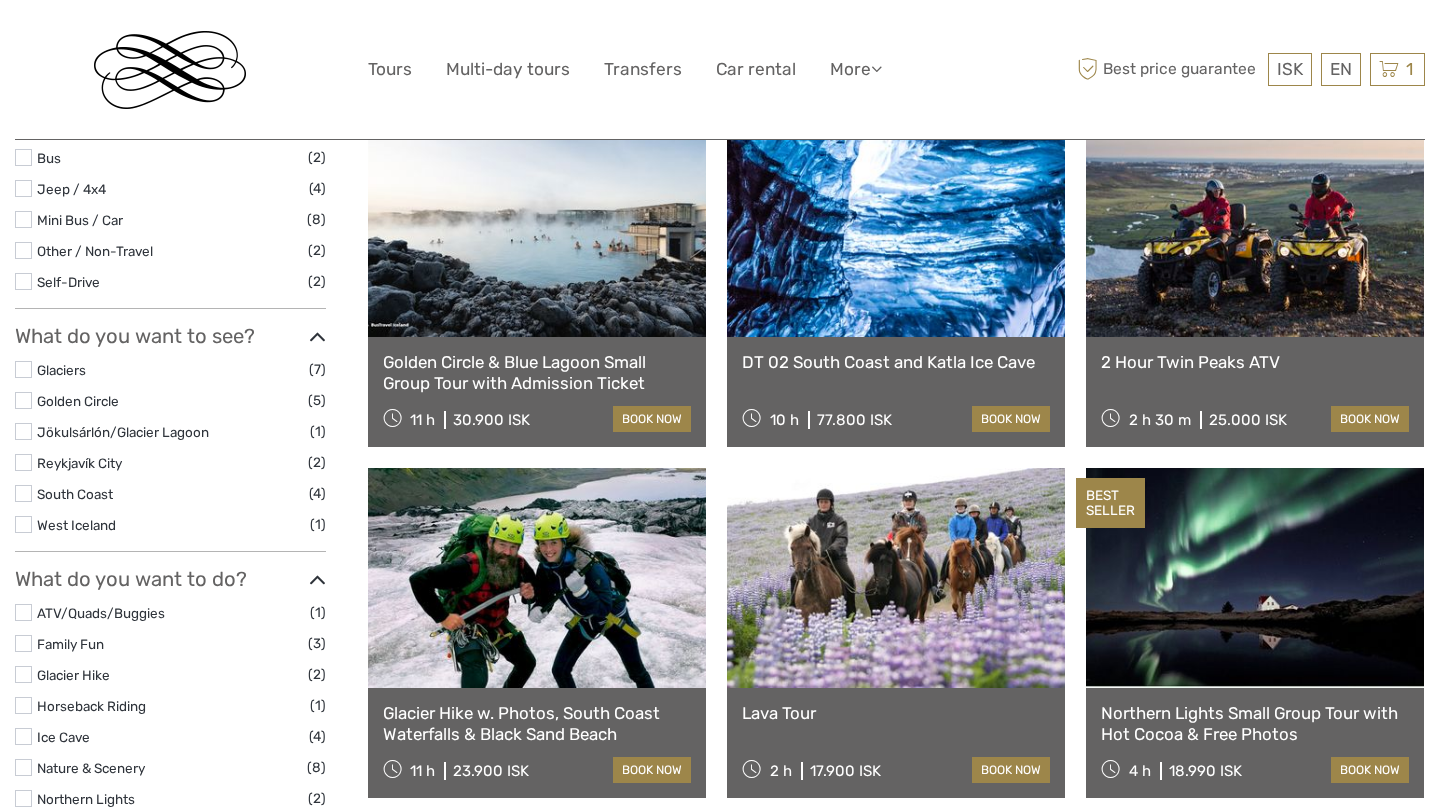 scroll, scrollTop: 516, scrollLeft: 0, axis: vertical 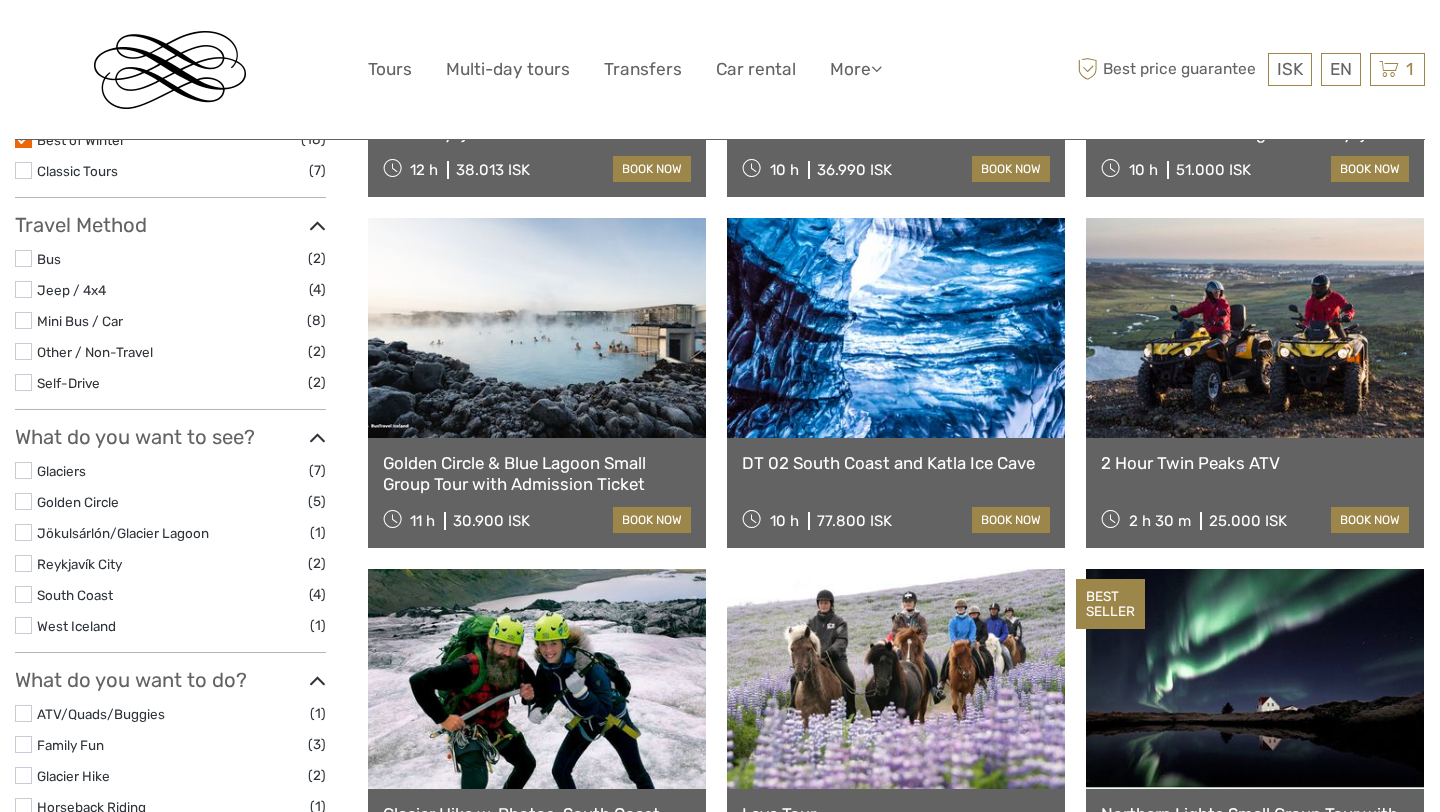 click on "Golden Circle & Blue Lagoon Small Group Tour with Admission Ticket" at bounding box center (537, 473) 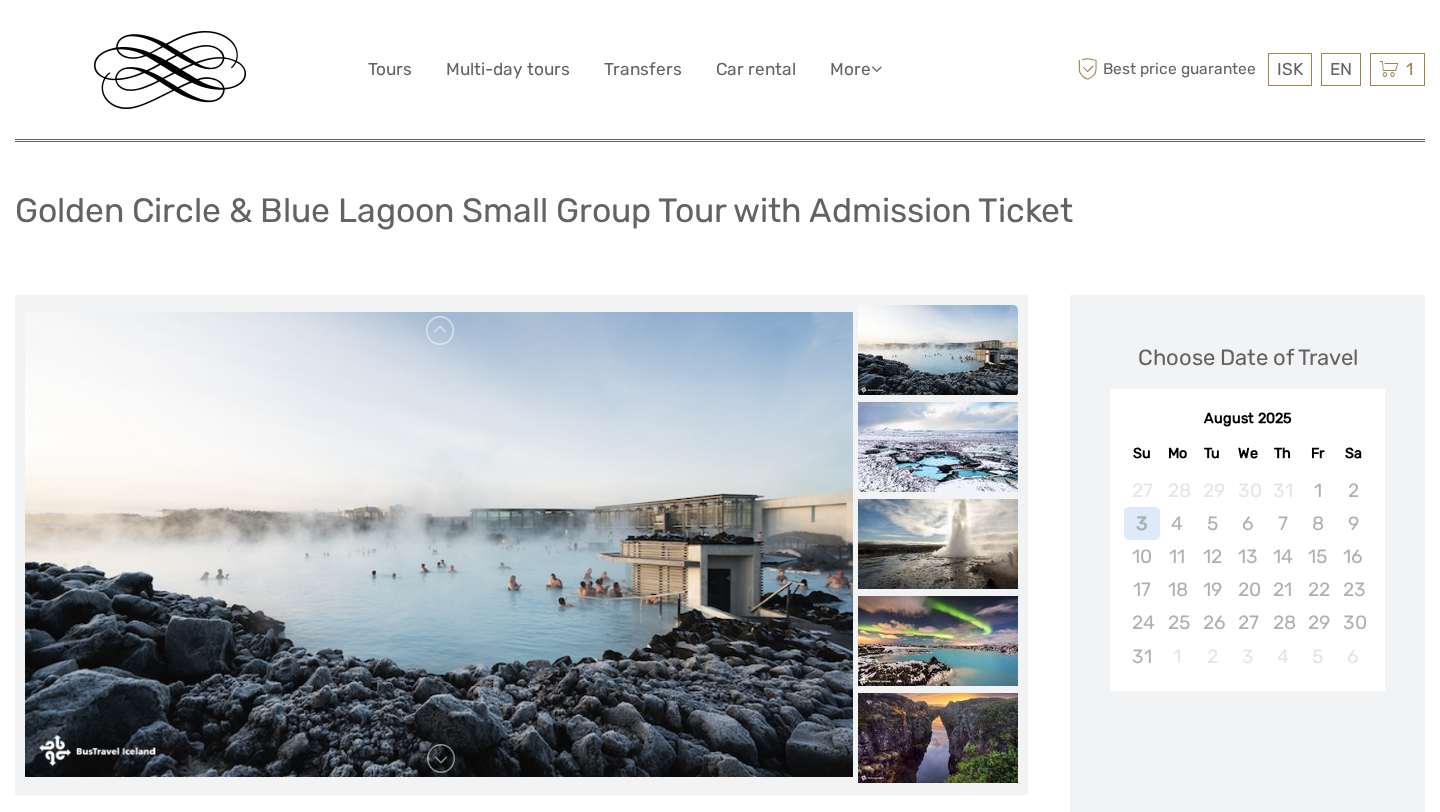 scroll, scrollTop: 121, scrollLeft: 0, axis: vertical 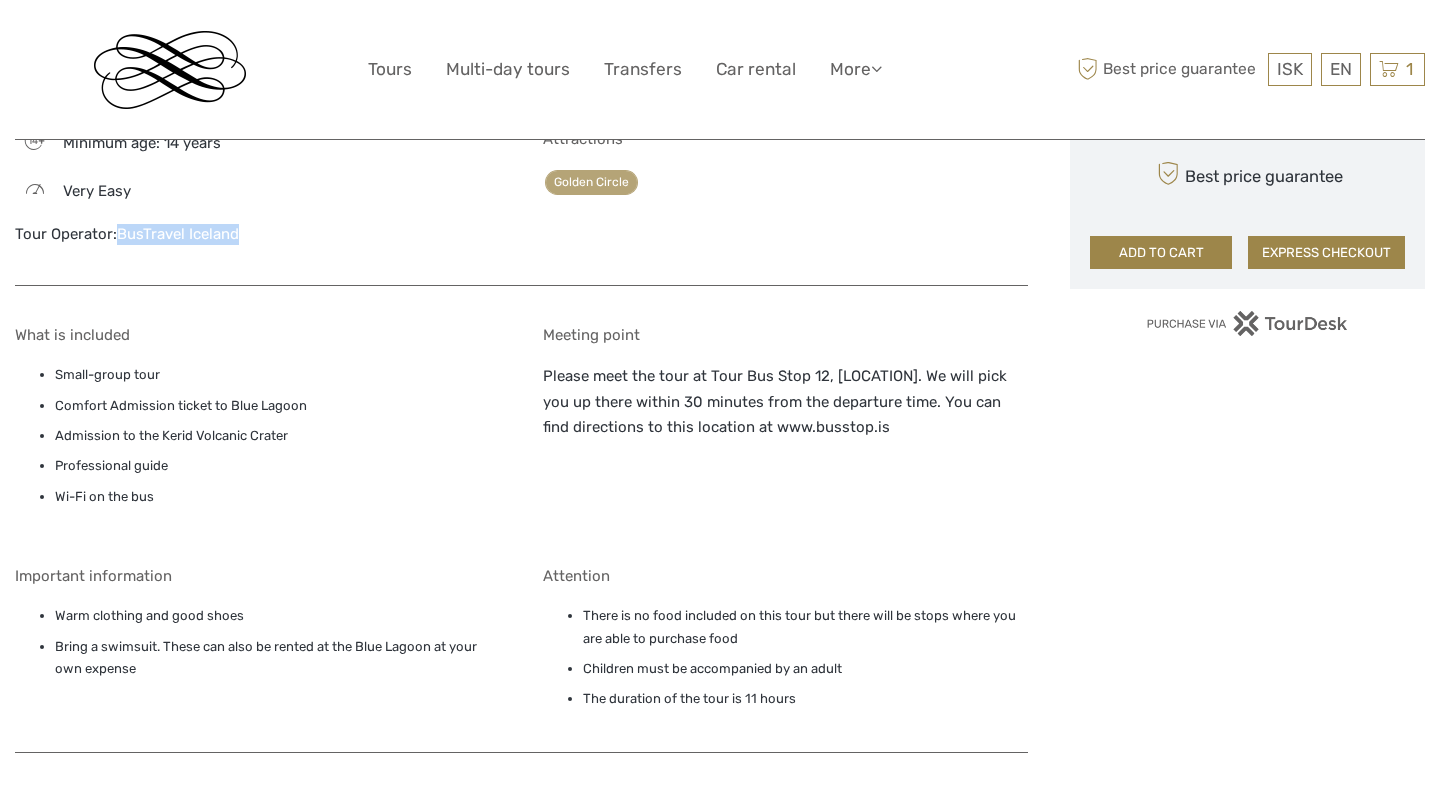drag, startPoint x: 244, startPoint y: 230, endPoint x: 119, endPoint y: 228, distance: 125.016 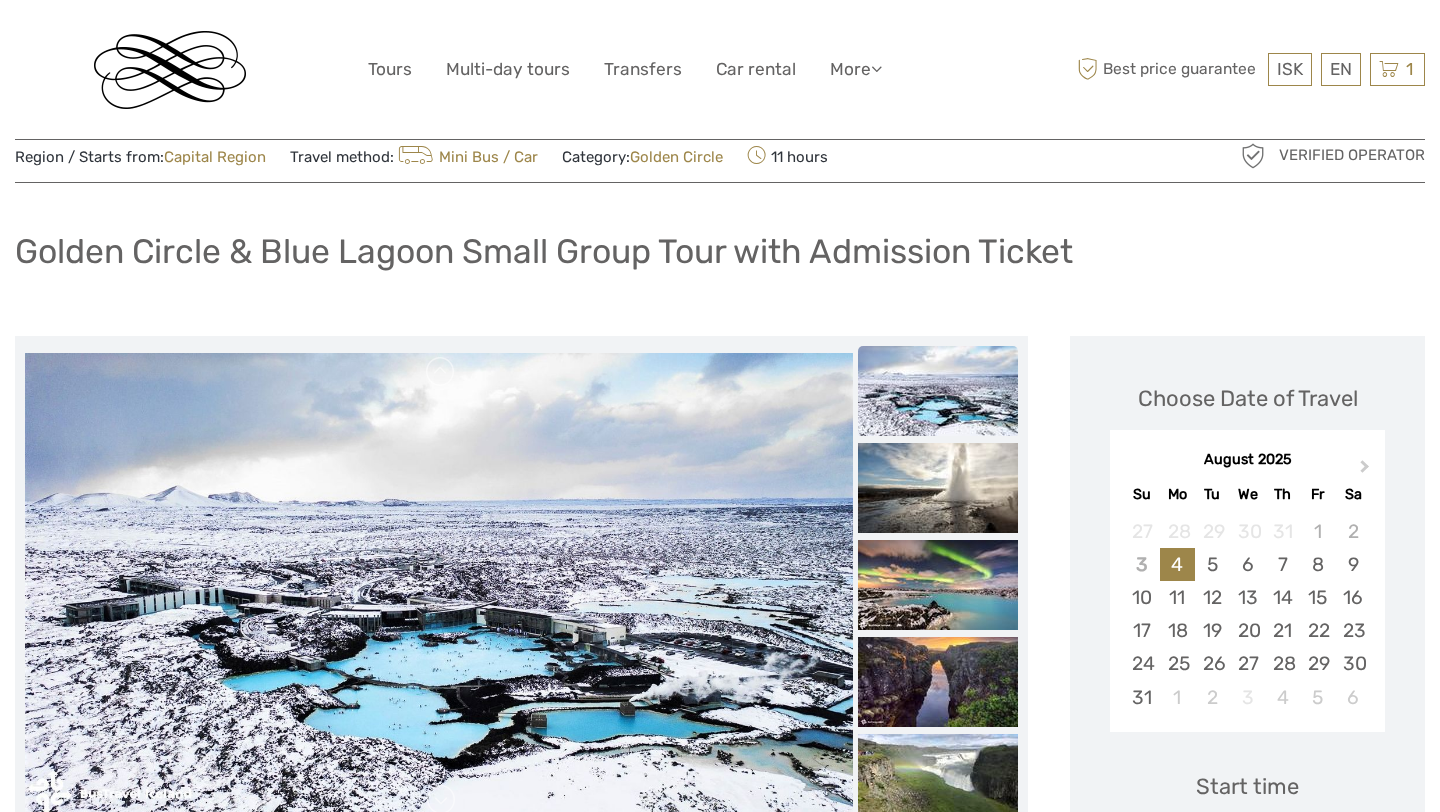 scroll, scrollTop: 65, scrollLeft: 0, axis: vertical 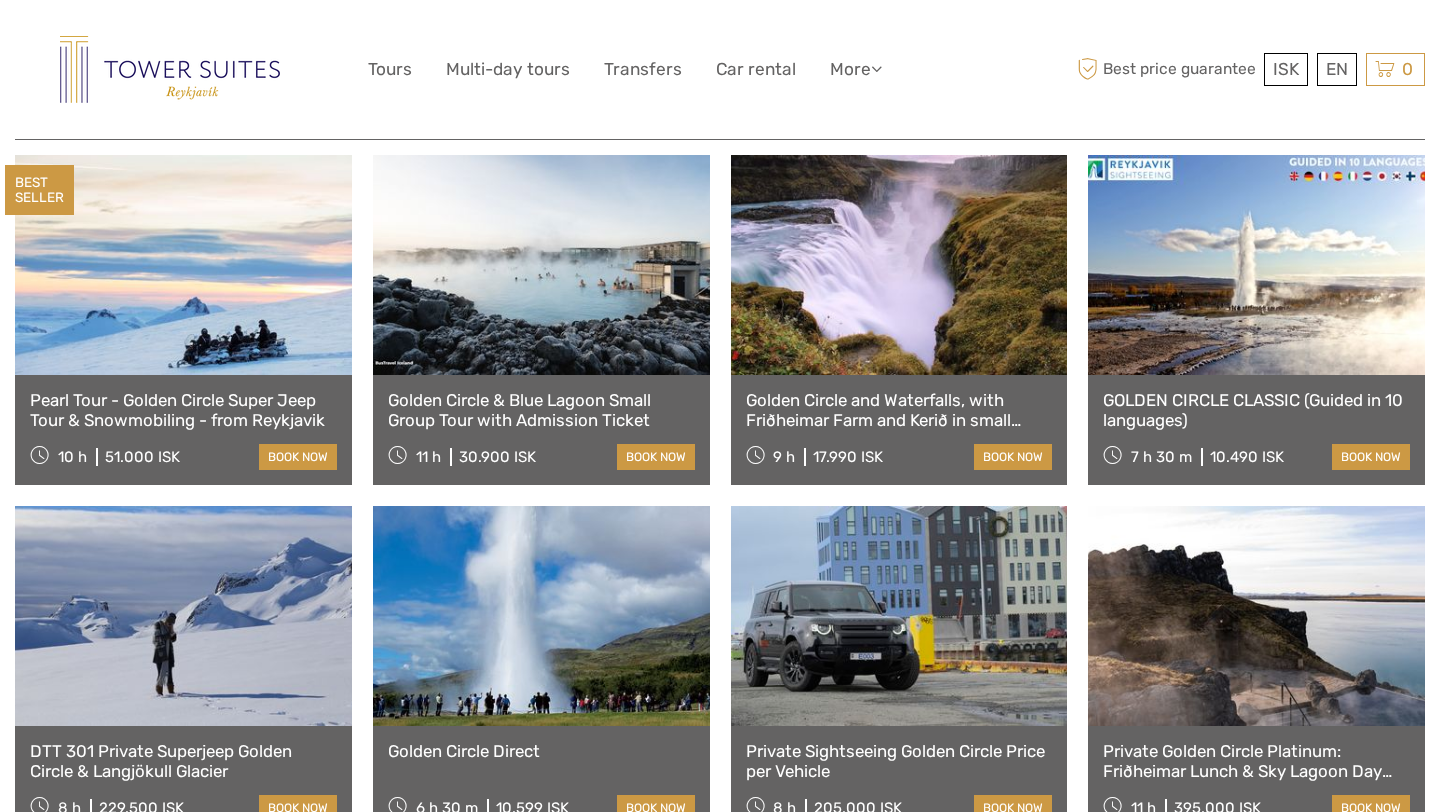 click on "17.990 ISK" at bounding box center [848, 457] 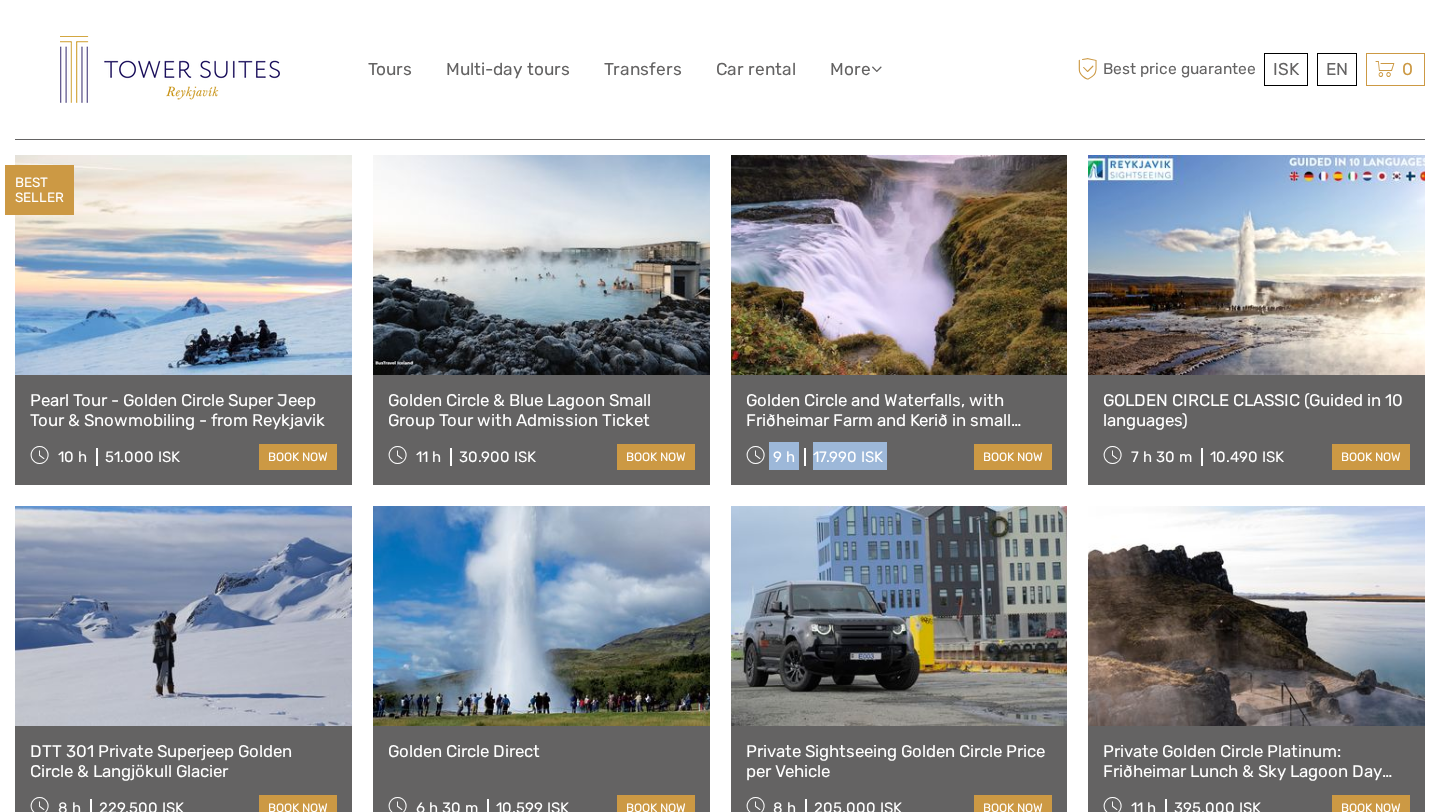 click on "17.990 ISK" at bounding box center (848, 457) 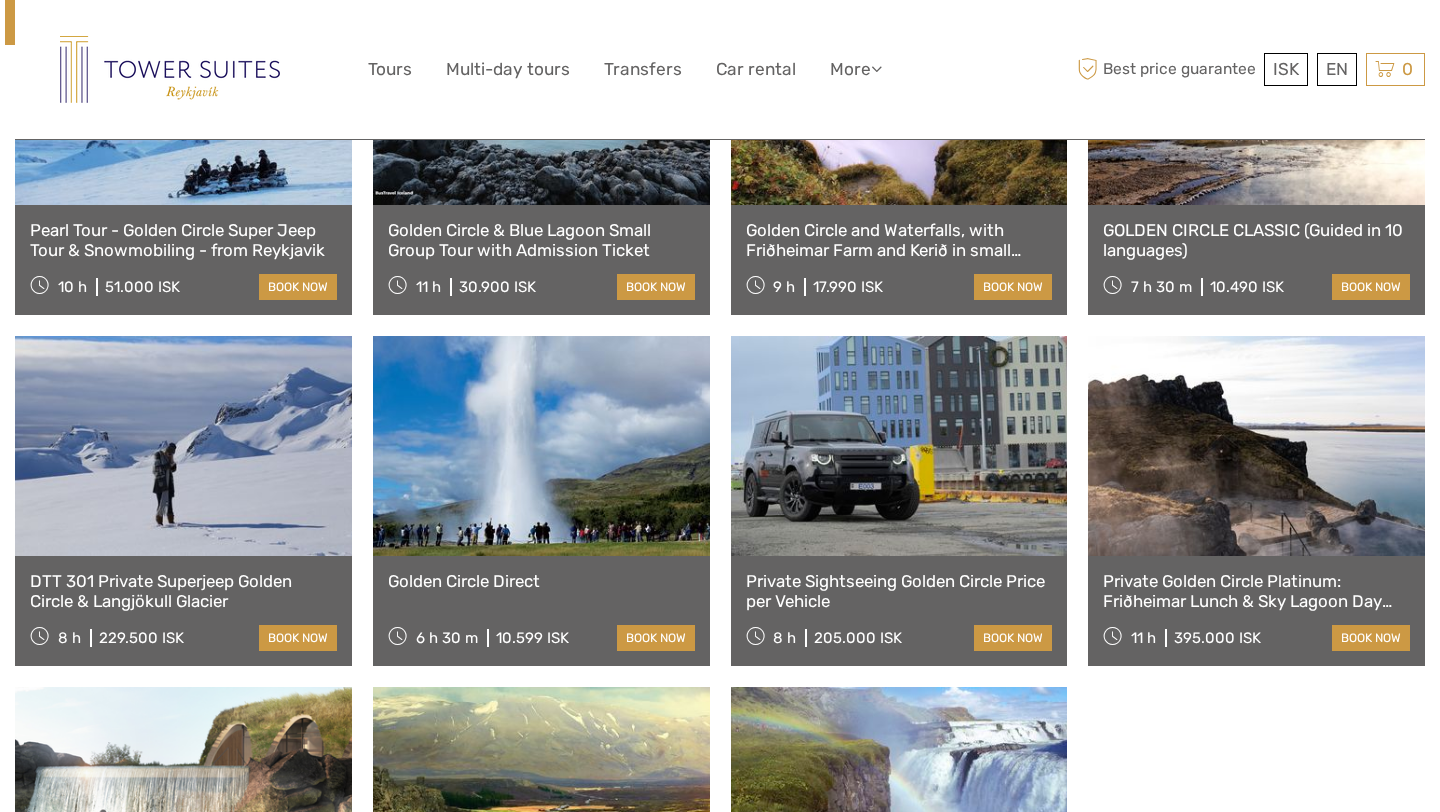 scroll, scrollTop: 1183, scrollLeft: 0, axis: vertical 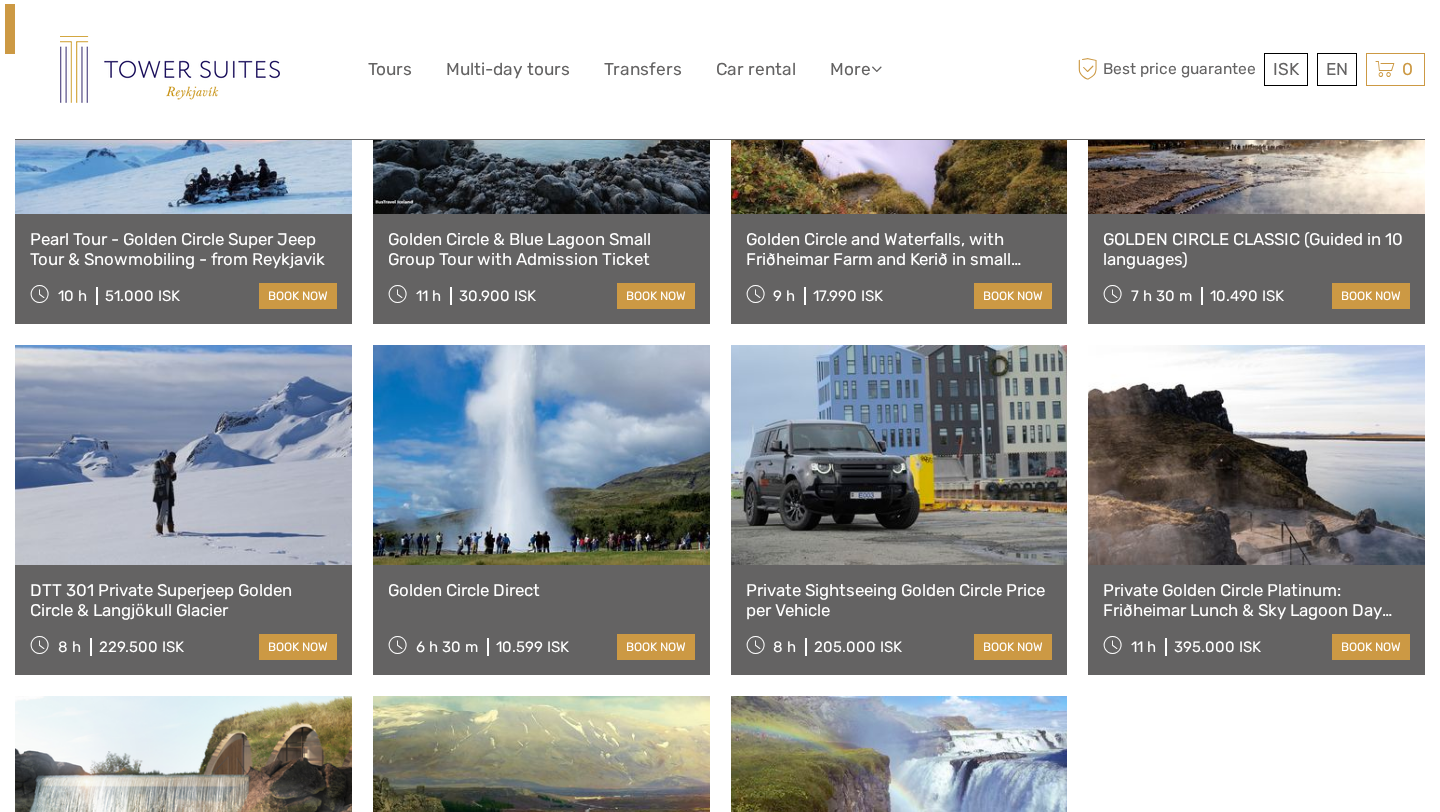 click at bounding box center (541, 455) 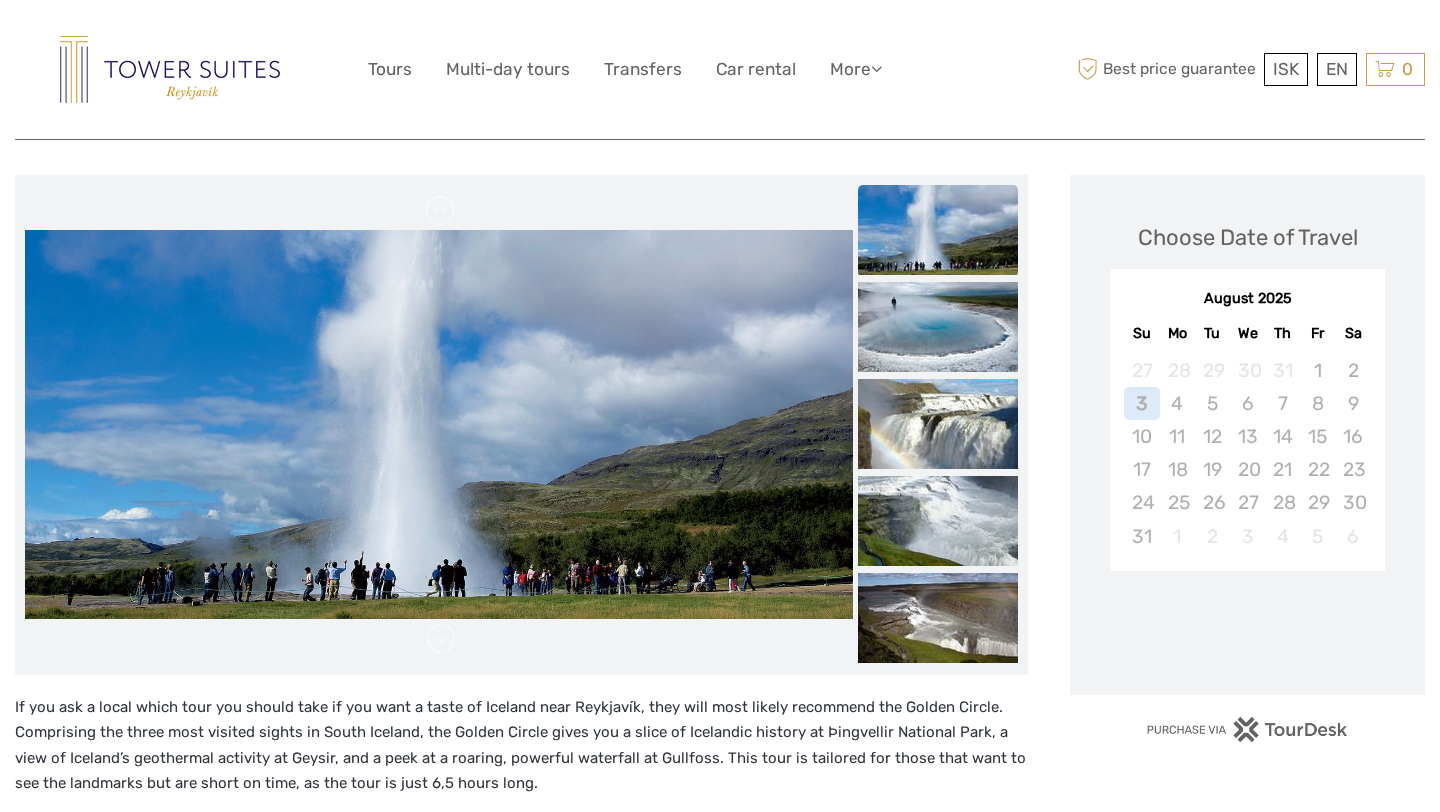 scroll, scrollTop: 290, scrollLeft: 0, axis: vertical 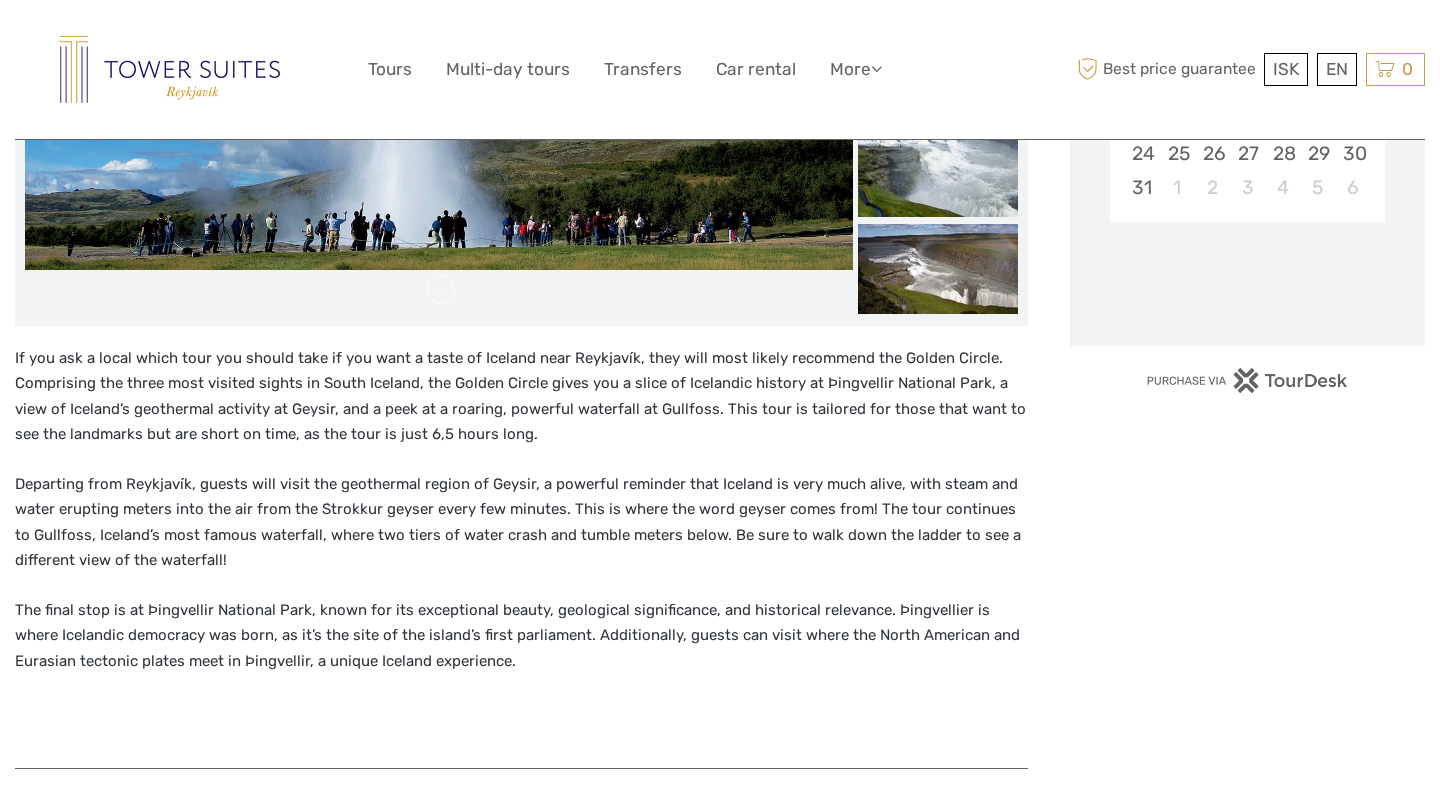 click on "If you ask a local which tour you should take if you want a taste of Iceland near Reykjavík, they will most likely recommend the Golden Circle. Comprising the three most visited sights in South Iceland, the Golden Circle gives you a slice of Icelandic history at Þingvellir National Park, a view of Iceland’s geothermal activity at Geysir, and a peek at a roaring, powerful waterfall at Gullfoss. This tour is tailored for those that want to see the landmarks but are short on time, as the tour is just 6,5 hours long." at bounding box center [521, 397] 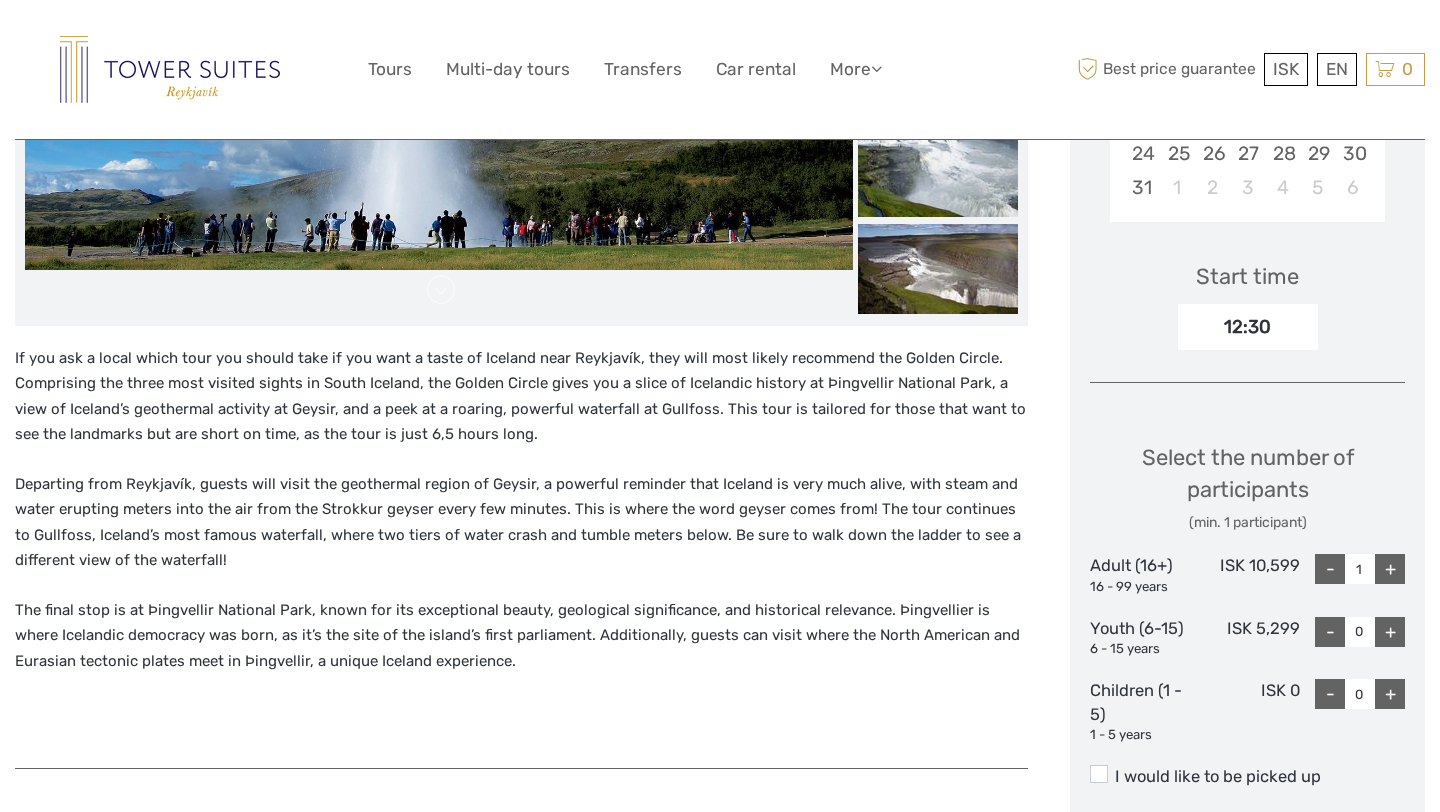 click on "If you ask a local which tour you should take if you want a taste of Iceland near Reykjavík, they will most likely recommend the Golden Circle. Comprising the three most visited sights in South Iceland, the Golden Circle gives you a slice of Icelandic history at Þingvellir National Park, a view of Iceland’s geothermal activity at Geysir, and a peek at a roaring, powerful waterfall at Gullfoss. This tour is tailored for those that want to see the landmarks but are short on time, as the tour is just 6,5 hours long." at bounding box center (521, 397) 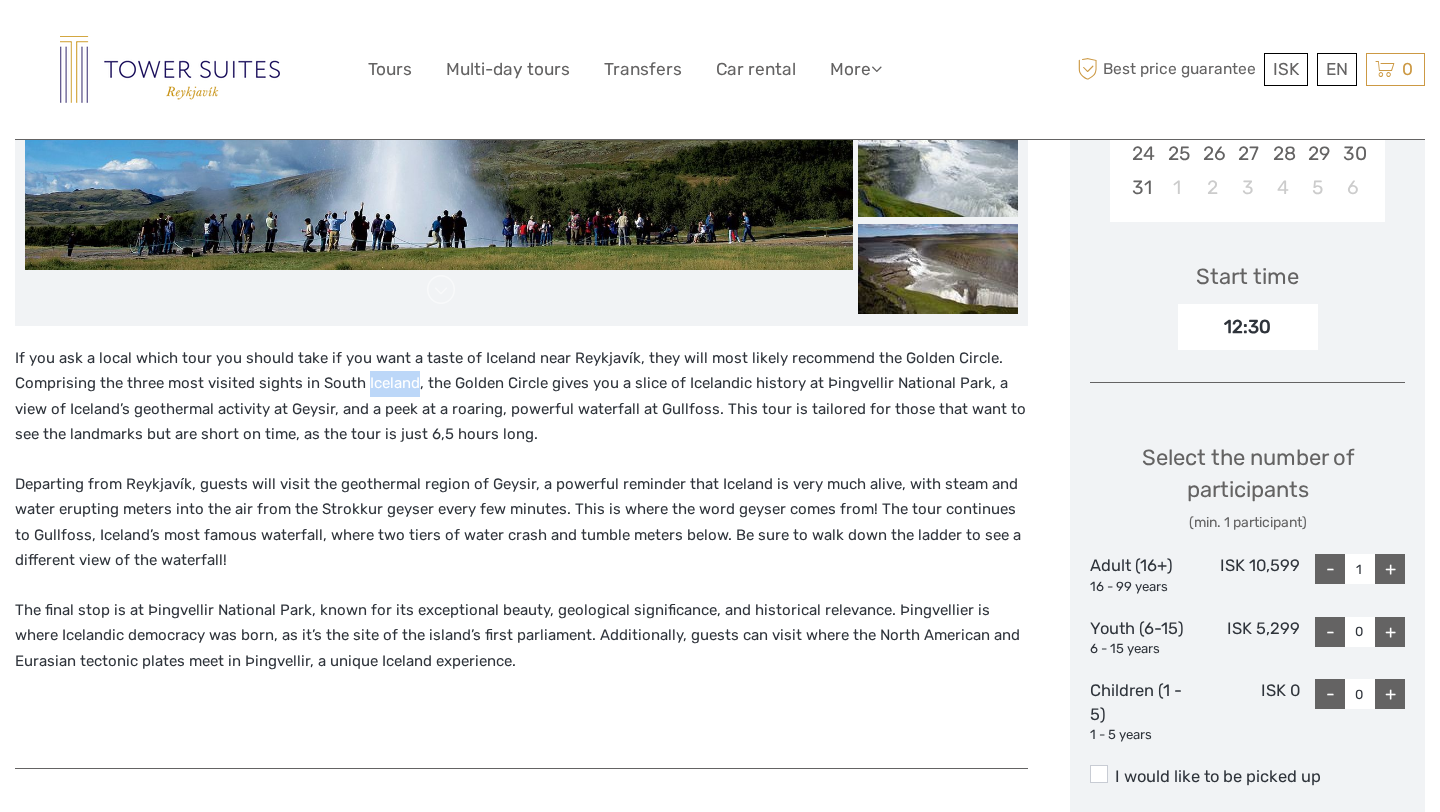 click on "If you ask a local which tour you should take if you want a taste of Iceland near Reykjavík, they will most likely recommend the Golden Circle. Comprising the three most visited sights in South Iceland, the Golden Circle gives you a slice of Icelandic history at Þingvellir National Park, a view of Iceland’s geothermal activity at Geysir, and a peek at a roaring, powerful waterfall at Gullfoss. This tour is tailored for those that want to see the landmarks but are short on time, as the tour is just 6,5 hours long." at bounding box center [521, 397] 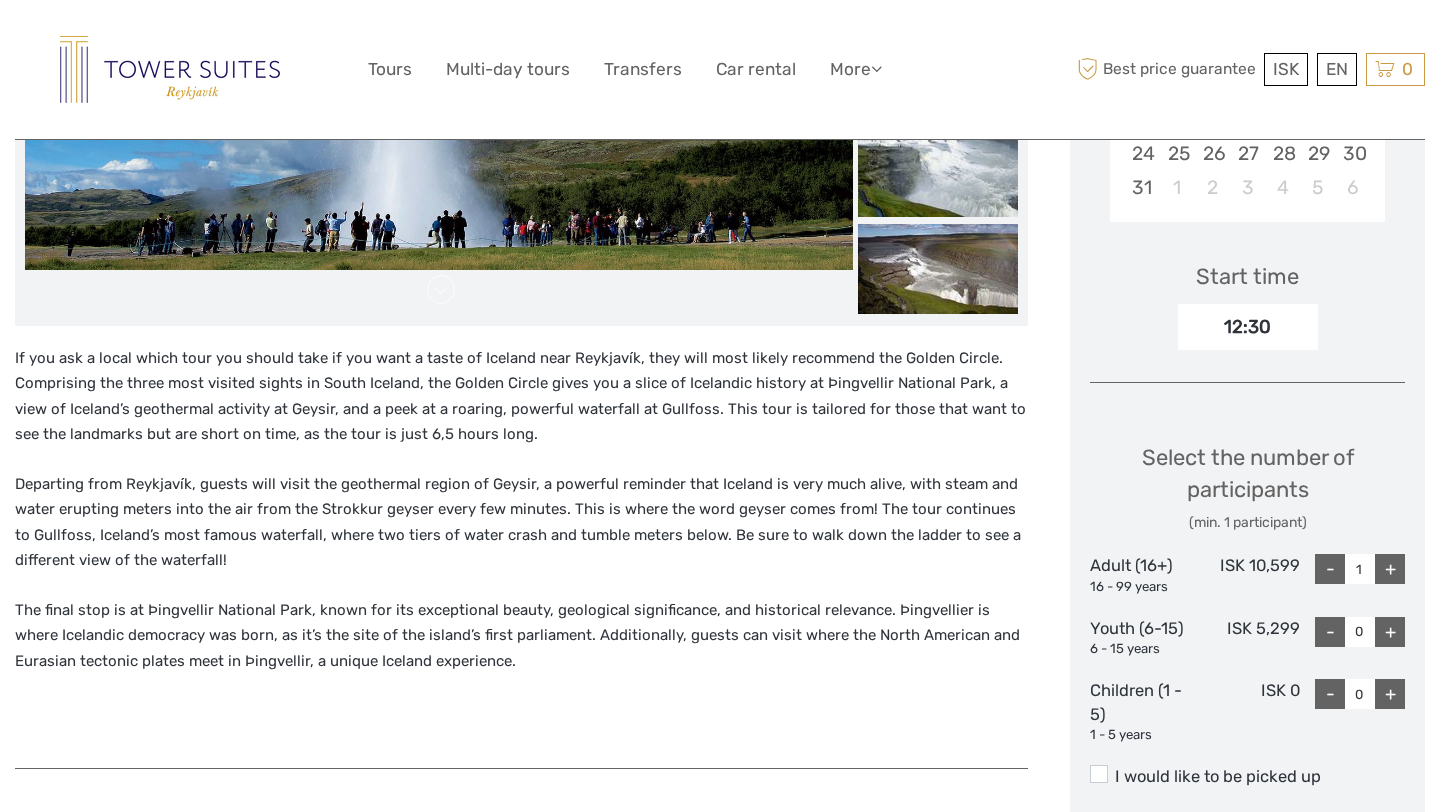 click on "If you ask a local which tour you should take if you want a taste of Iceland near Reykjavík, they will most likely recommend the Golden Circle. Comprising the three most visited sights in South Iceland, the Golden Circle gives you a slice of Icelandic history at Þingvellir National Park, a view of Iceland’s geothermal activity at Geysir, and a peek at a roaring, powerful waterfall at Gullfoss. This tour is tailored for those that want to see the landmarks but are short on time, as the tour is just 6,5 hours long." at bounding box center [521, 397] 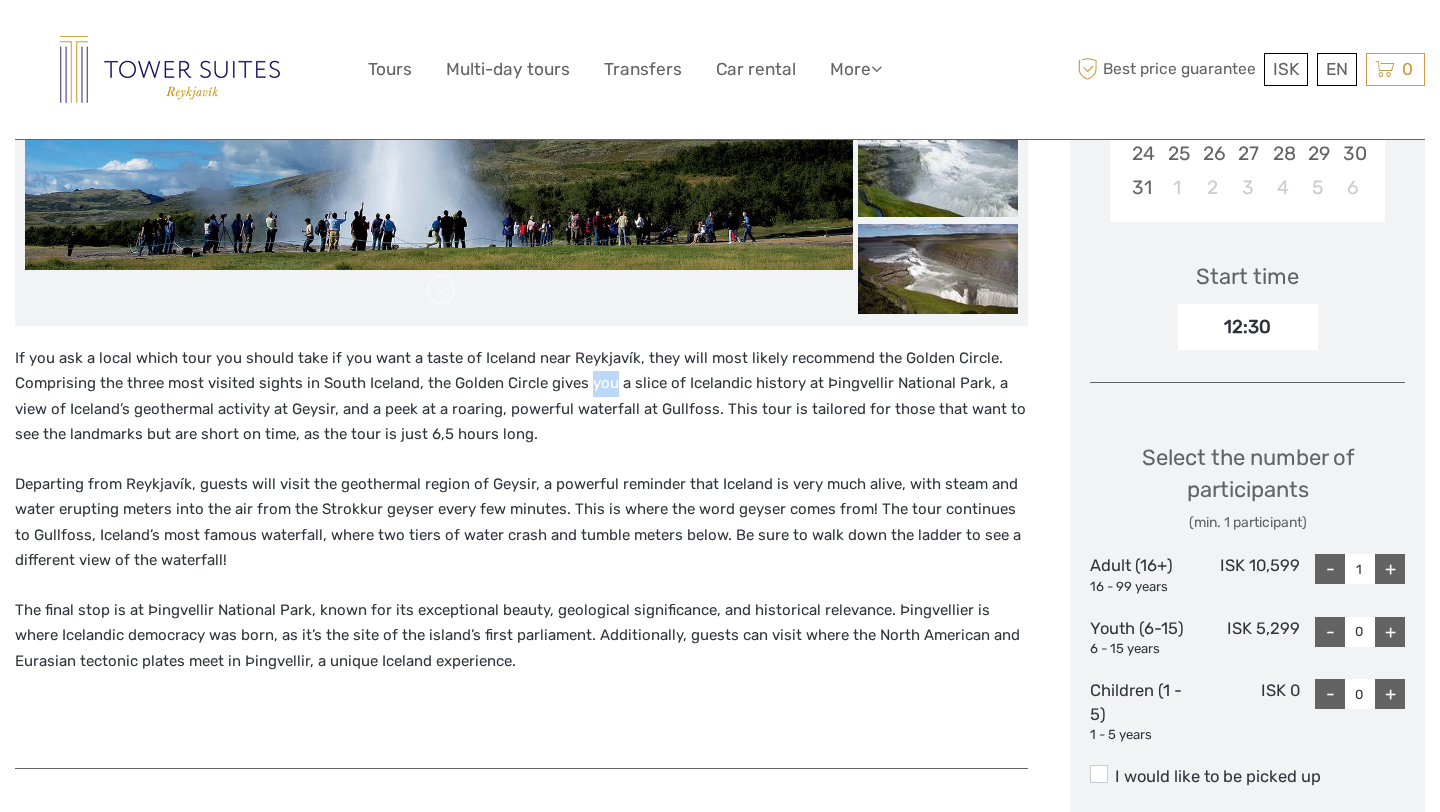 click on "If you ask a local which tour you should take if you want a taste of Iceland near Reykjavík, they will most likely recommend the Golden Circle. Comprising the three most visited sights in South Iceland, the Golden Circle gives you a slice of Icelandic history at Þingvellir National Park, a view of Iceland’s geothermal activity at Geysir, and a peek at a roaring, powerful waterfall at Gullfoss. This tour is tailored for those that want to see the landmarks but are short on time, as the tour is just 6,5 hours long." at bounding box center (521, 397) 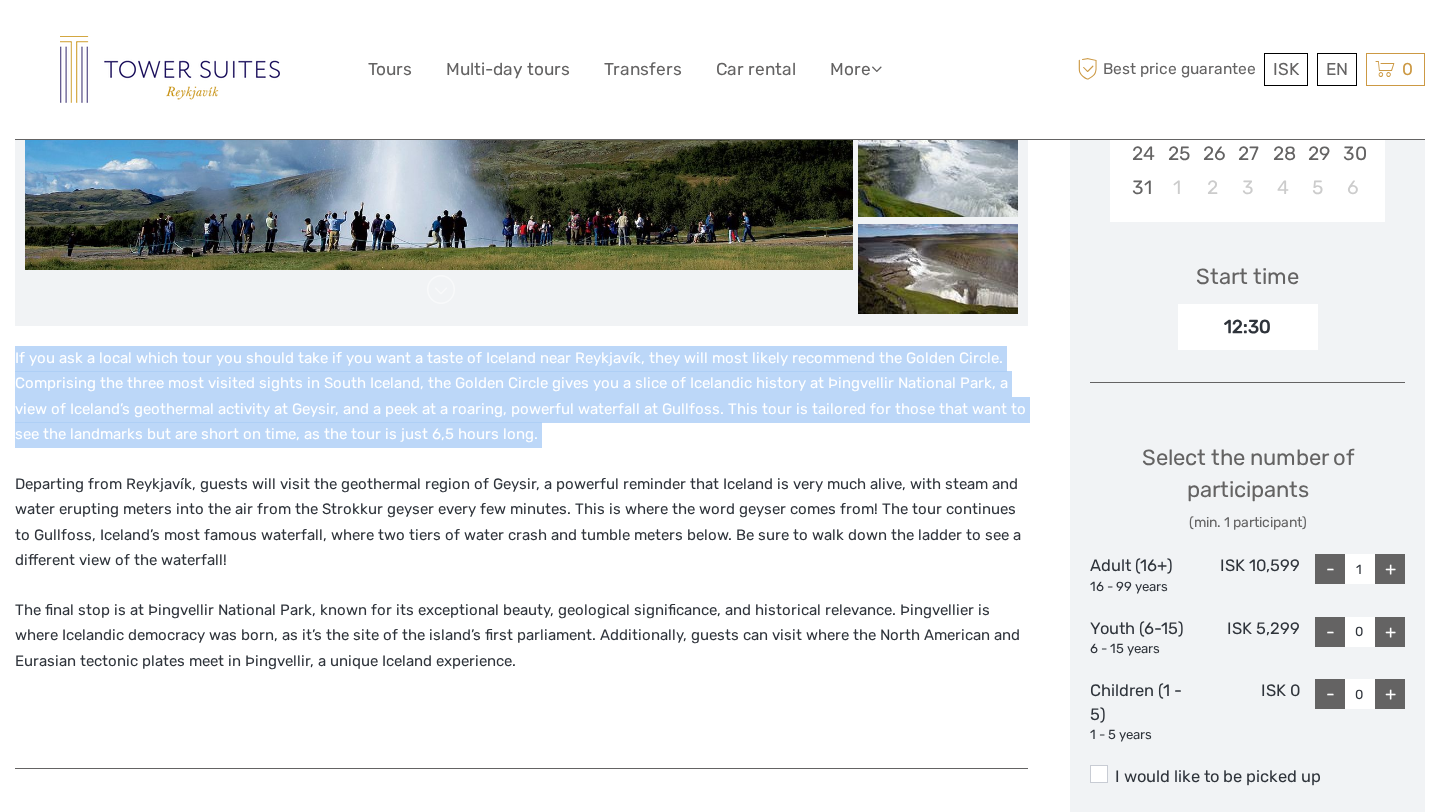 click on "If you ask a local which tour you should take if you want a taste of Iceland near Reykjavík, they will most likely recommend the Golden Circle. Comprising the three most visited sights in South Iceland, the Golden Circle gives you a slice of Icelandic history at Þingvellir National Park, a view of Iceland’s geothermal activity at Geysir, and a peek at a roaring, powerful waterfall at Gullfoss. This tour is tailored for those that want to see the landmarks but are short on time, as the tour is just 6,5 hours long." at bounding box center [521, 397] 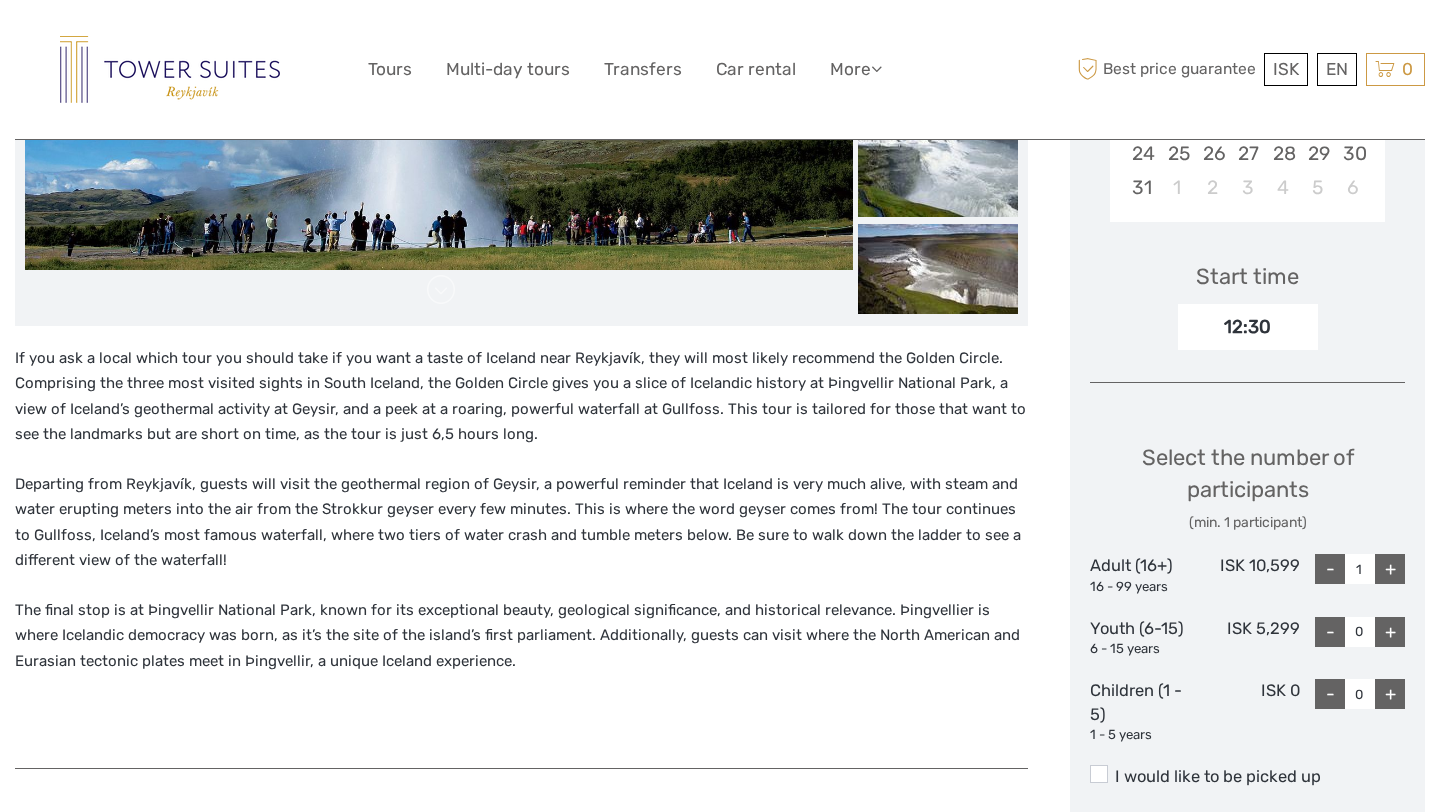 click on "If you ask a local which tour you should take if you want a taste of Iceland near Reykjavík, they will most likely recommend the Golden Circle. Comprising the three most visited sights in South Iceland, the Golden Circle gives you a slice of Icelandic history at Þingvellir National Park, a view of Iceland’s geothermal activity at Geysir, and a peek at a roaring, powerful waterfall at Gullfoss. This tour is tailored for those that want to see the landmarks but are short on time, as the tour is just 6,5 hours long." at bounding box center [521, 397] 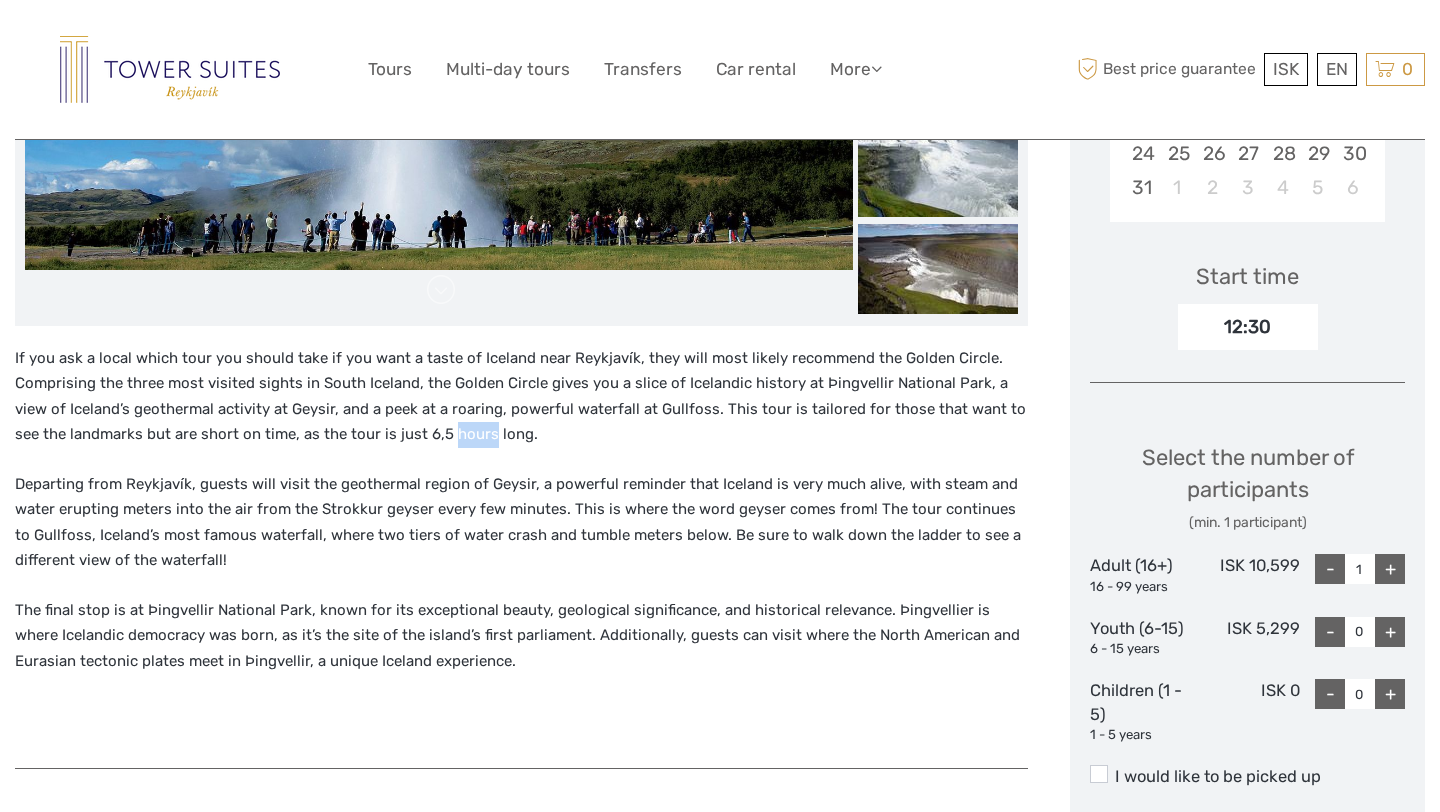 click on "If you ask a local which tour you should take if you want a taste of Iceland near Reykjavík, they will most likely recommend the Golden Circle. Comprising the three most visited sights in South Iceland, the Golden Circle gives you a slice of Icelandic history at Þingvellir National Park, a view of Iceland’s geothermal activity at Geysir, and a peek at a roaring, powerful waterfall at Gullfoss. This tour is tailored for those that want to see the landmarks but are short on time, as the tour is just 6,5 hours long." at bounding box center (521, 397) 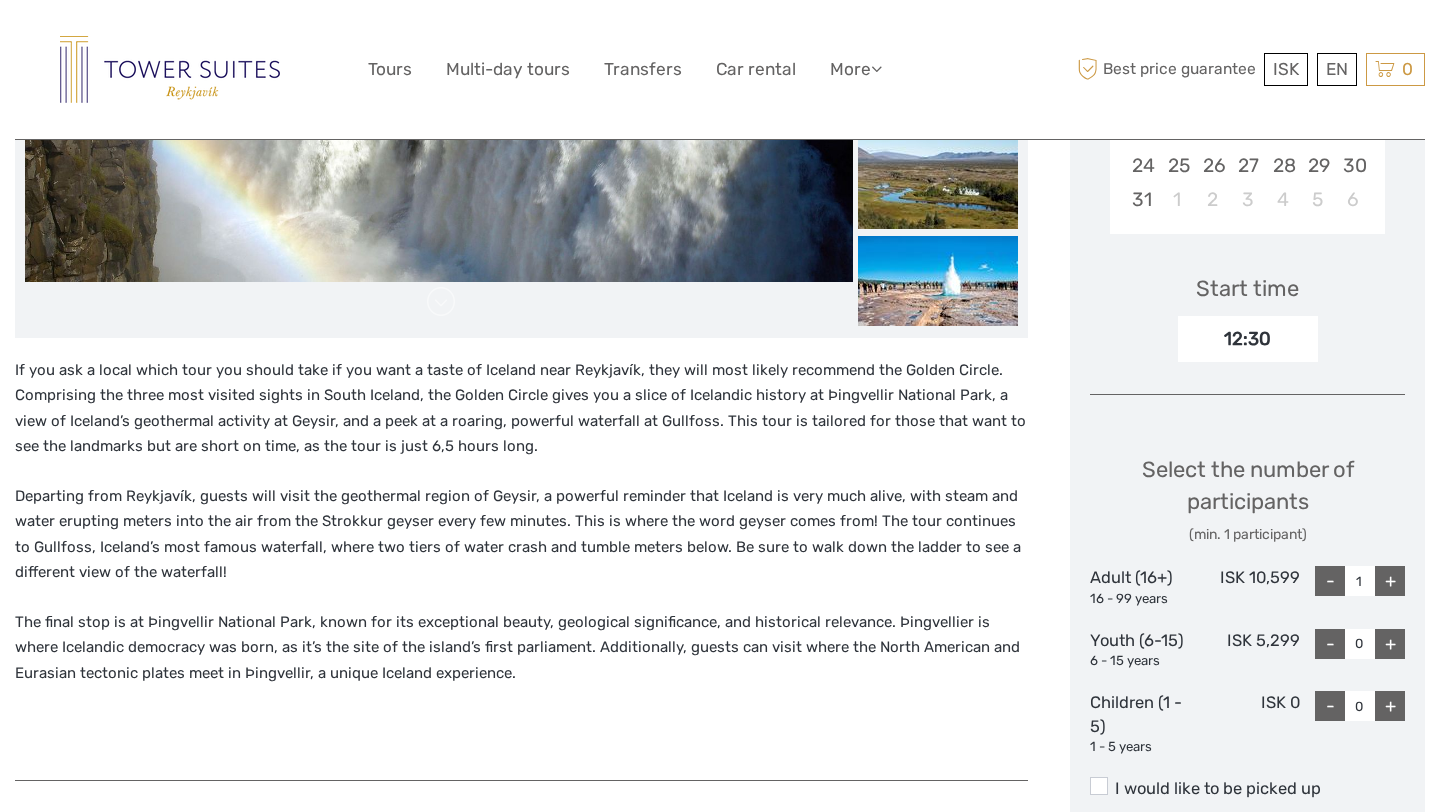 scroll, scrollTop: 560, scrollLeft: 0, axis: vertical 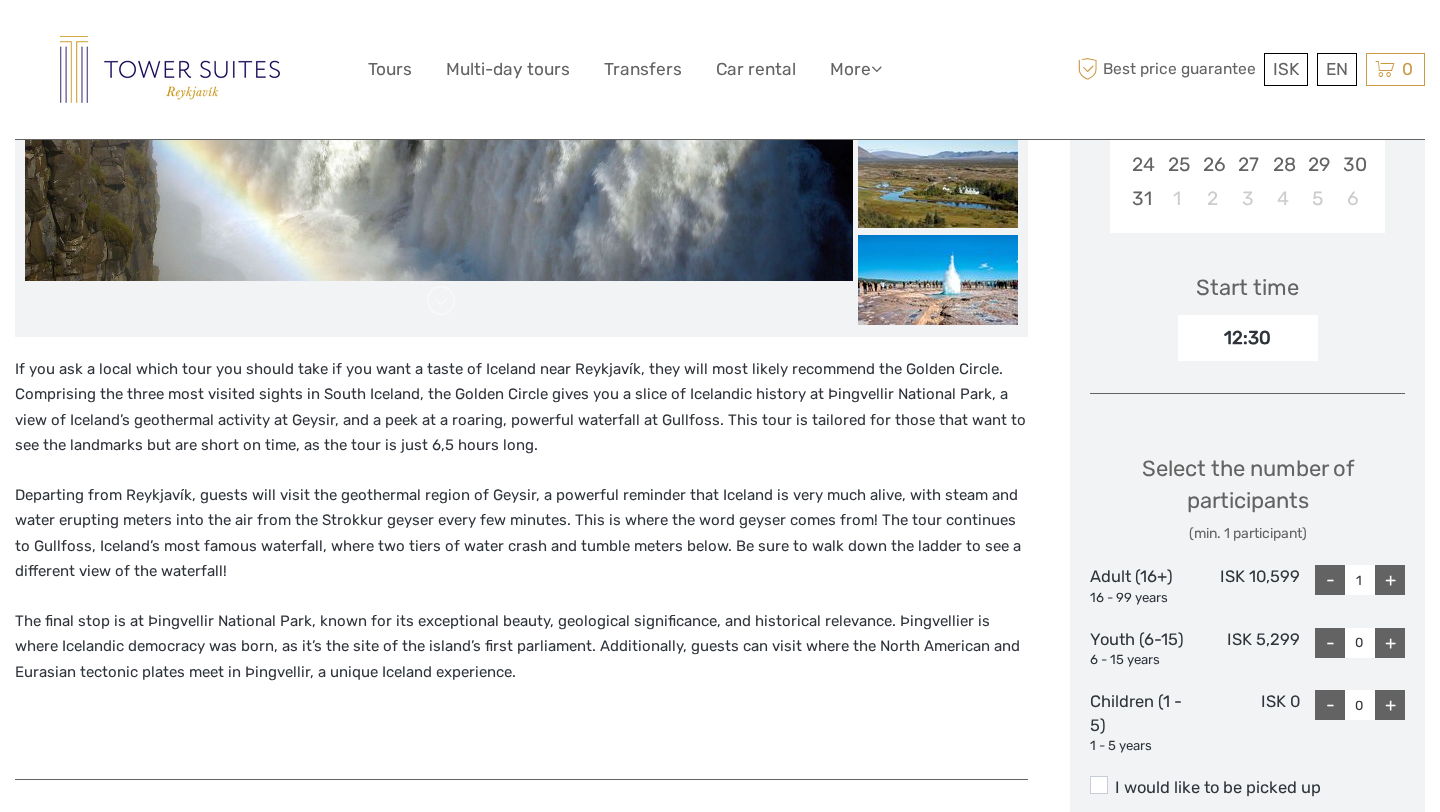 click on "+" at bounding box center [1390, 580] 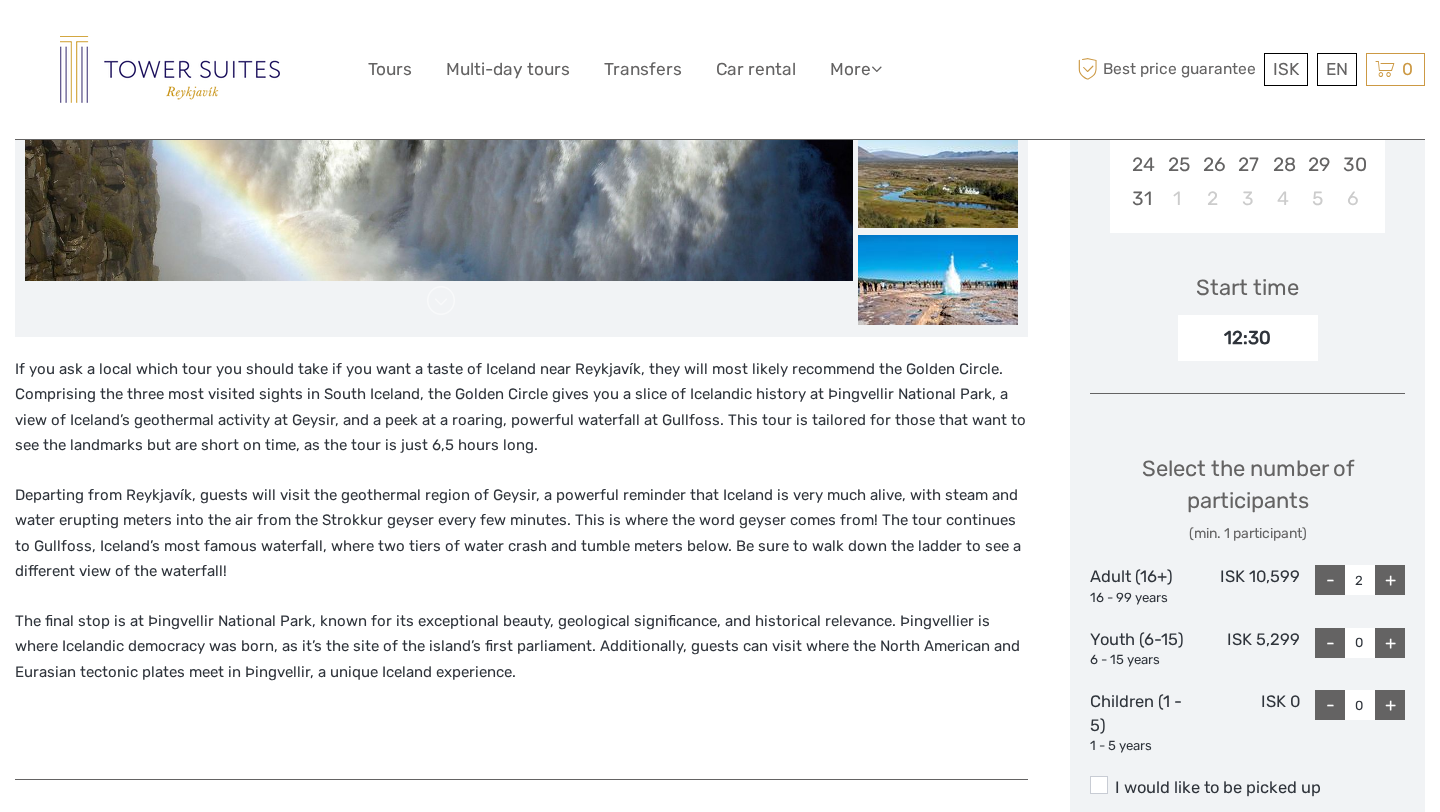 click on "+" at bounding box center [1390, 580] 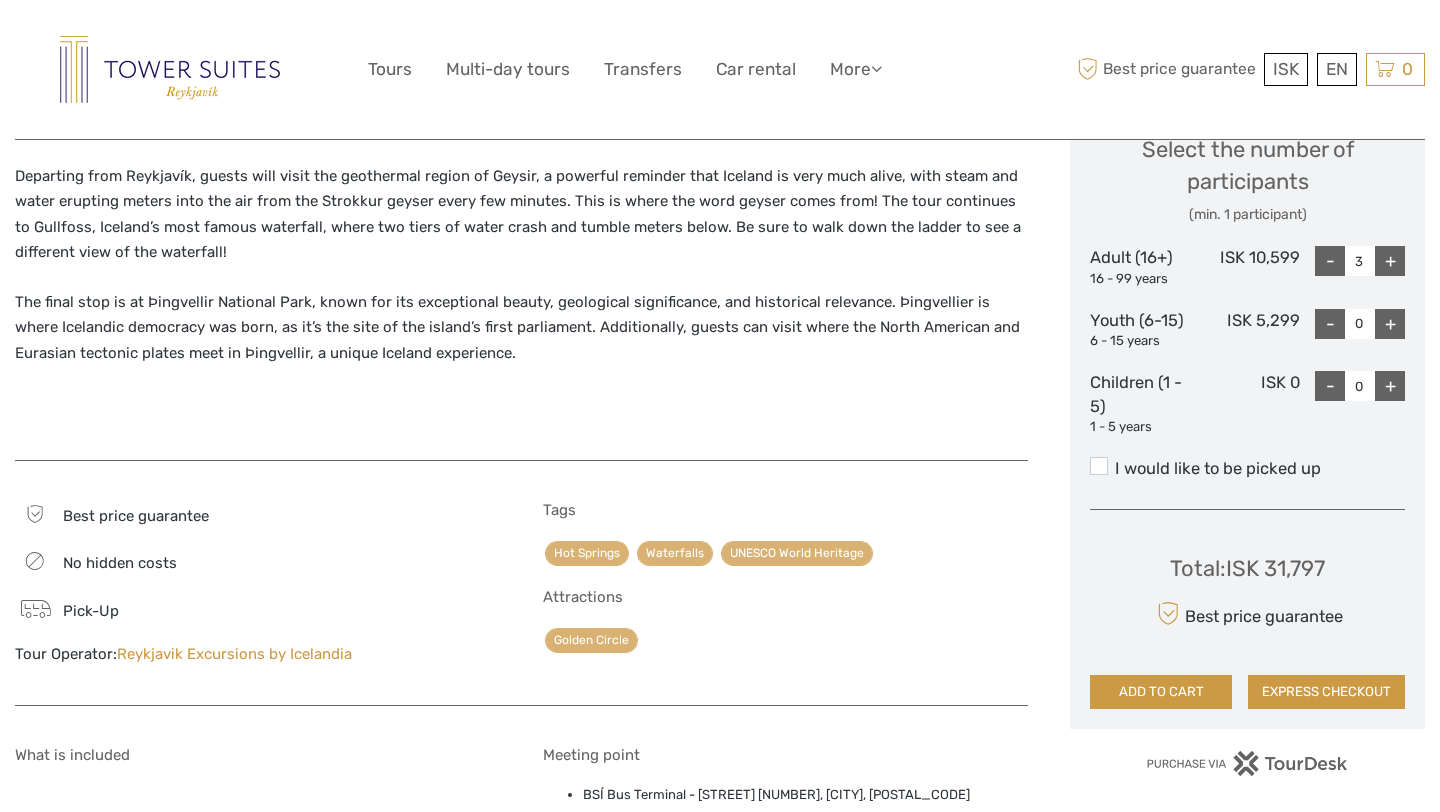 scroll, scrollTop: 880, scrollLeft: 0, axis: vertical 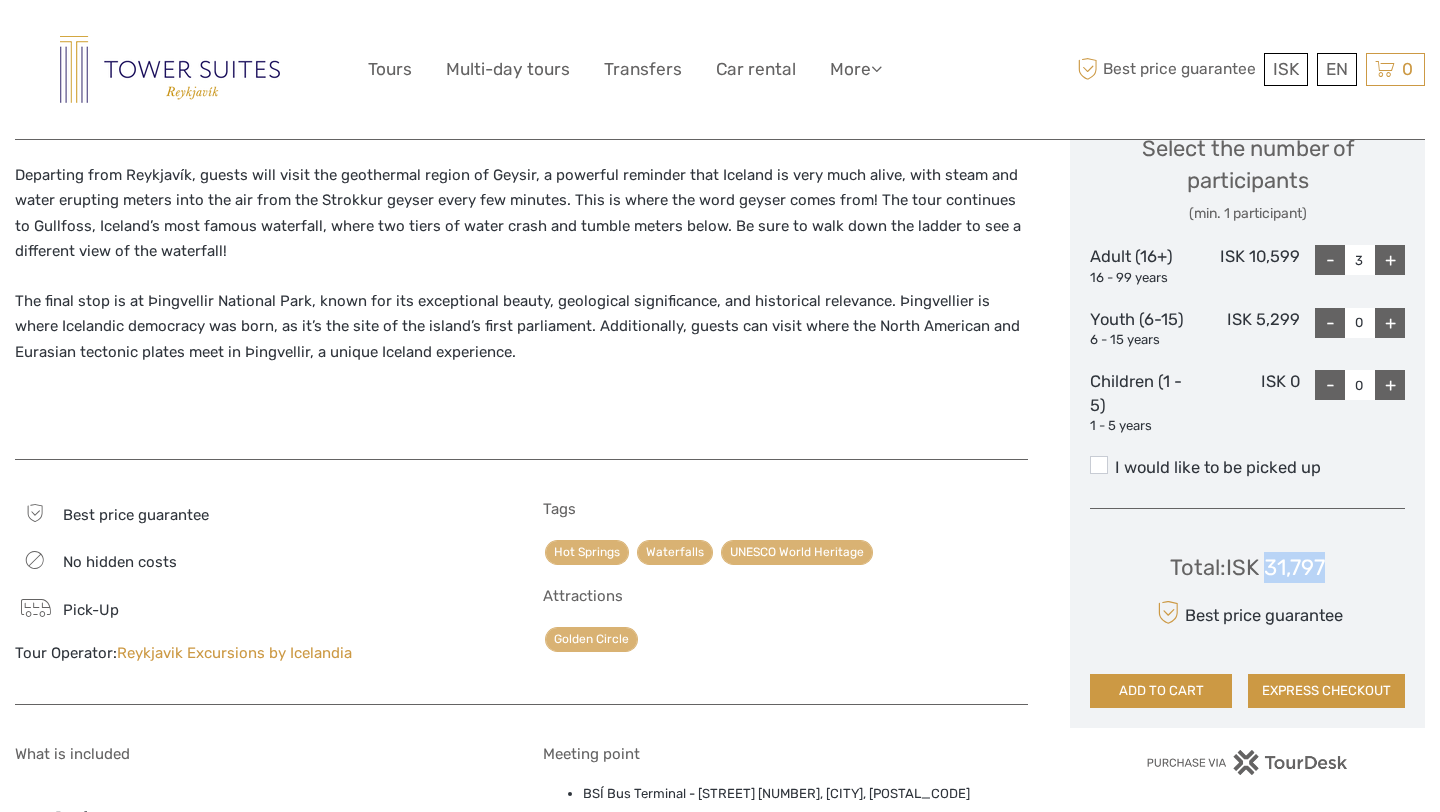 drag, startPoint x: 1330, startPoint y: 564, endPoint x: 1265, endPoint y: 566, distance: 65.03076 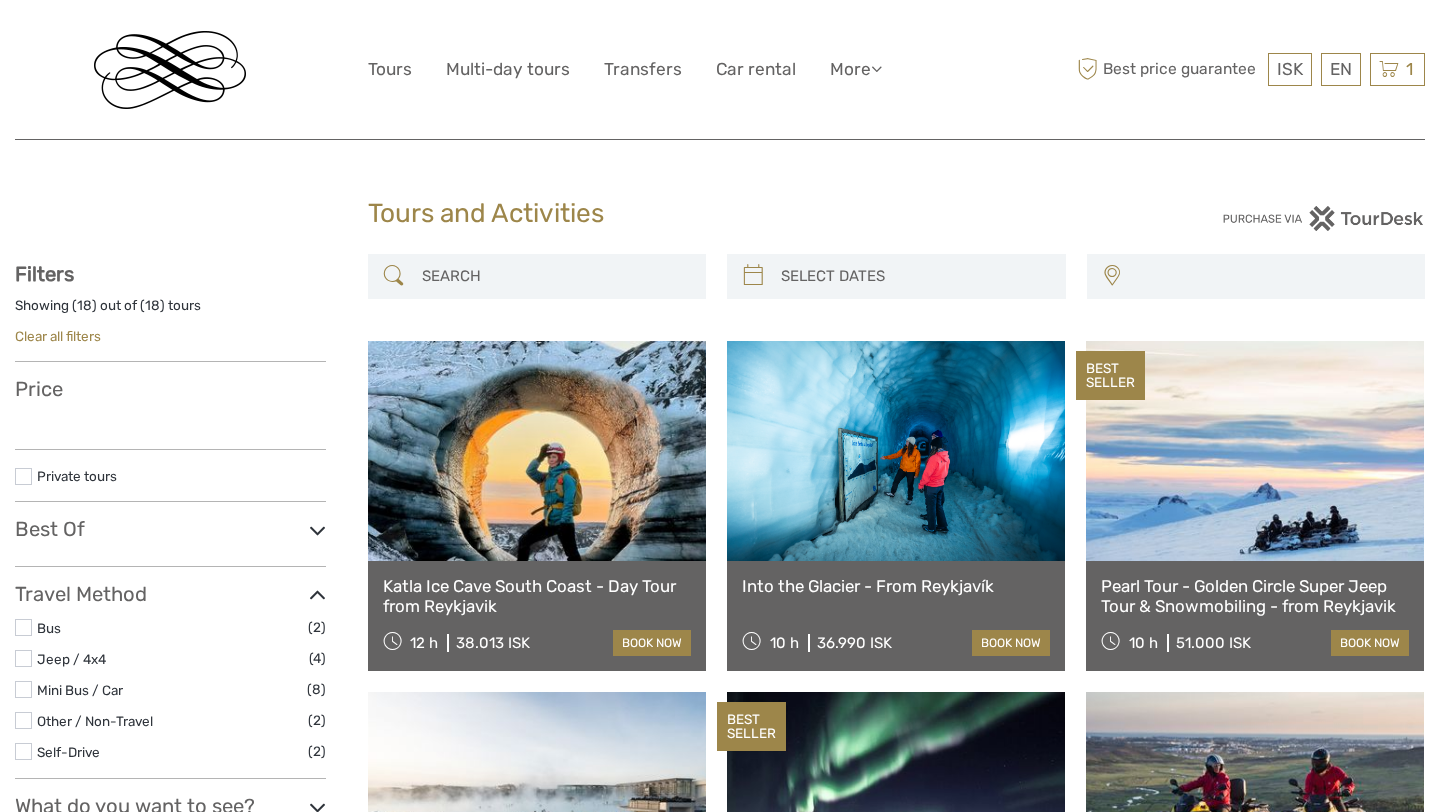 select 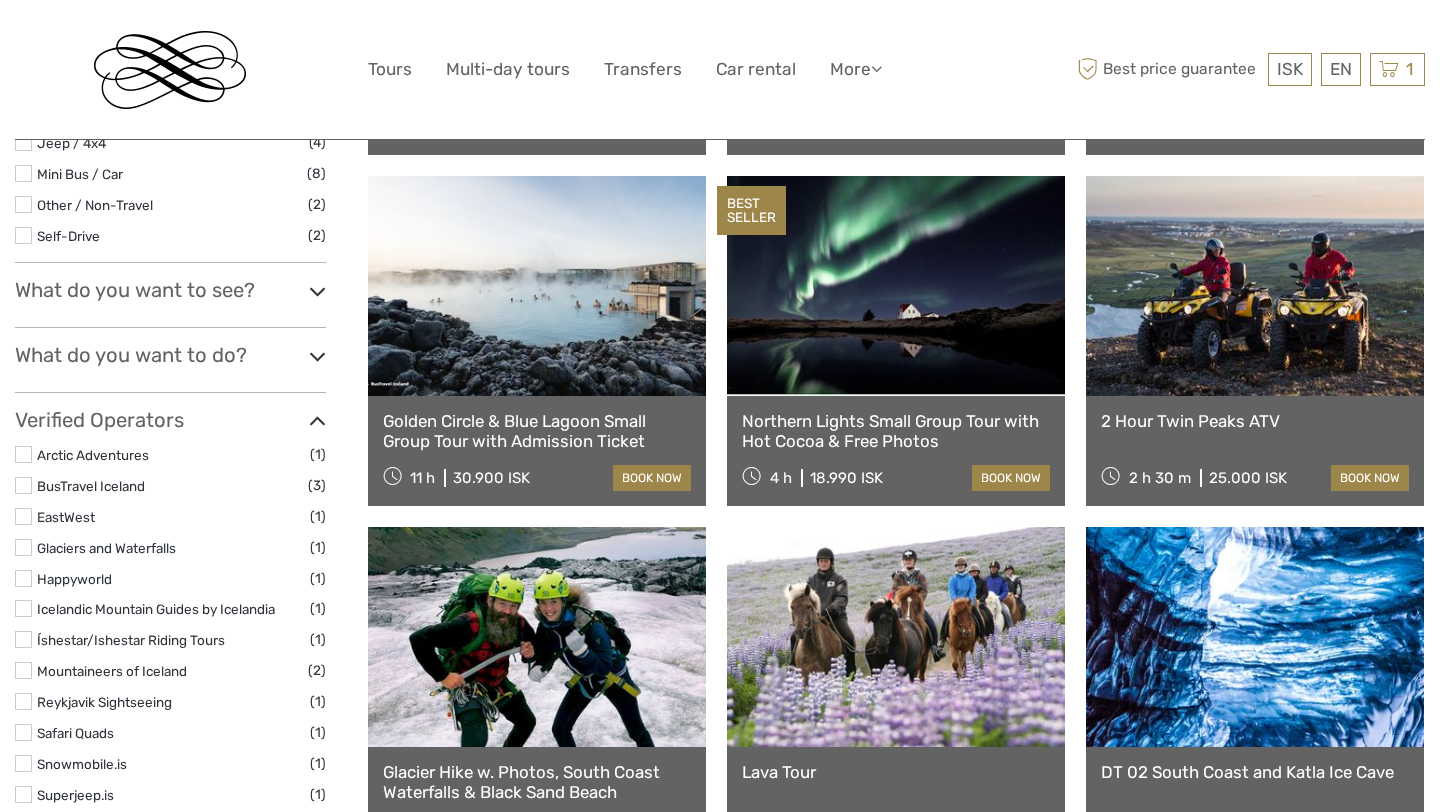 select 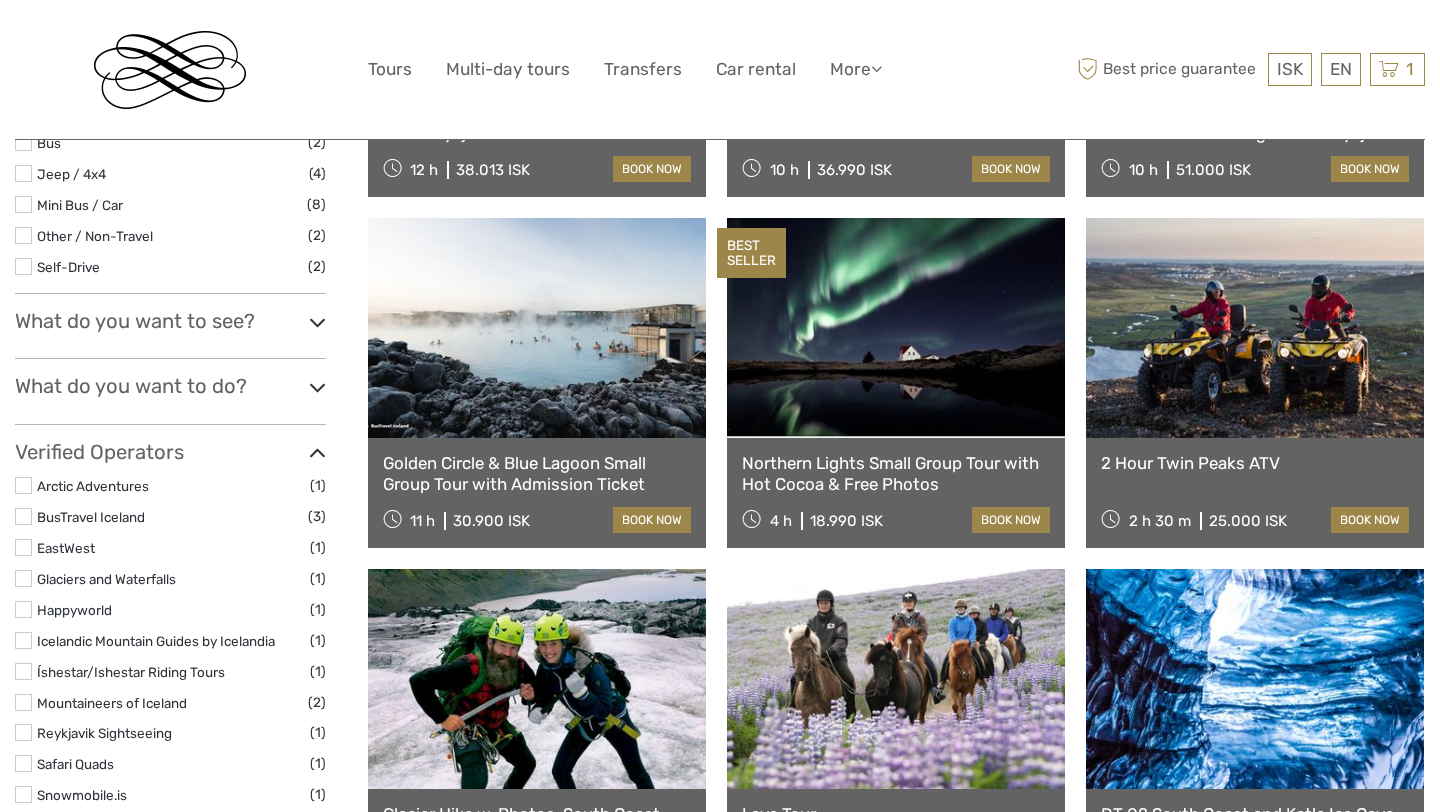 scroll, scrollTop: 0, scrollLeft: 0, axis: both 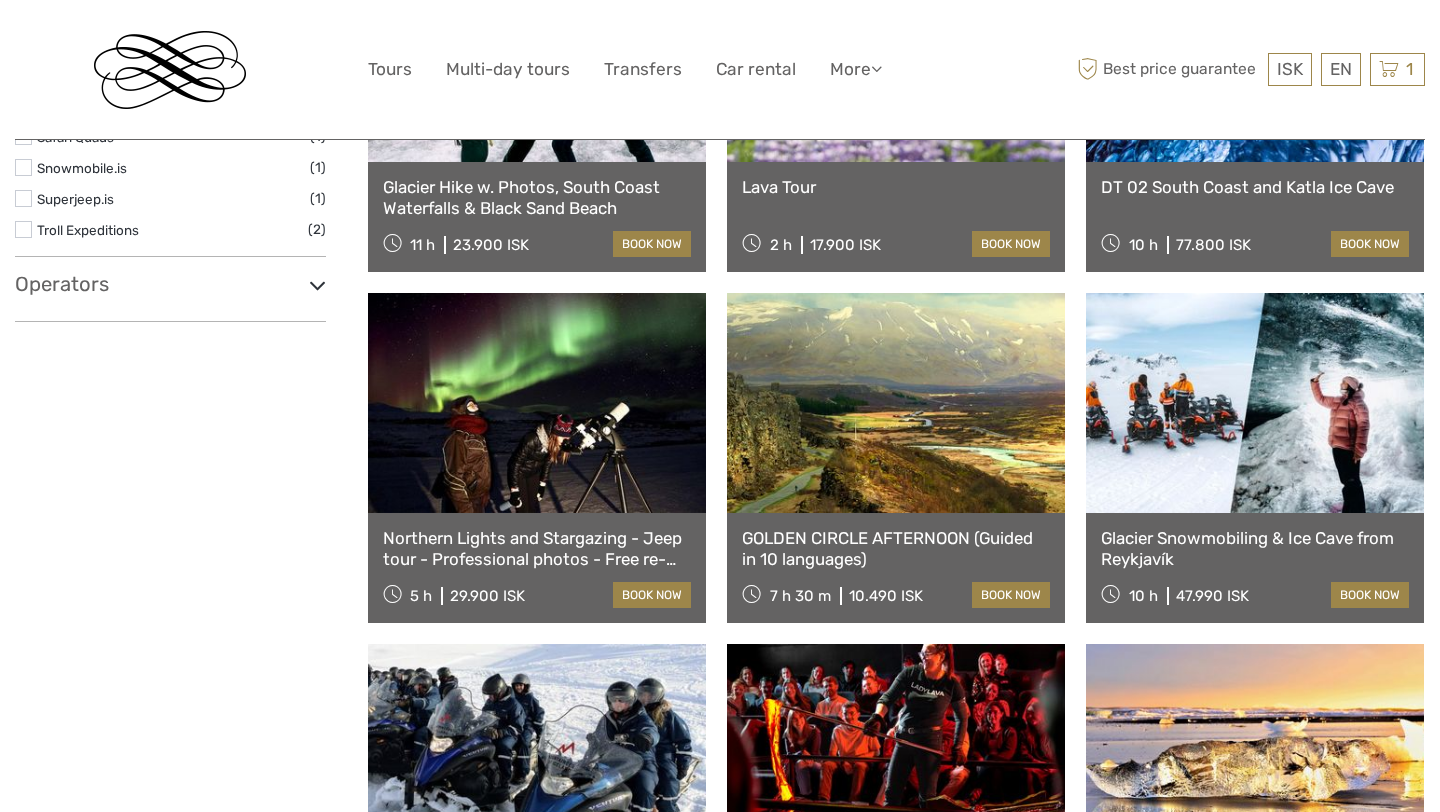 click on "GOLDEN CIRCLE AFTERNOON (Guided in 10 languages)" at bounding box center (896, 548) 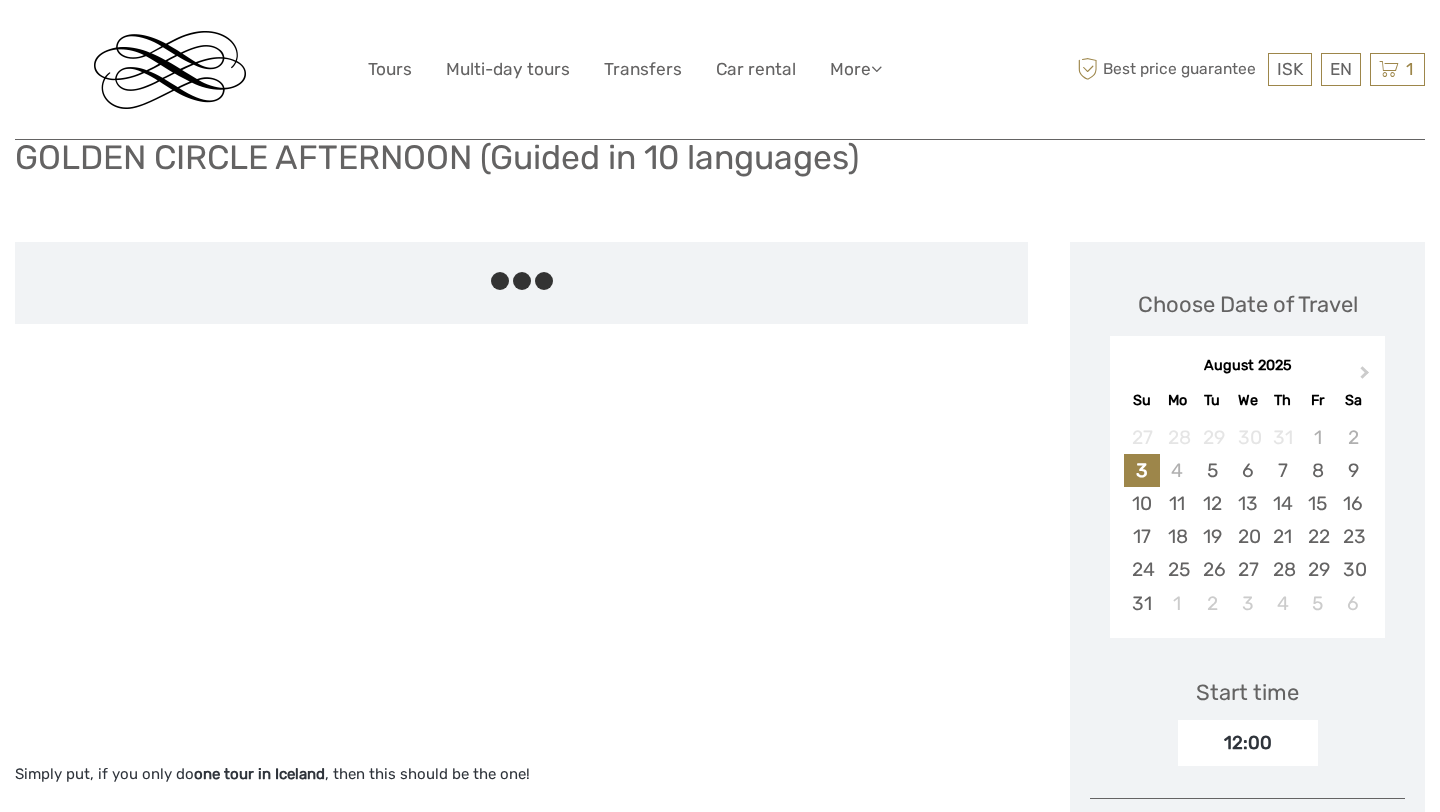 scroll, scrollTop: 266, scrollLeft: 0, axis: vertical 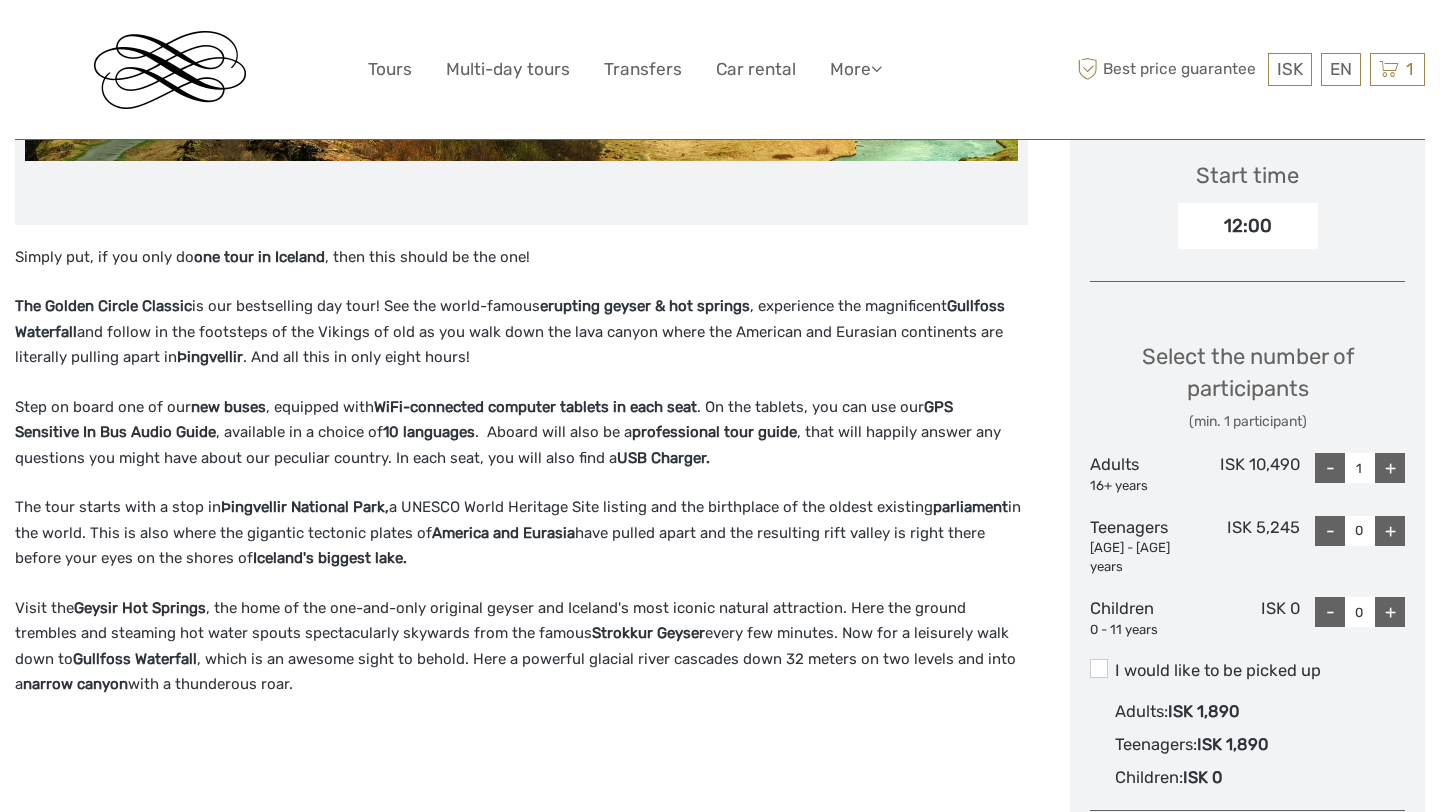 click on "Simply put, if you only do one tour in Iceland, then this should be the one! The Golden Circle Classic is our bestselling day tour! See the world-famous erupting geyser & hot springs, experience the magnificent Gullfoss Waterfall and follow in the footsteps of the Vikings of old as you walk down the lava canyon where the American and Eurasian continents are literally pulling apart in Þingvellir. And all this in only eight hours! Step on board one of our new buses, equipped with WiFi-connected computer tablets in each seat. On the tablets, you can use our GPS Sensitive In Bus Audio Guide, available in a choice of 10 languages. Aboard will also be a professional tour guide, that will happily answer any questions you might have about our peculiar country. In each seat, you will also find a USB Charger. The tour starts with a stop in Þingvellir National Park, a UNESCO World Heritage Site listing and the birthplace of the oldest existing parliament America" at bounding box center (521, 529) 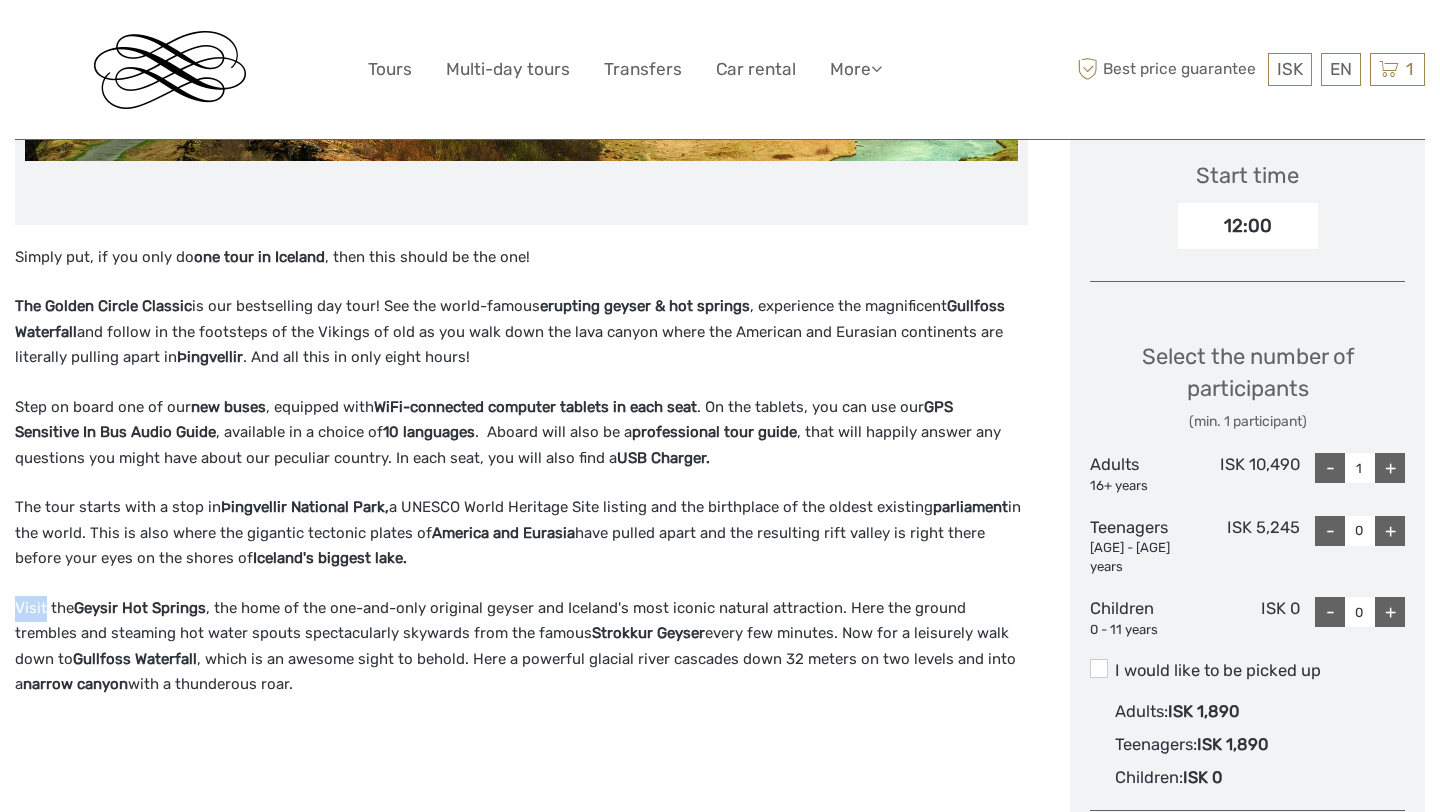 click on "Simply put, if you only do one tour in Iceland, then this should be the one! The Golden Circle Classic is our bestselling day tour! See the world-famous erupting geyser & hot springs, experience the magnificent Gullfoss Waterfall and follow in the footsteps of the Vikings of old as you walk down the lava canyon where the American and Eurasian continents are literally pulling apart in Þingvellir. And all this in only eight hours! Step on board one of our new buses, equipped with WiFi-connected computer tablets in each seat. On the tablets, you can use our GPS Sensitive In Bus Audio Guide, available in a choice of 10 languages. Aboard will also be a professional tour guide, that will happily answer any questions you might have about our peculiar country. In each seat, you will also find a USB Charger. The tour starts with a stop in Þingvellir National Park, a UNESCO World Heritage Site listing and the birthplace of the oldest existing parliament America" at bounding box center (521, 529) 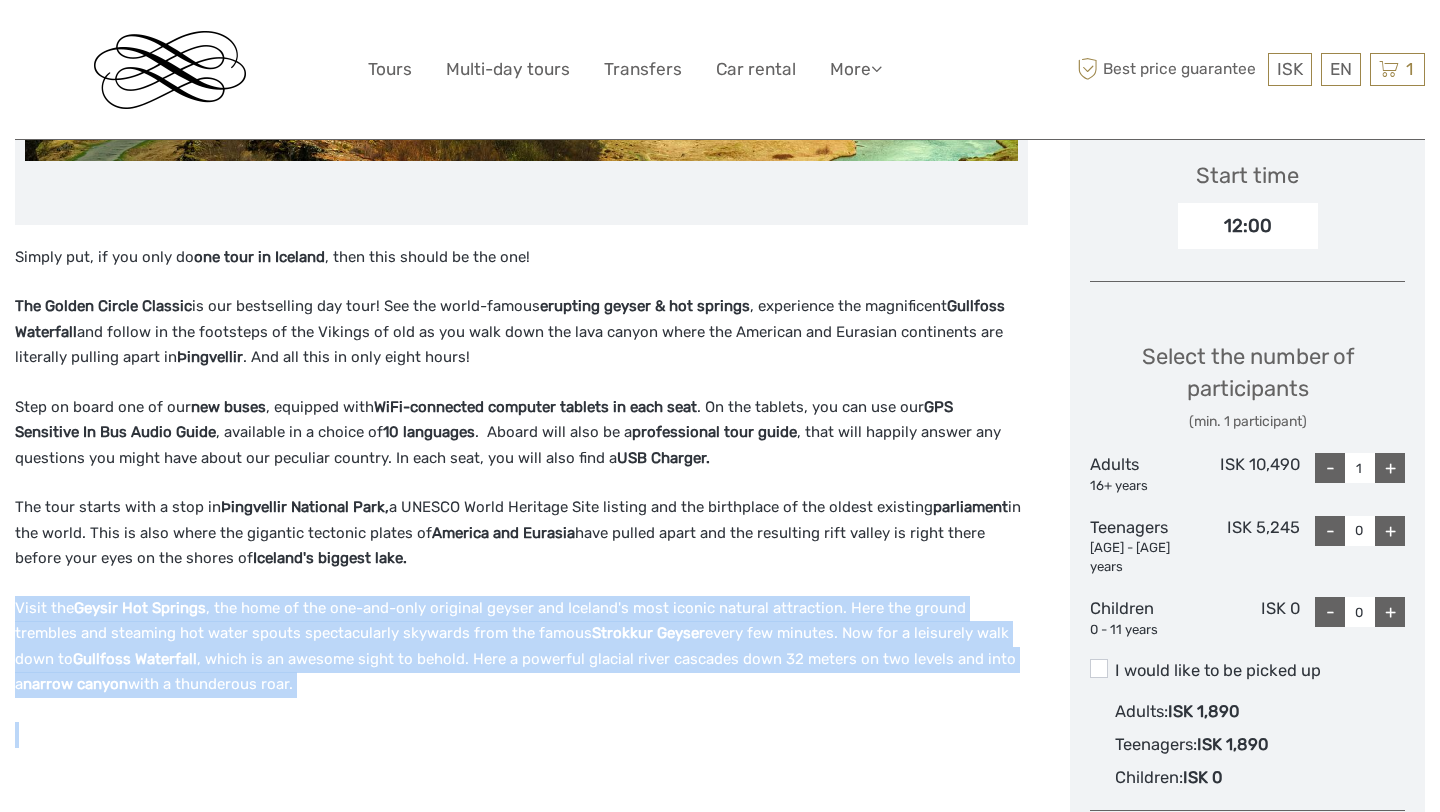 click on "Visit the Geysir Hot Springs, the home of the one-and-only original geyser and Iceland's most iconic natural attraction. Here the ground trembles and steaming hot water spouts spectacularly skywards from the famous Strokkur Geyser every few minutes. Now for a leisurely walk down to Gullfoss Waterfall, which is an awesome sight to behold. Here a powerful glacial river cascades down 32 meters on two levels and into a narrow canyon with a thunderous roar." at bounding box center (521, 647) 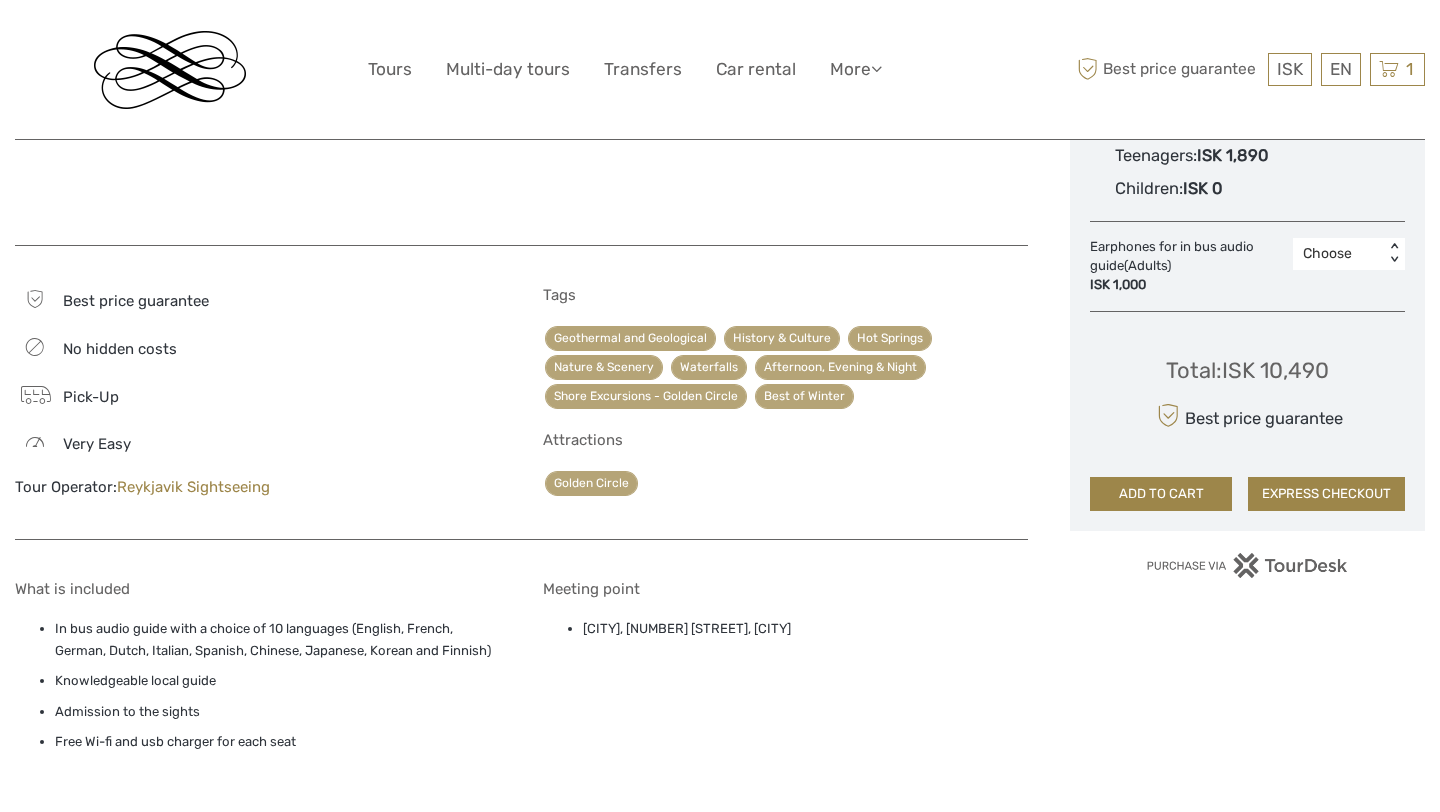 scroll, scrollTop: 1265, scrollLeft: 0, axis: vertical 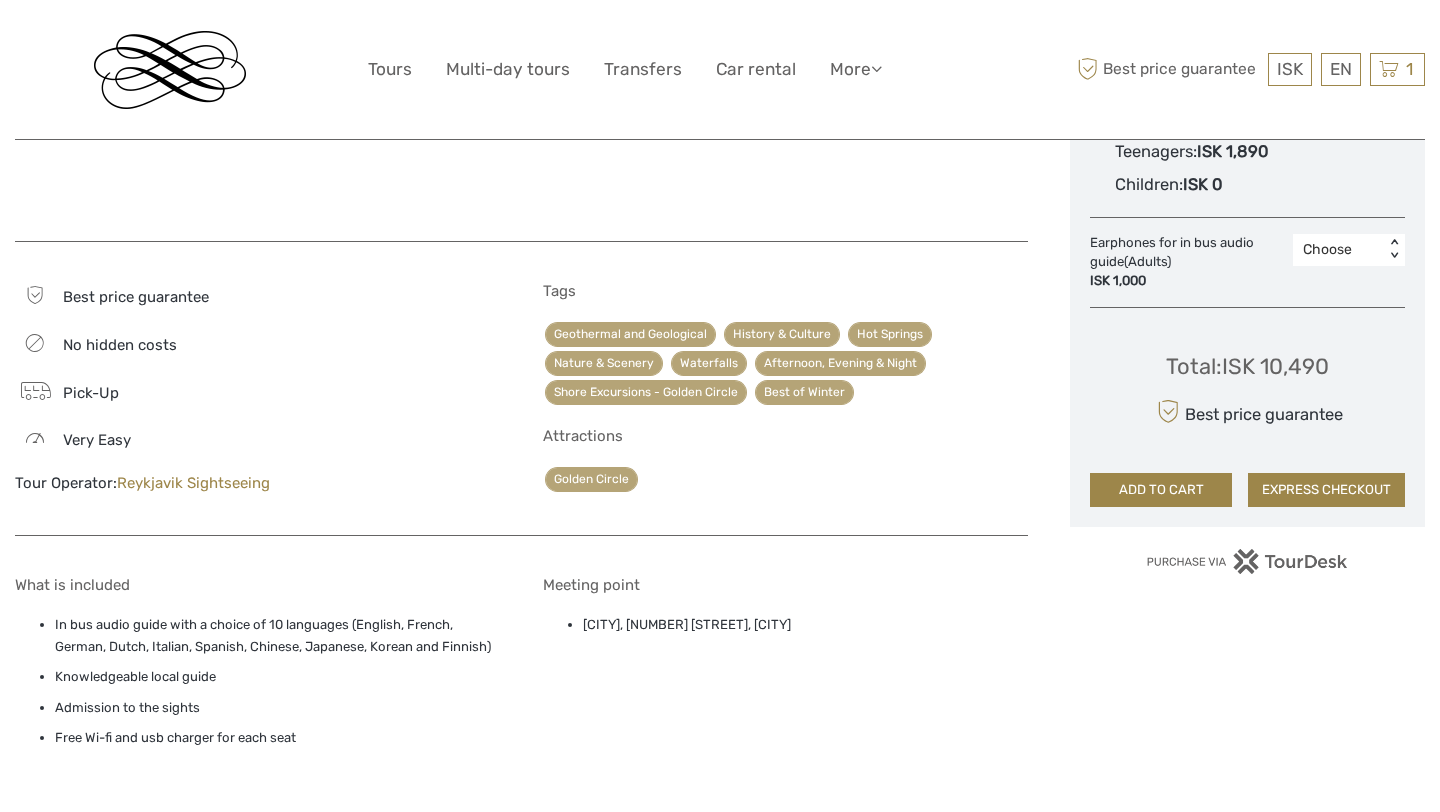 click on "Reykjavik Sightseeing" at bounding box center [193, 483] 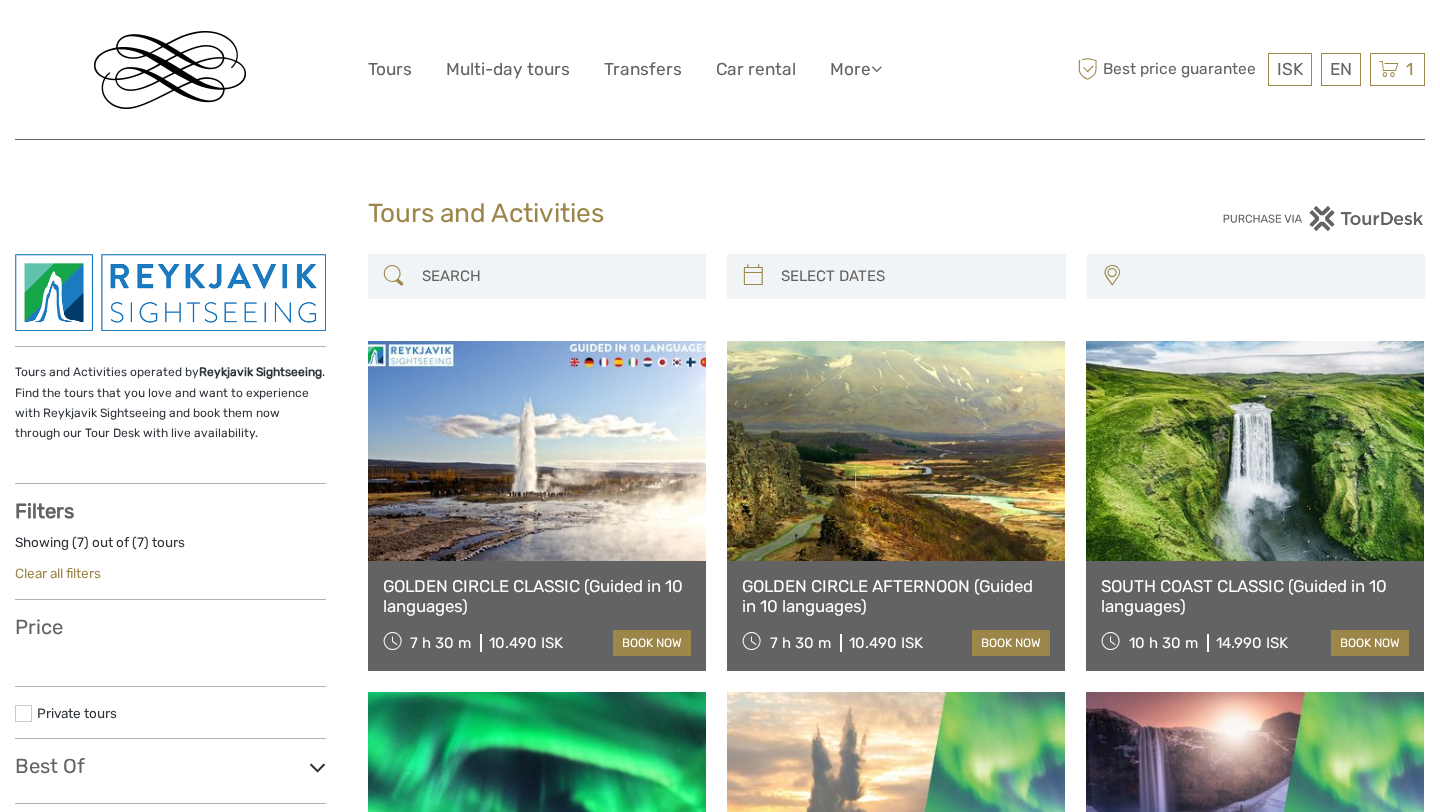 select 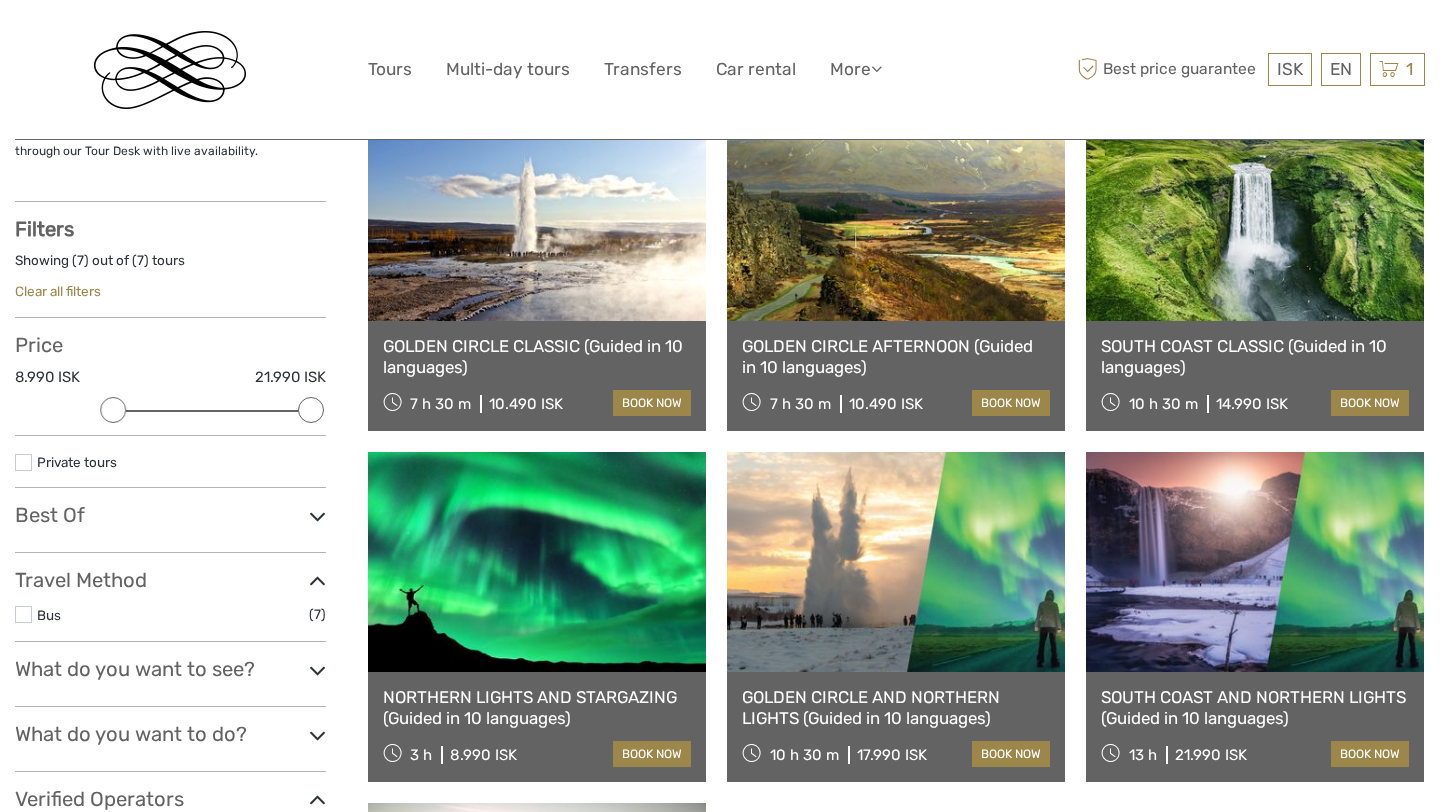 scroll, scrollTop: 0, scrollLeft: 0, axis: both 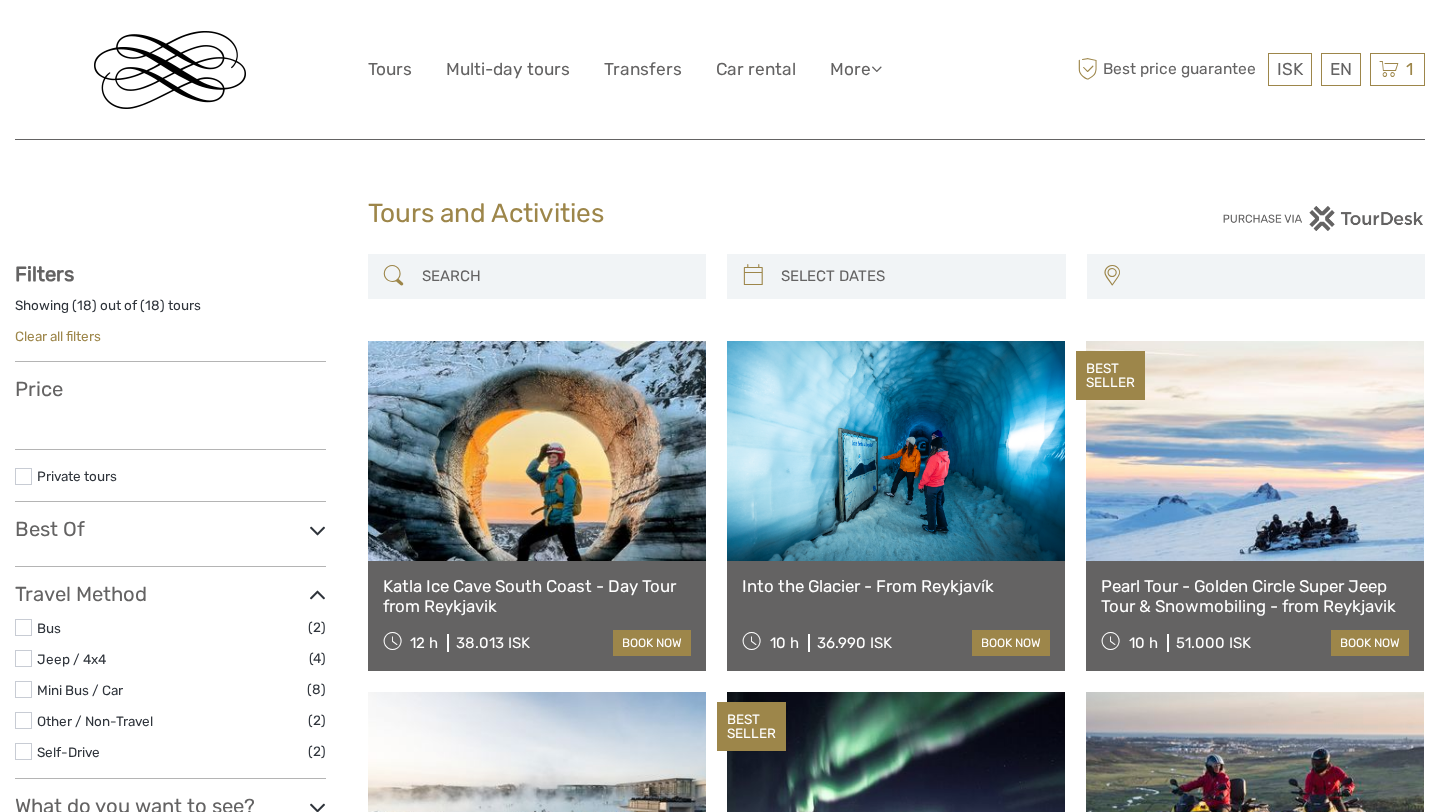 select 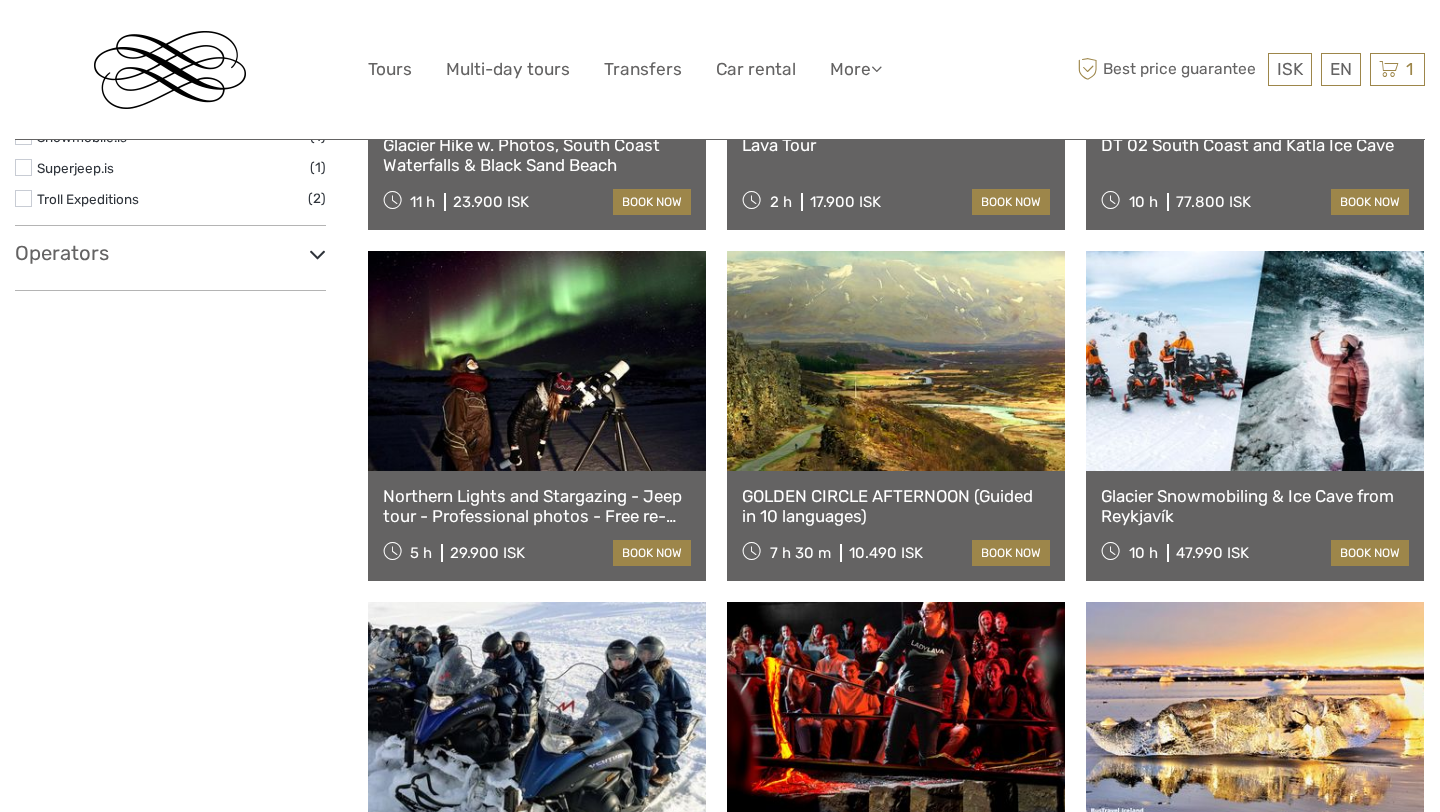 select 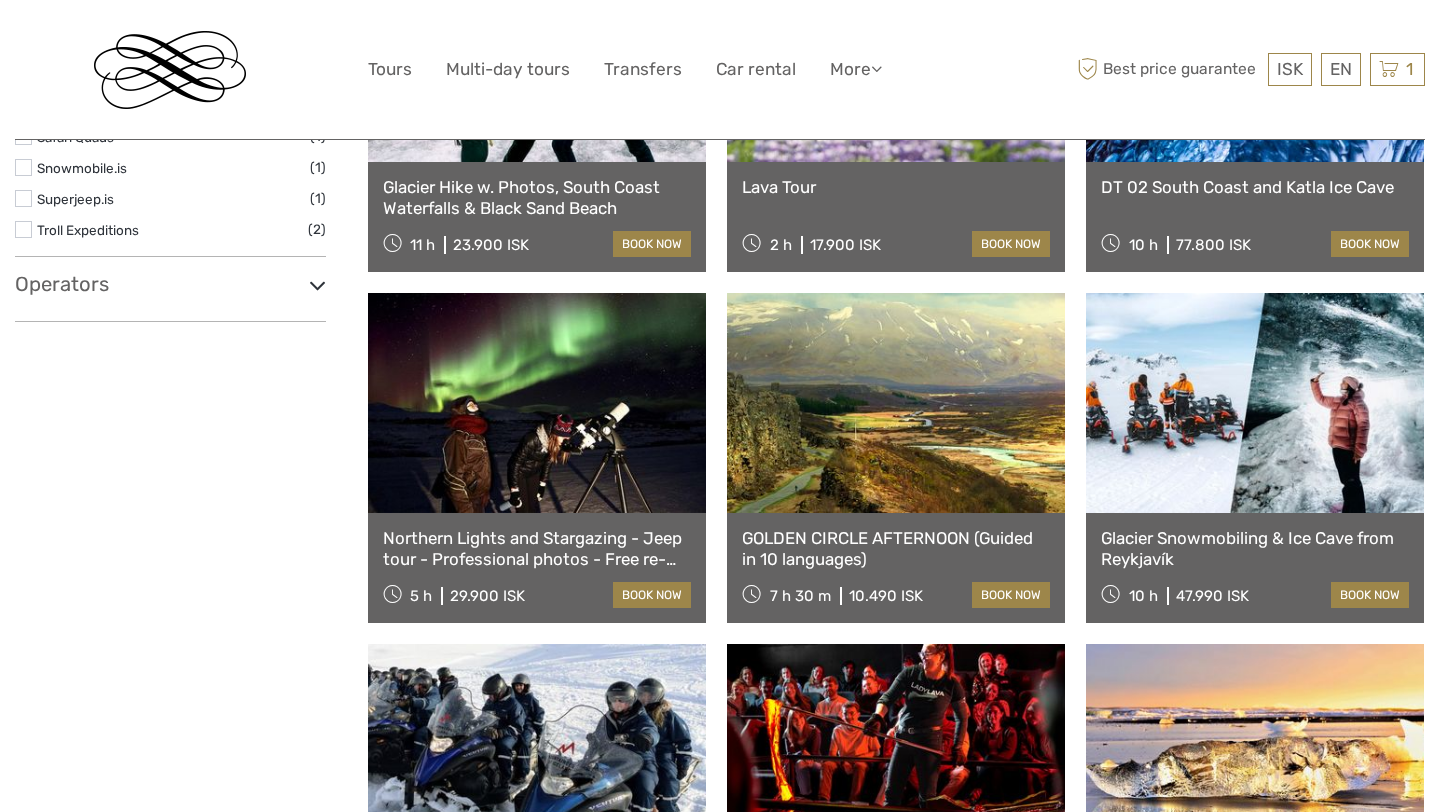 scroll, scrollTop: 1604, scrollLeft: 0, axis: vertical 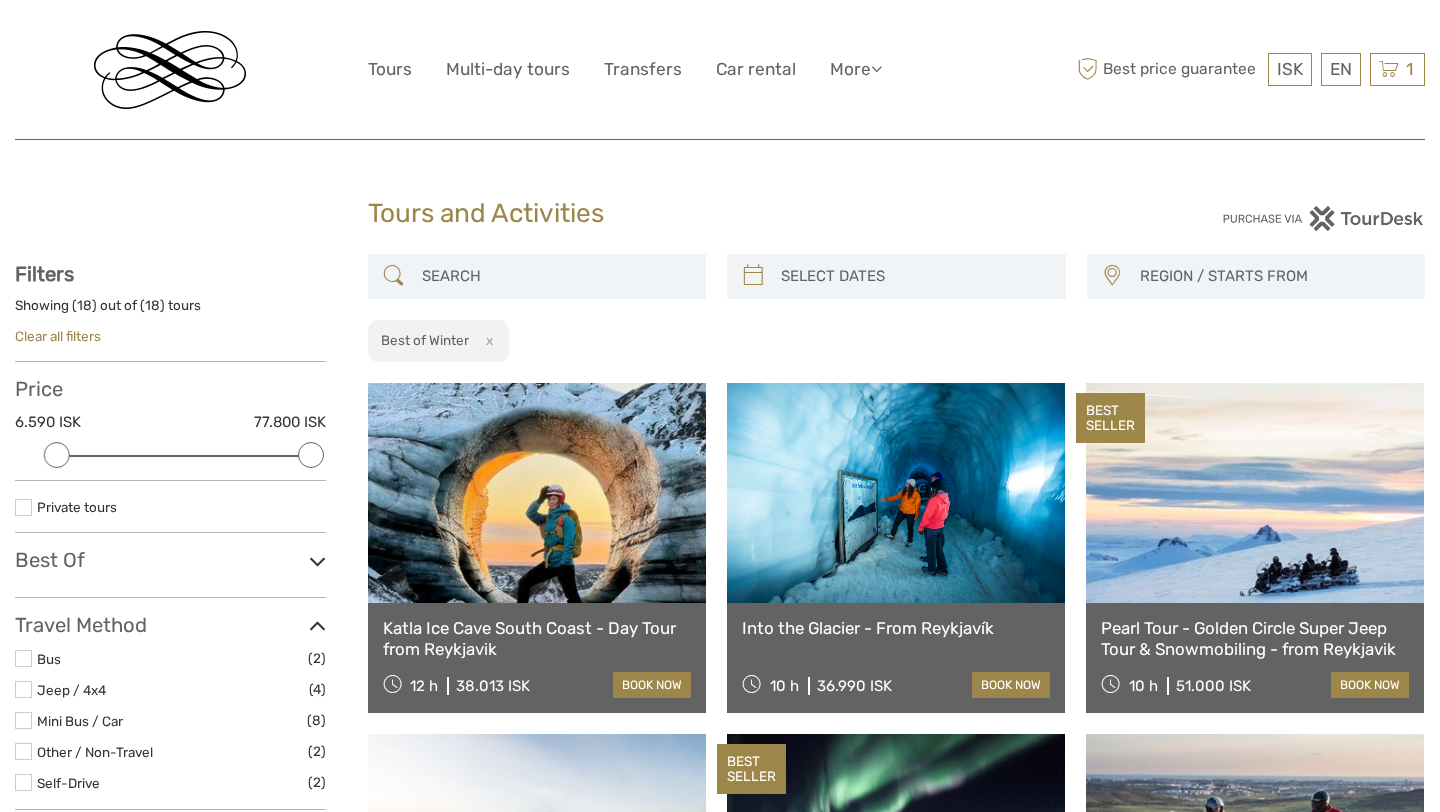 click on "x" at bounding box center (485, 340) 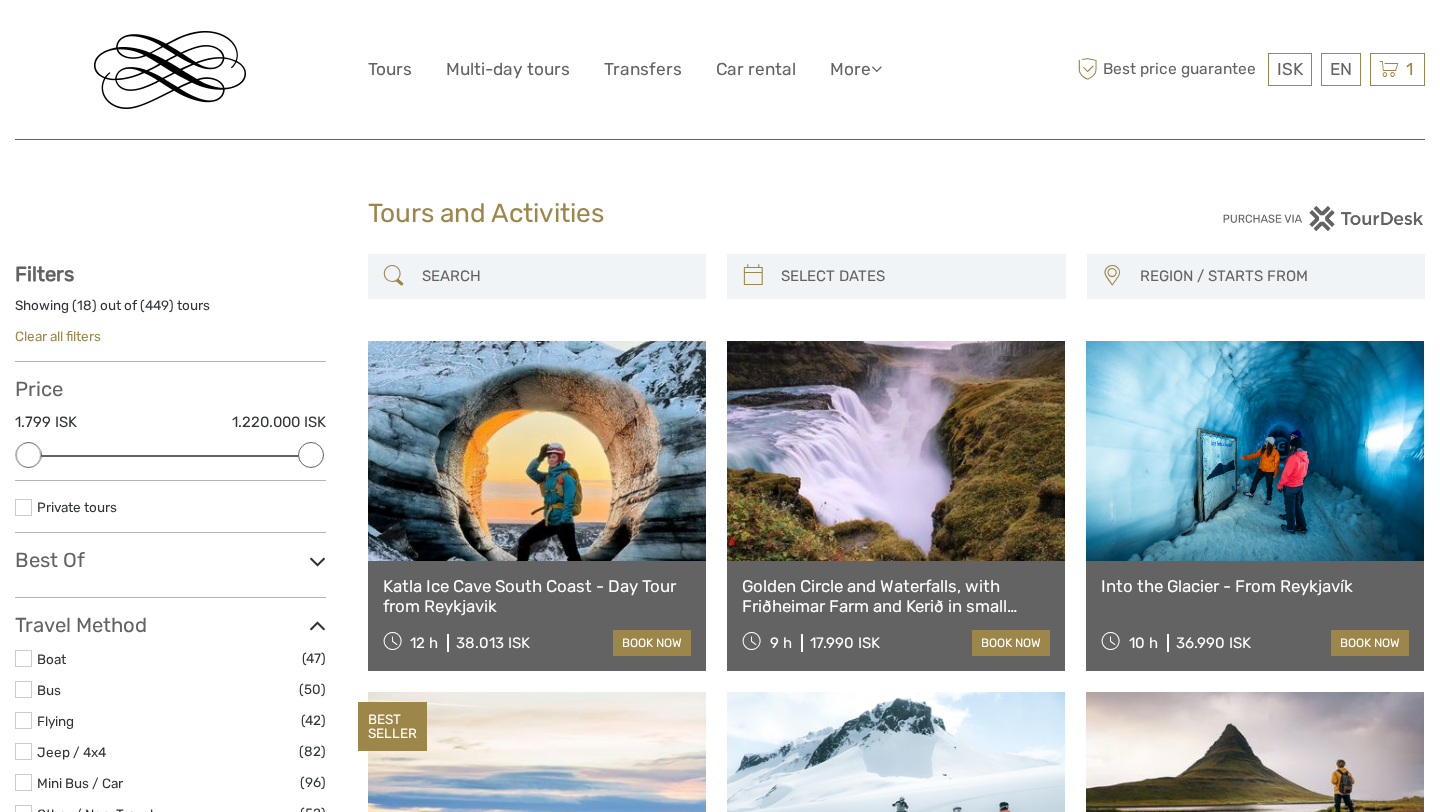 scroll, scrollTop: 30, scrollLeft: 0, axis: vertical 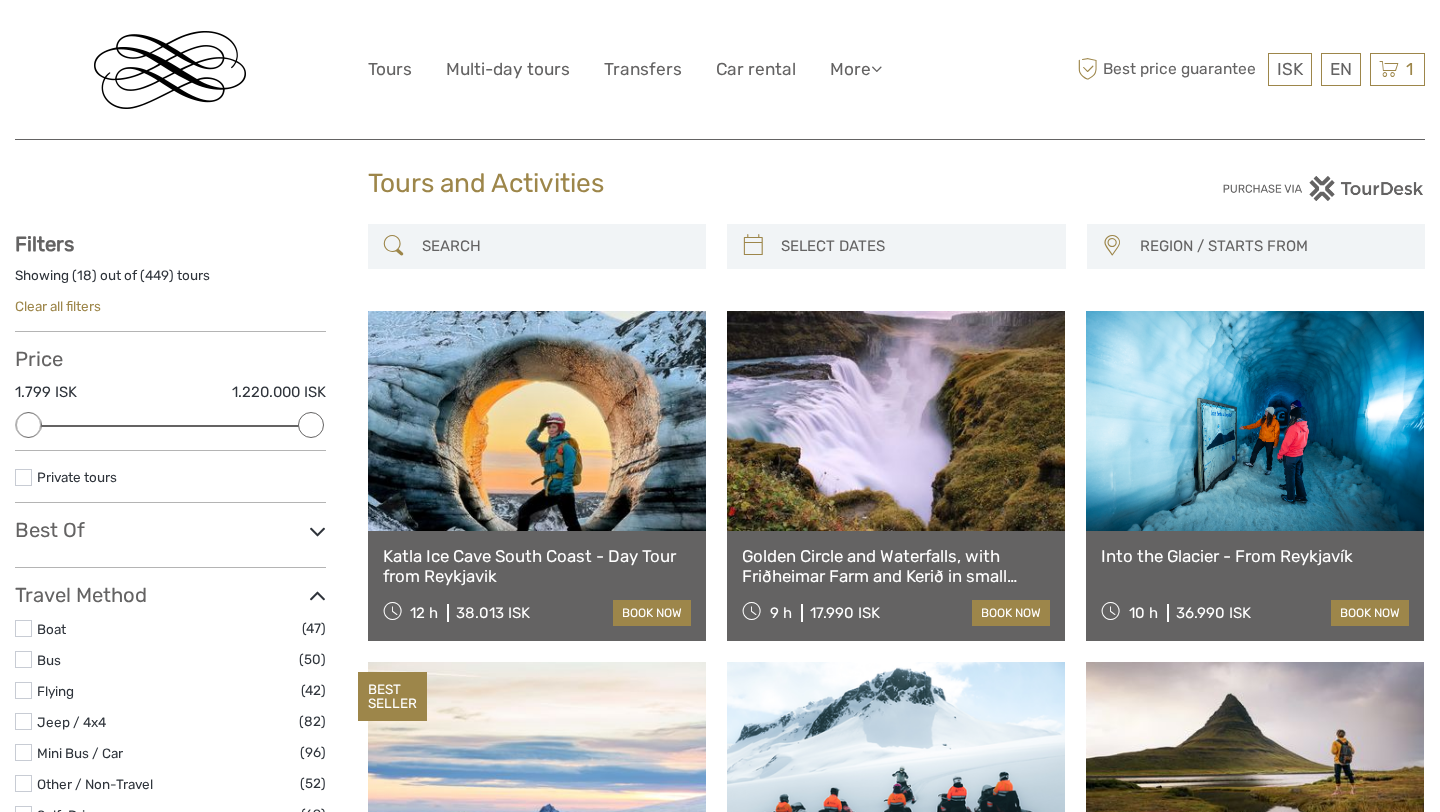 click on "Golden Circle and Waterfalls, with Friðheimar Farm and Kerið in small group" at bounding box center [896, 566] 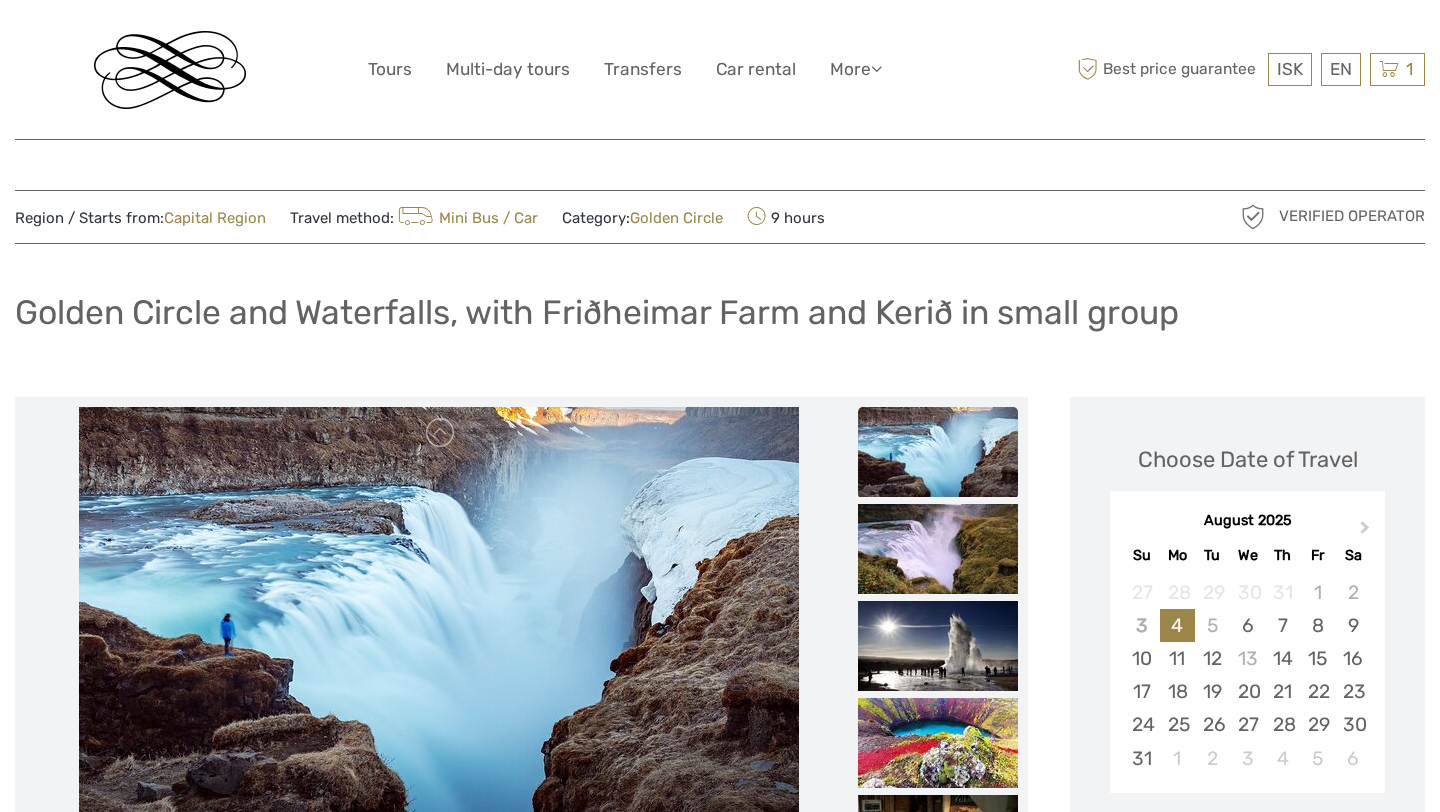 scroll, scrollTop: 273, scrollLeft: 0, axis: vertical 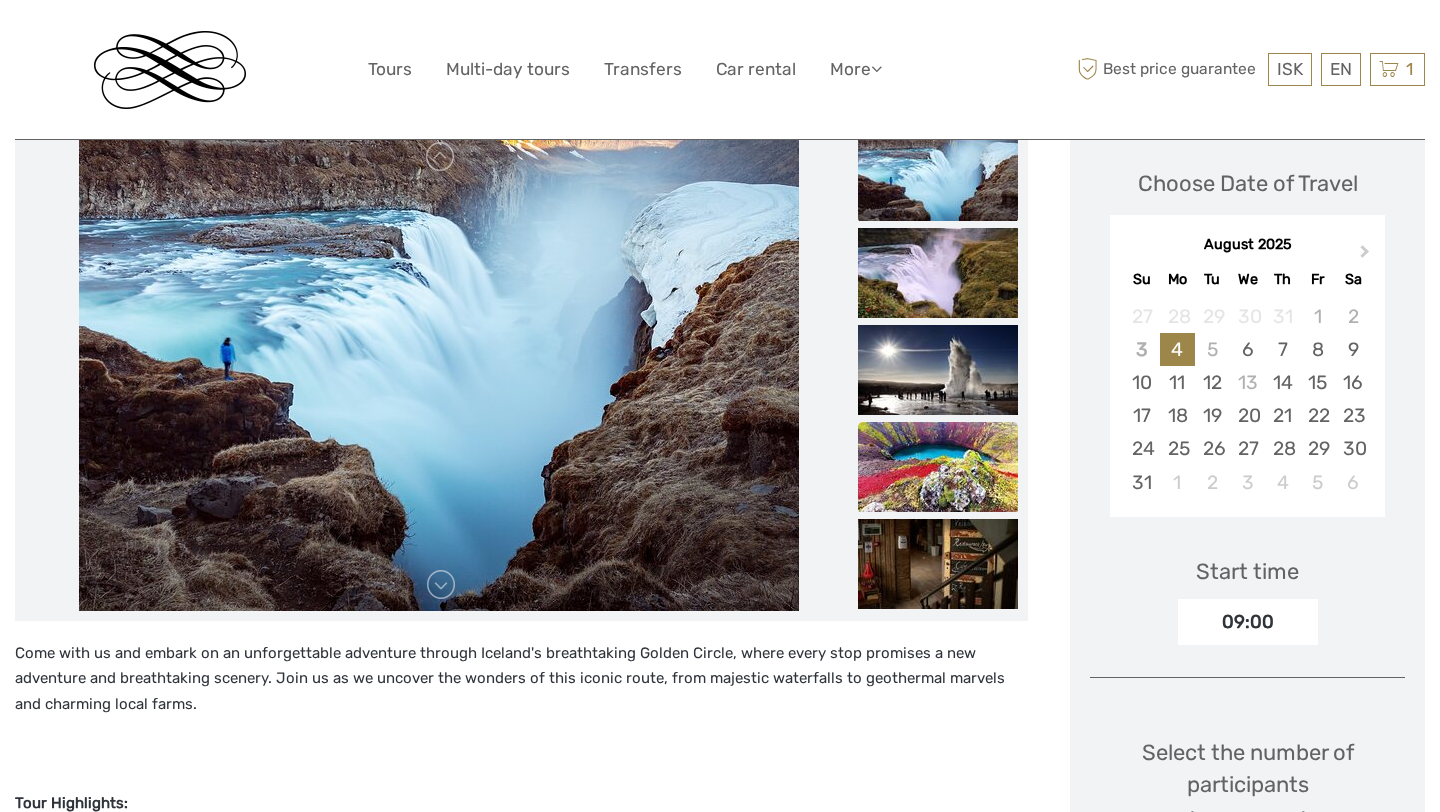 click at bounding box center (938, 467) 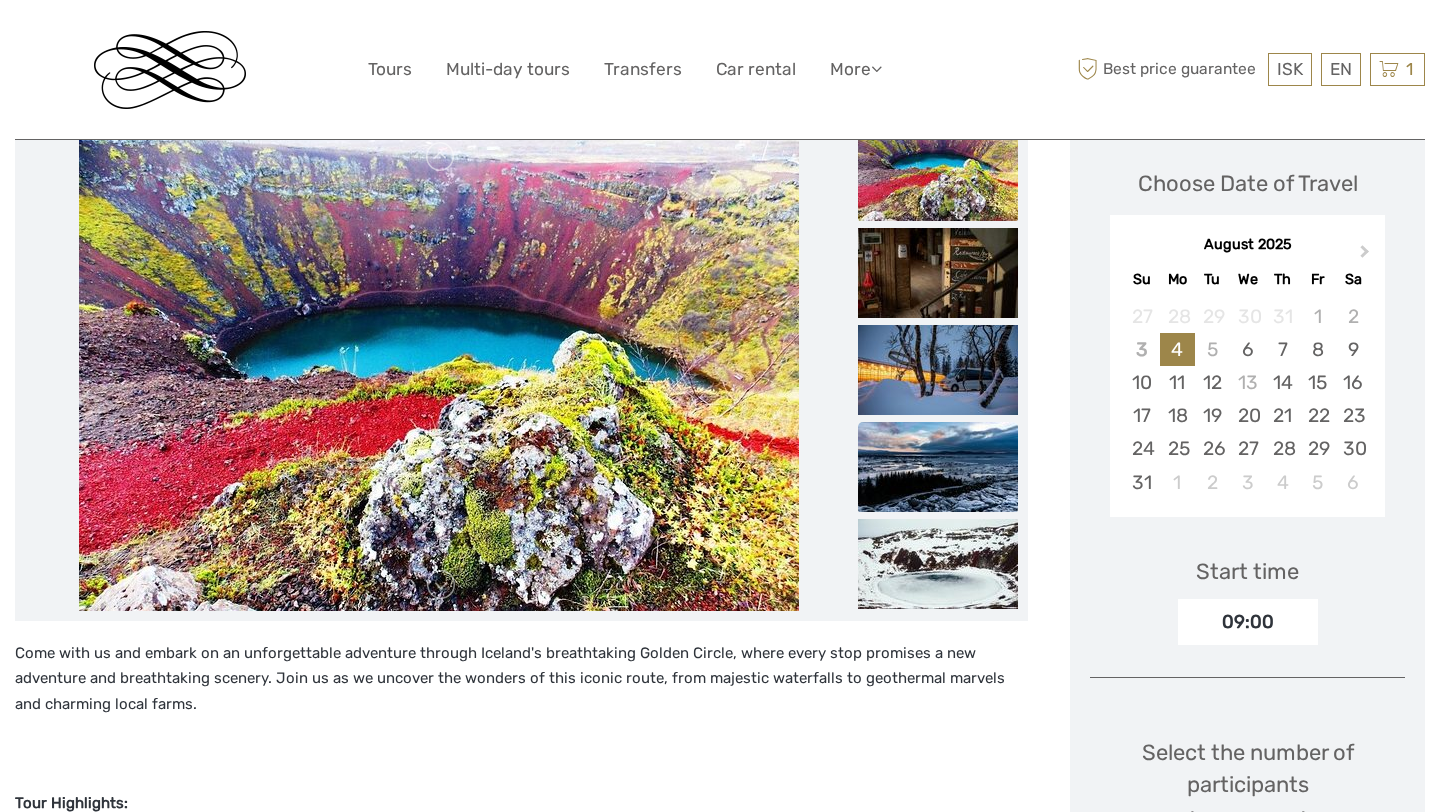 click at bounding box center [938, 467] 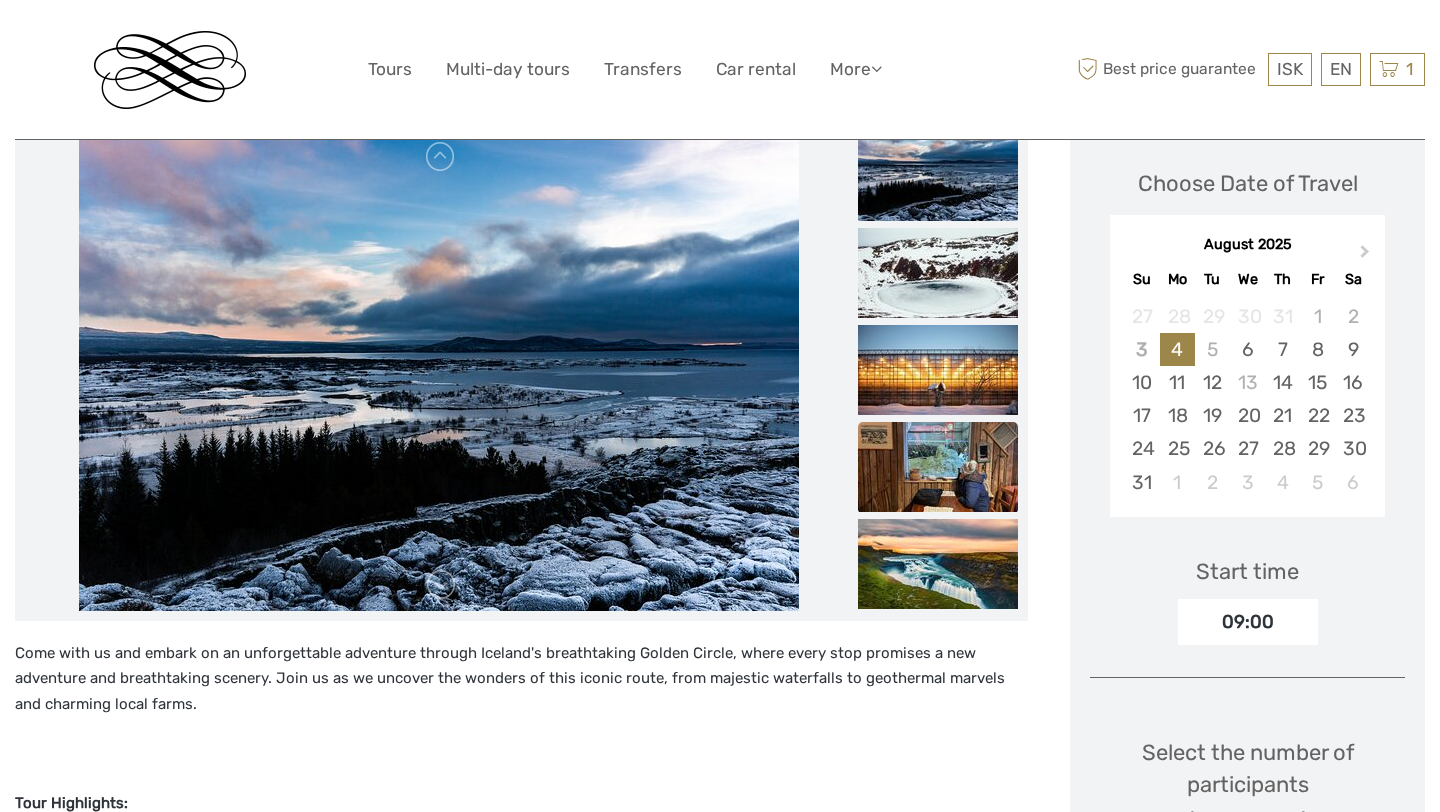 click at bounding box center (938, 467) 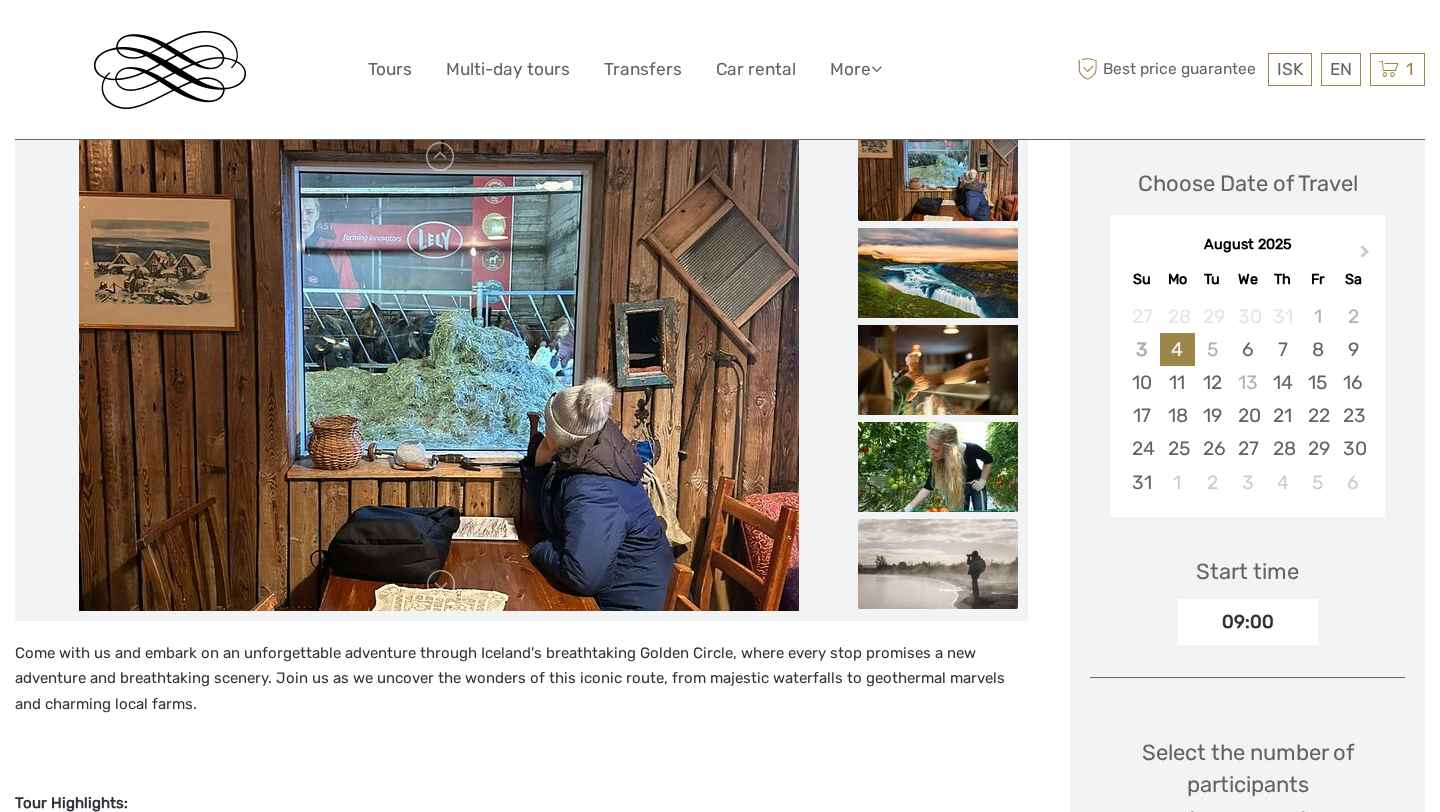 click at bounding box center (938, 564) 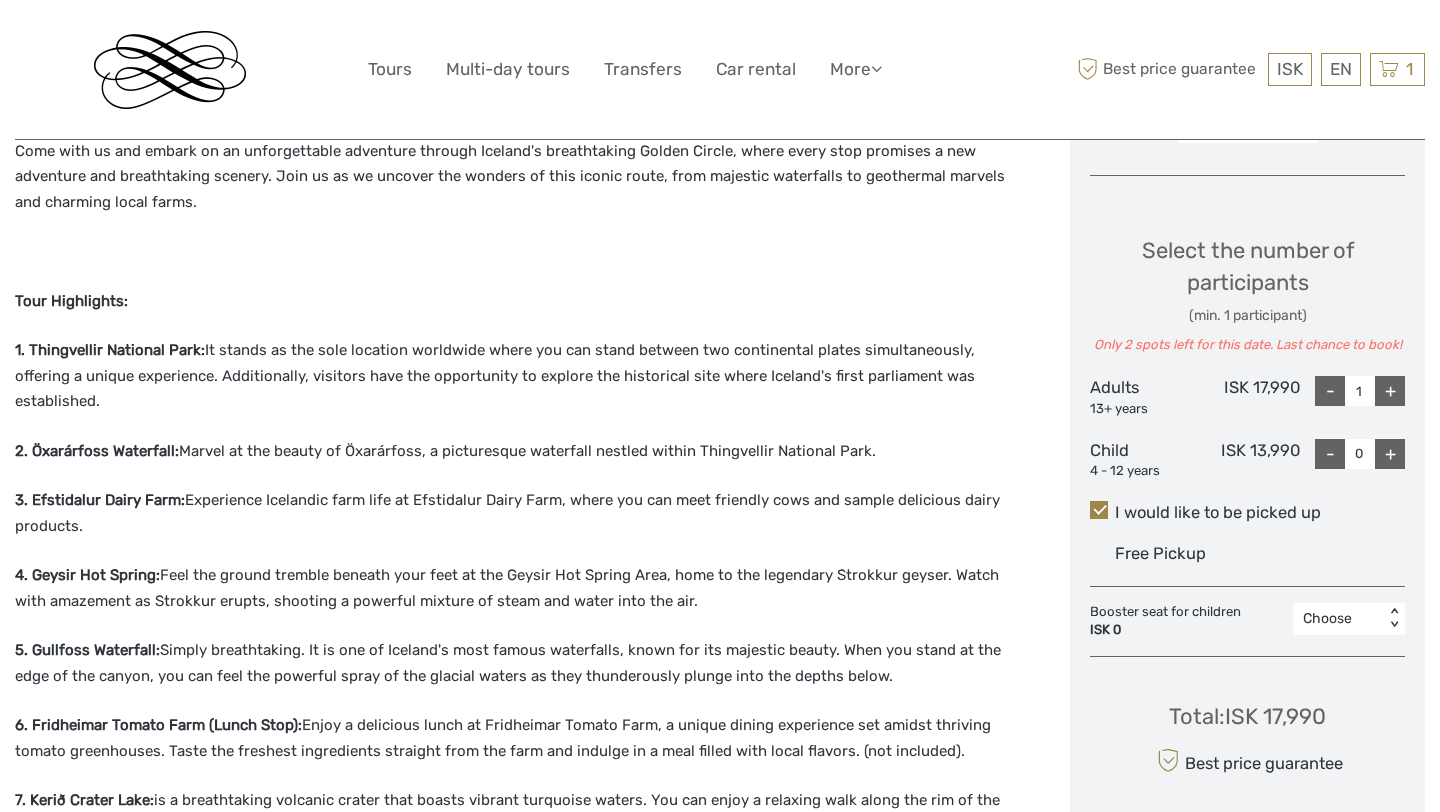 scroll, scrollTop: 800, scrollLeft: 0, axis: vertical 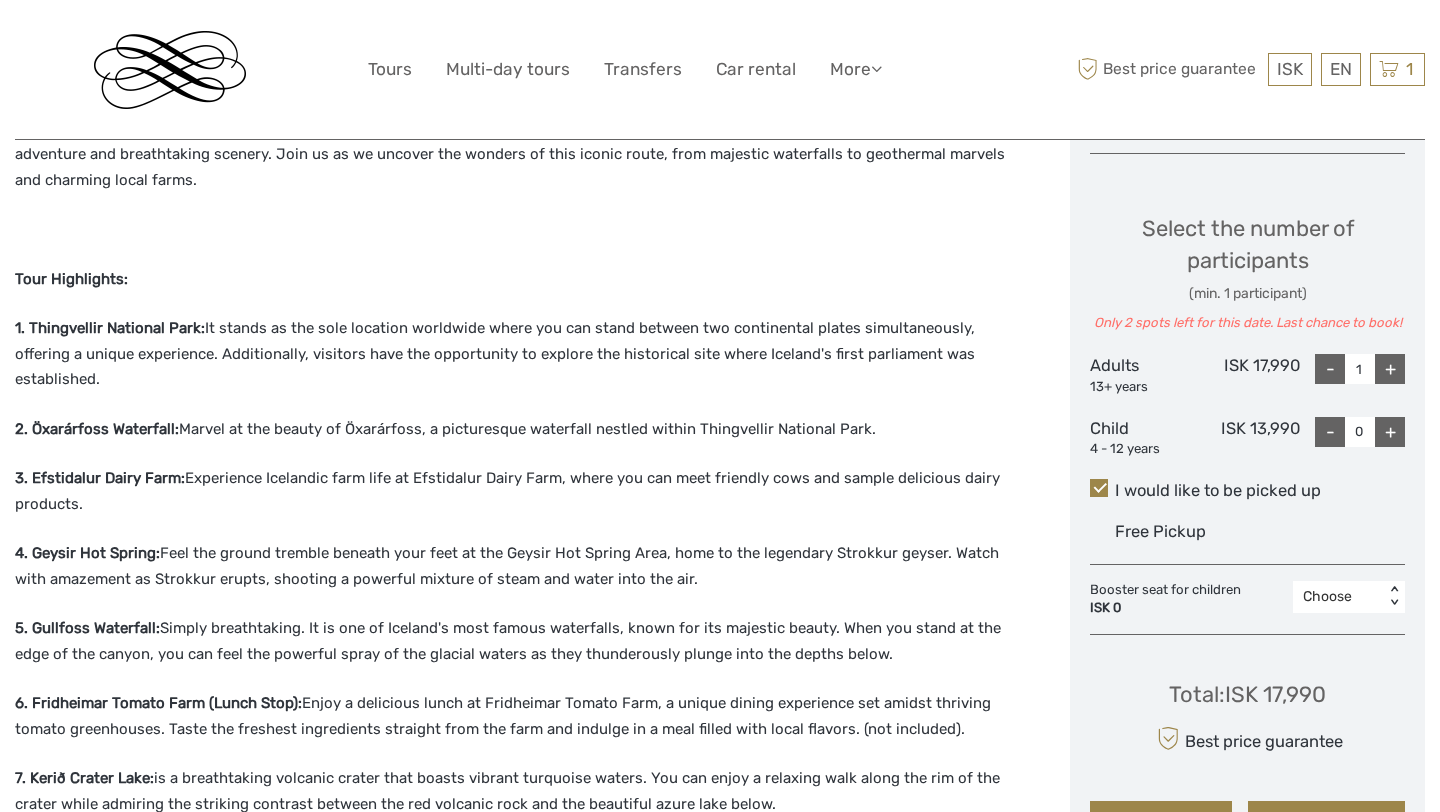 click on "+" at bounding box center [1390, 369] 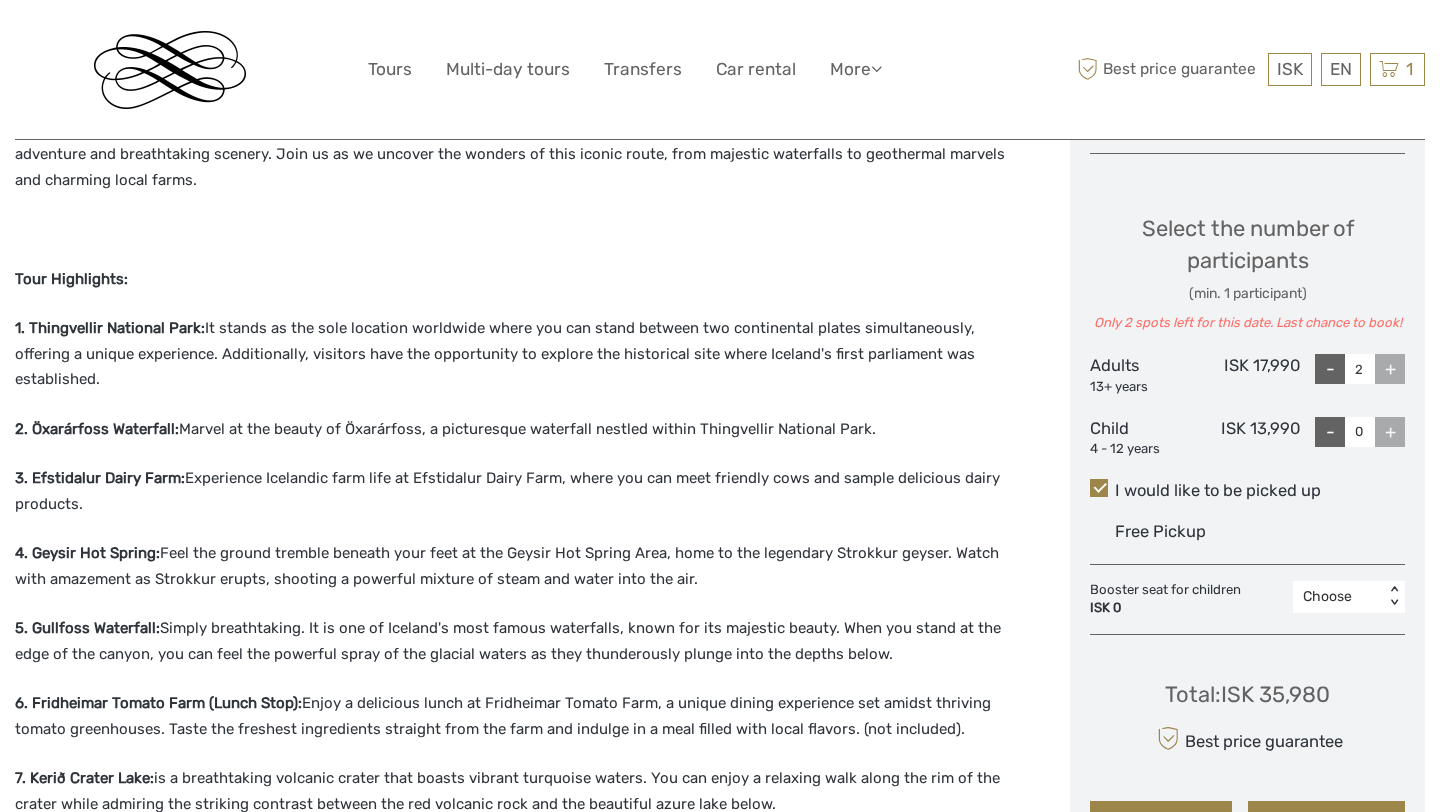 click on "+" at bounding box center [1390, 369] 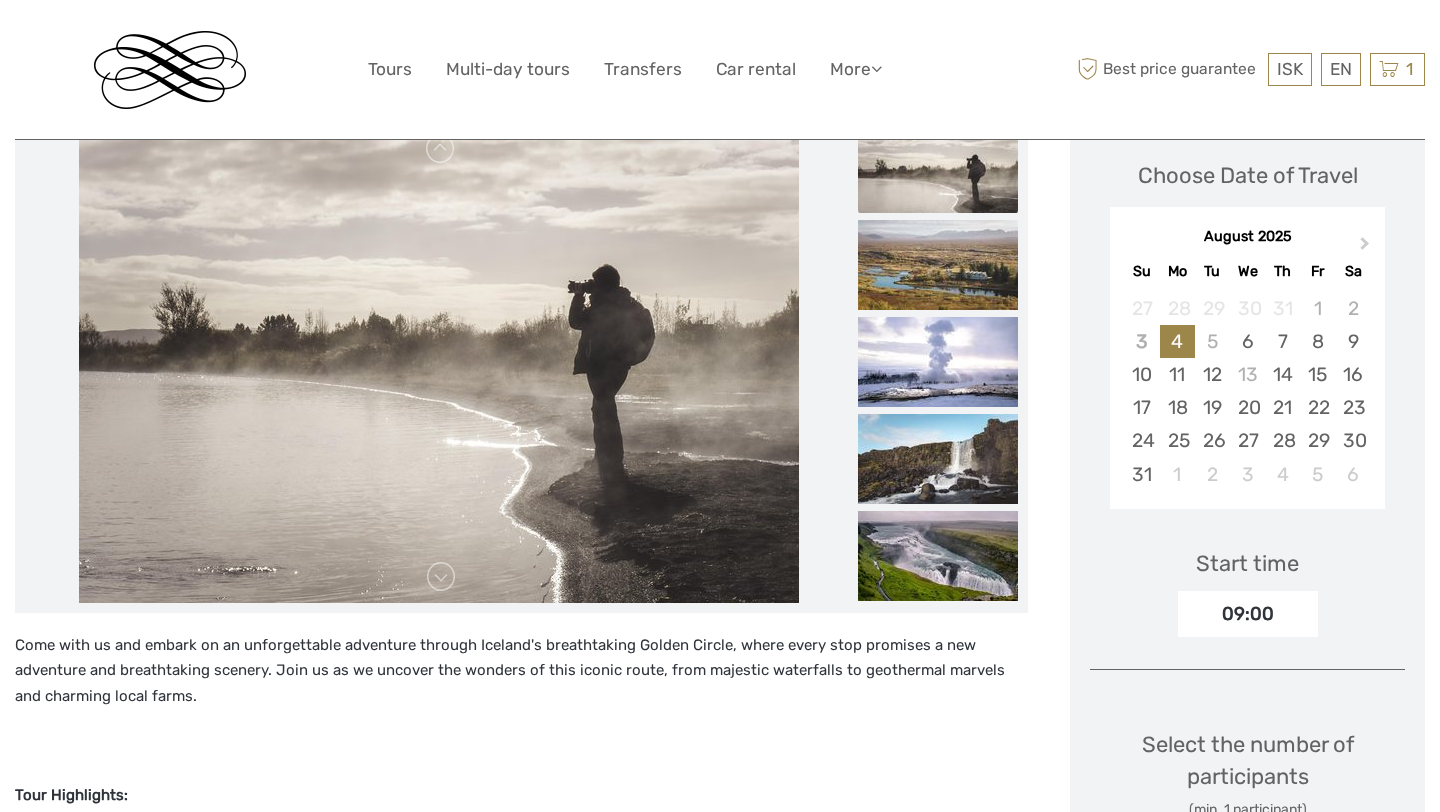 scroll, scrollTop: 270, scrollLeft: 0, axis: vertical 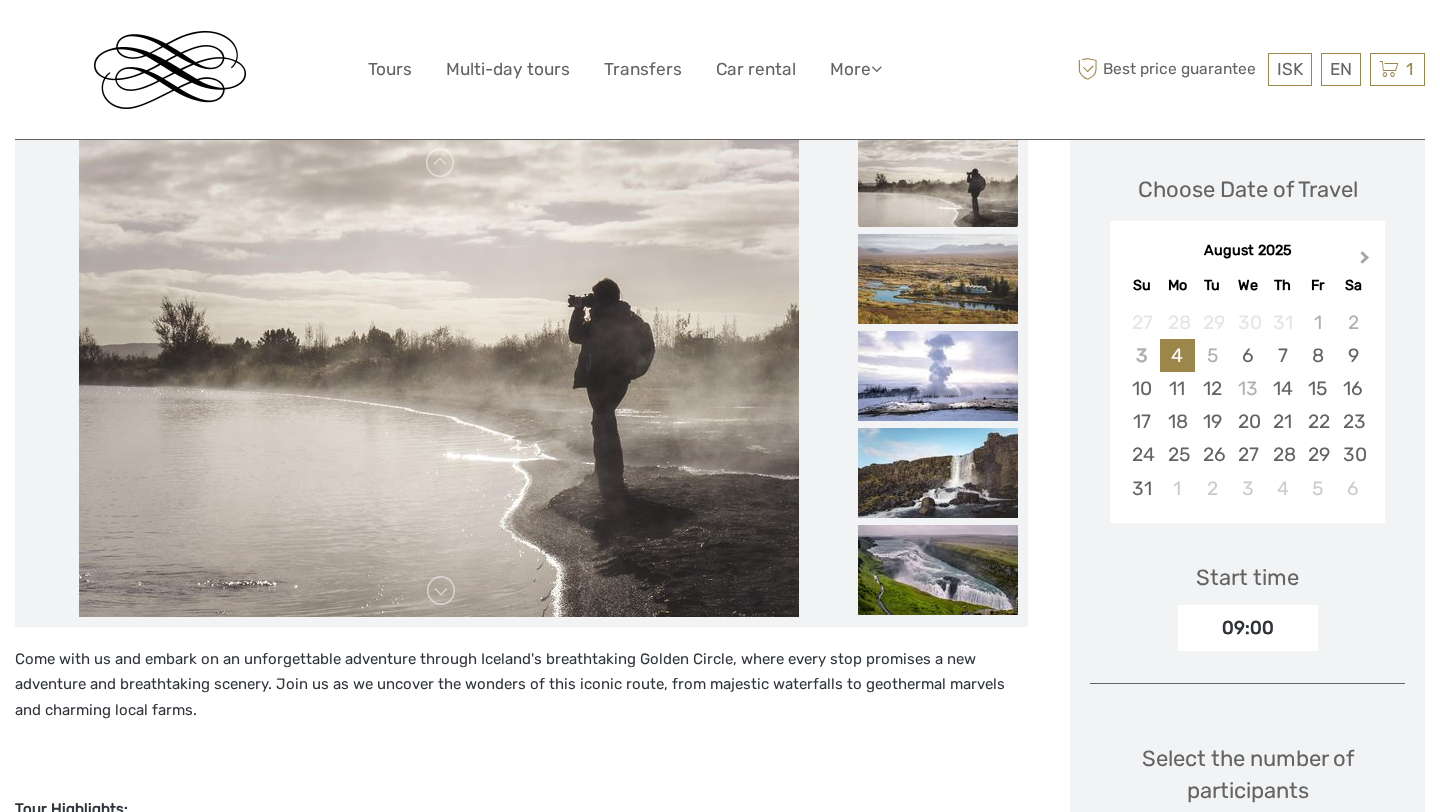 click on "Next Month" at bounding box center (1367, 262) 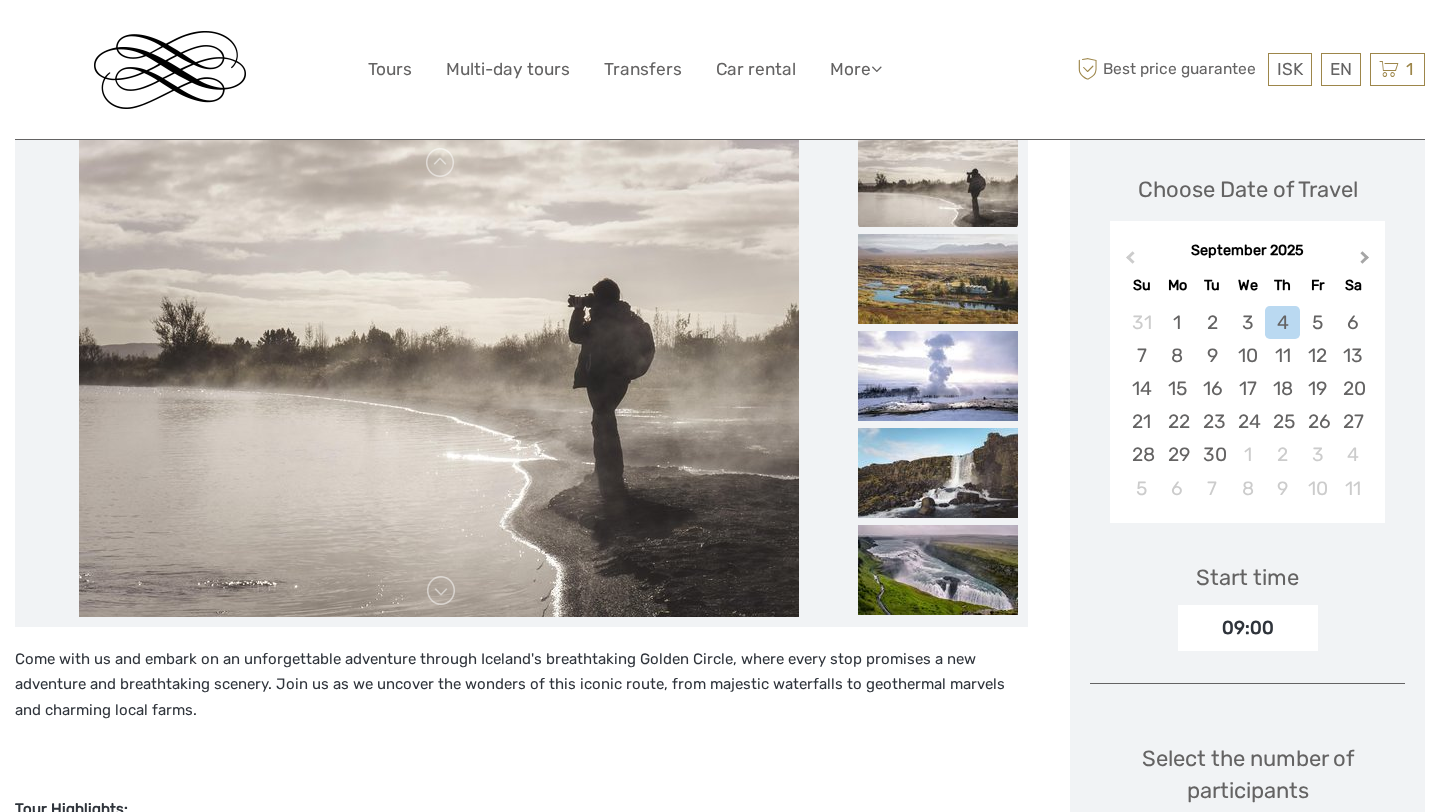 click on "Next Month" at bounding box center [1367, 262] 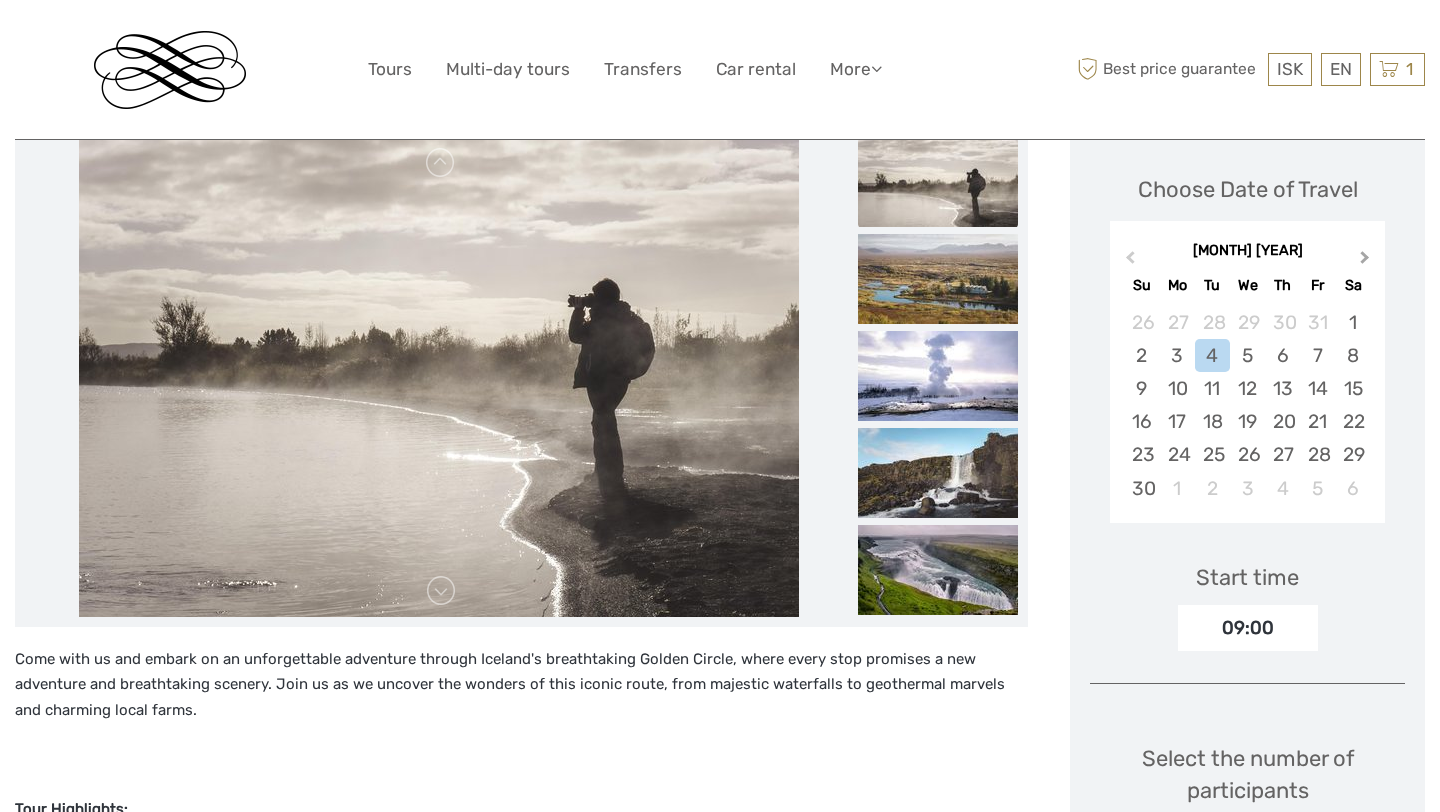 click on "Next Month" at bounding box center [1367, 262] 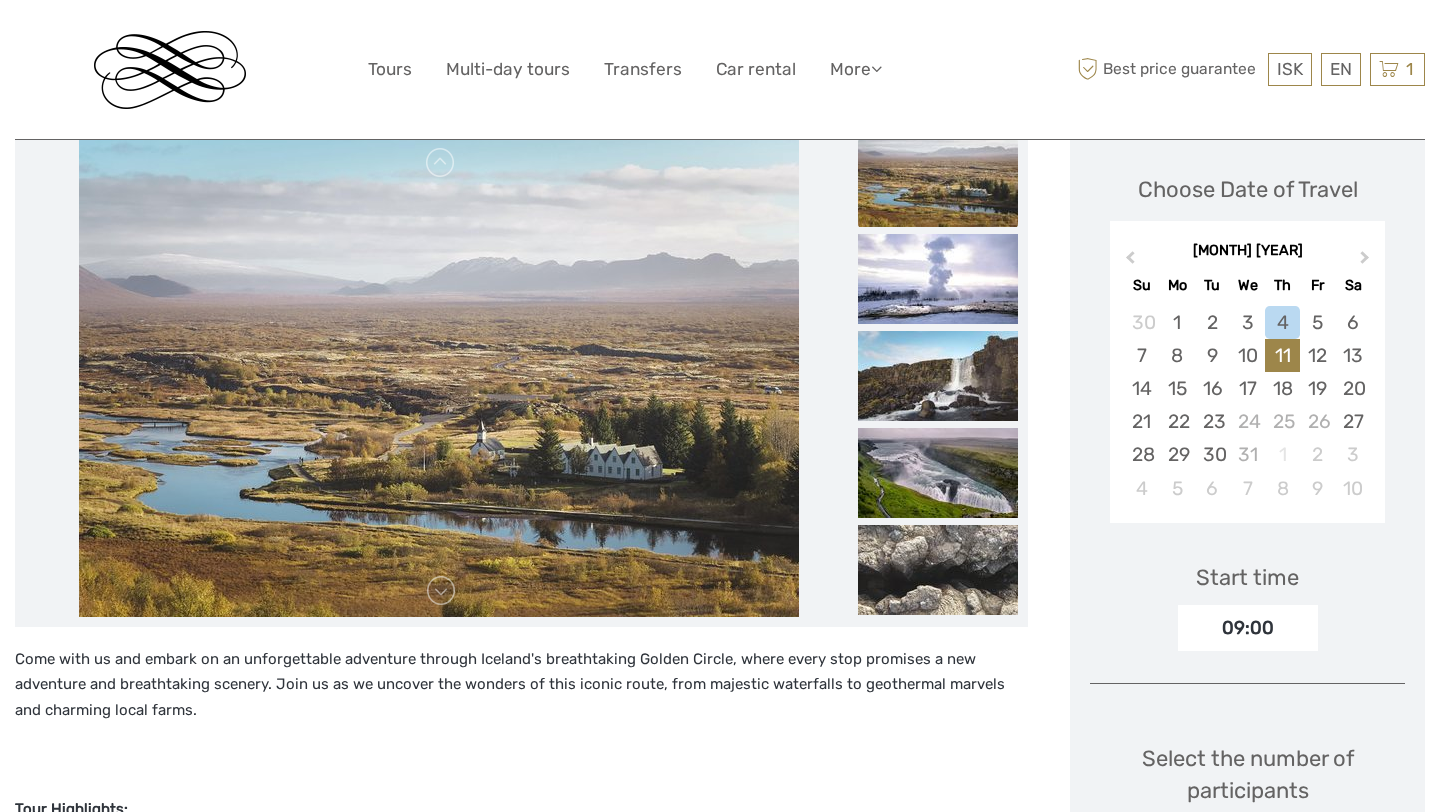 click on "11" at bounding box center (1282, 355) 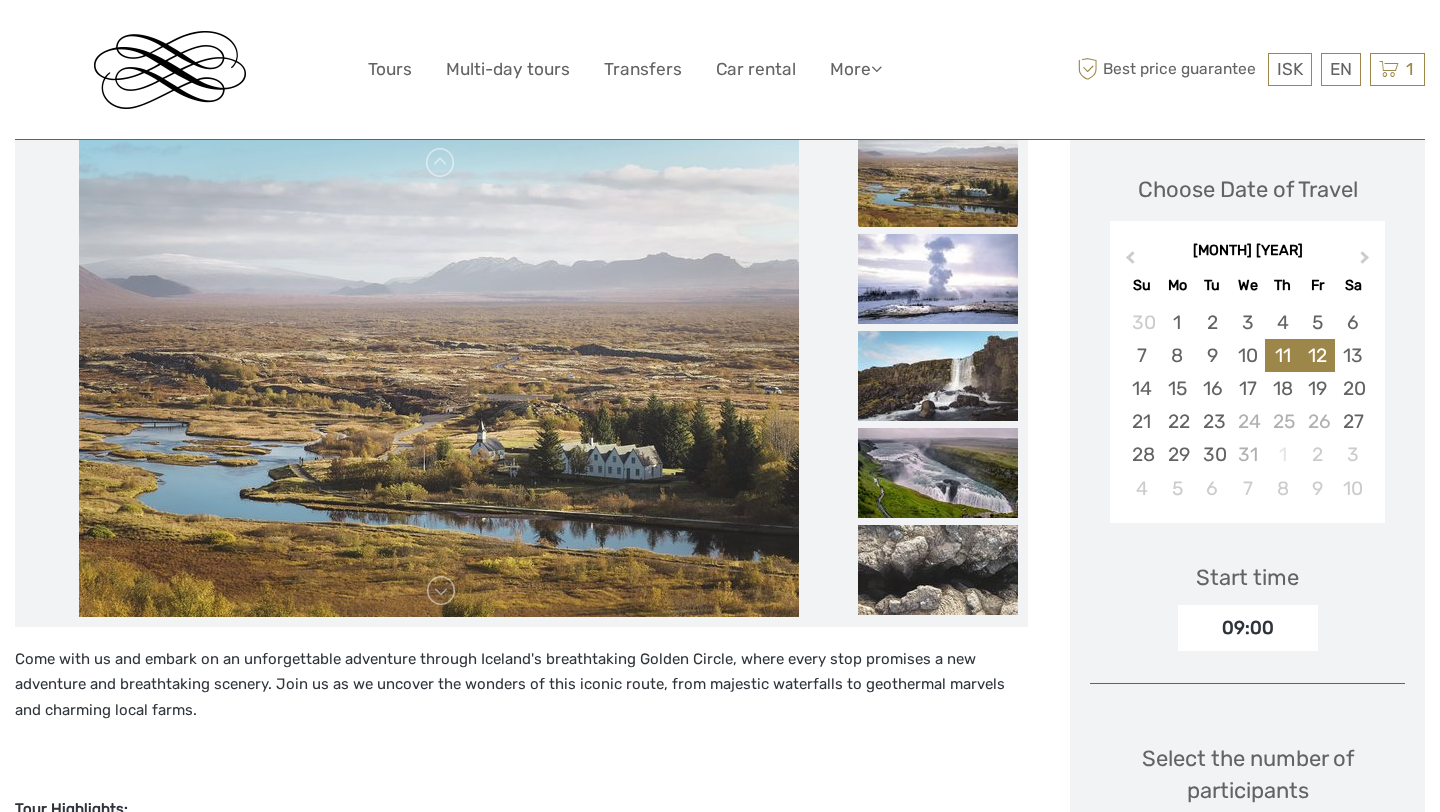 click on "12" at bounding box center [1317, 355] 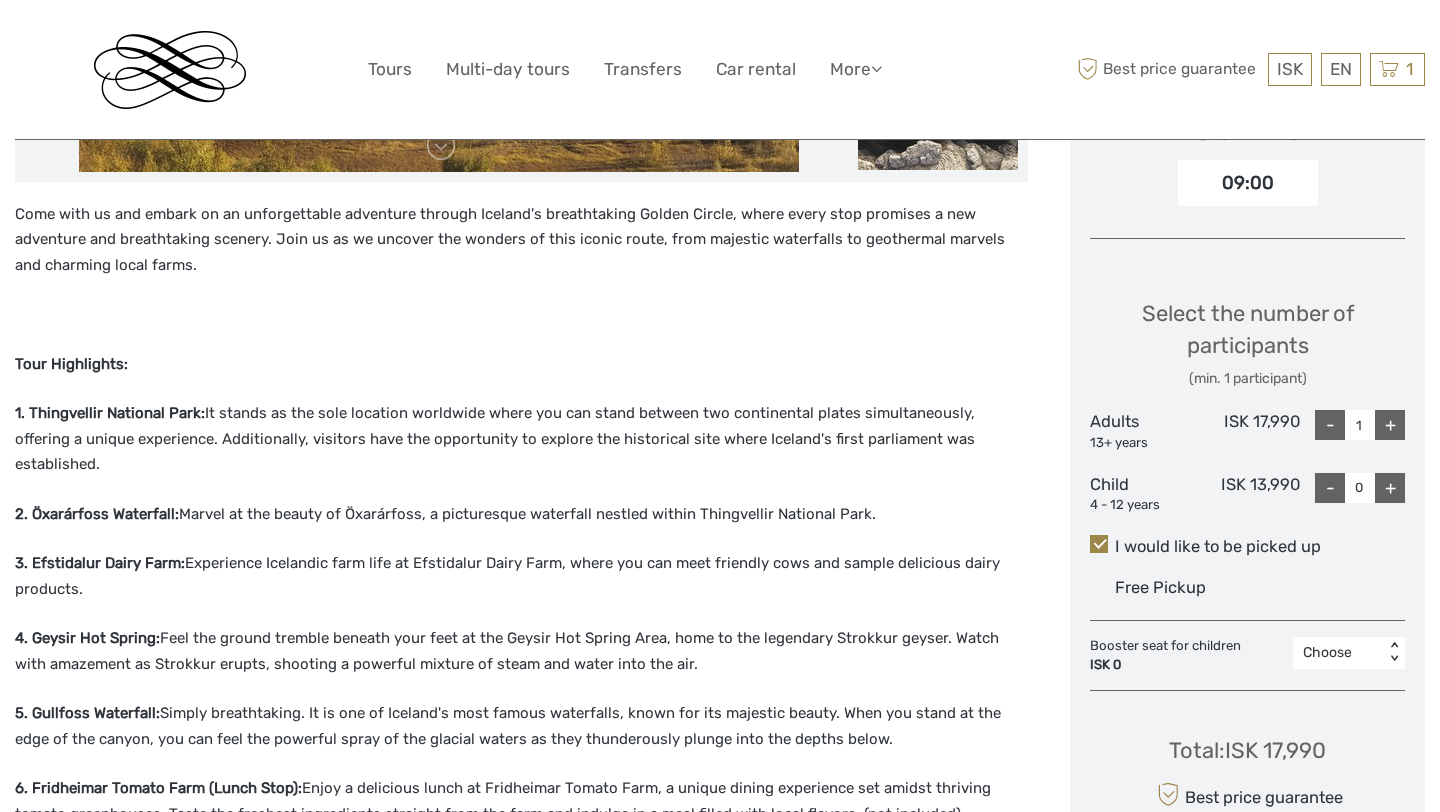 scroll, scrollTop: 716, scrollLeft: 0, axis: vertical 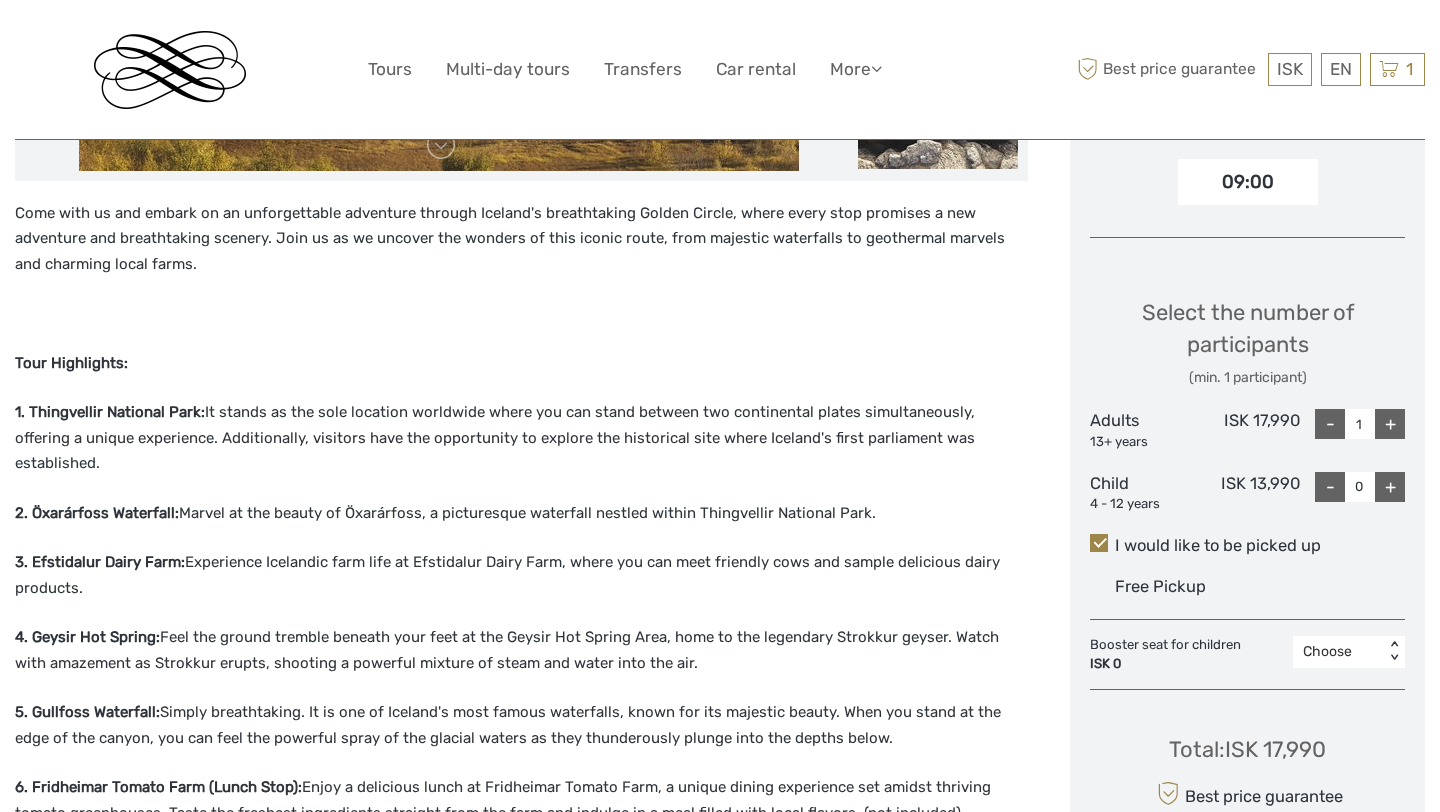 click on "+" at bounding box center (1390, 424) 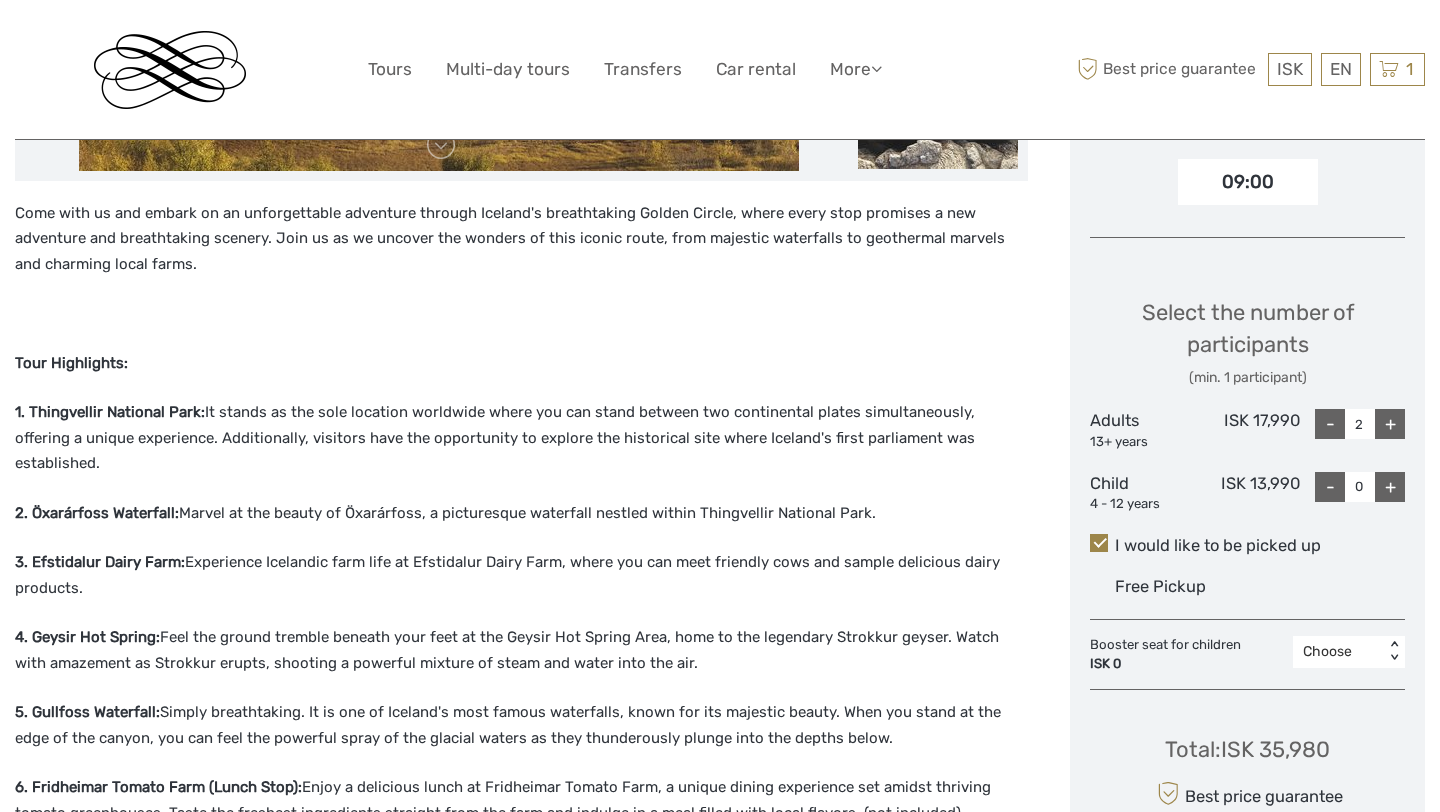 click on "+" at bounding box center (1390, 424) 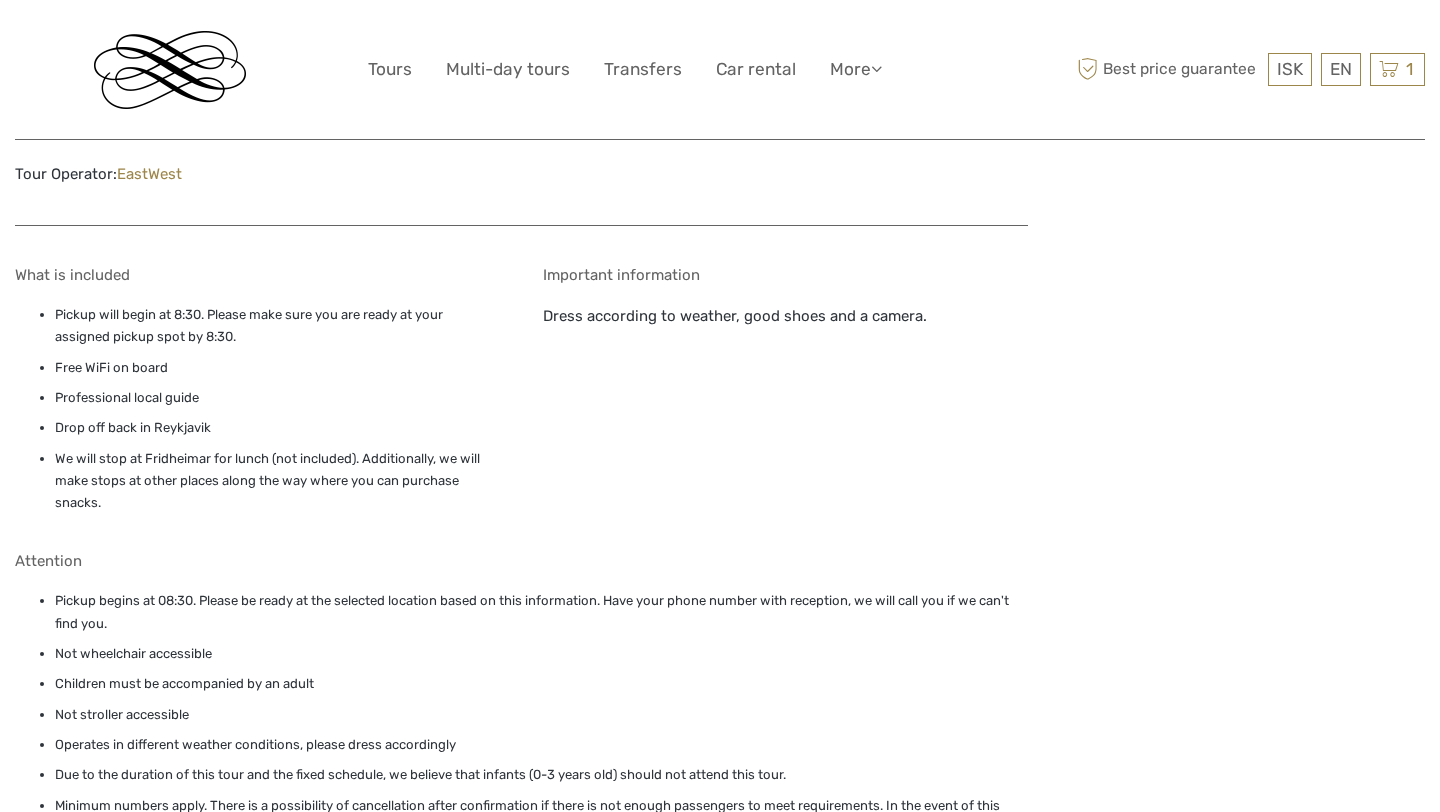 scroll, scrollTop: 2473, scrollLeft: 0, axis: vertical 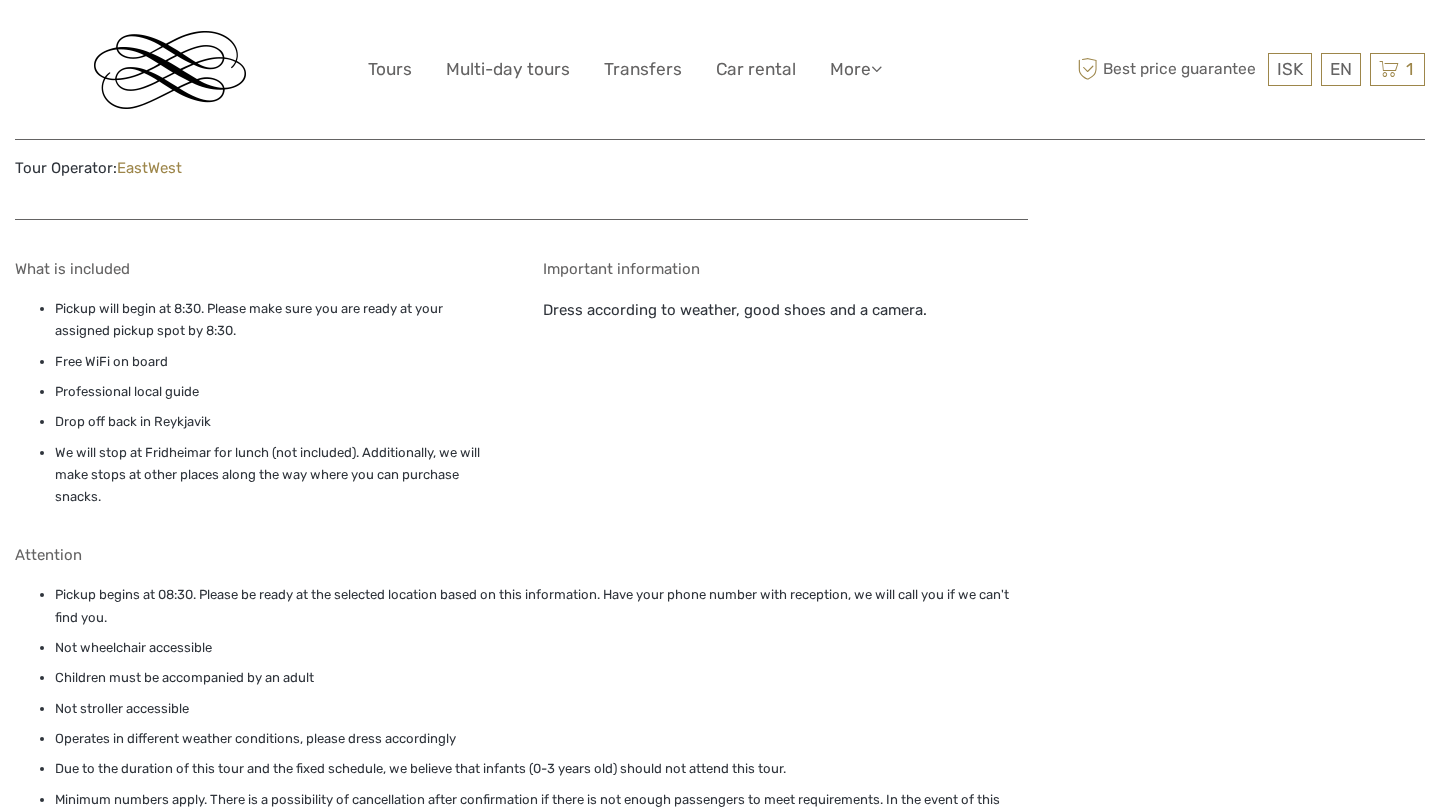 click on "Pickup will begin at 8:30. Please make sure you are ready at your assigned pickup spot by 8:30." at bounding box center [278, 320] 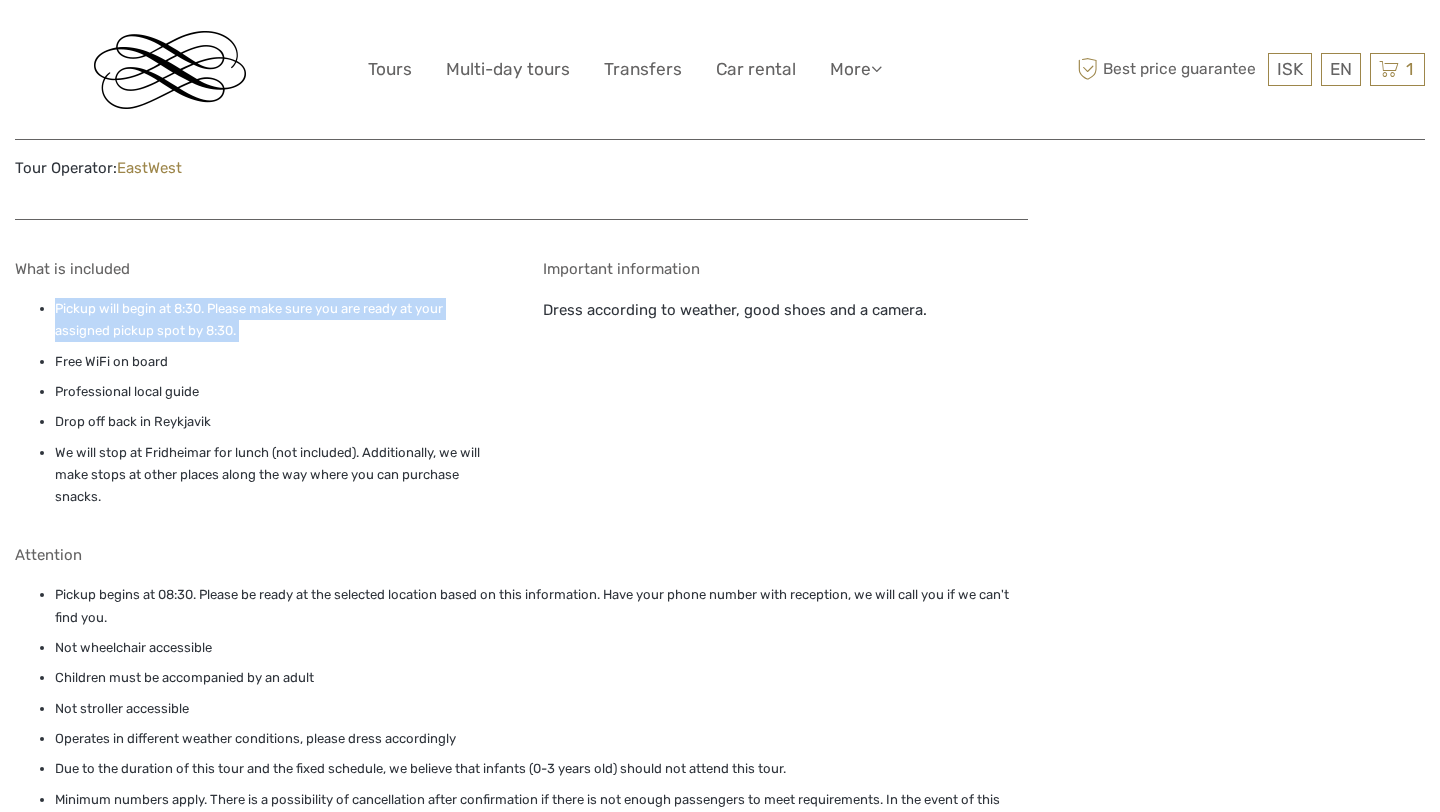 click on "Pickup will begin at 8:30. Please make sure you are ready at your assigned pickup spot by 8:30." at bounding box center (278, 320) 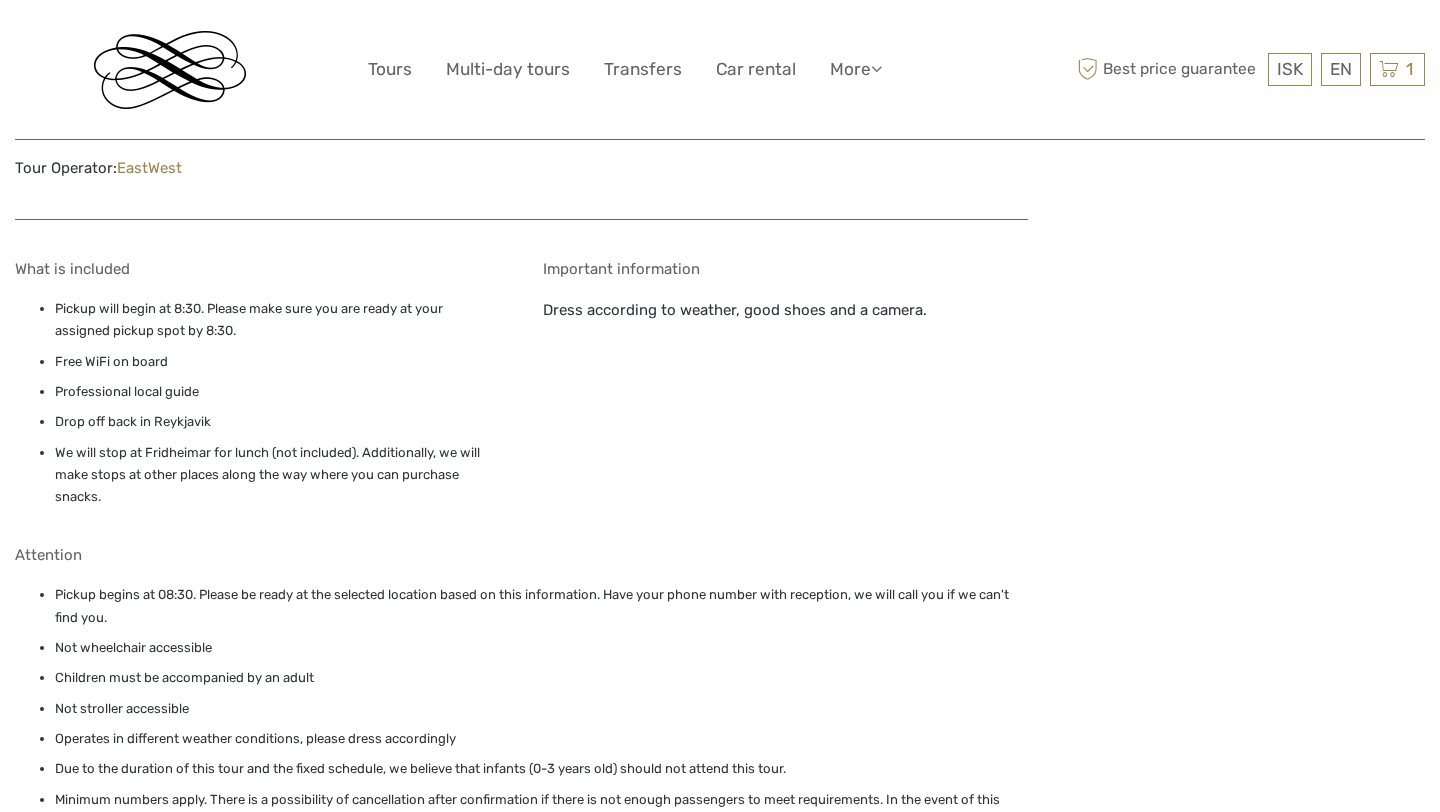 click on "Pickup will begin at 8:30. Please make sure you are ready at your assigned pickup spot by 8:30." at bounding box center [278, 320] 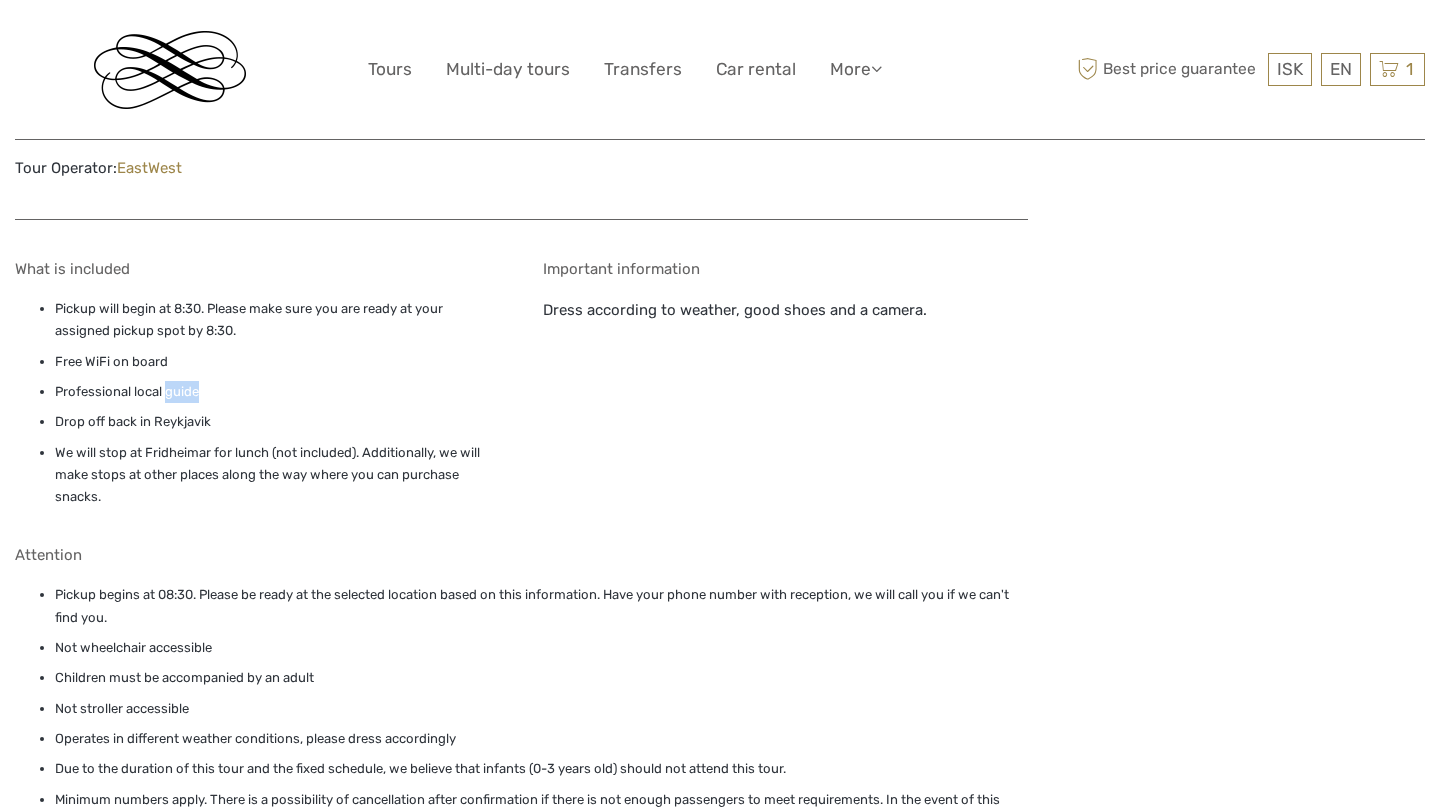 click on "Professional local guide" at bounding box center [278, 392] 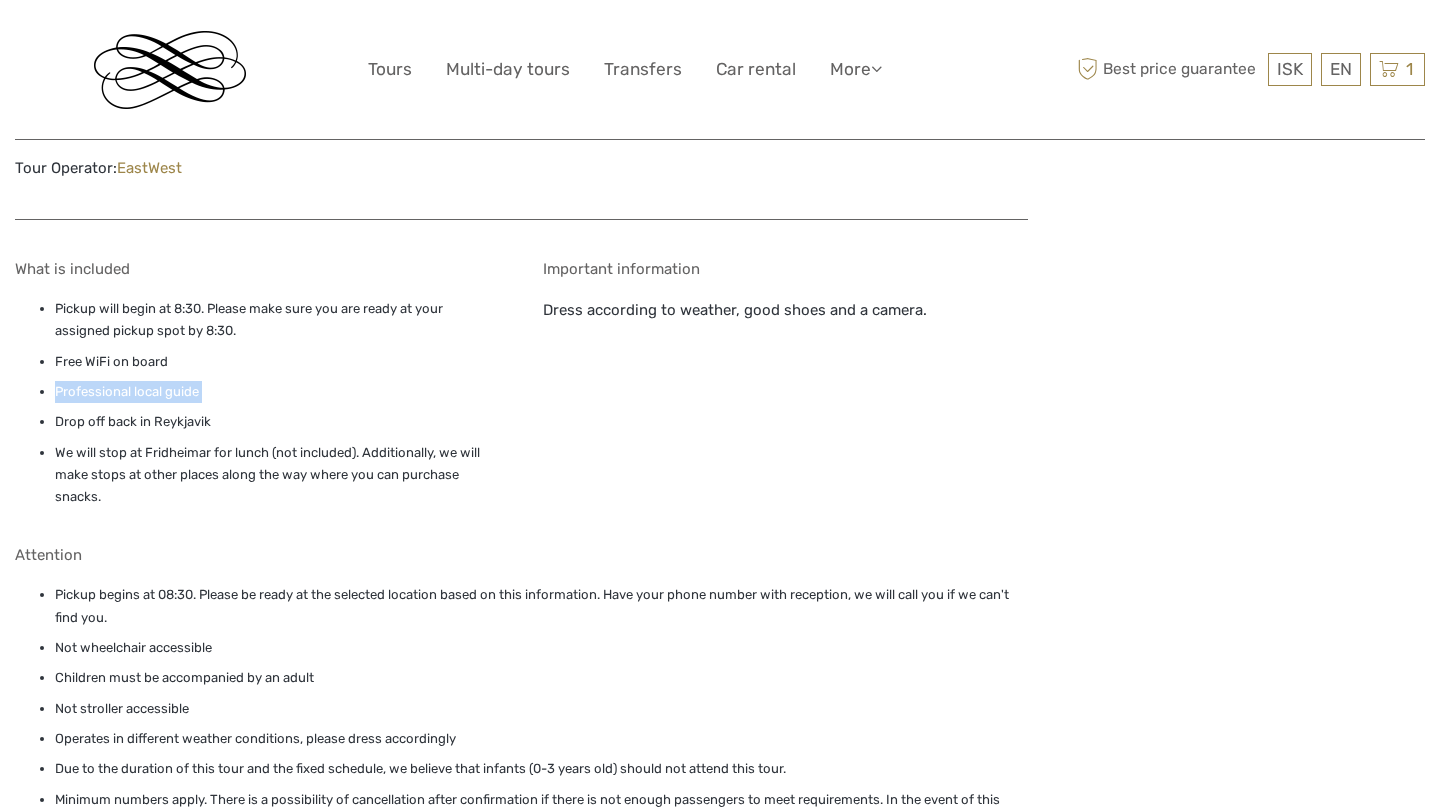 click on "We will stop at Fridheimar for lunch (not included). Additionally, we will make stops at other places along the way where you can purchase snacks." at bounding box center (278, 475) 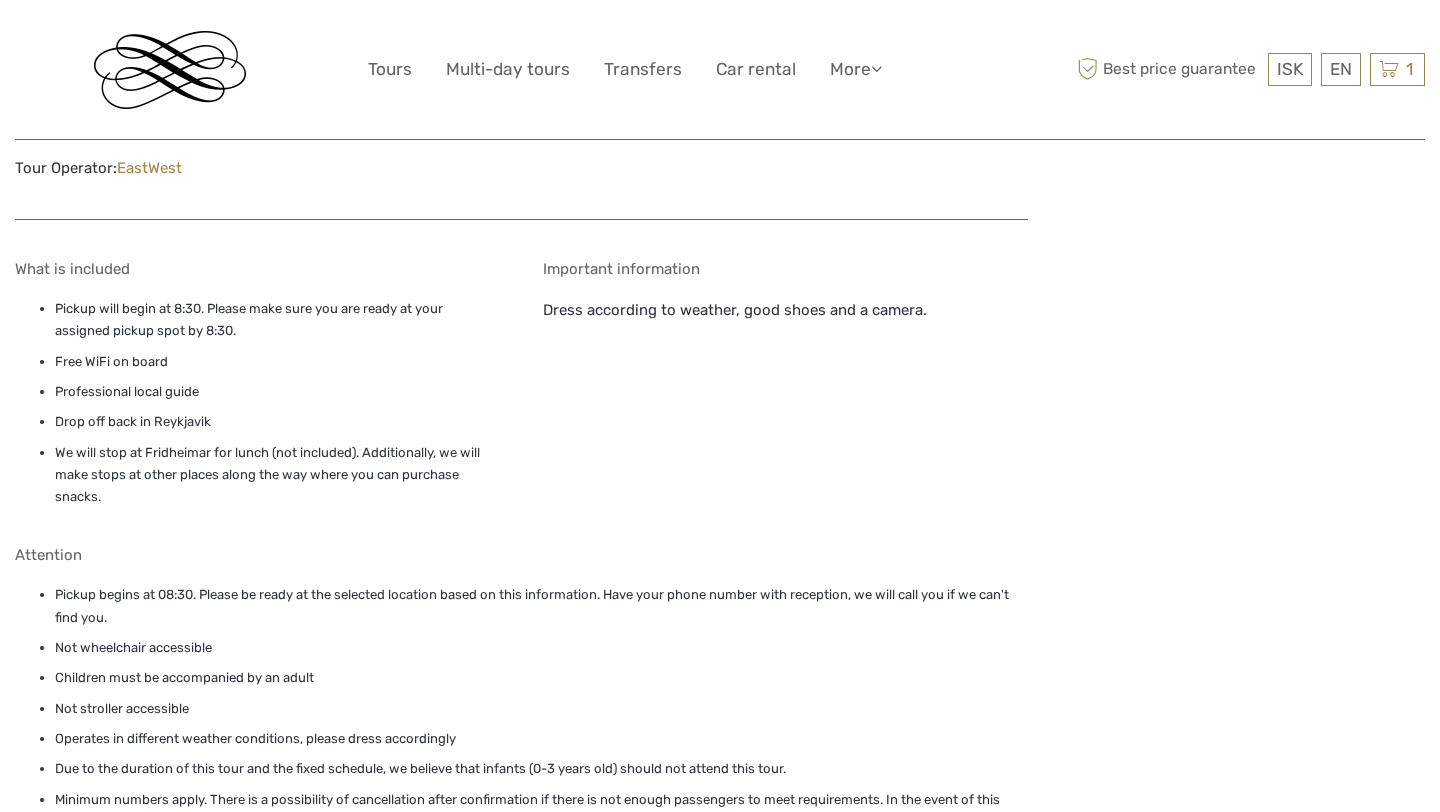 click on "We will stop at Fridheimar for lunch (not included). Additionally, we will make stops at other places along the way where you can purchase snacks." at bounding box center [278, 475] 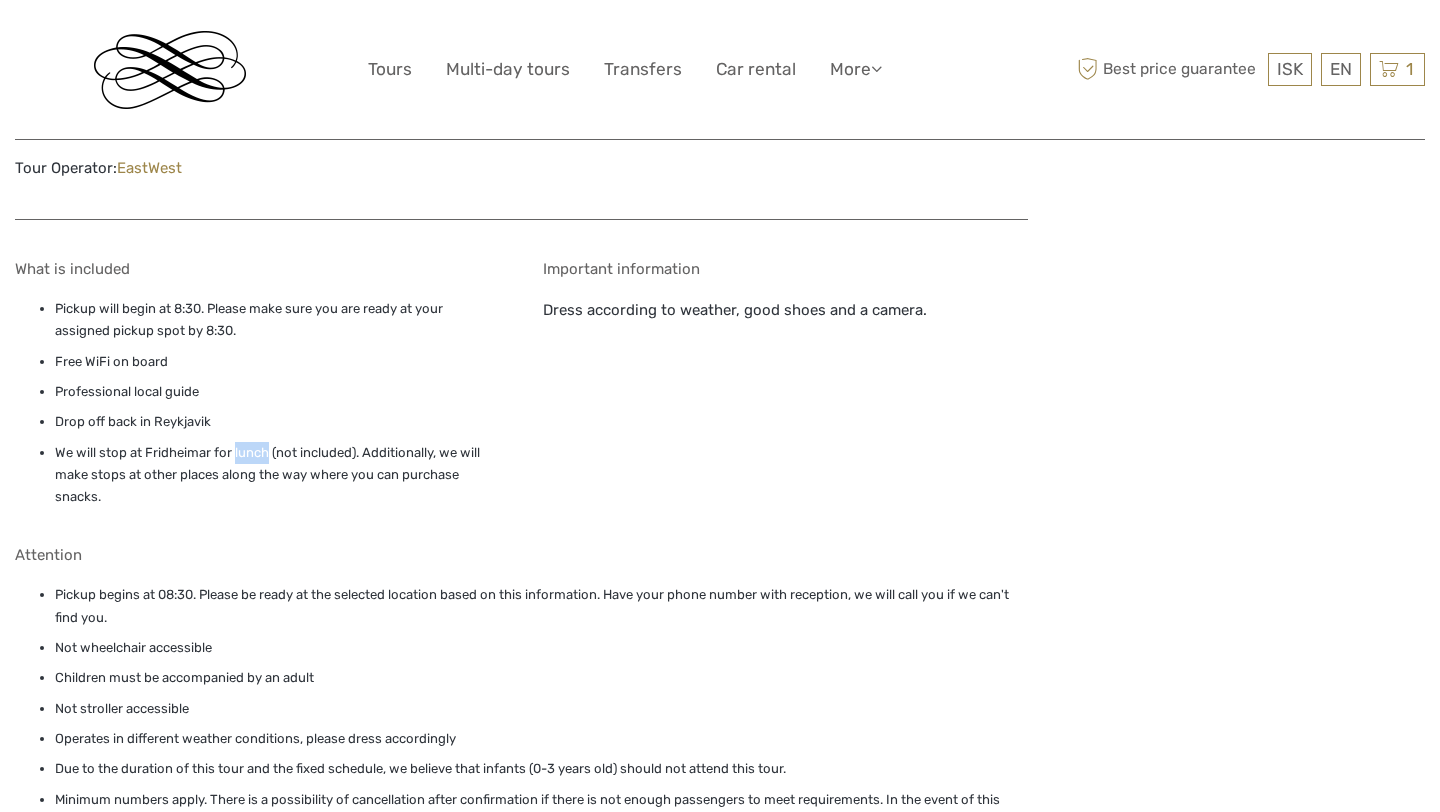 click on "We will stop at Fridheimar for lunch (not included). Additionally, we will make stops at other places along the way where you can purchase snacks." at bounding box center (278, 475) 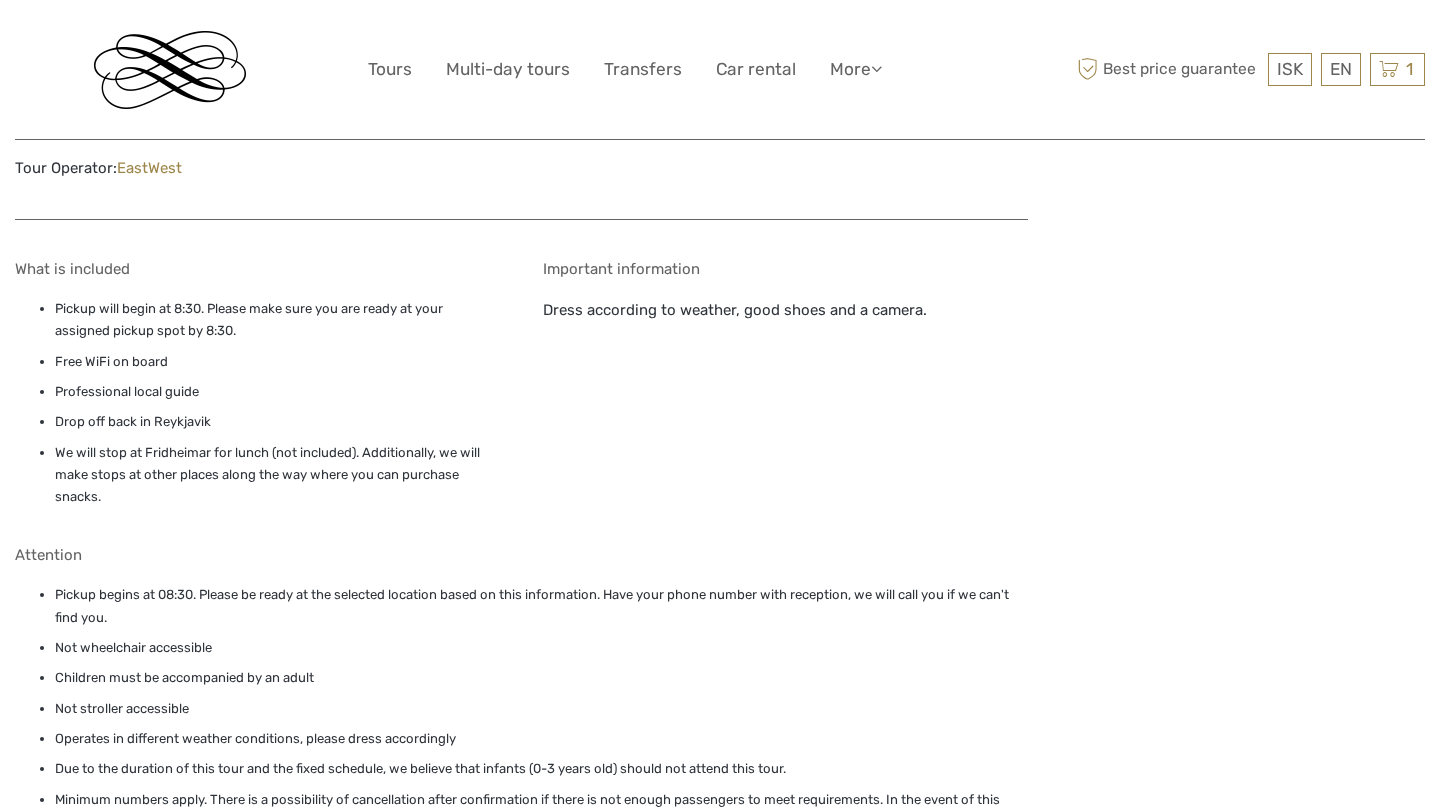 click on "We will stop at Fridheimar for lunch (not included). Additionally, we will make stops at other places along the way where you can purchase snacks." at bounding box center [278, 475] 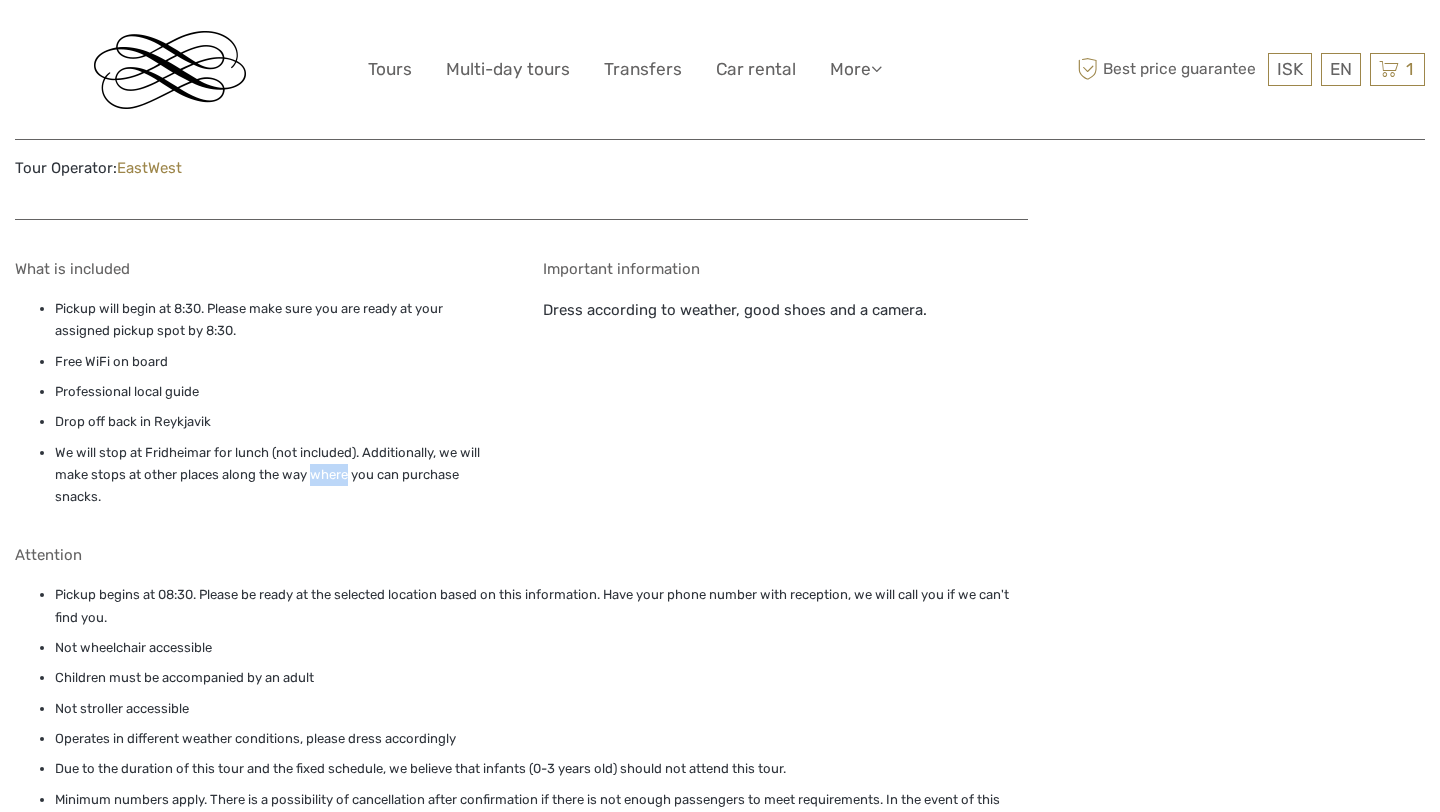 click on "We will stop at Fridheimar for lunch (not included). Additionally, we will make stops at other places along the way where you can purchase snacks." at bounding box center (278, 475) 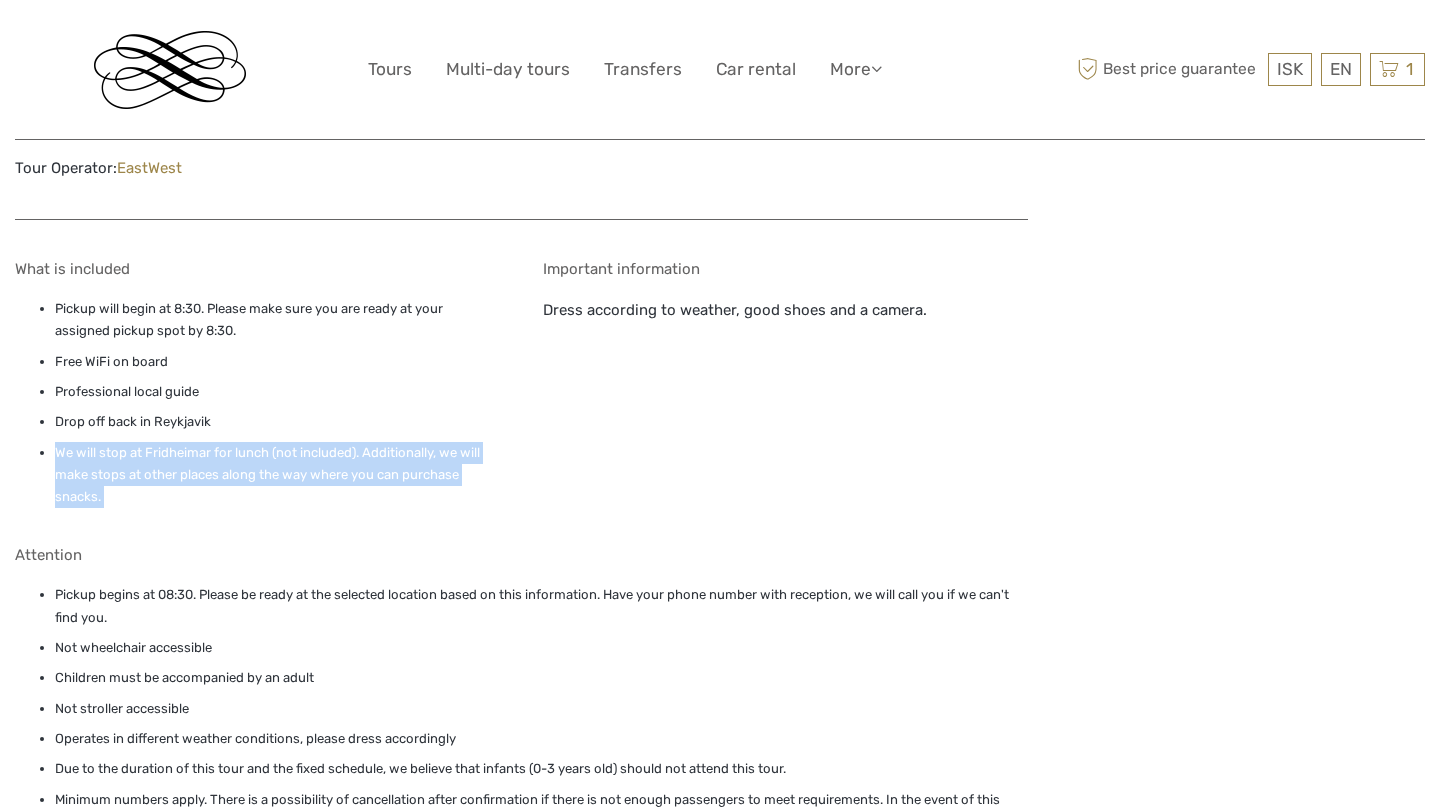 click on "We will stop at Fridheimar for lunch (not included). Additionally, we will make stops at other places along the way where you can purchase snacks." at bounding box center (278, 475) 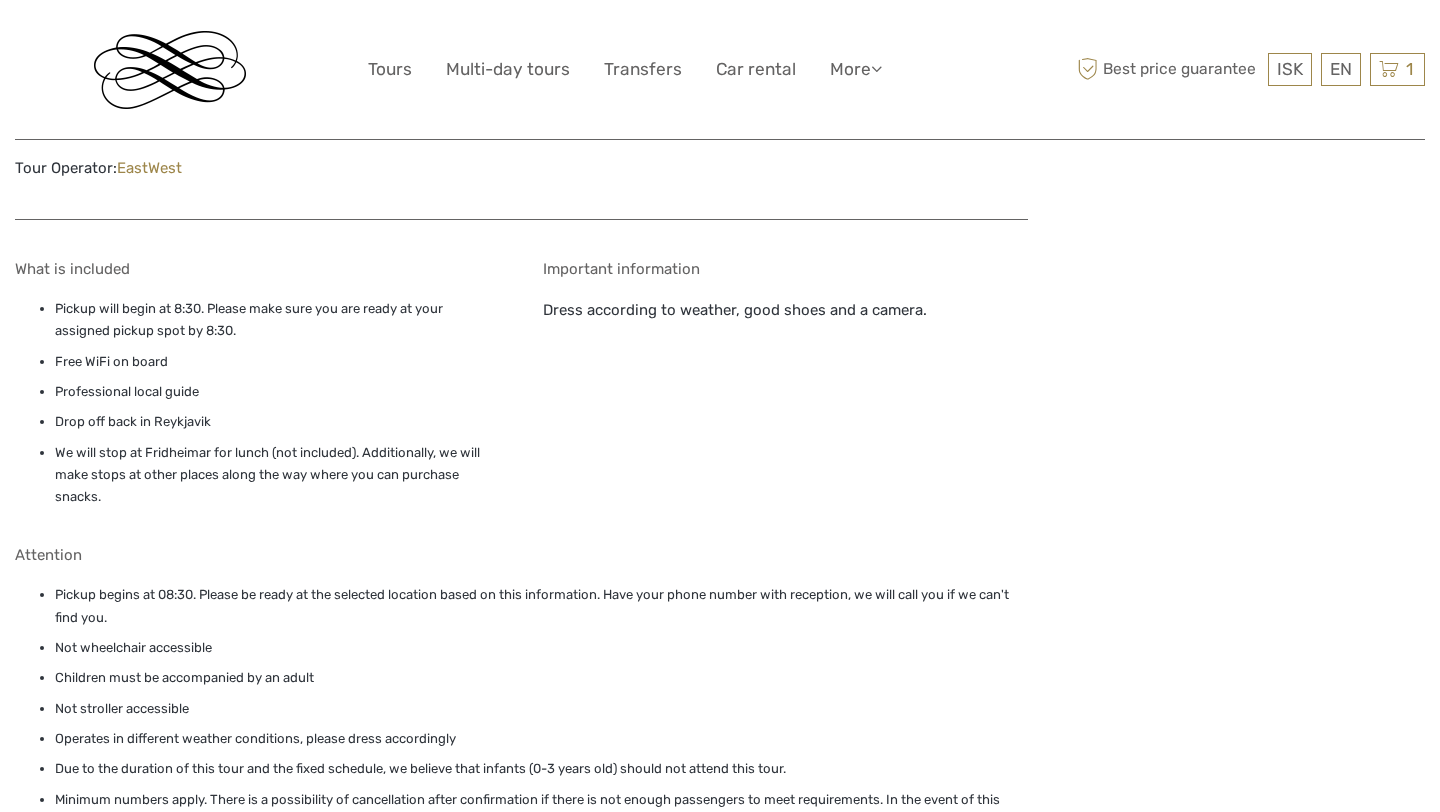 click on "We will stop at Fridheimar for lunch (not included). Additionally, we will make stops at other places along the way where you can purchase snacks." at bounding box center (278, 475) 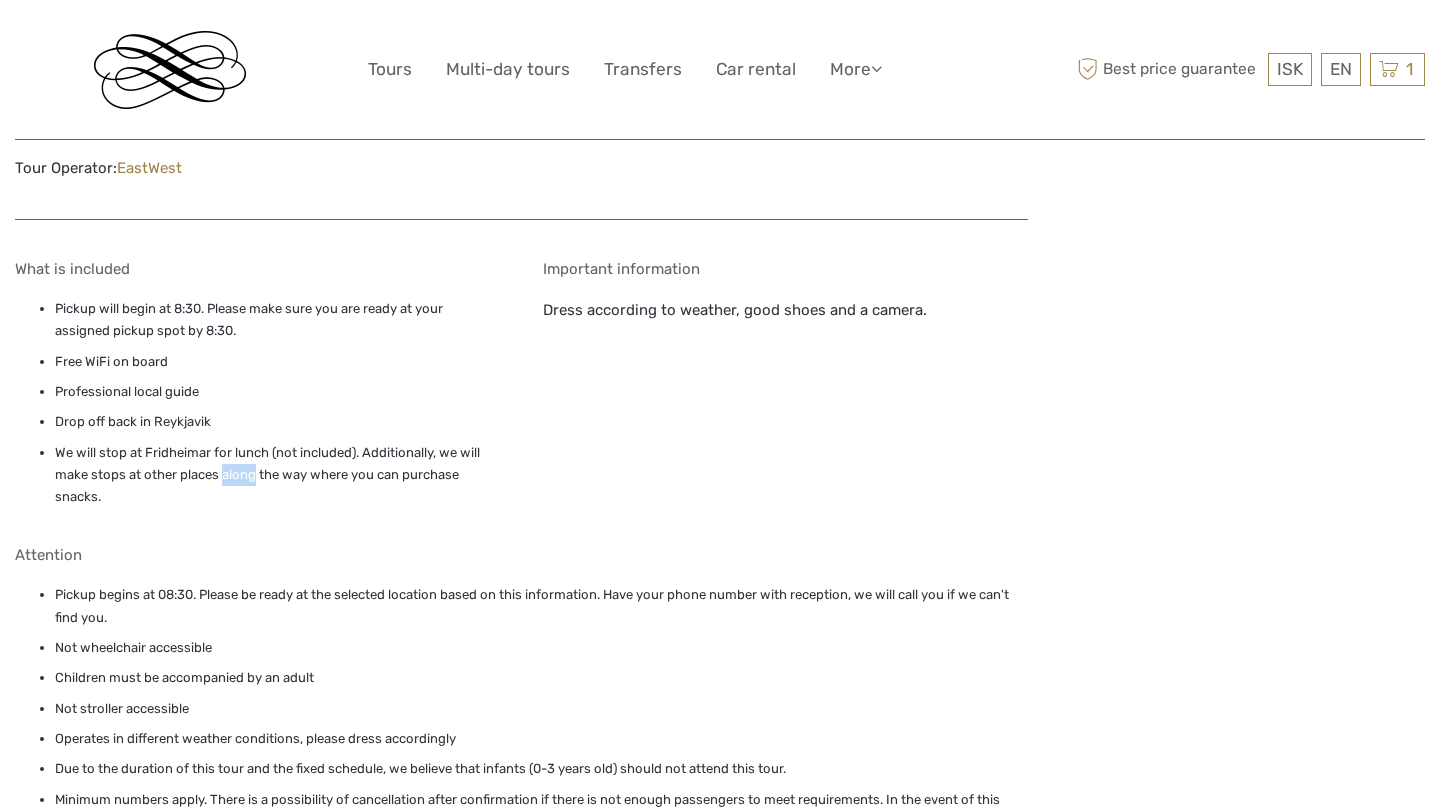 click on "What is included
Pickup will begin at 8:30. Please make sure you are ready at your assigned pickup spot by 8:30. Free WiFi on board Professional local guide Drop off back in Reykjavik We will stop at Fridheimar for lunch (not included). Additionally, we will make stops at other places along the way where you can purchase snacks." at bounding box center [258, 388] 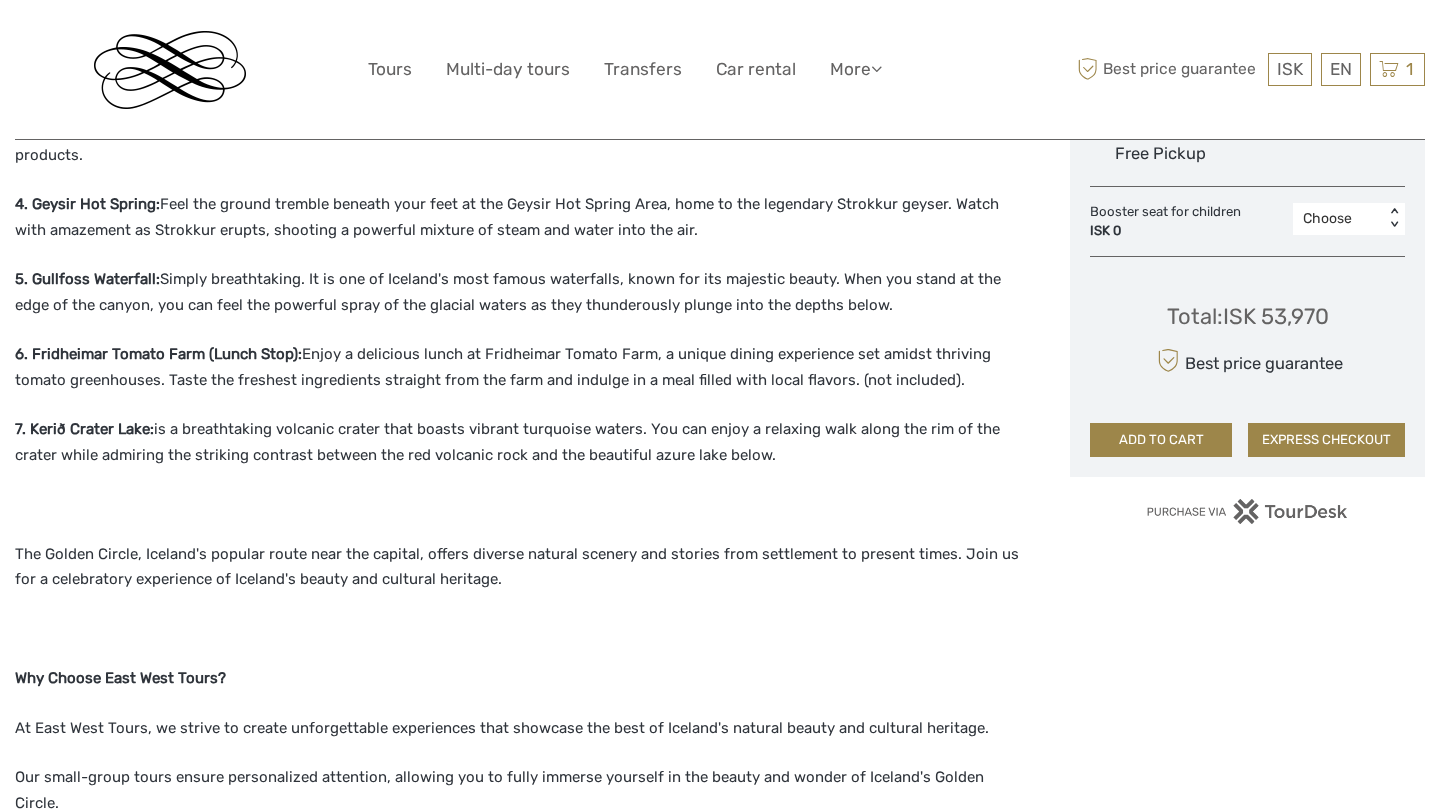 scroll, scrollTop: 975, scrollLeft: 0, axis: vertical 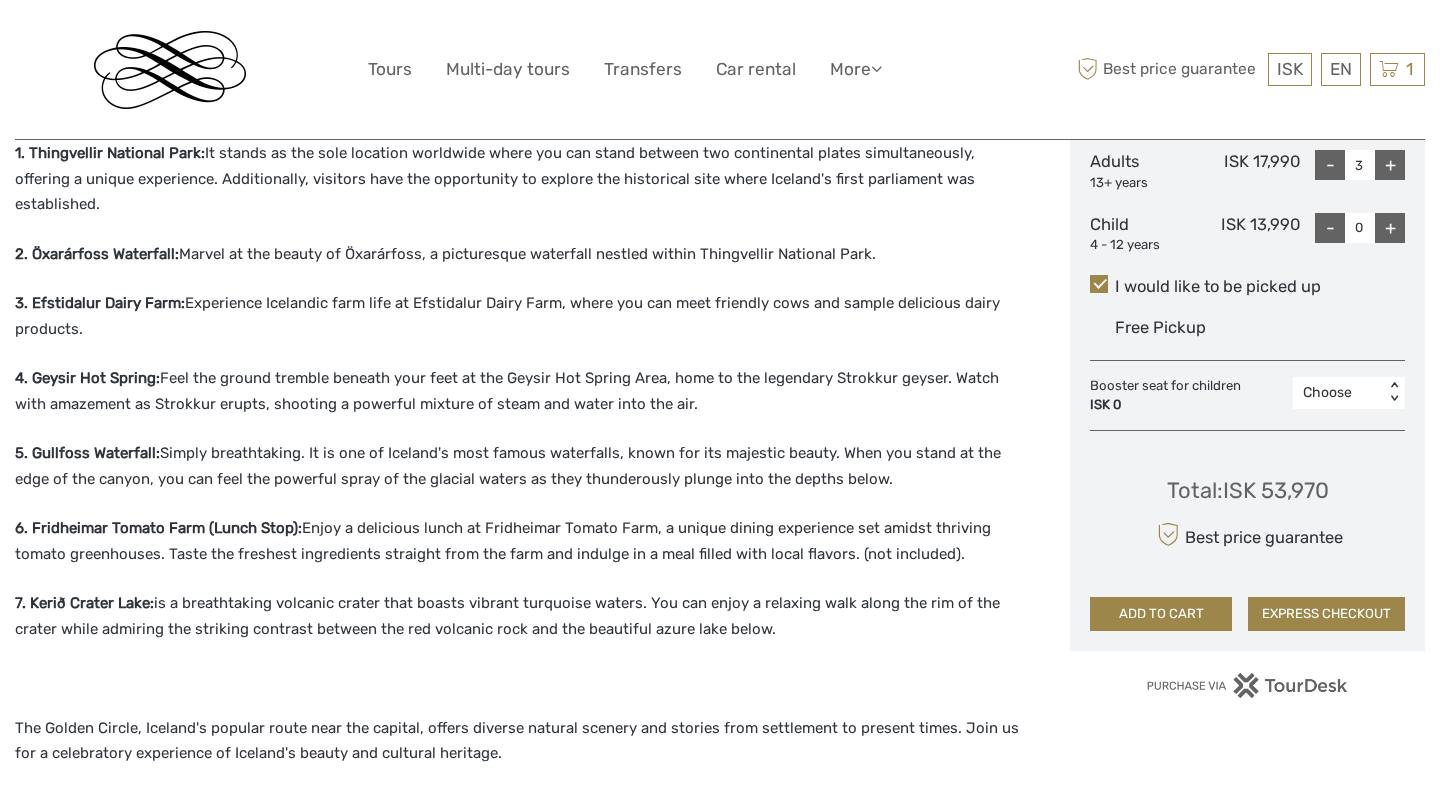 click at bounding box center (170, 70) 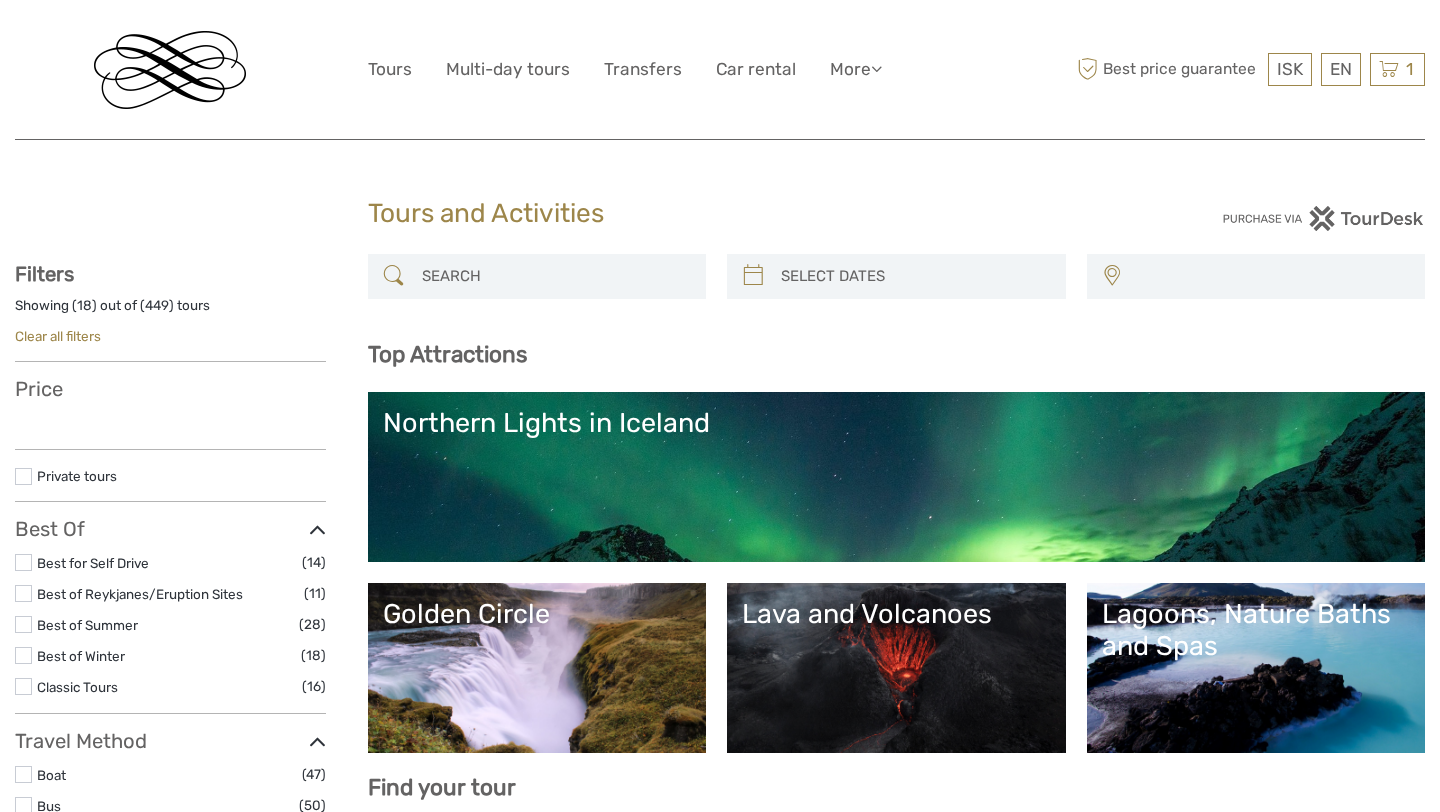 select 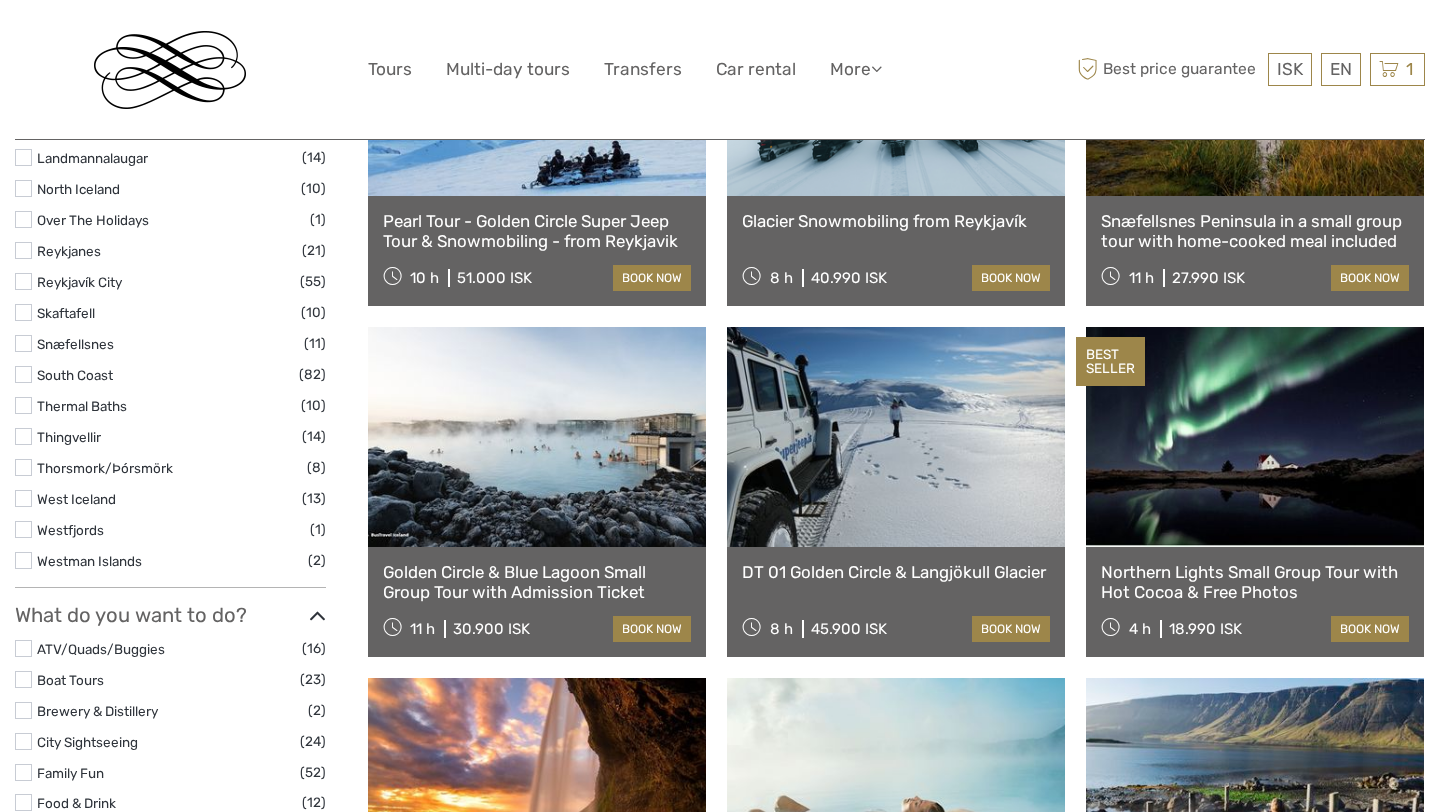 scroll, scrollTop: 1130, scrollLeft: 0, axis: vertical 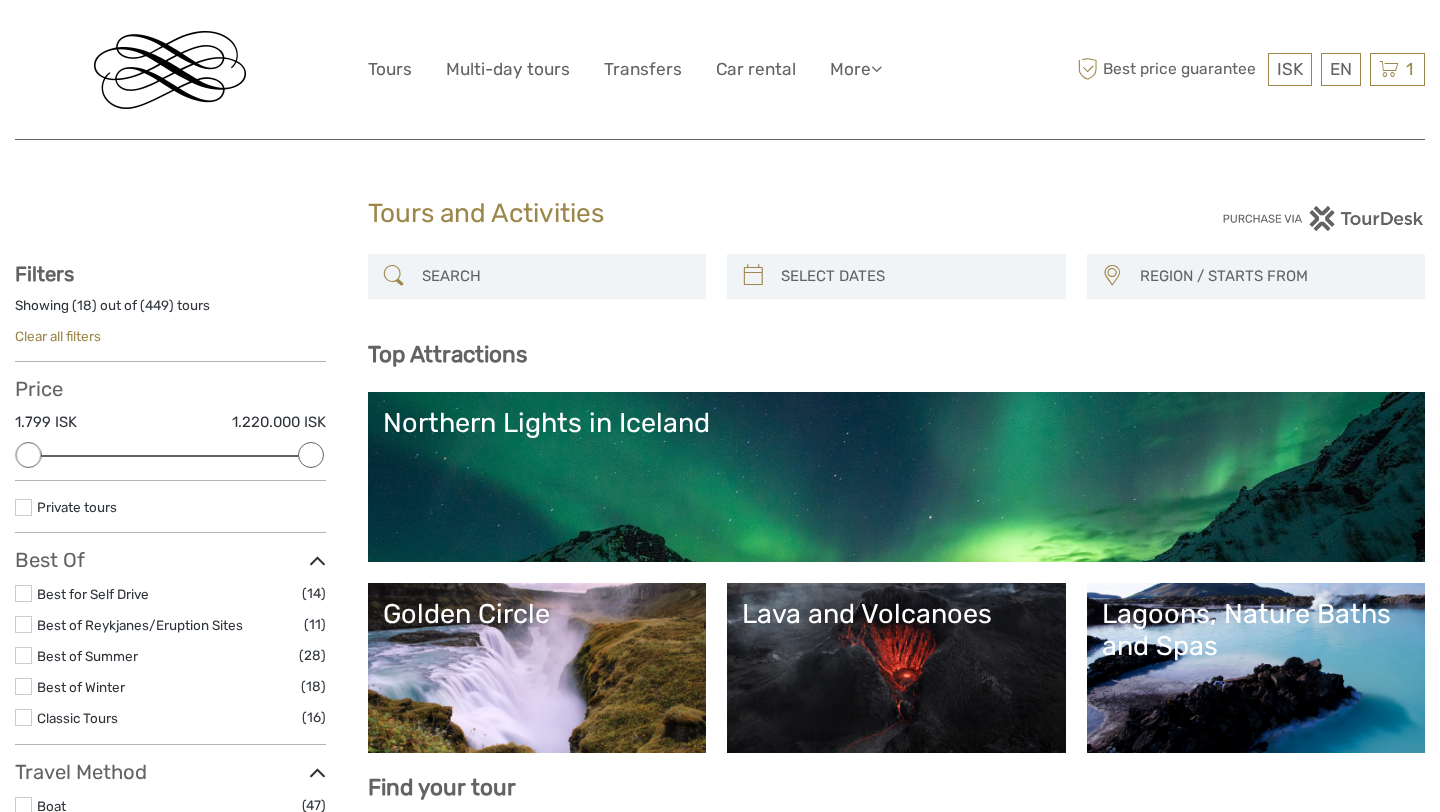click on "Golden Circle" at bounding box center [537, 668] 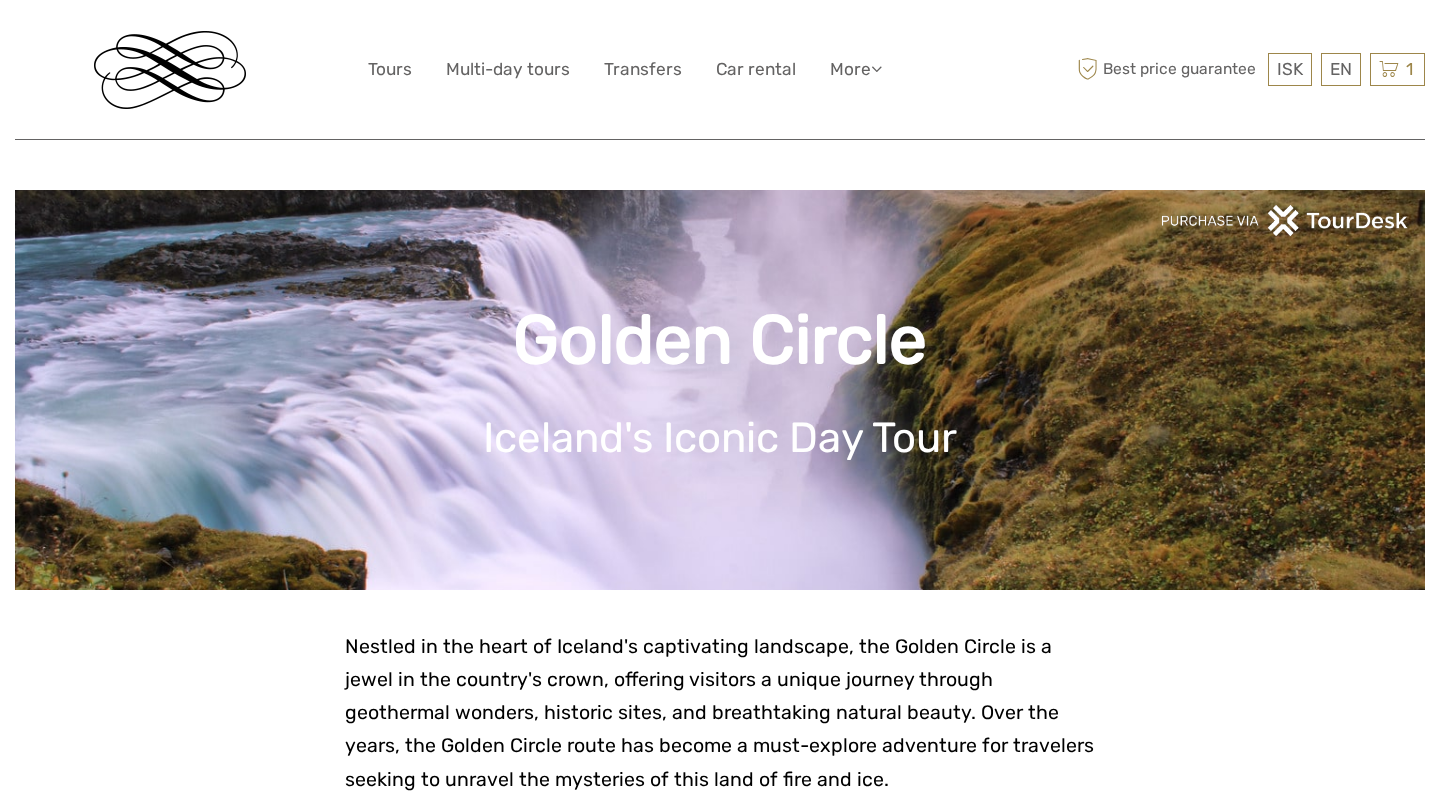 scroll, scrollTop: 444, scrollLeft: 0, axis: vertical 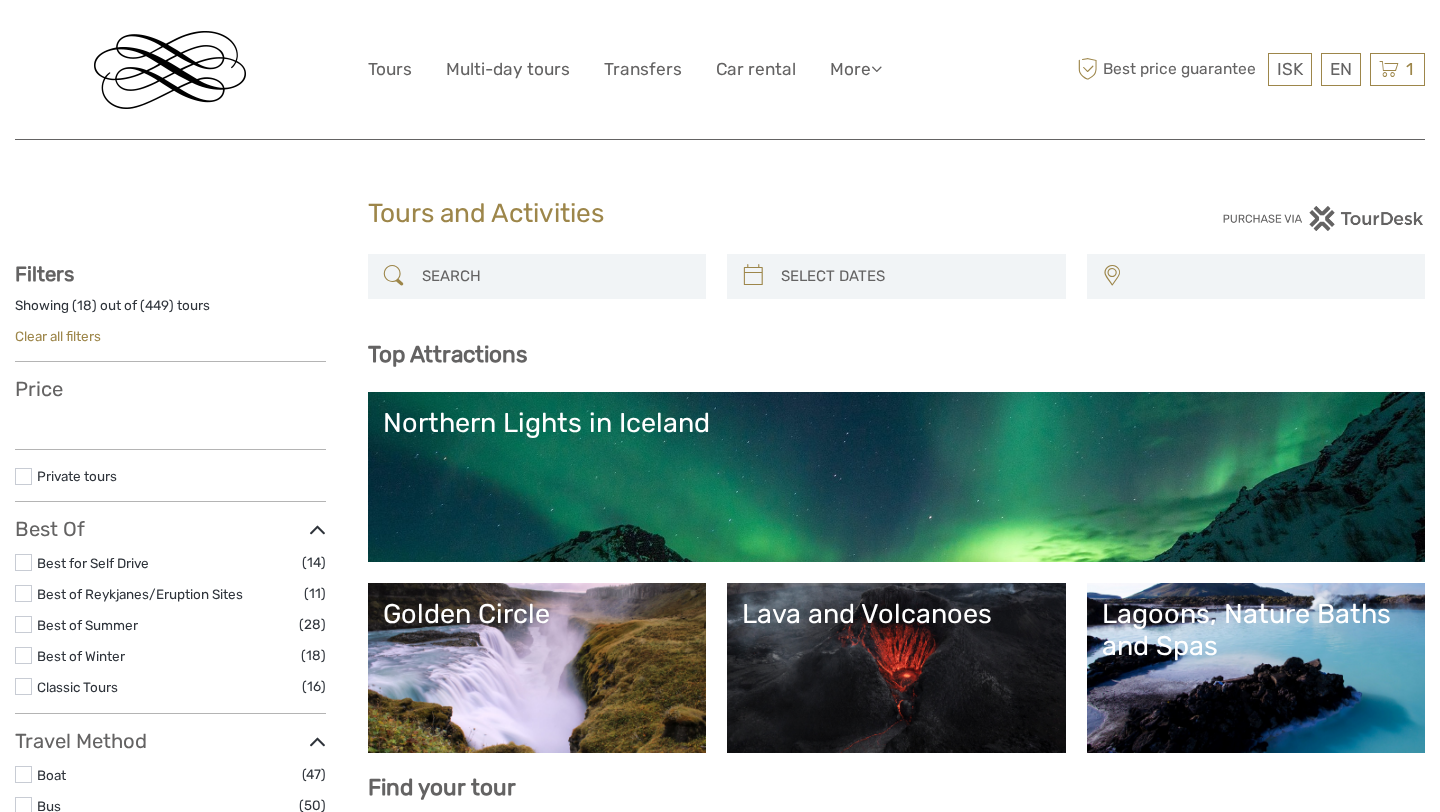 select 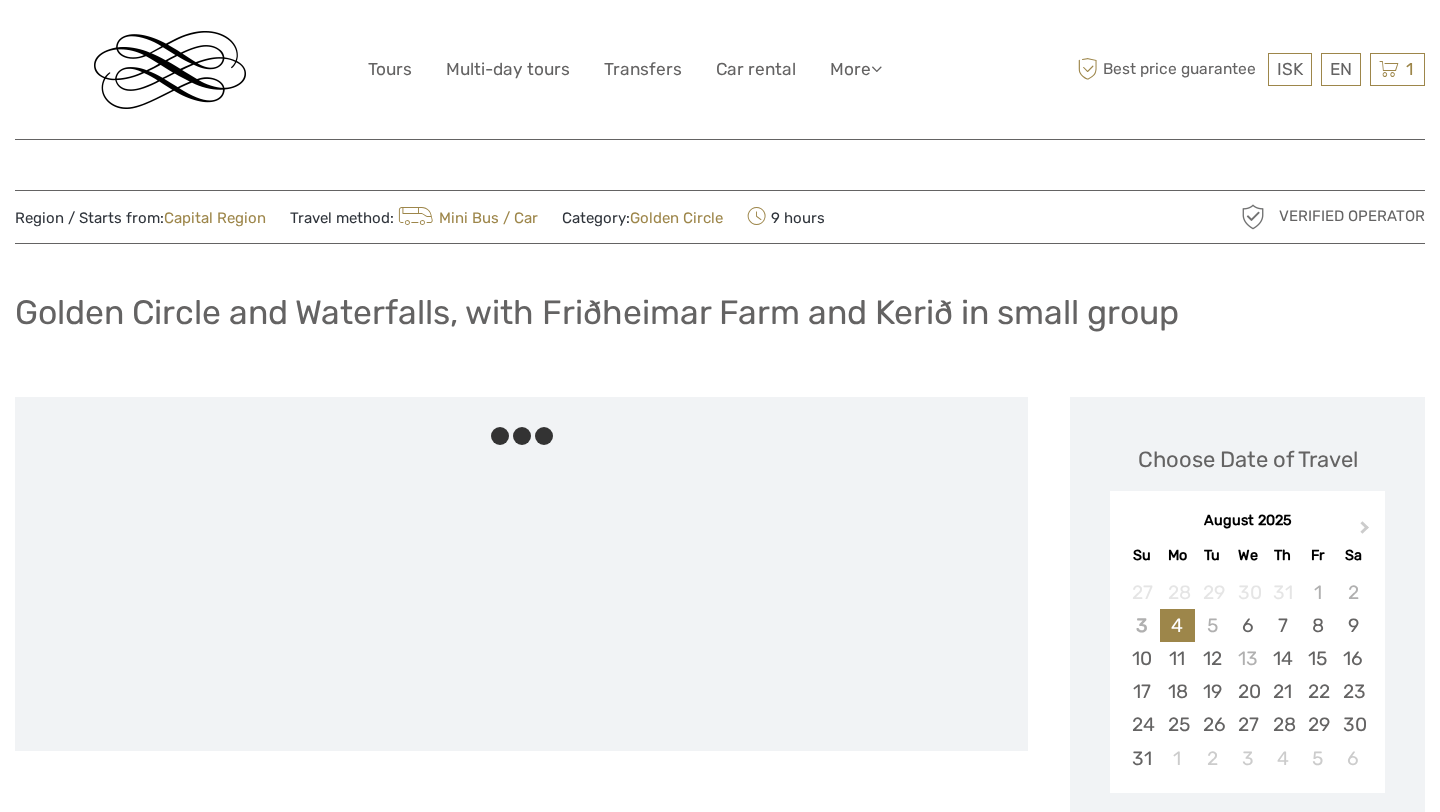 scroll, scrollTop: 921, scrollLeft: 0, axis: vertical 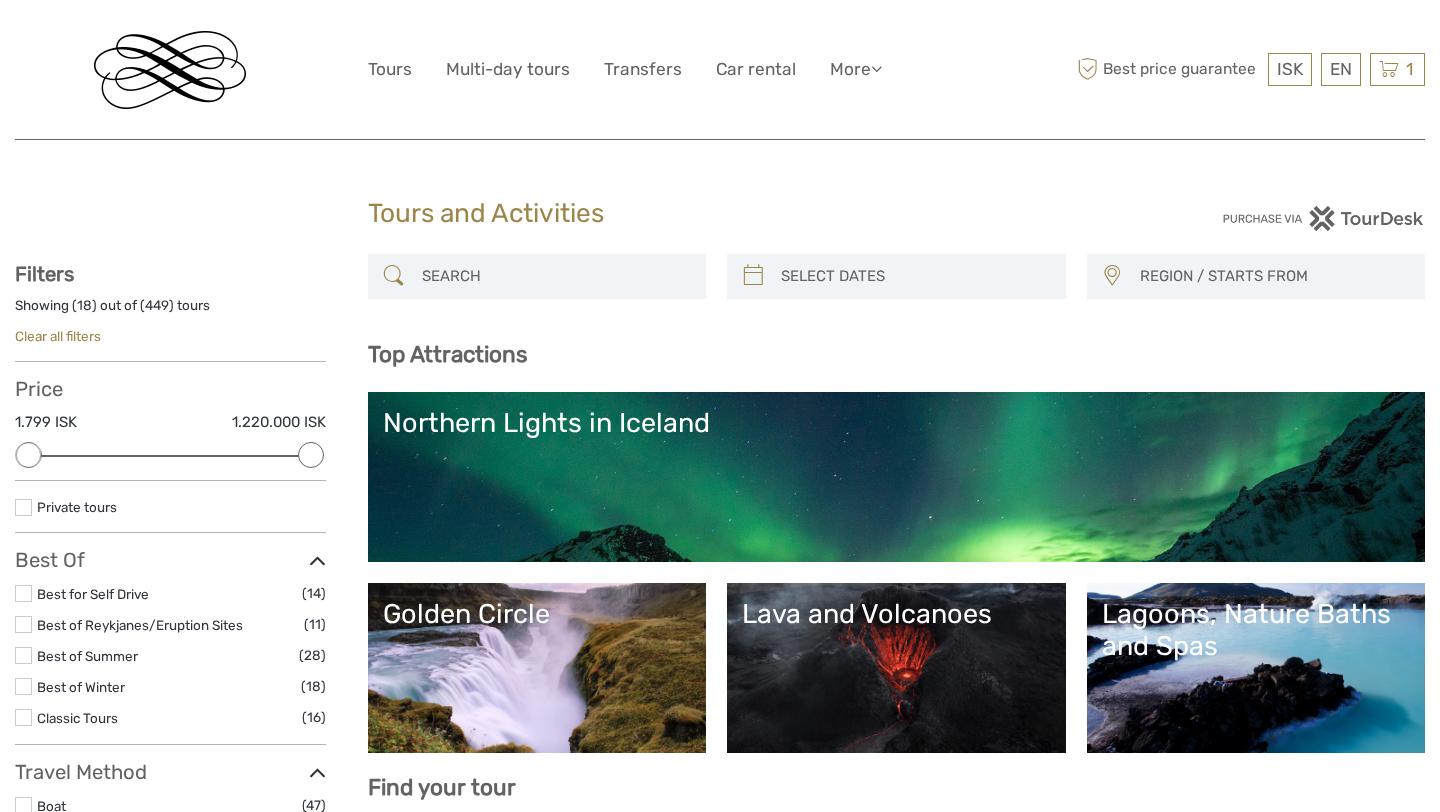 select 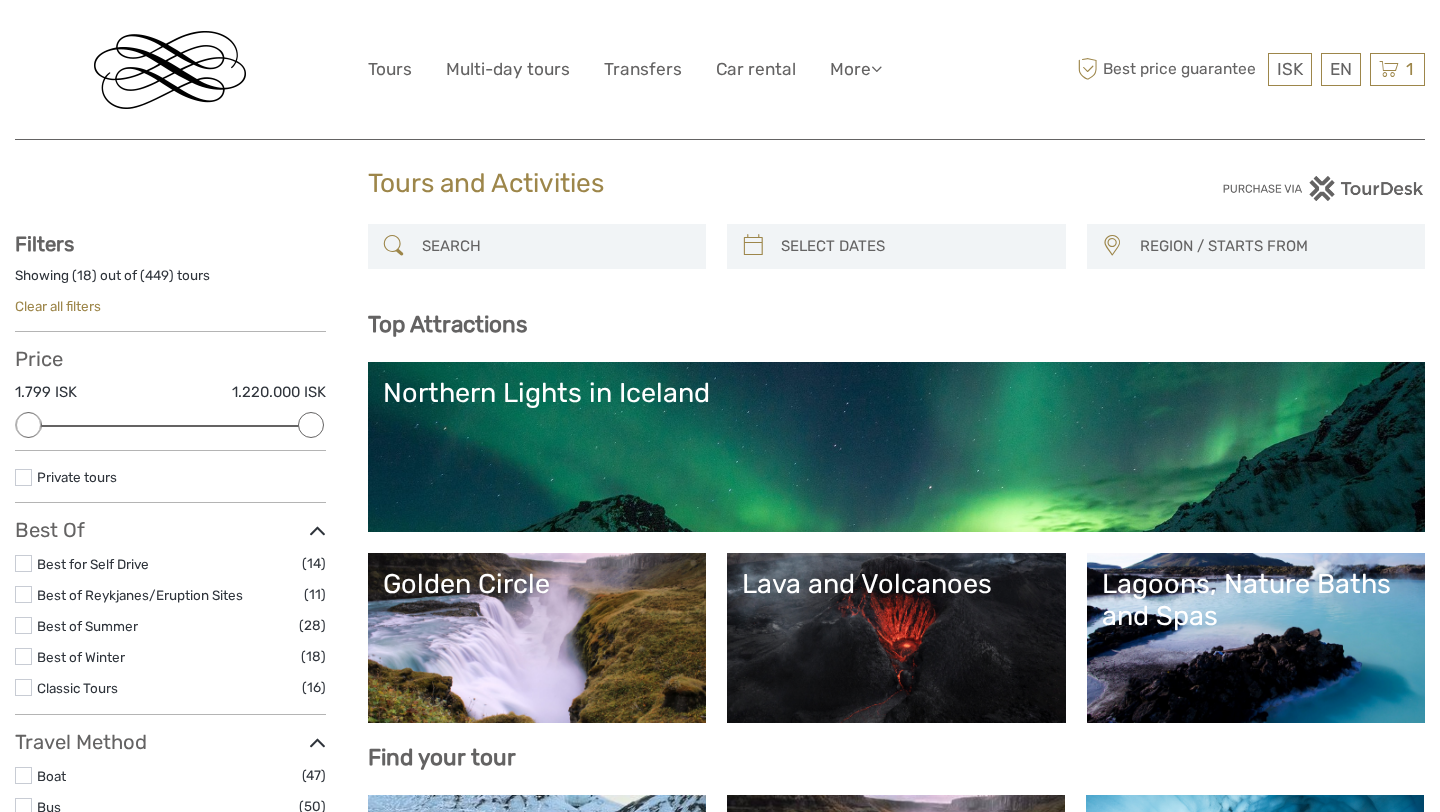 scroll, scrollTop: 0, scrollLeft: 0, axis: both 